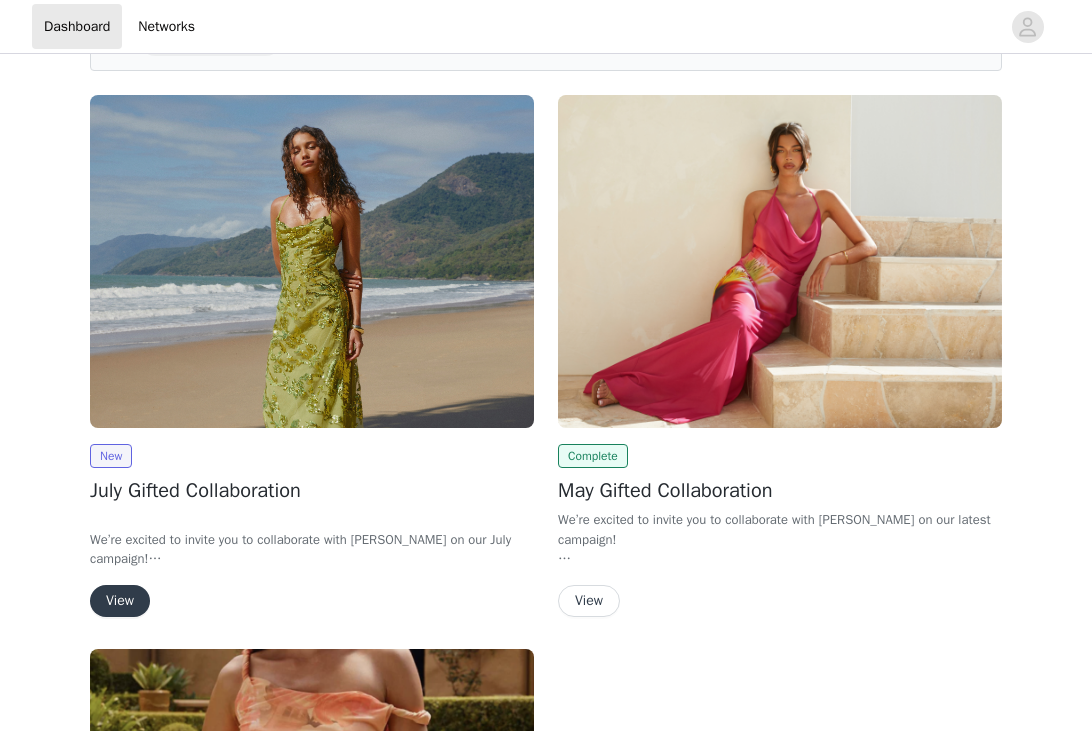 scroll, scrollTop: 127, scrollLeft: 0, axis: vertical 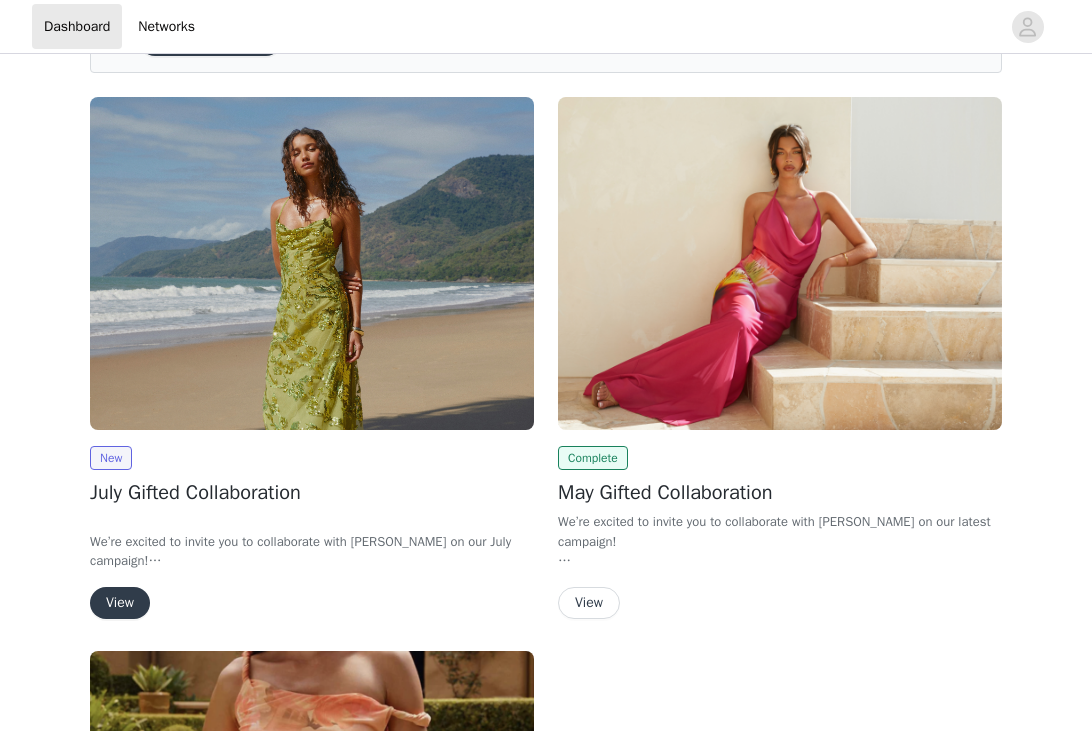click on "View" at bounding box center (120, 603) 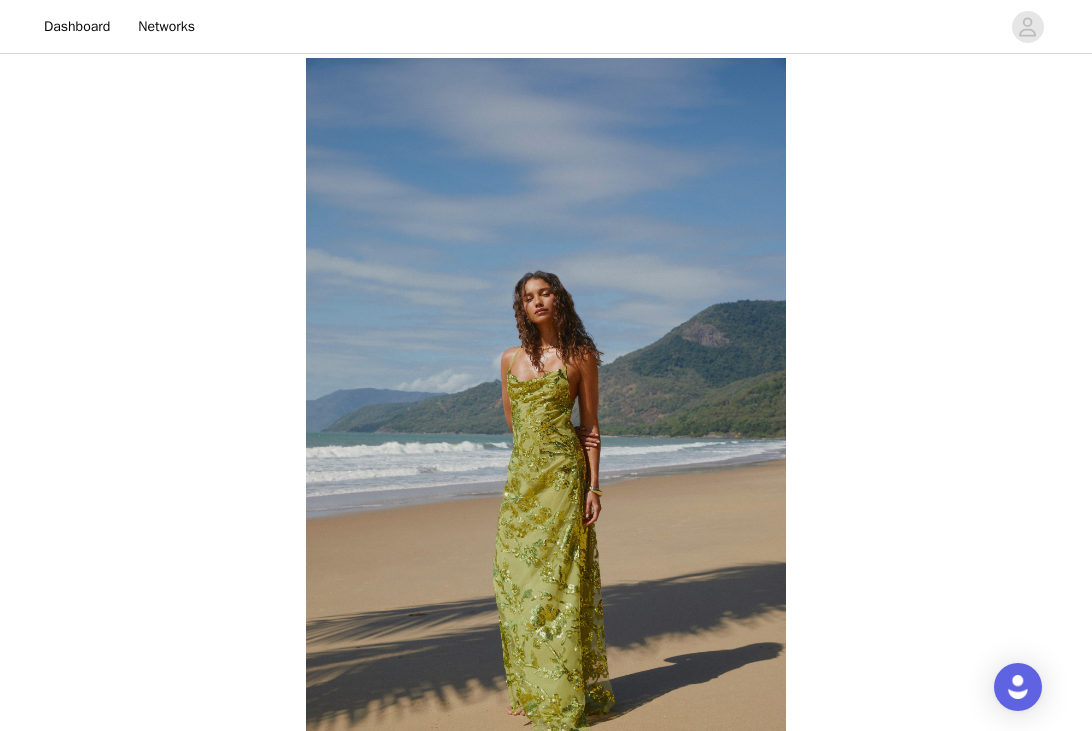 scroll, scrollTop: 785, scrollLeft: 0, axis: vertical 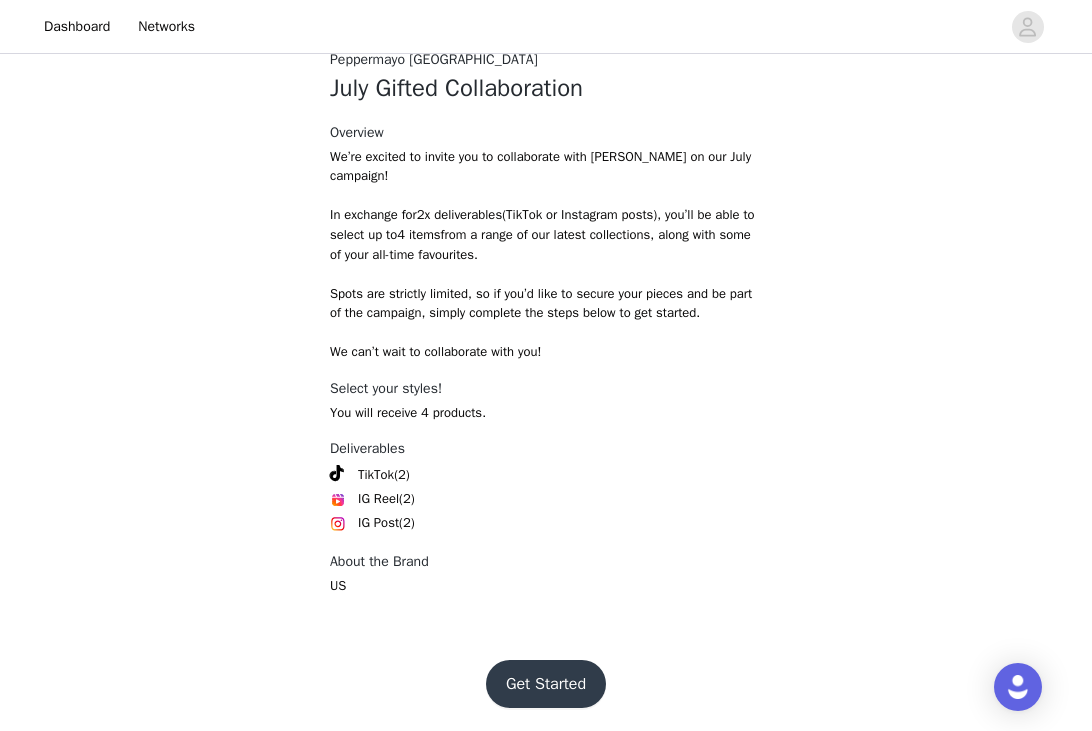 click on "Get Started" at bounding box center [546, 684] 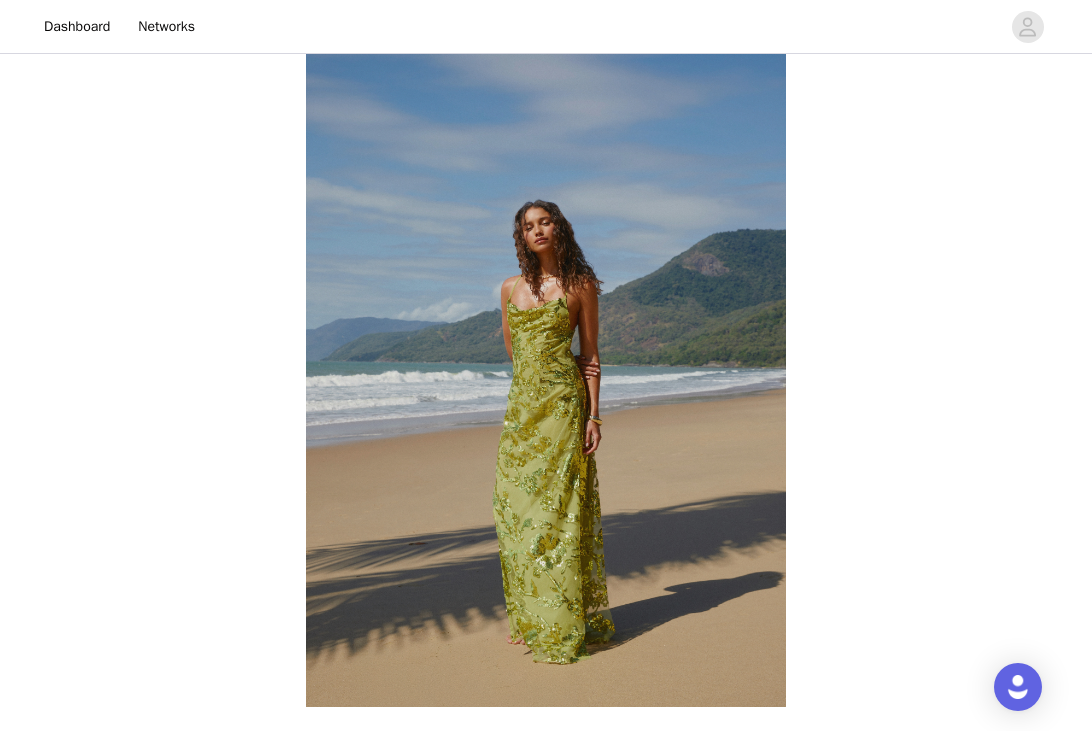 scroll, scrollTop: 785, scrollLeft: 0, axis: vertical 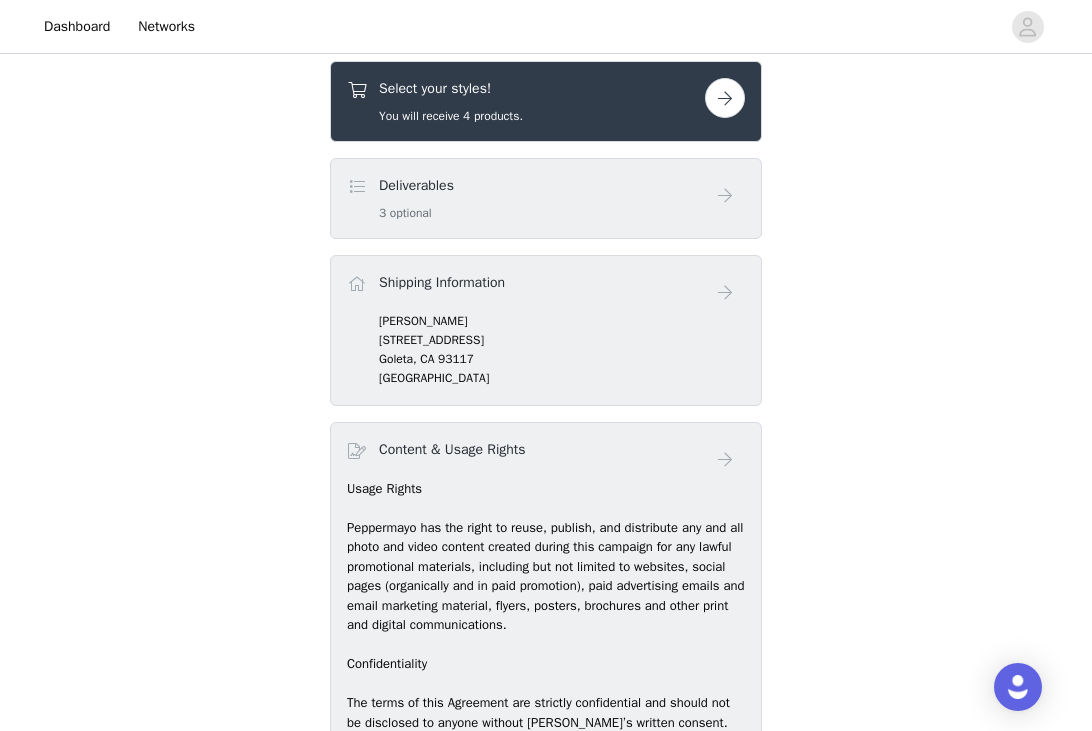click at bounding box center (725, 98) 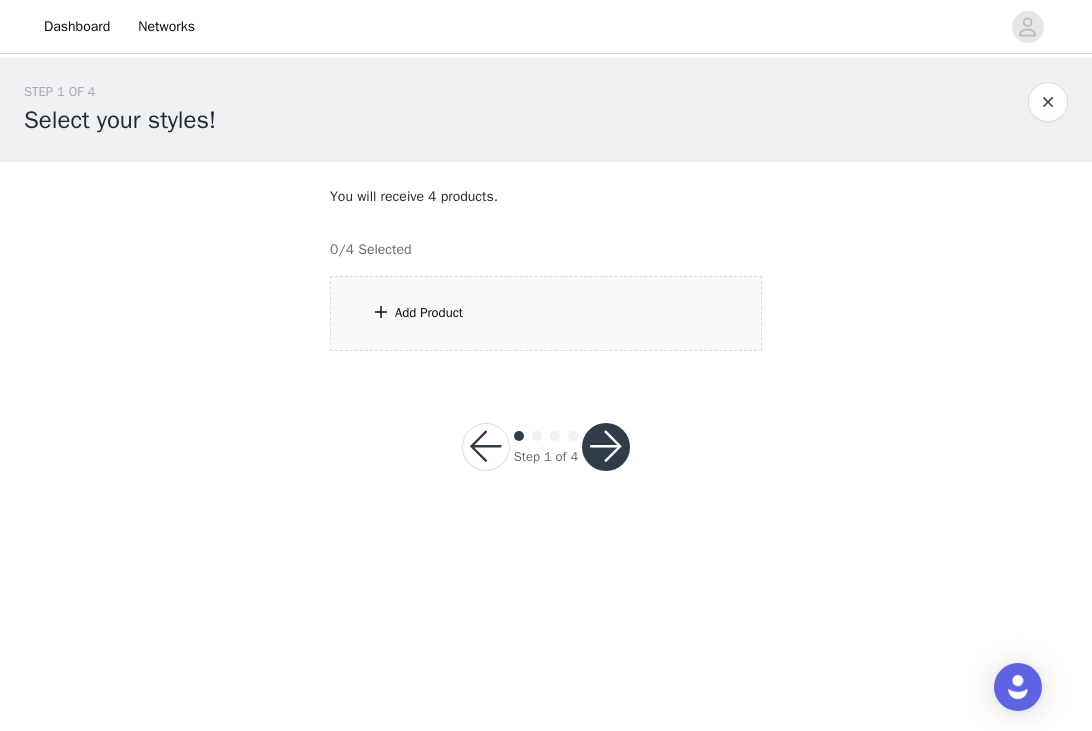 click on "Add Product" at bounding box center (546, 313) 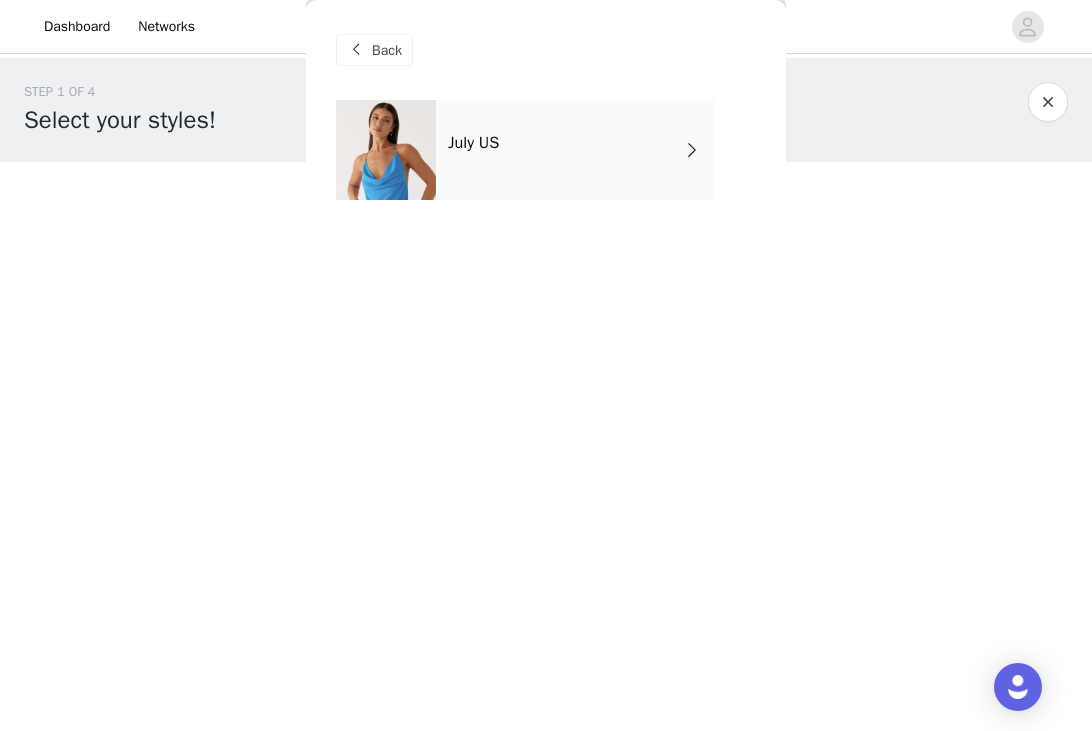 click on "July US" at bounding box center [473, 143] 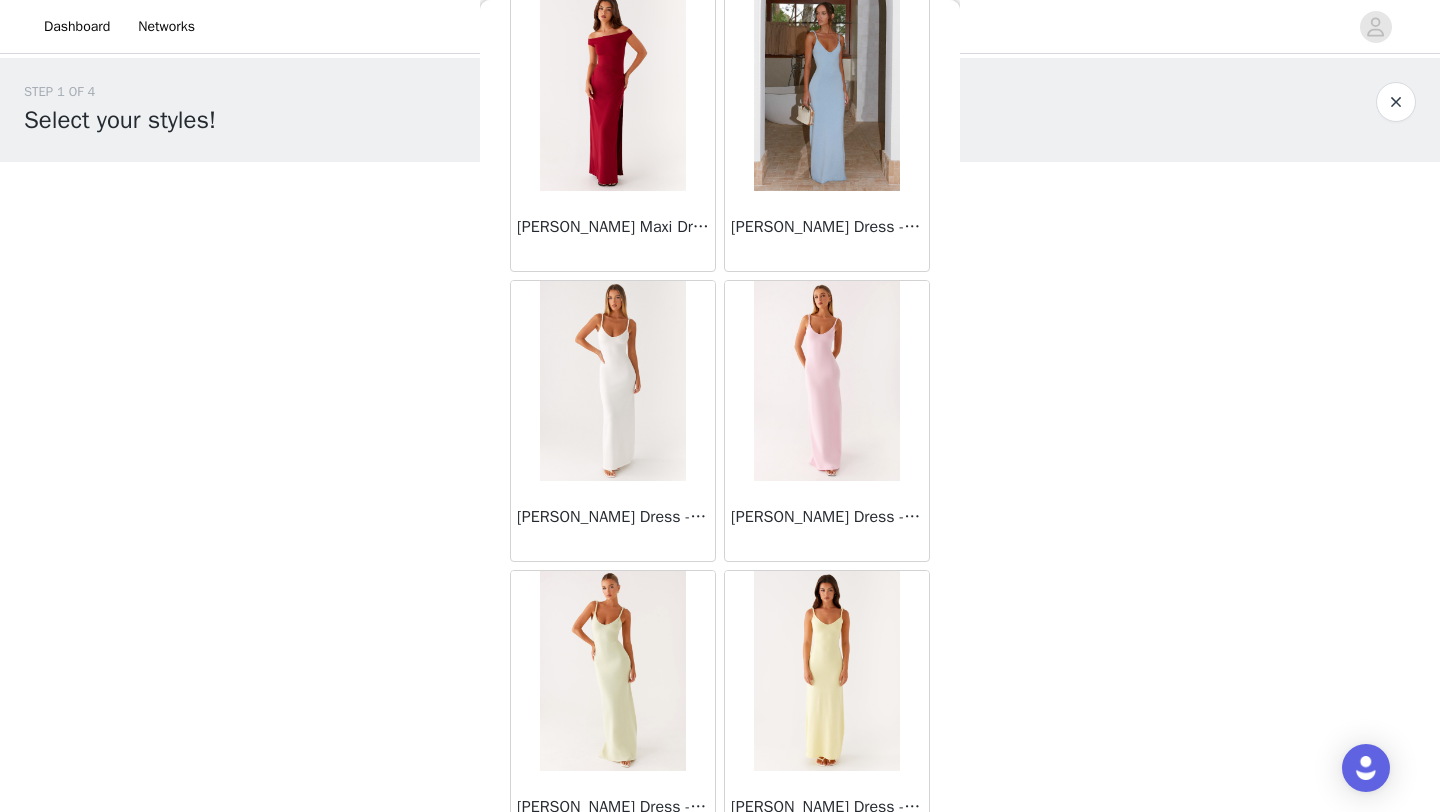 scroll, scrollTop: 2248, scrollLeft: 0, axis: vertical 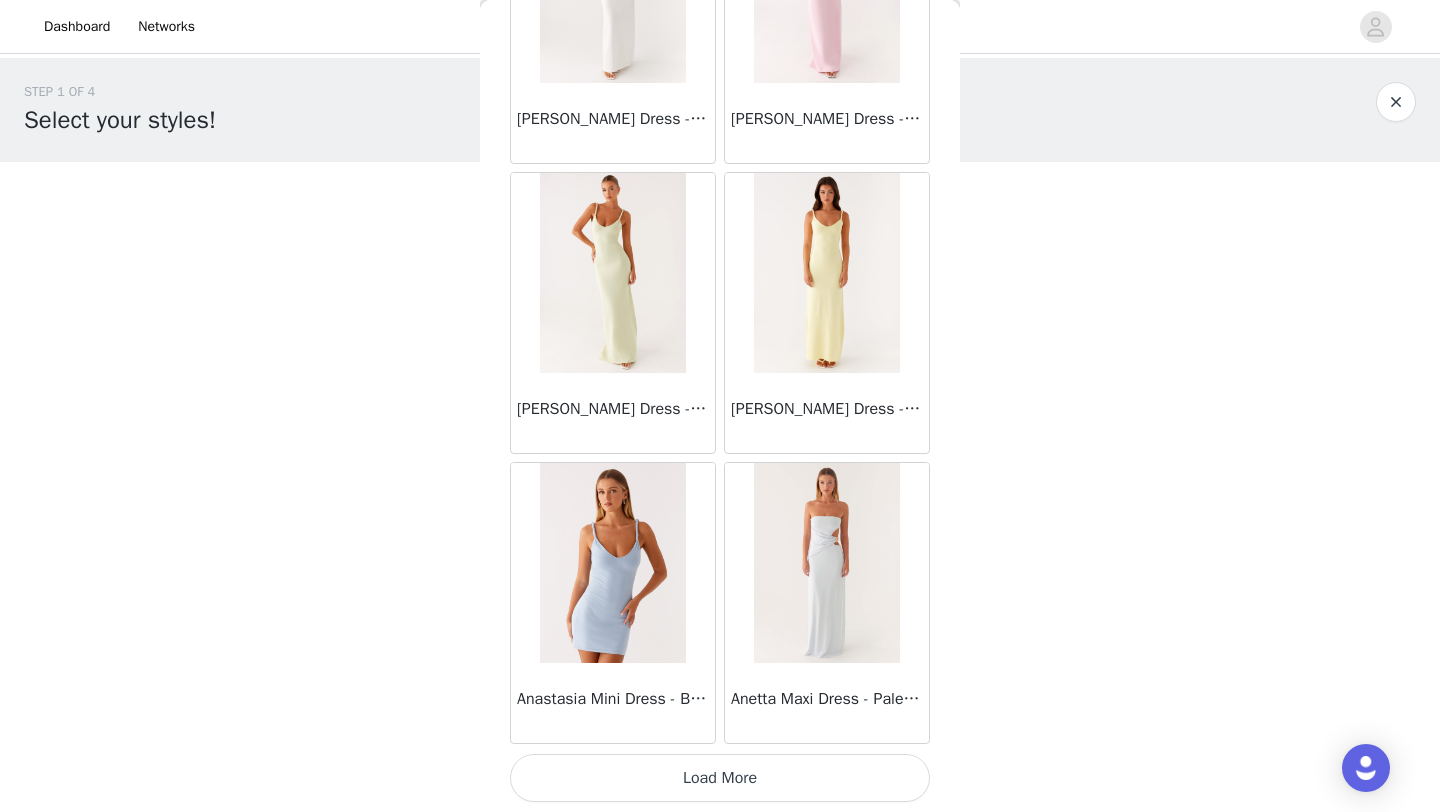 click on "Load More" at bounding box center [720, 778] 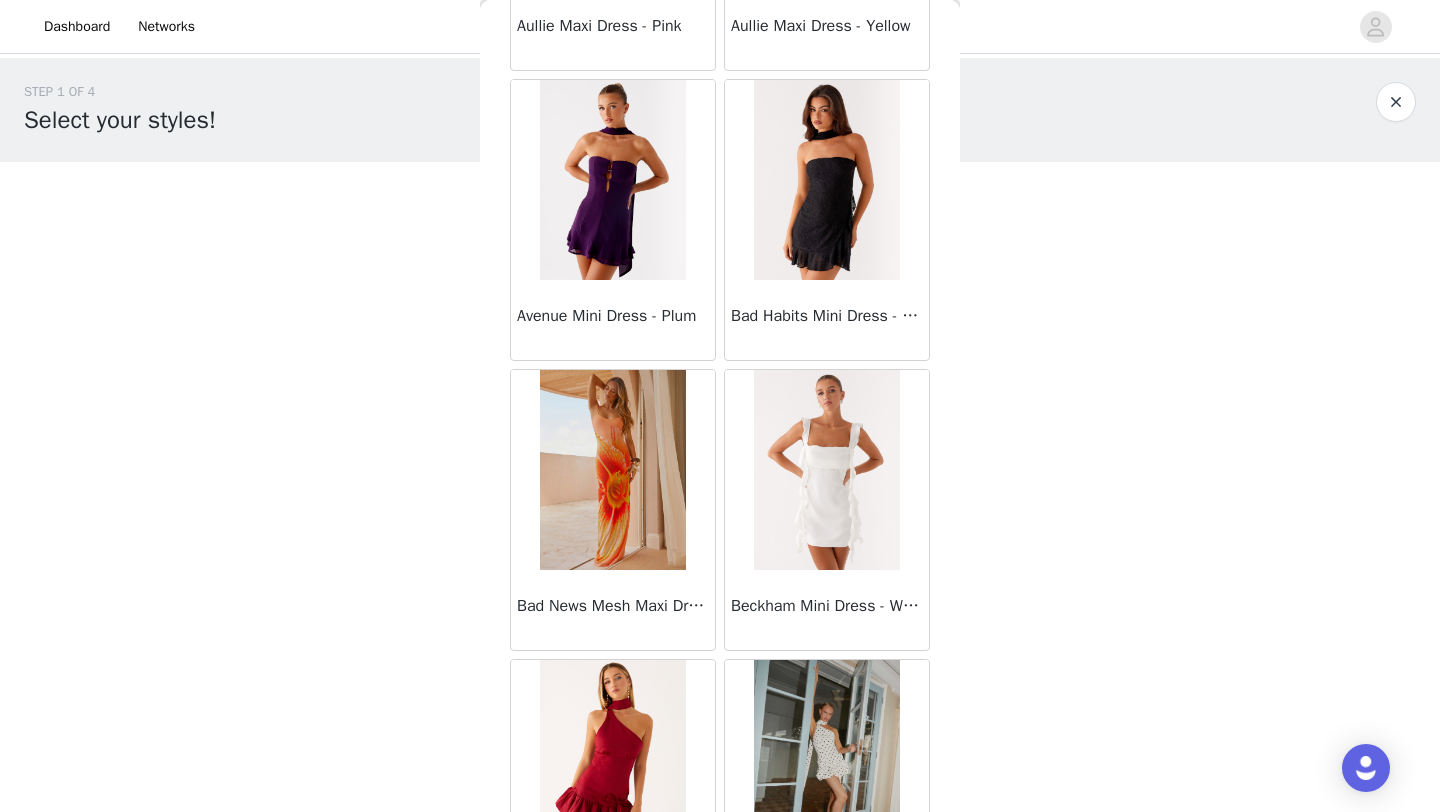 scroll, scrollTop: 5148, scrollLeft: 0, axis: vertical 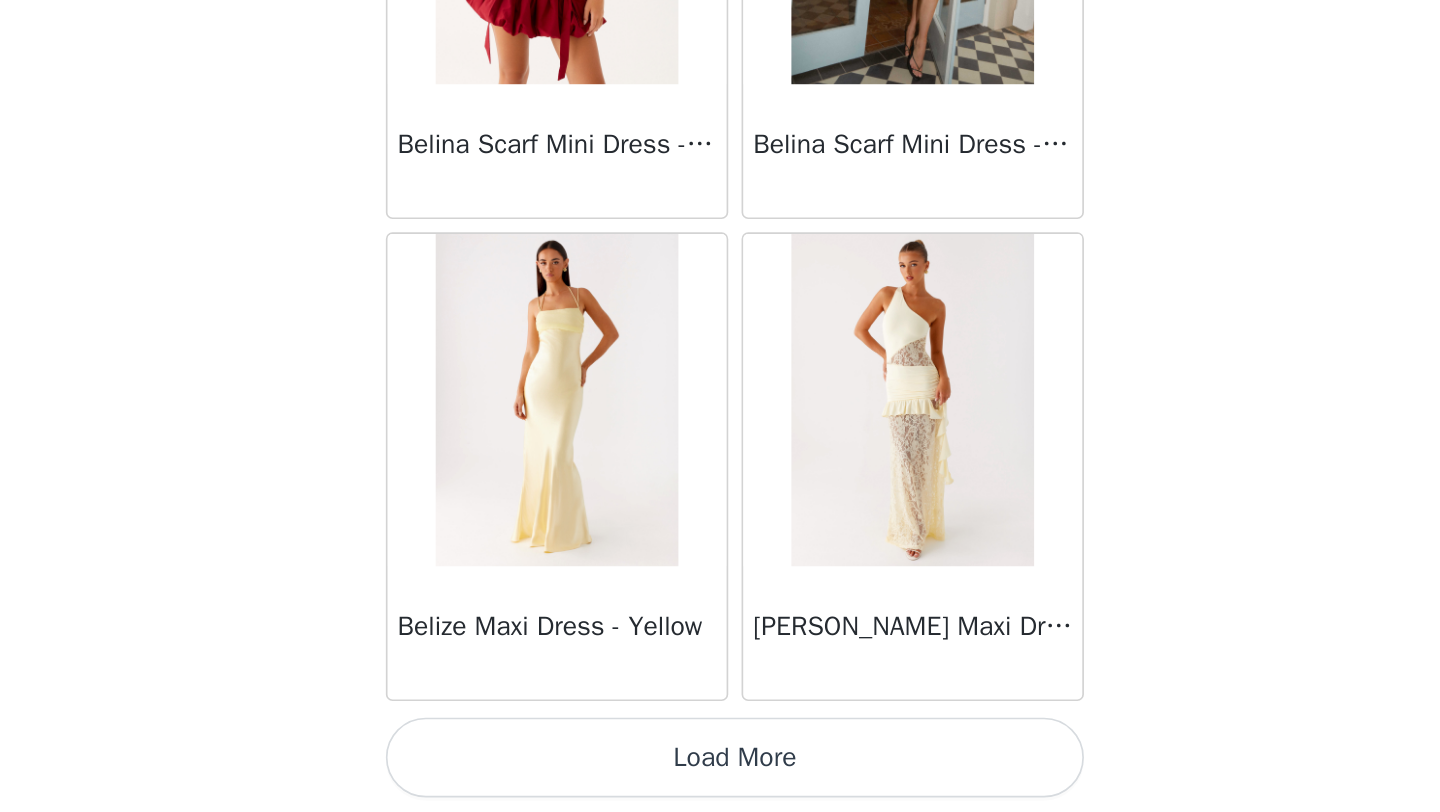 click on "Load More" at bounding box center (720, 778) 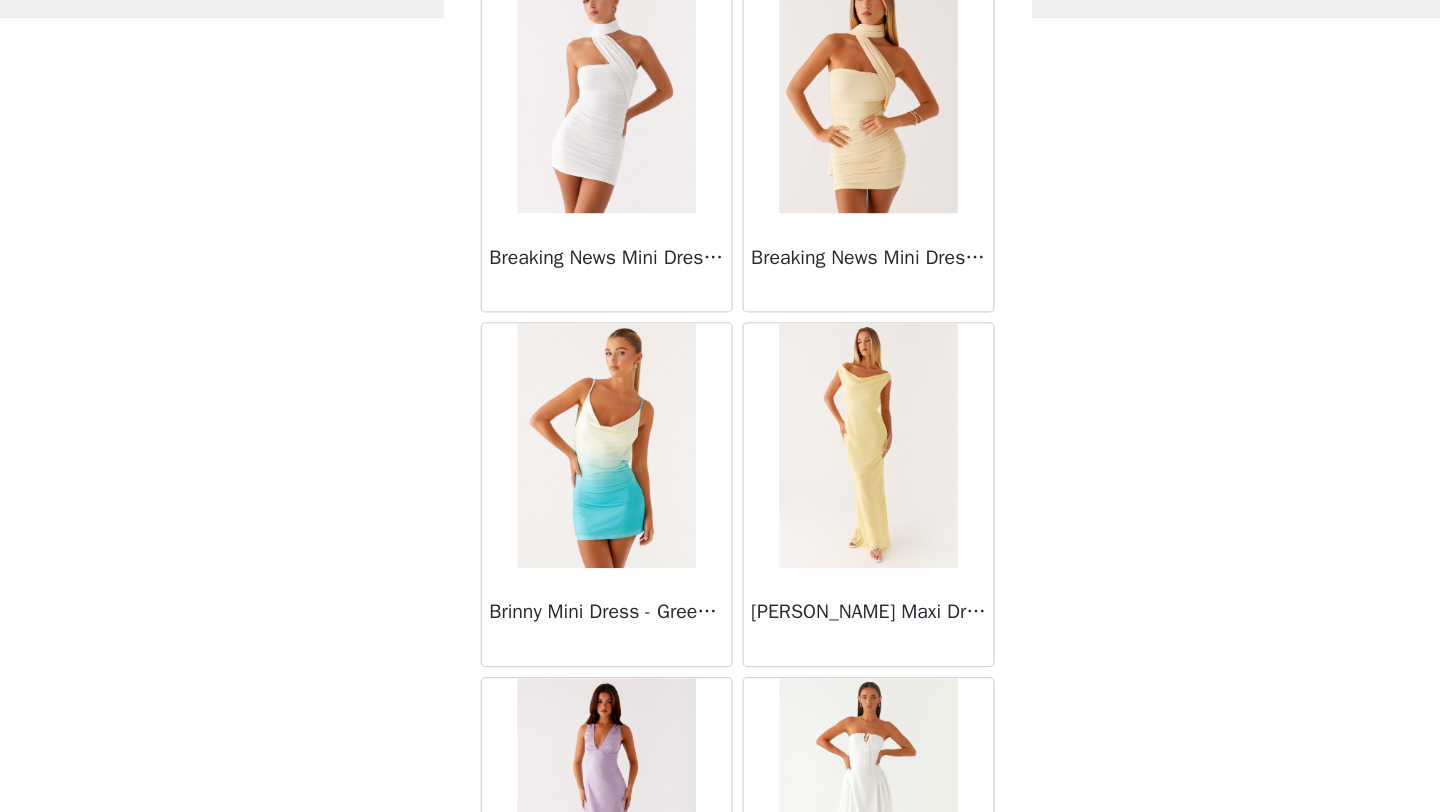 scroll, scrollTop: 6831, scrollLeft: 0, axis: vertical 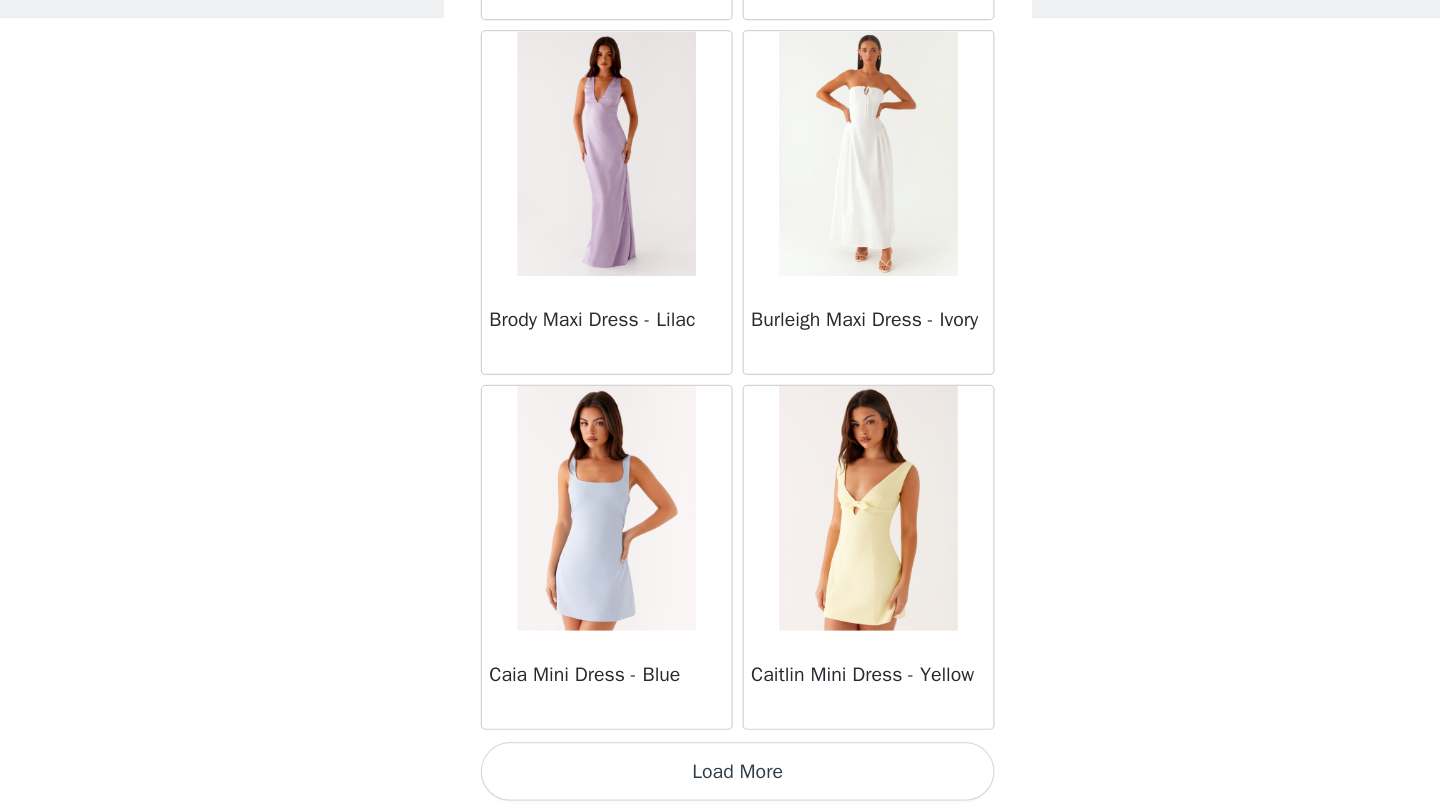 click on "Load More" at bounding box center (720, 778) 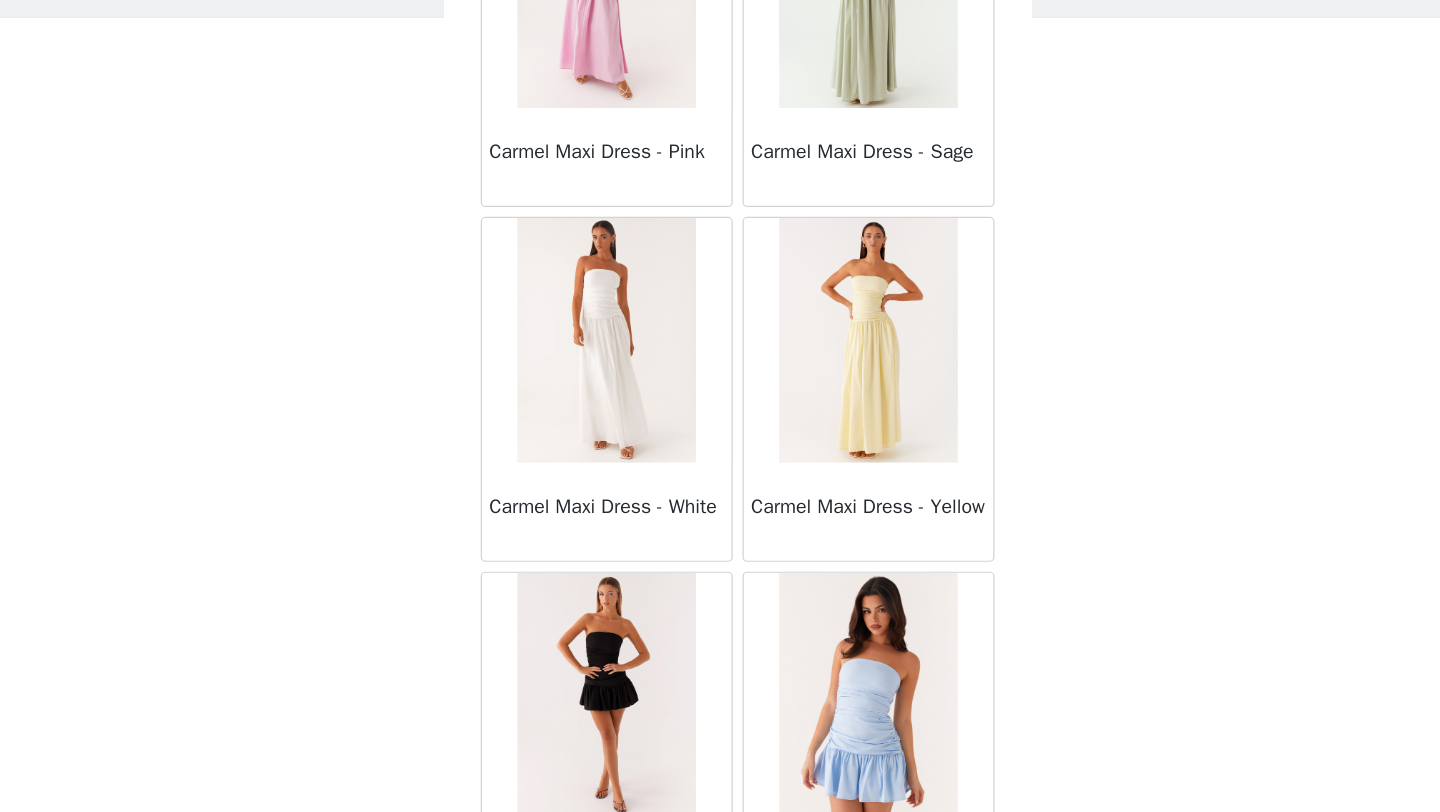 scroll, scrollTop: 10948, scrollLeft: 0, axis: vertical 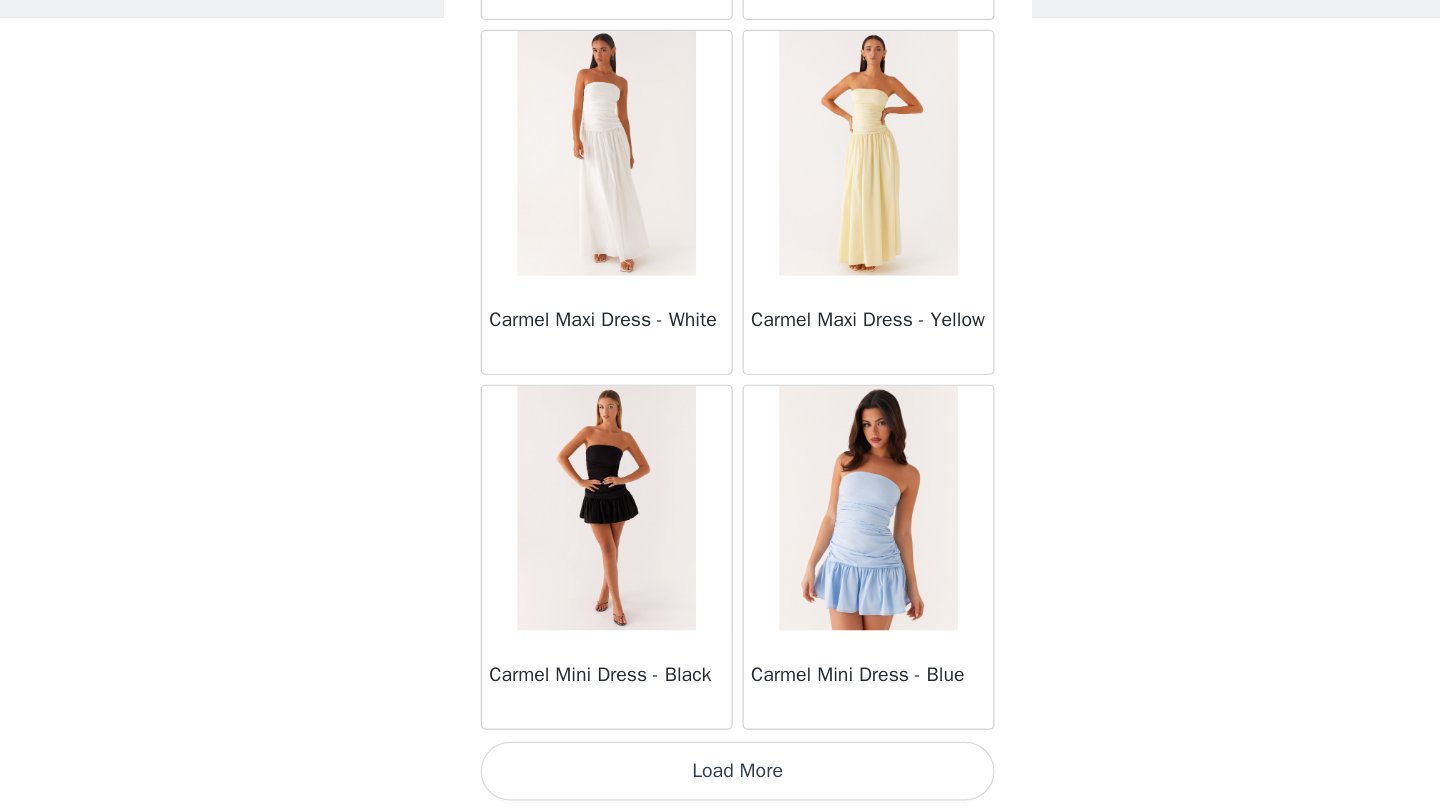 click on "Load More" at bounding box center [720, 778] 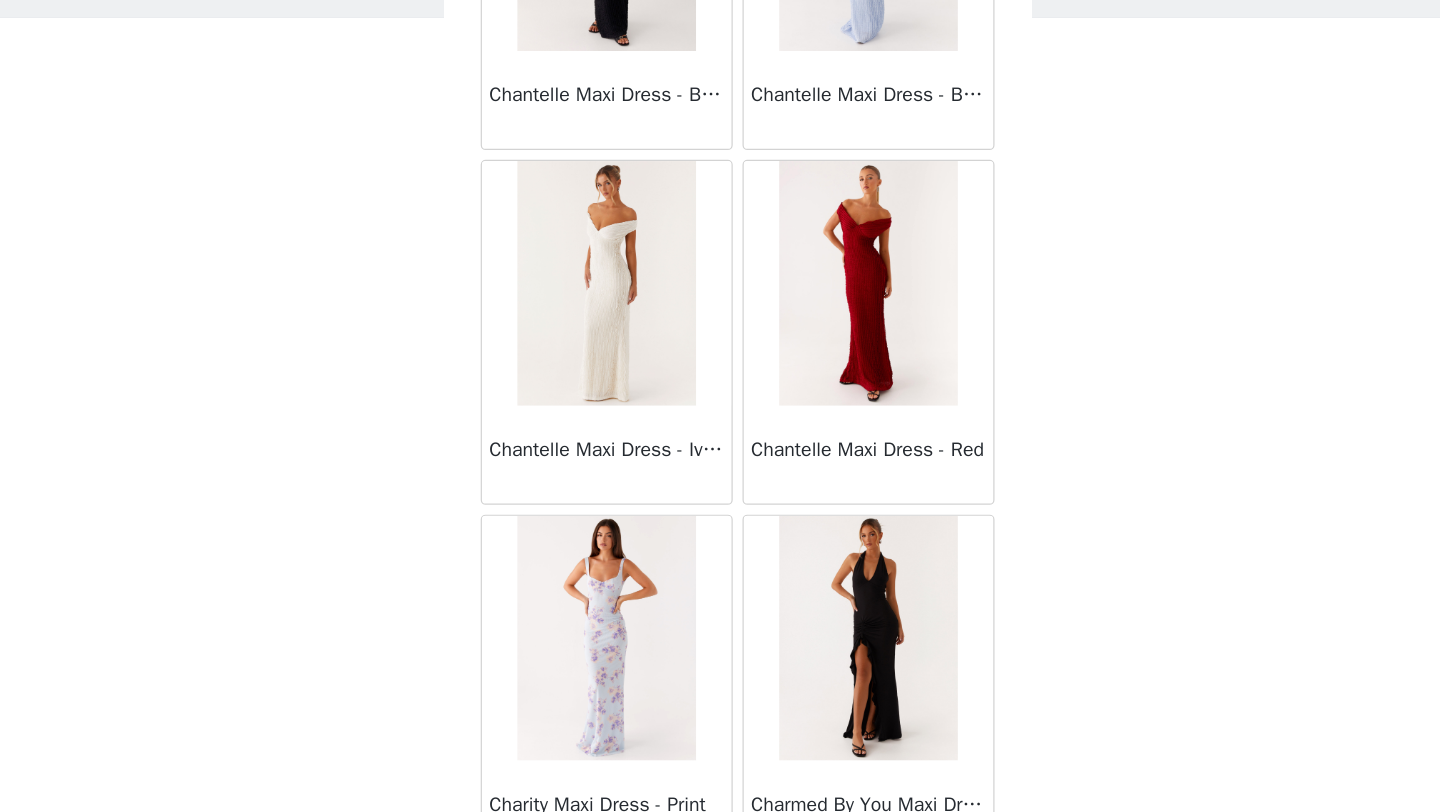 scroll, scrollTop: 13848, scrollLeft: 0, axis: vertical 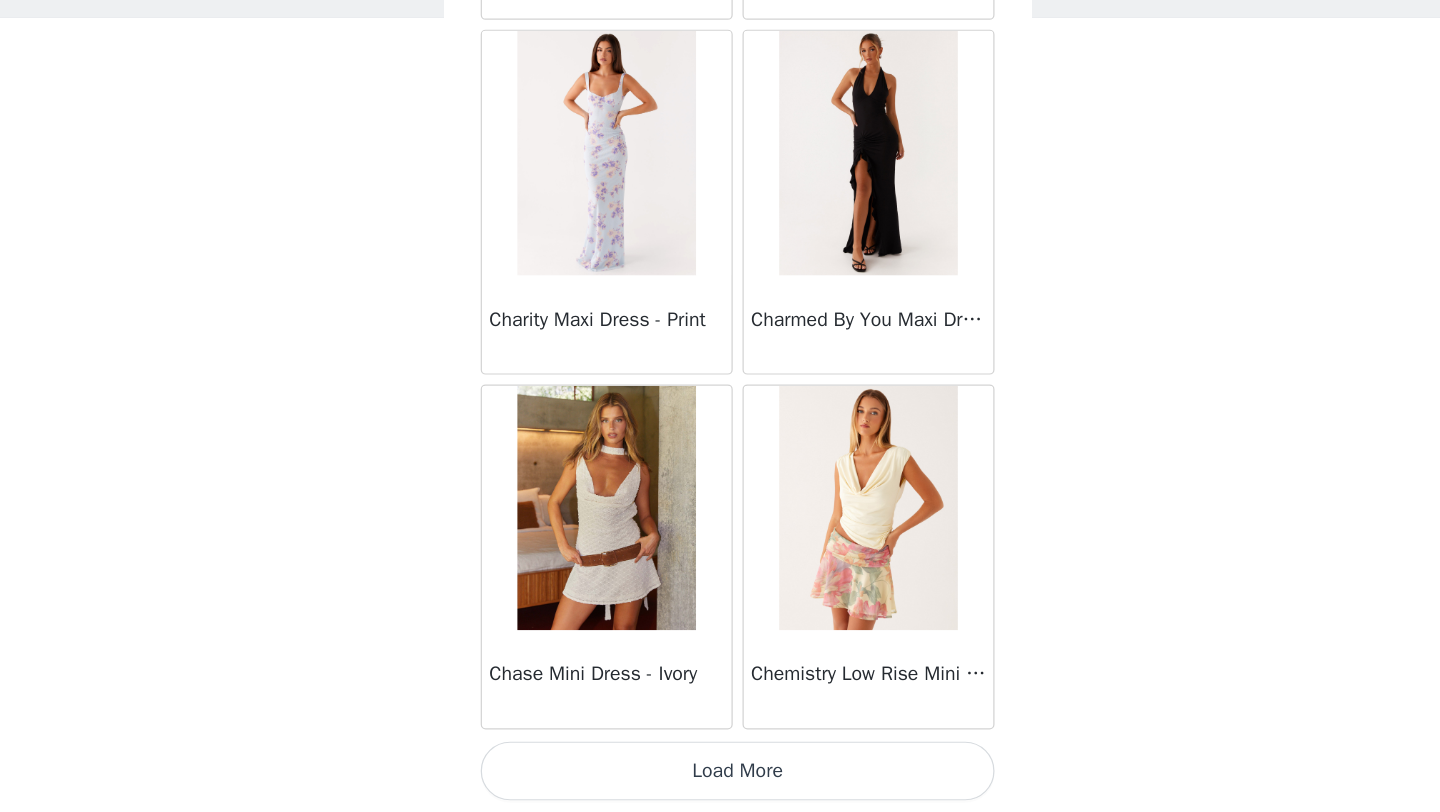 click on "Load More" at bounding box center [720, 778] 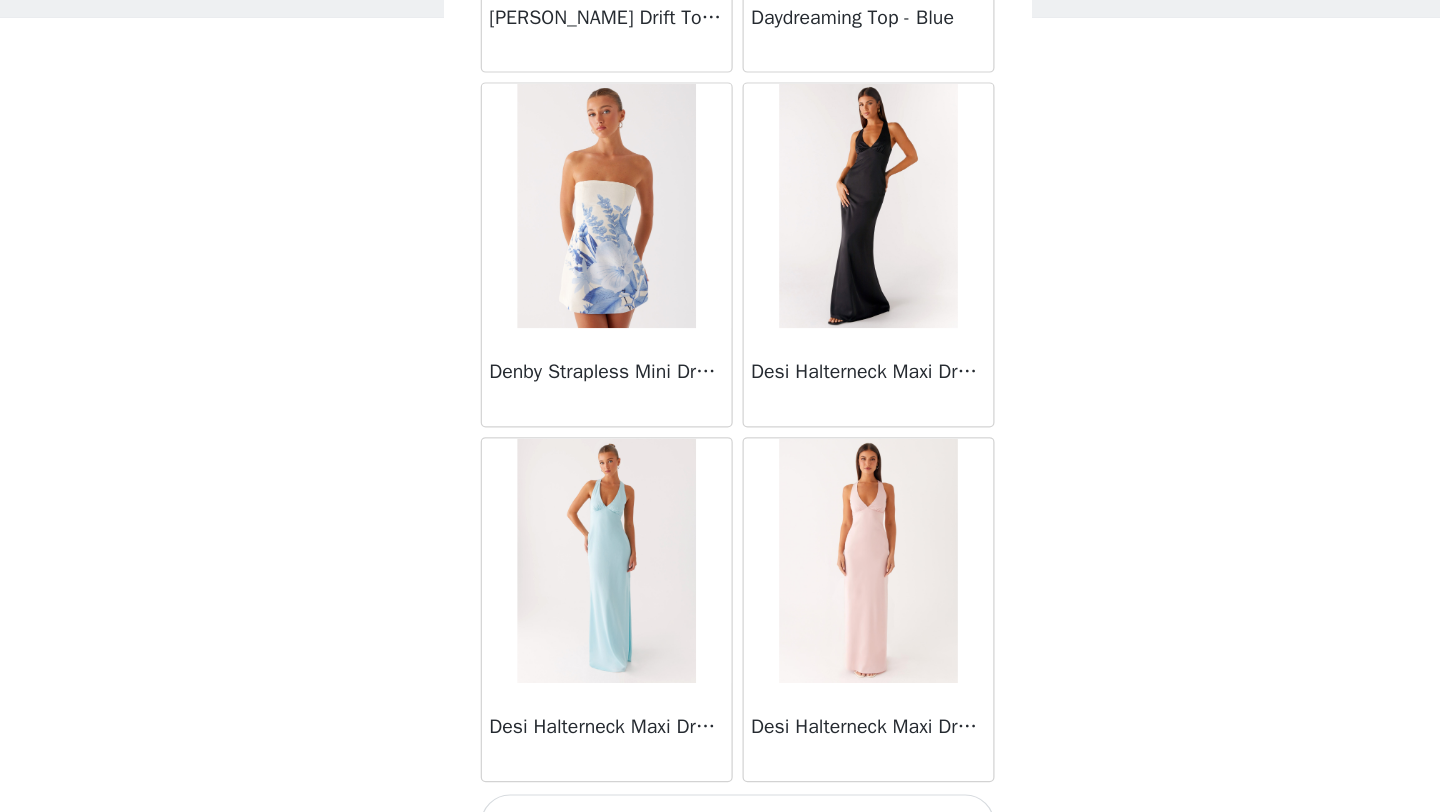 scroll, scrollTop: 16748, scrollLeft: 0, axis: vertical 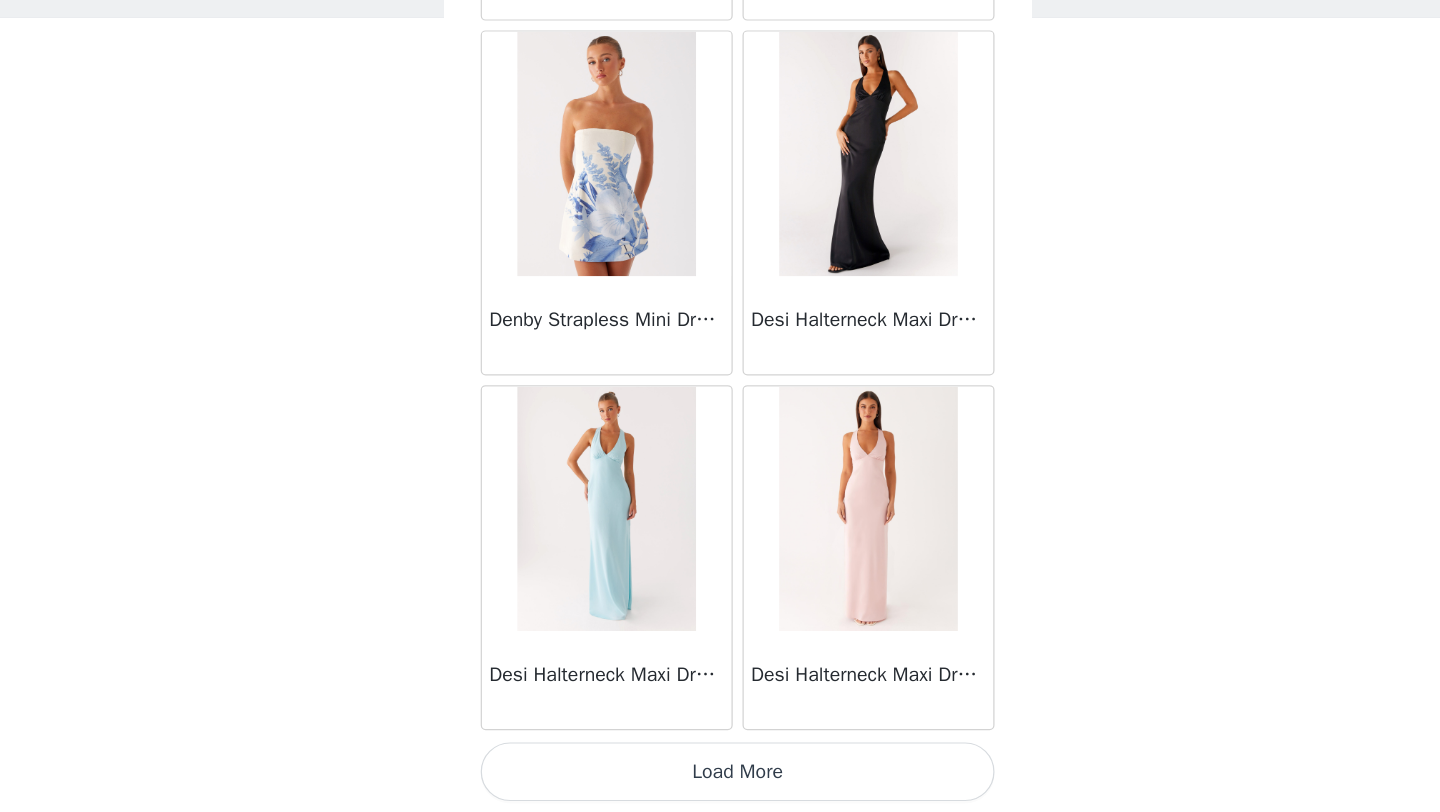 drag, startPoint x: 767, startPoint y: 769, endPoint x: 699, endPoint y: 778, distance: 68.593 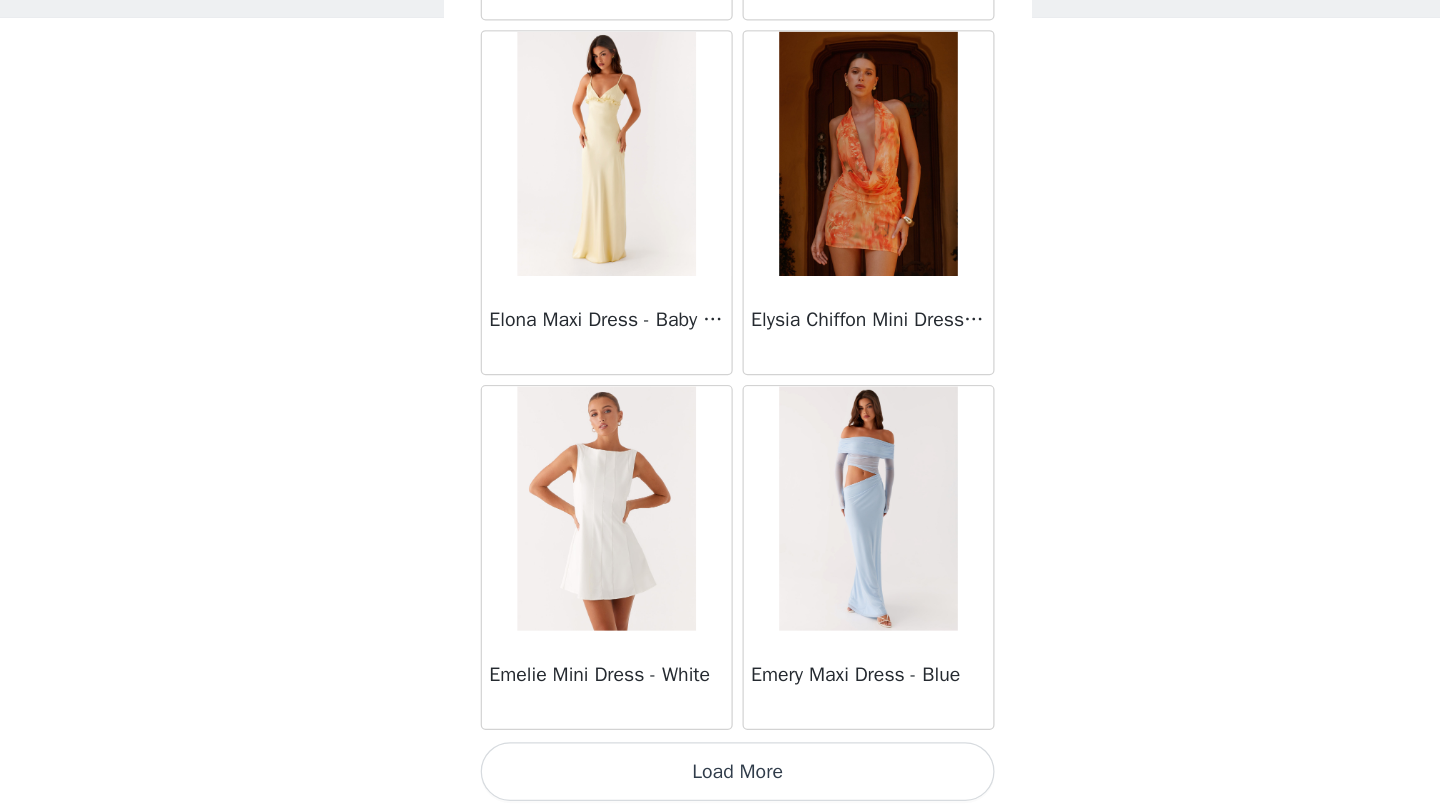 scroll, scrollTop: 19647, scrollLeft: 0, axis: vertical 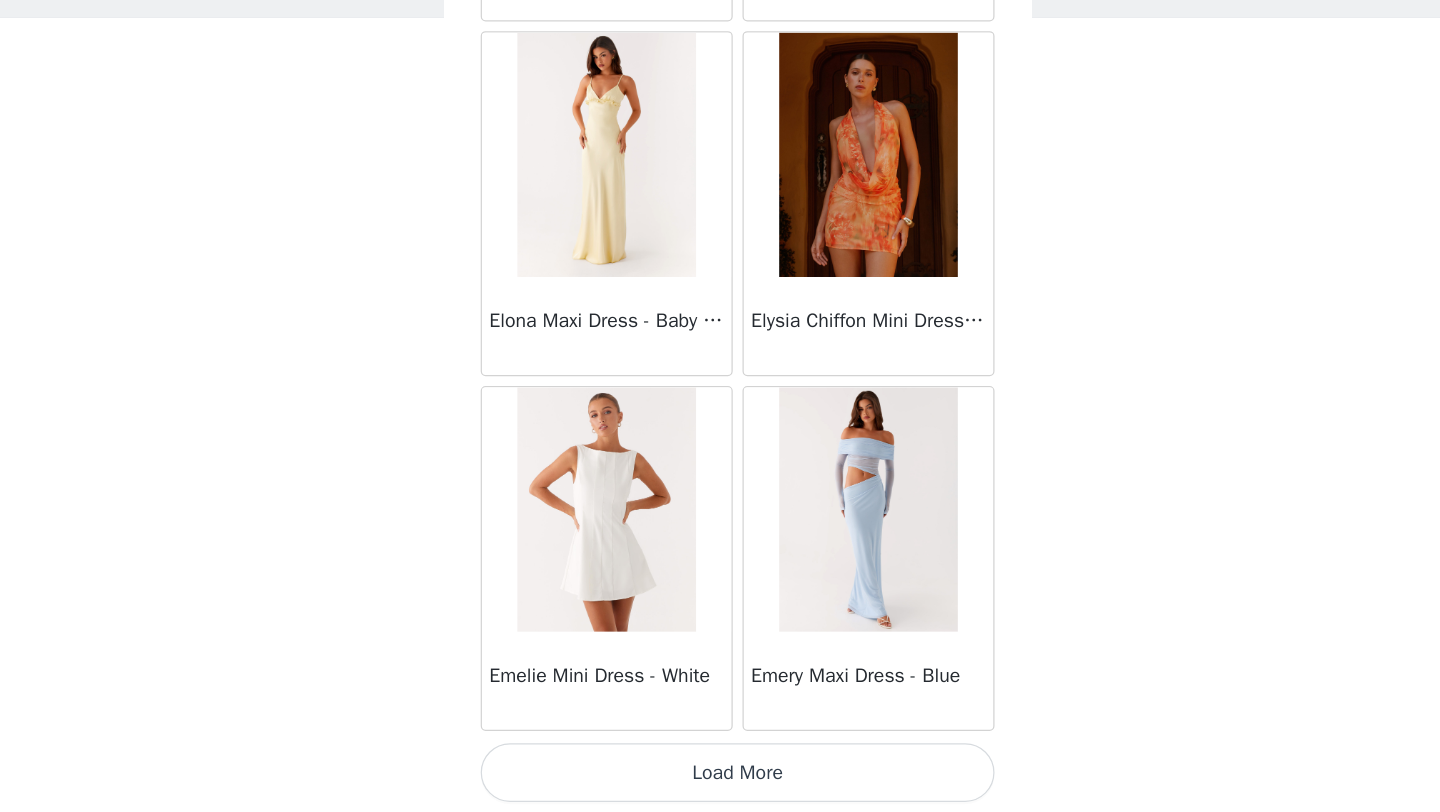 click on "Load More" at bounding box center (720, 779) 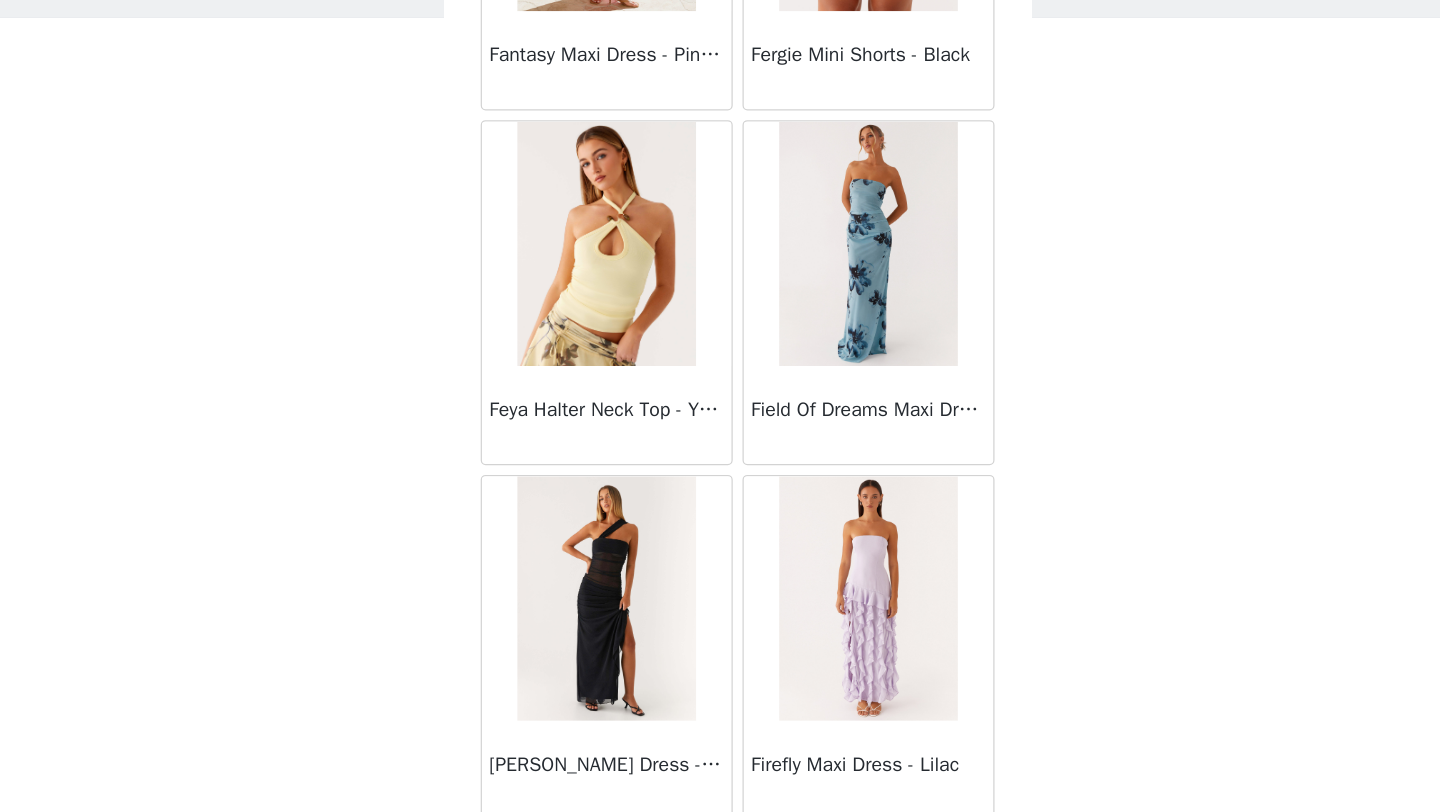 scroll, scrollTop: 22163, scrollLeft: 0, axis: vertical 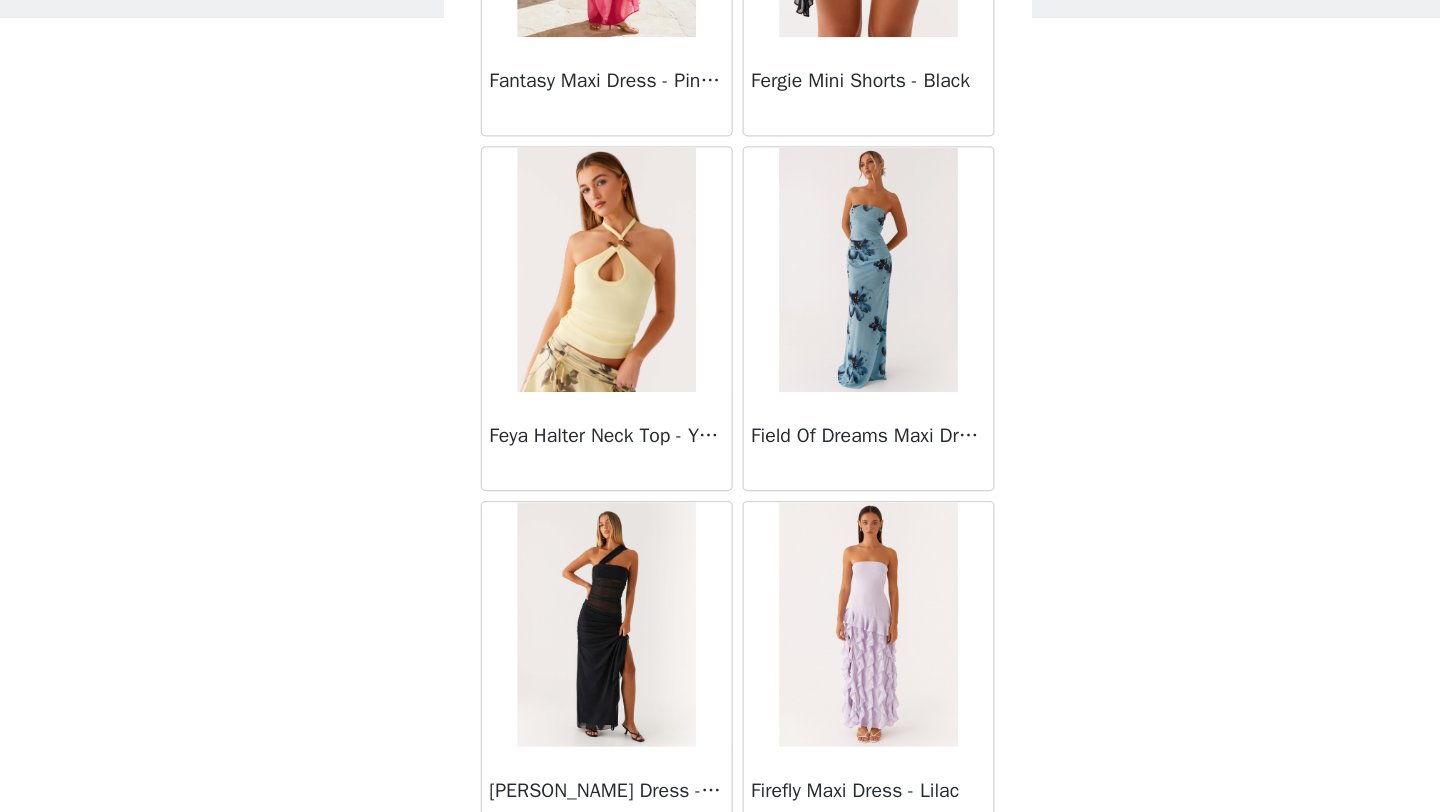 click at bounding box center (612, 368) 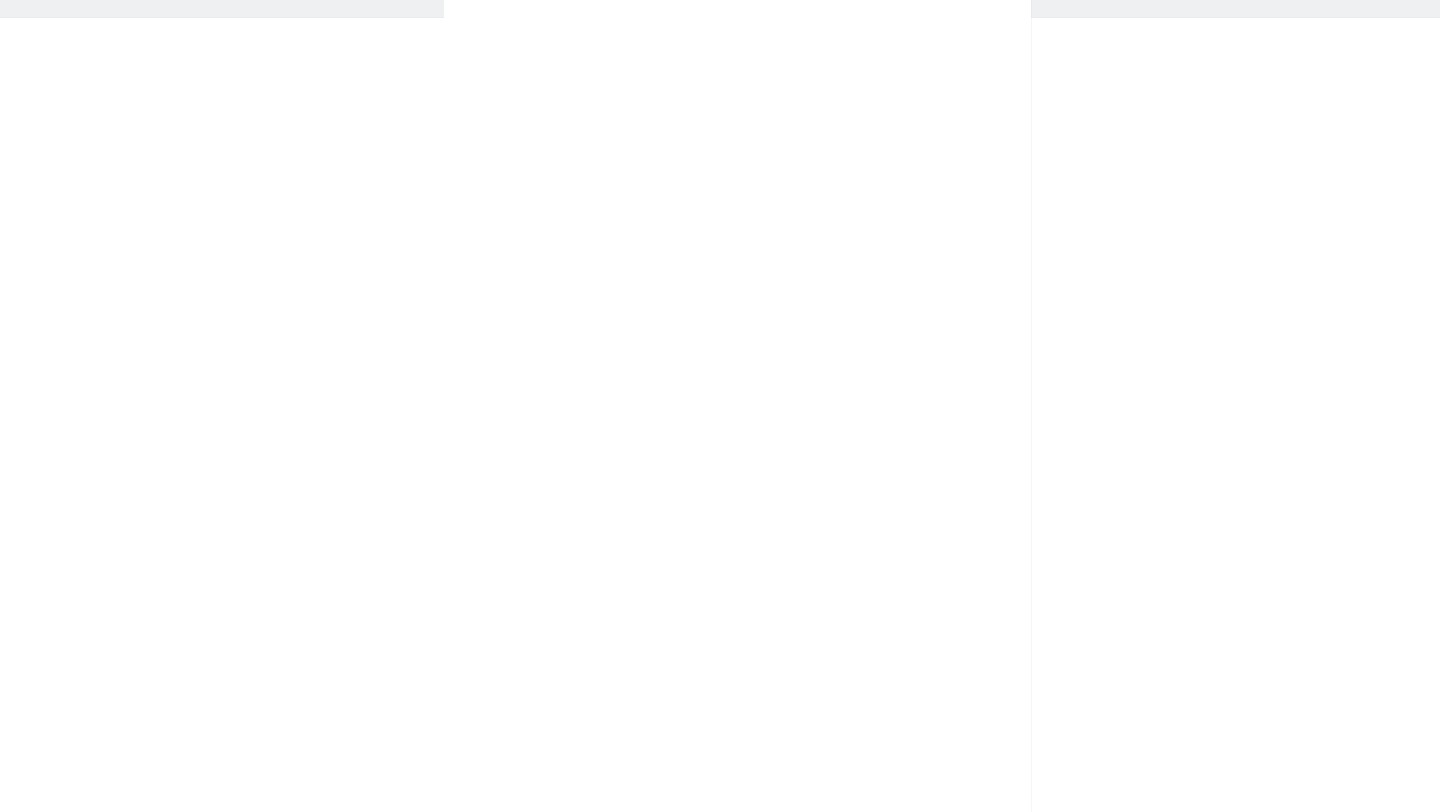scroll, scrollTop: 0, scrollLeft: 0, axis: both 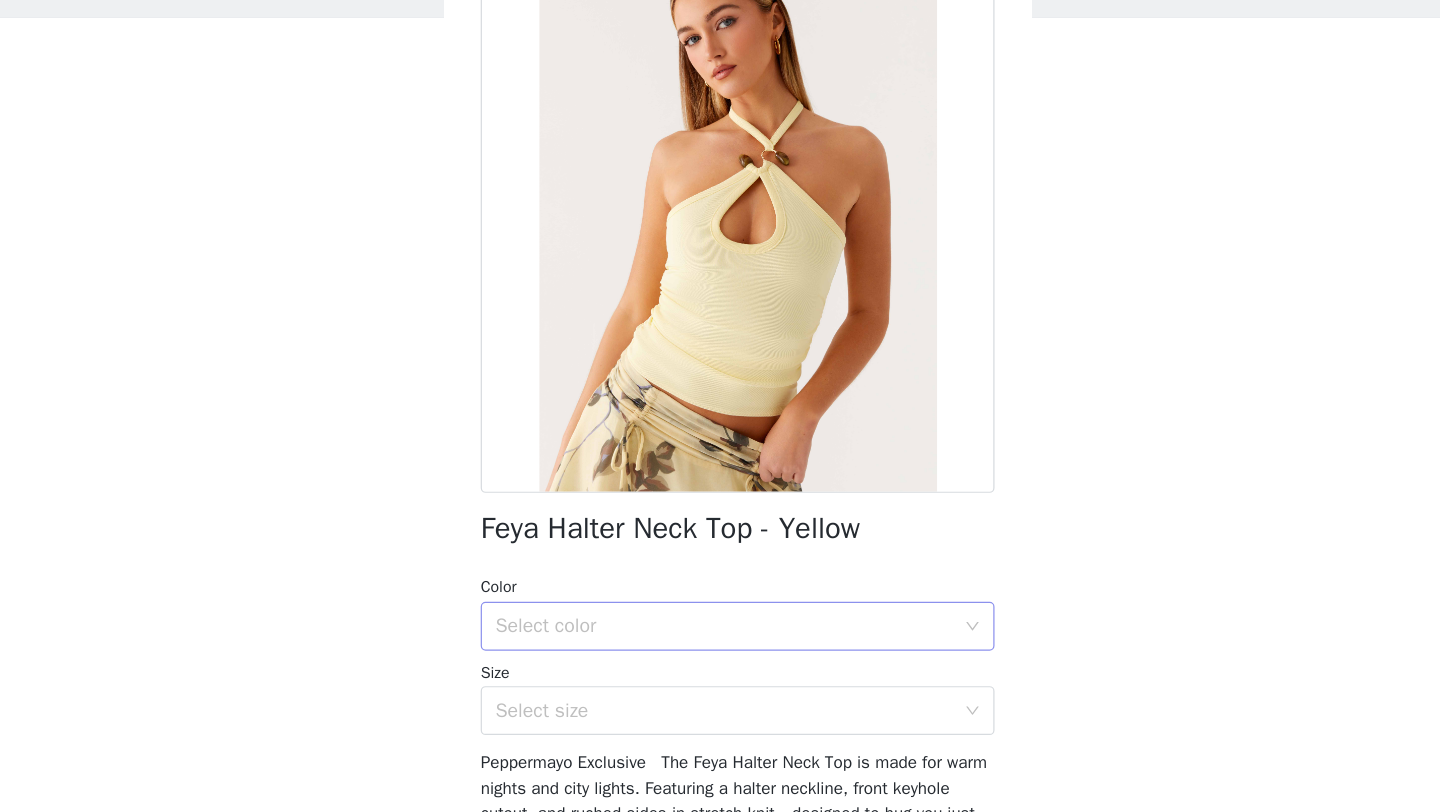 drag, startPoint x: 699, startPoint y: 778, endPoint x: 582, endPoint y: 647, distance: 175.64168 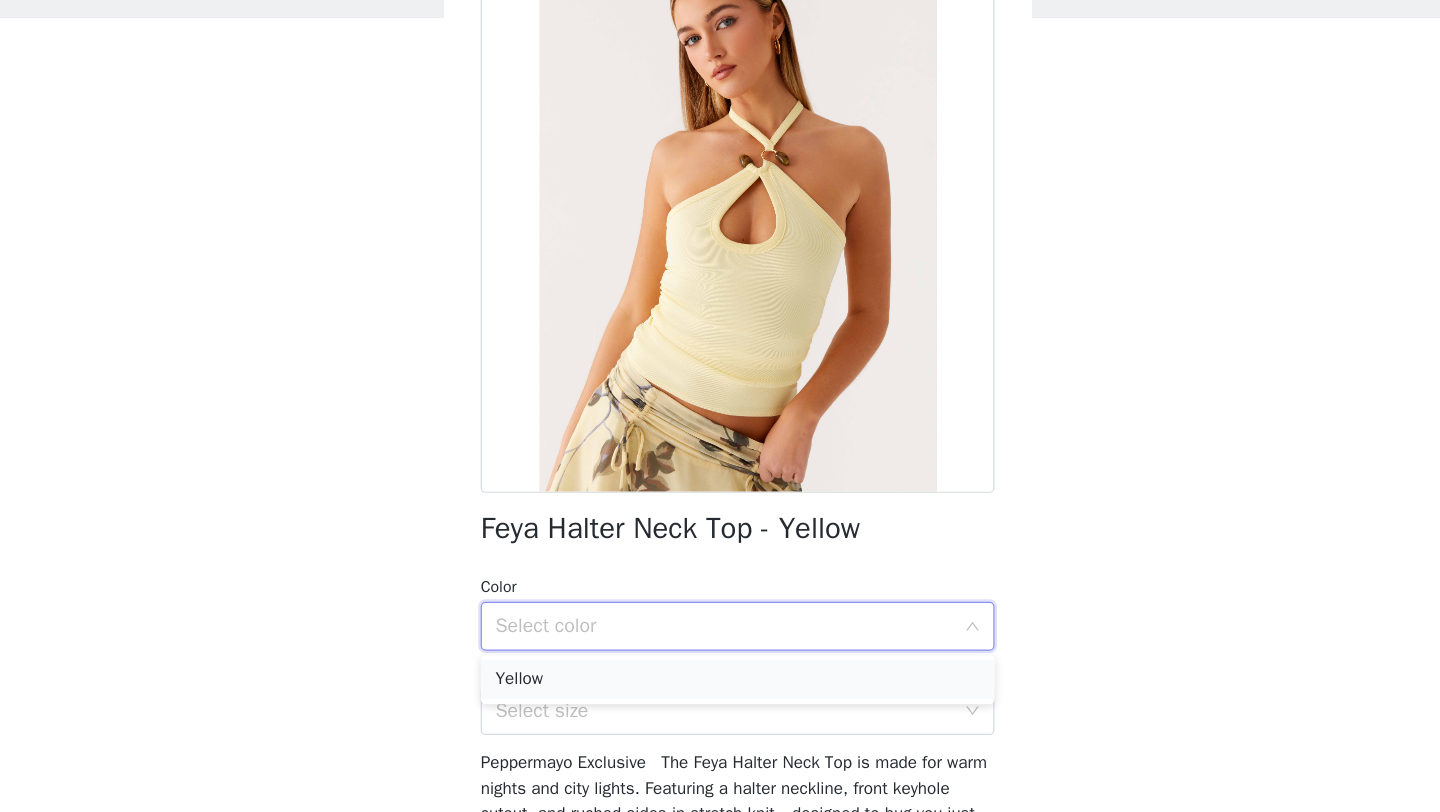 drag, startPoint x: 582, startPoint y: 647, endPoint x: 566, endPoint y: 702, distance: 57.280014 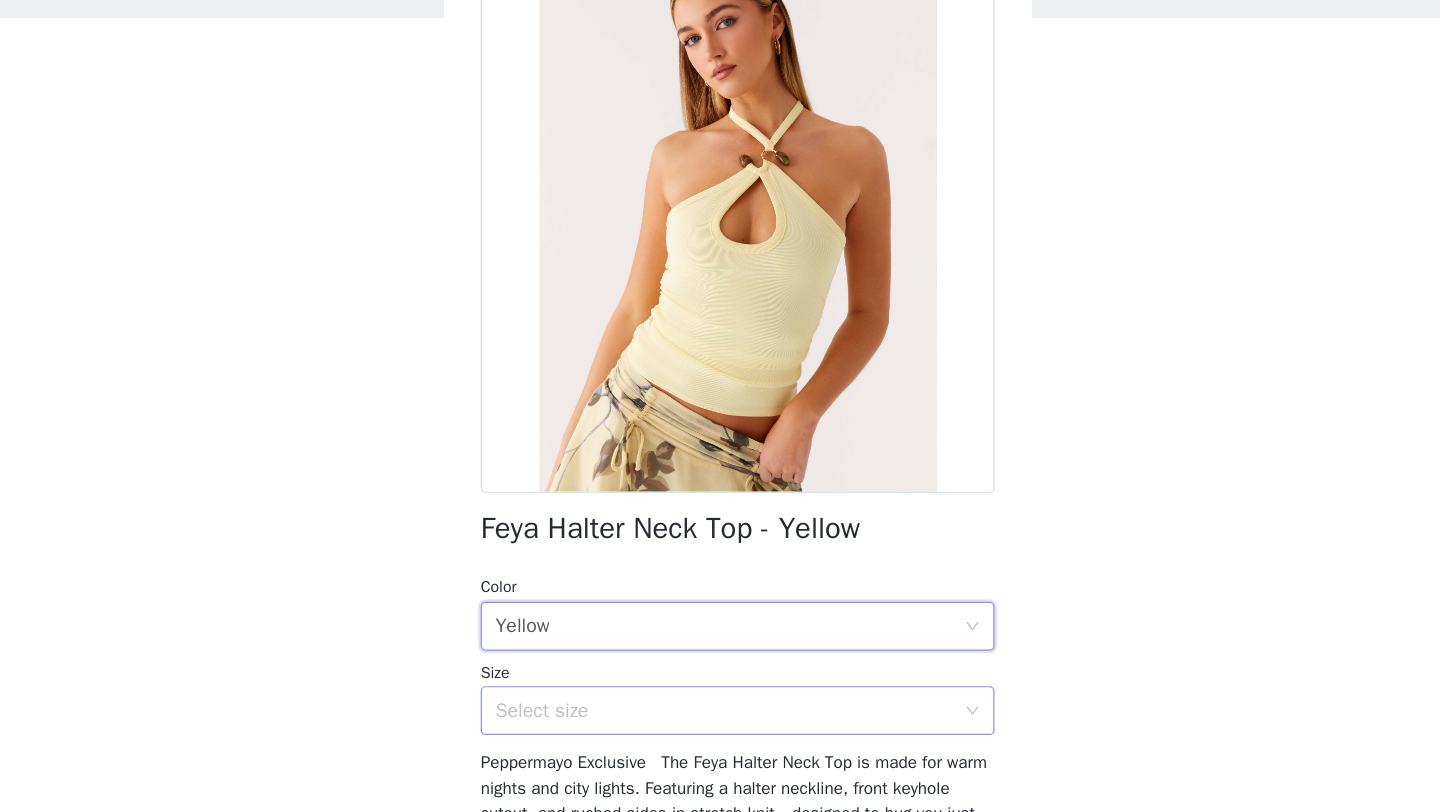 drag, startPoint x: 566, startPoint y: 702, endPoint x: 569, endPoint y: 722, distance: 20.22375 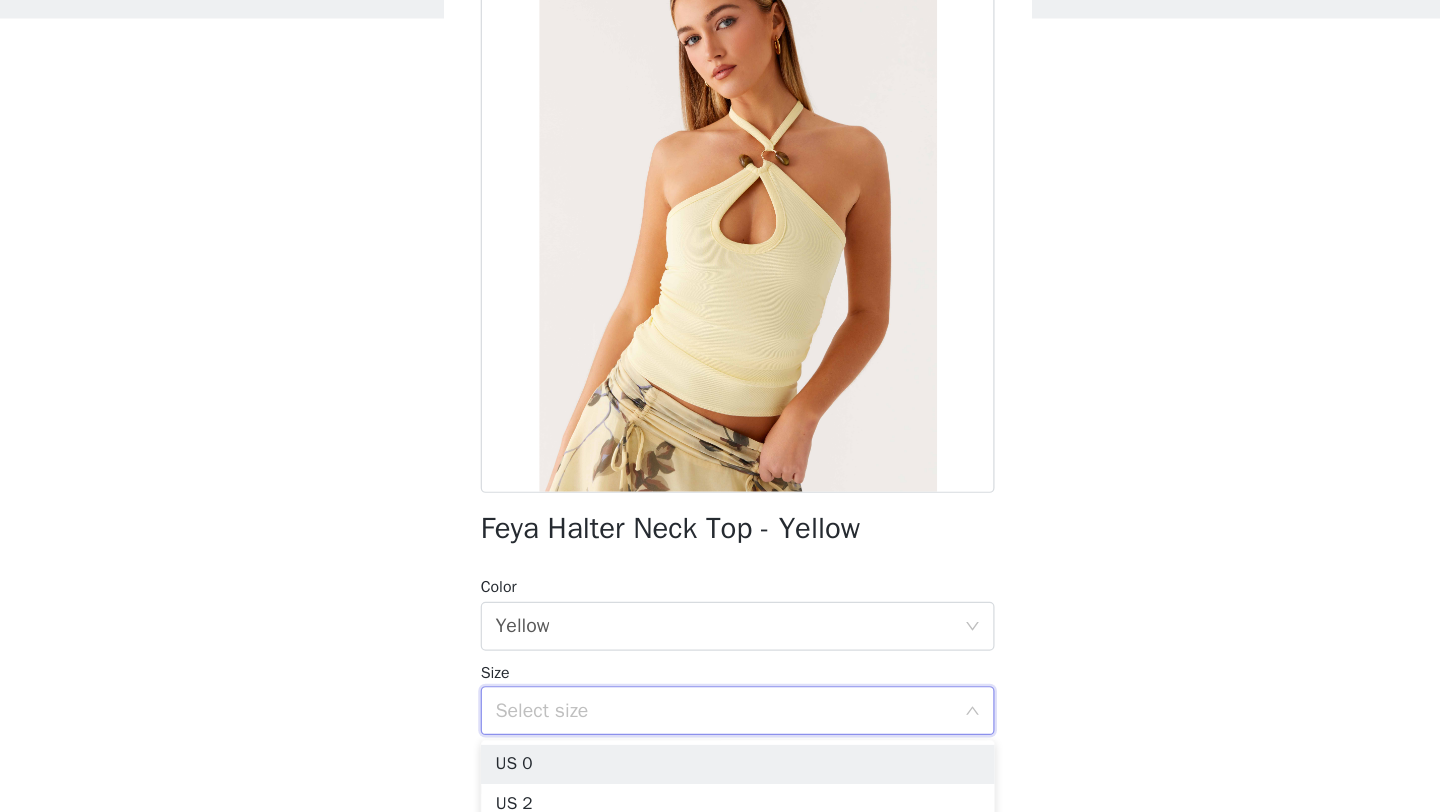 click on "US 0" at bounding box center (720, 772) 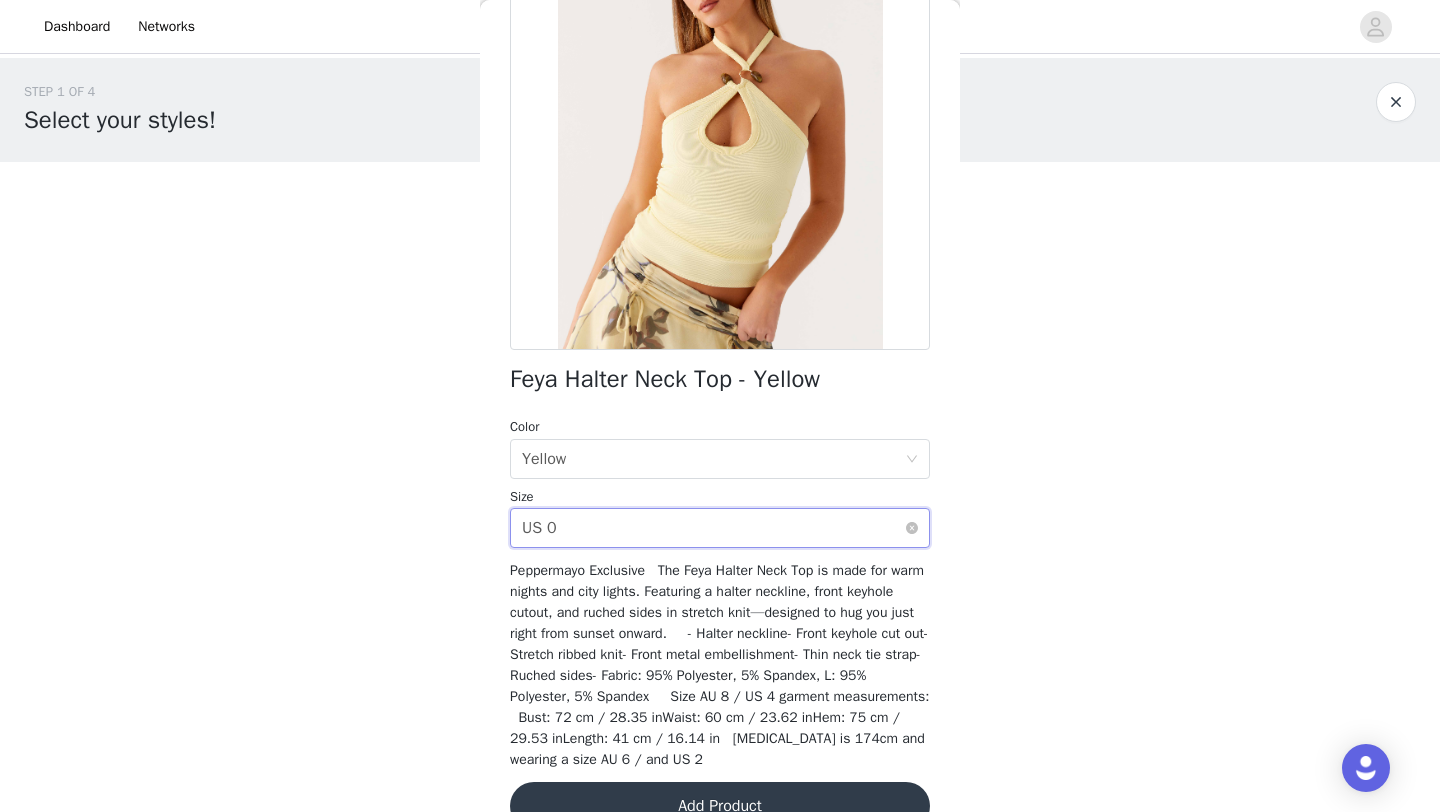 scroll, scrollTop: 199, scrollLeft: 0, axis: vertical 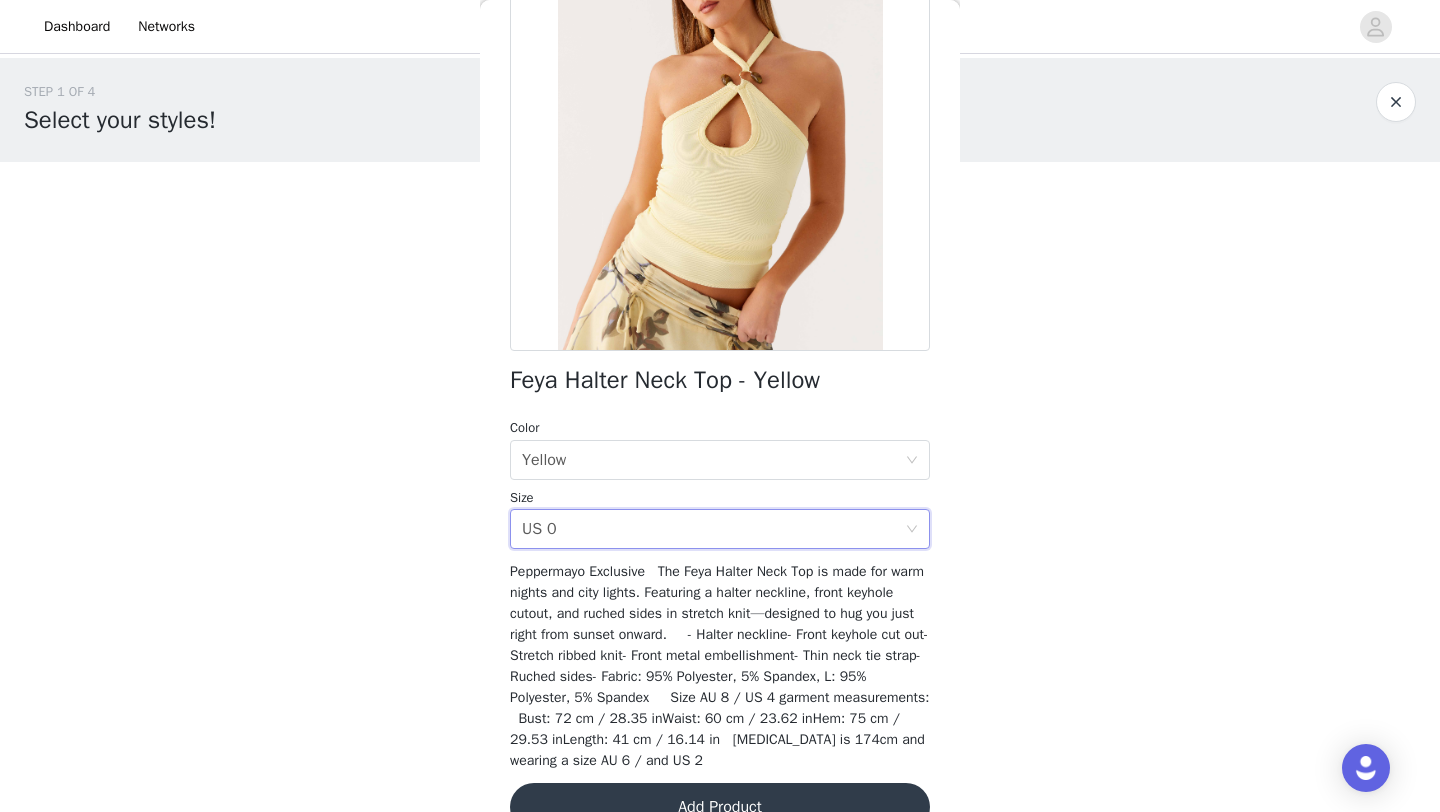 drag, startPoint x: 569, startPoint y: 722, endPoint x: 602, endPoint y: 801, distance: 85.61542 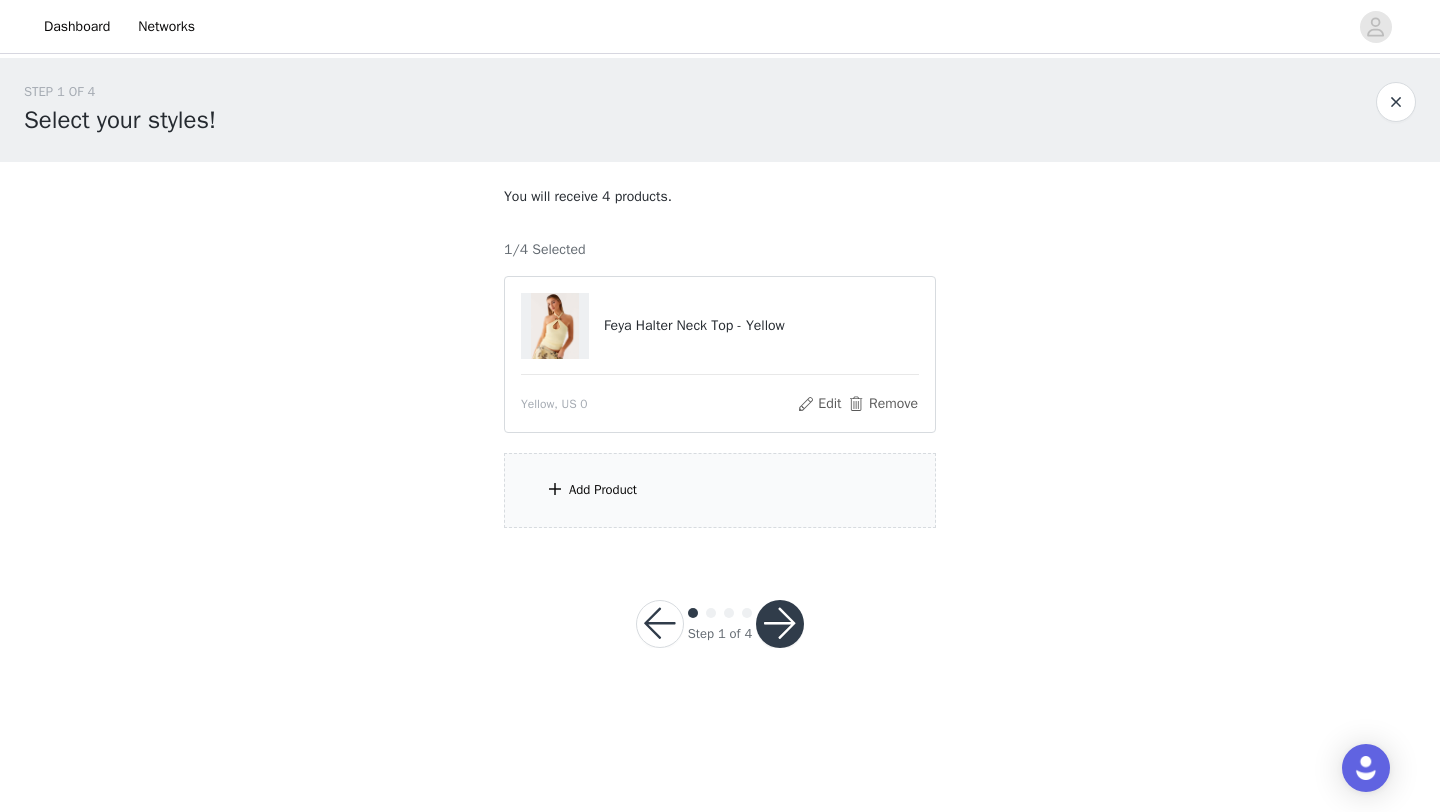 click on "Add Product" at bounding box center [720, 490] 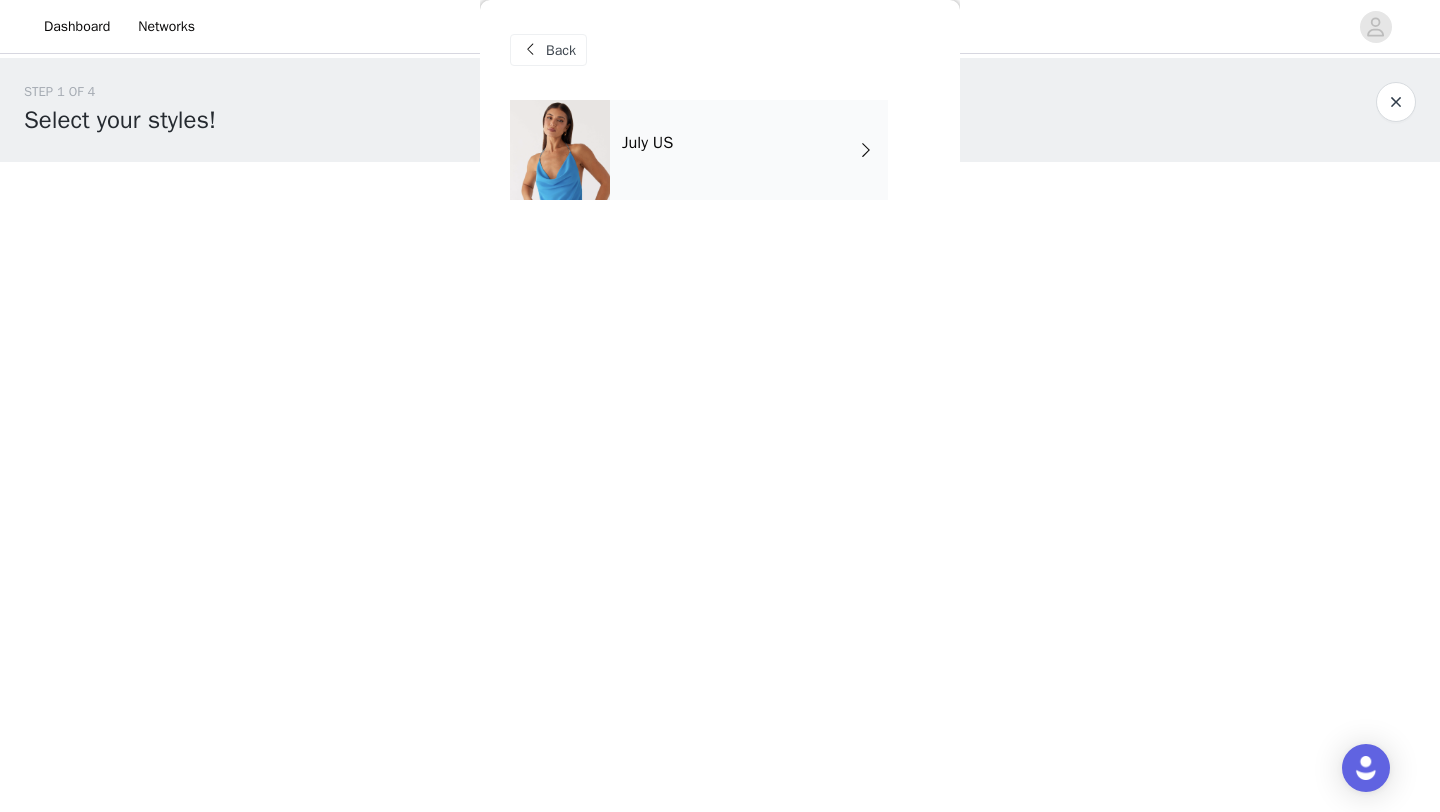 drag, startPoint x: 602, startPoint y: 801, endPoint x: 647, endPoint y: 151, distance: 651.55585 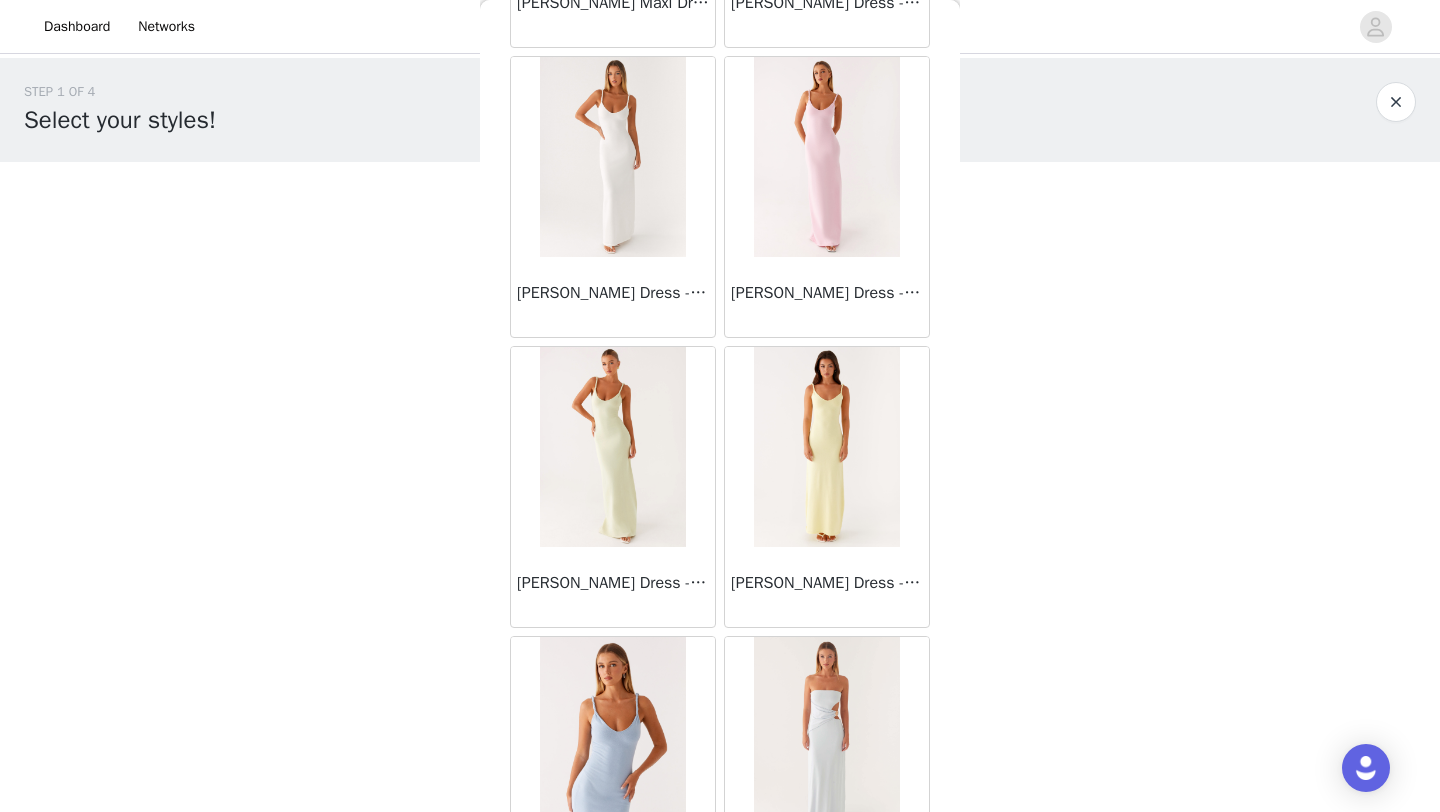 scroll, scrollTop: 2248, scrollLeft: 0, axis: vertical 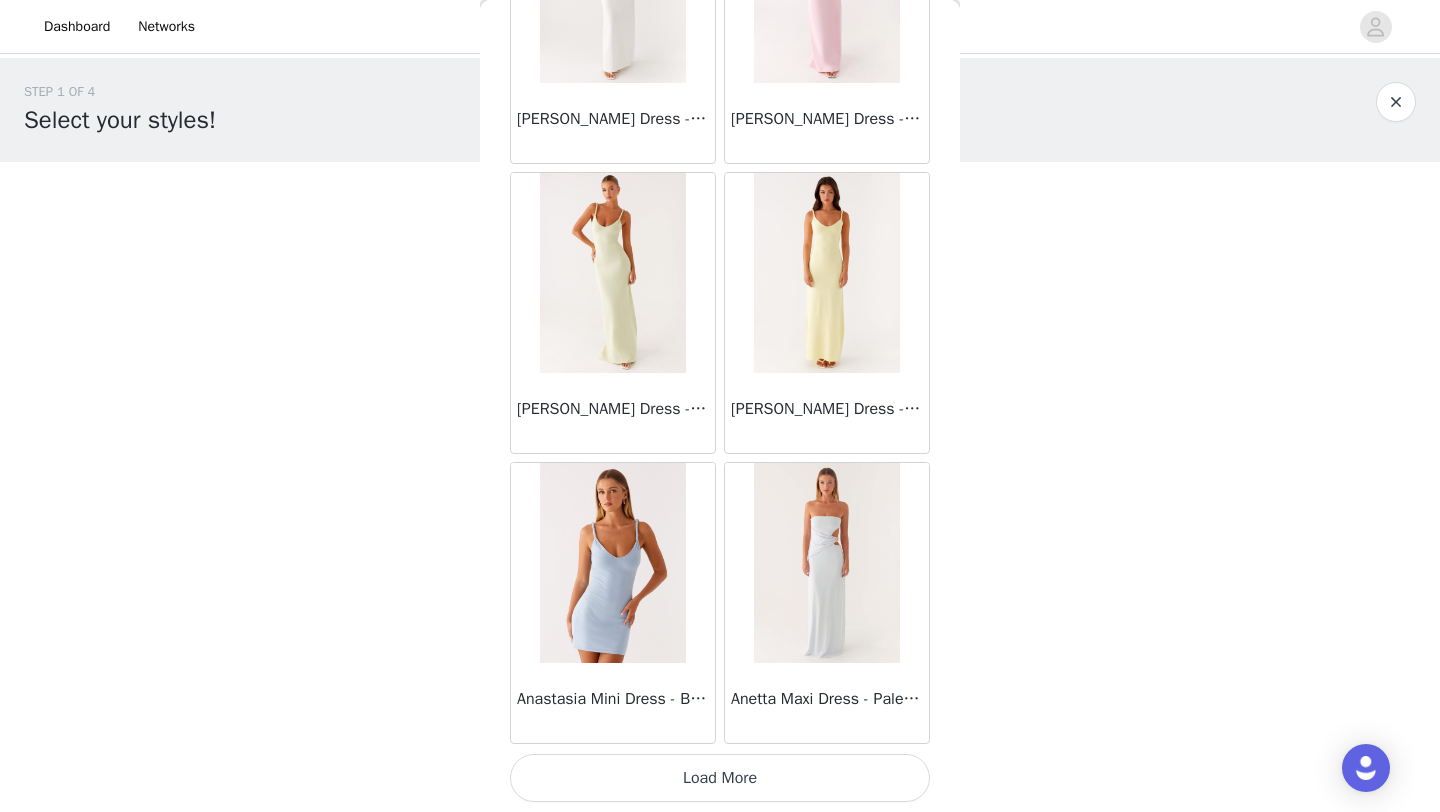 drag, startPoint x: 647, startPoint y: 151, endPoint x: 652, endPoint y: 788, distance: 637.01965 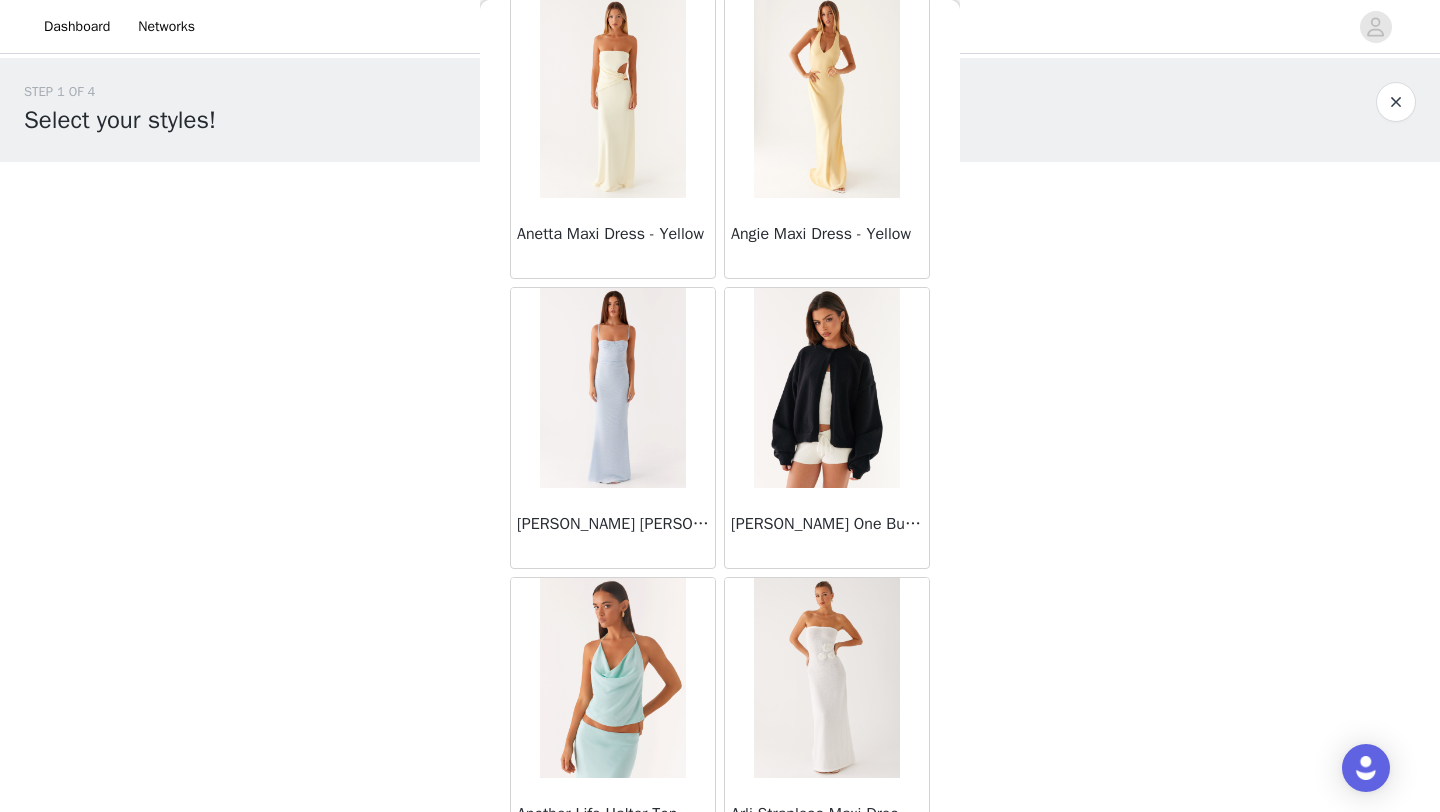 scroll, scrollTop: 5148, scrollLeft: 0, axis: vertical 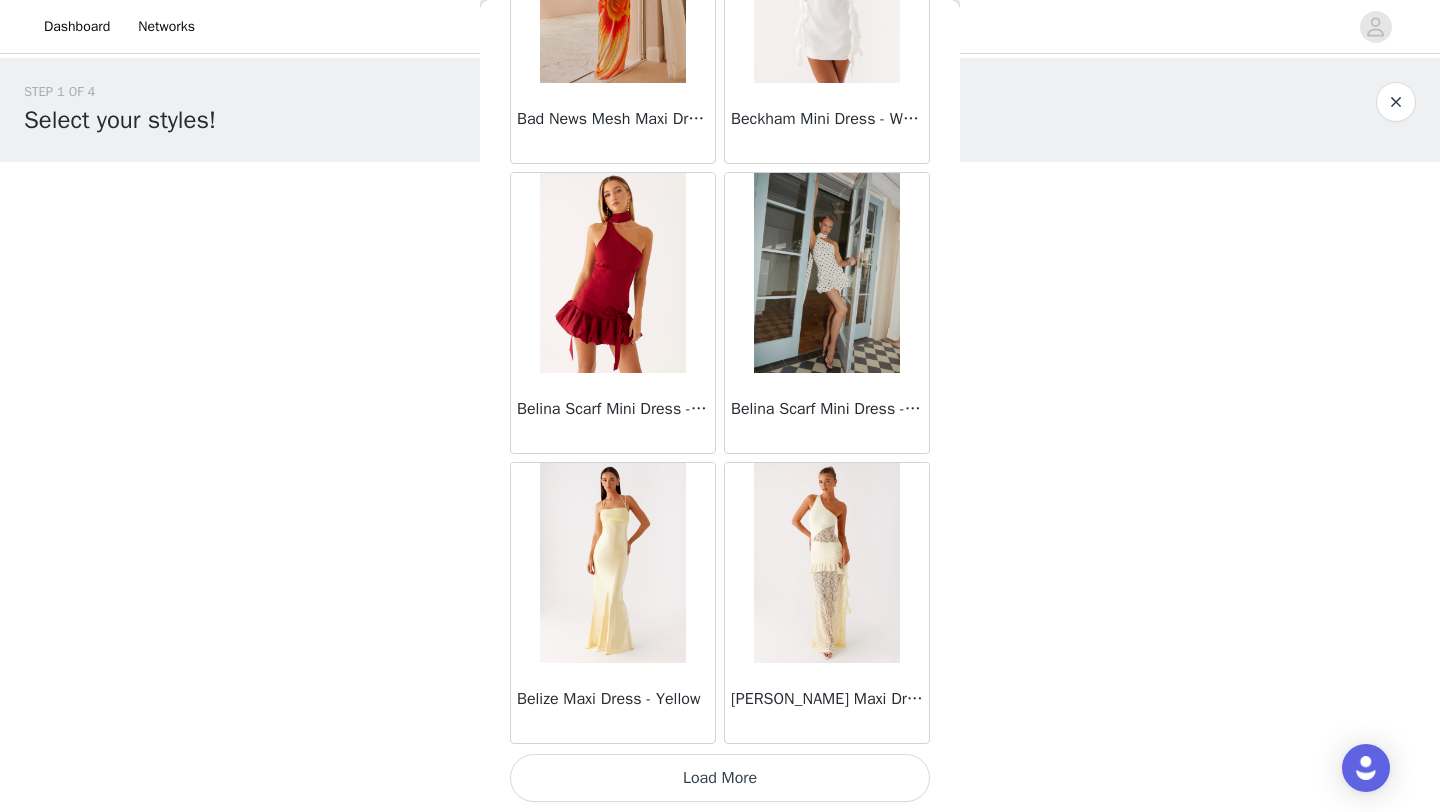 drag, startPoint x: 652, startPoint y: 788, endPoint x: 670, endPoint y: 770, distance: 25.455845 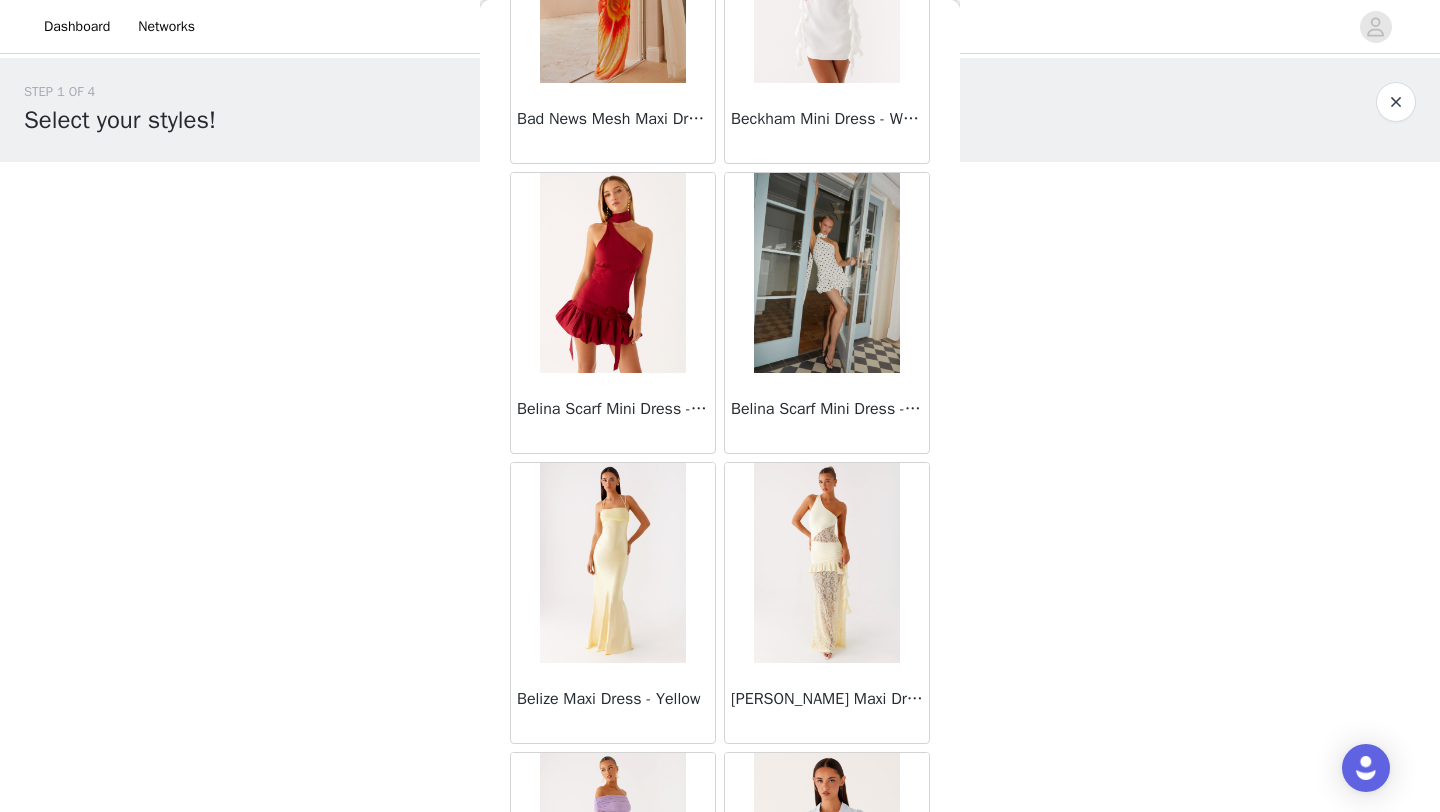 scroll, scrollTop: 8048, scrollLeft: 0, axis: vertical 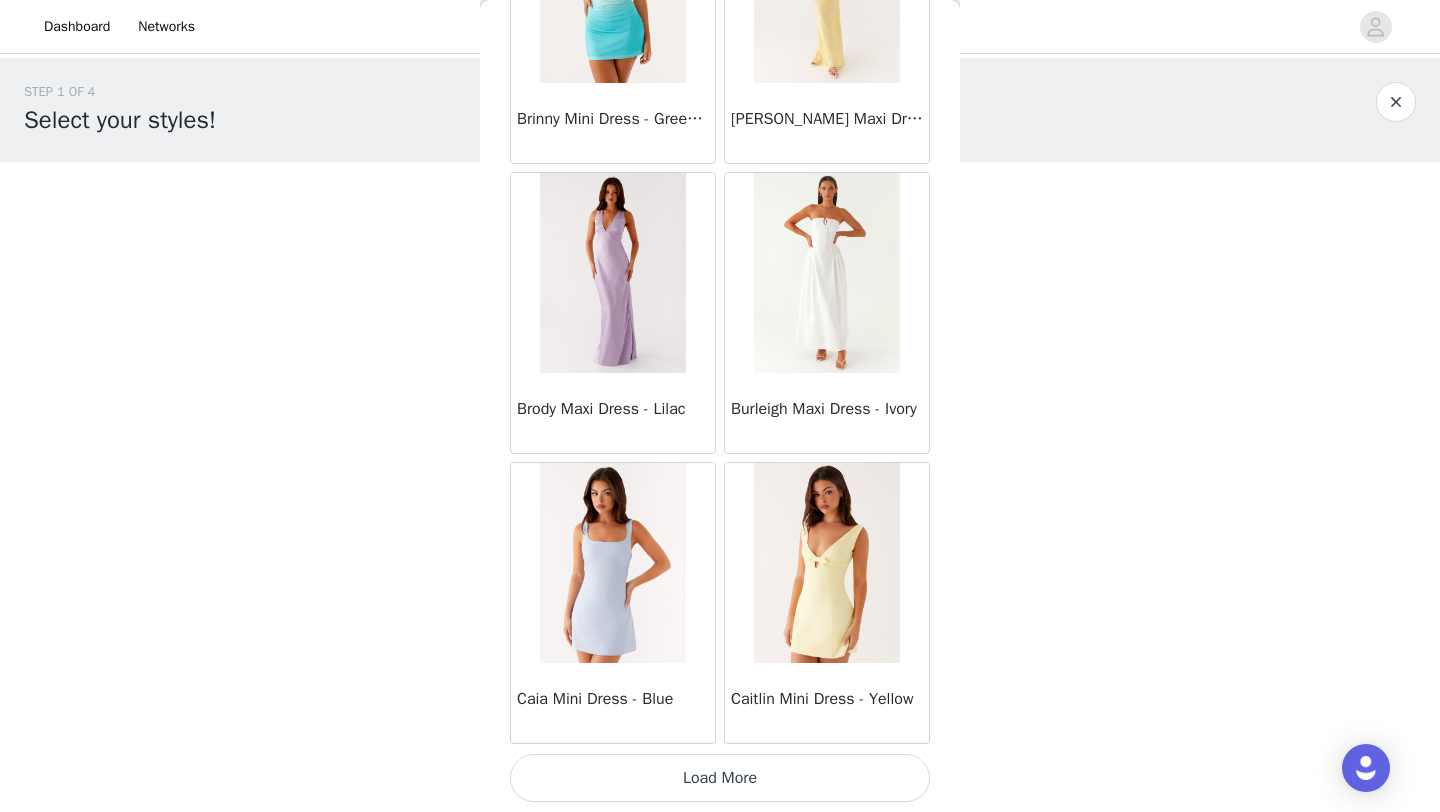 drag, startPoint x: 670, startPoint y: 770, endPoint x: 703, endPoint y: 789, distance: 38.078865 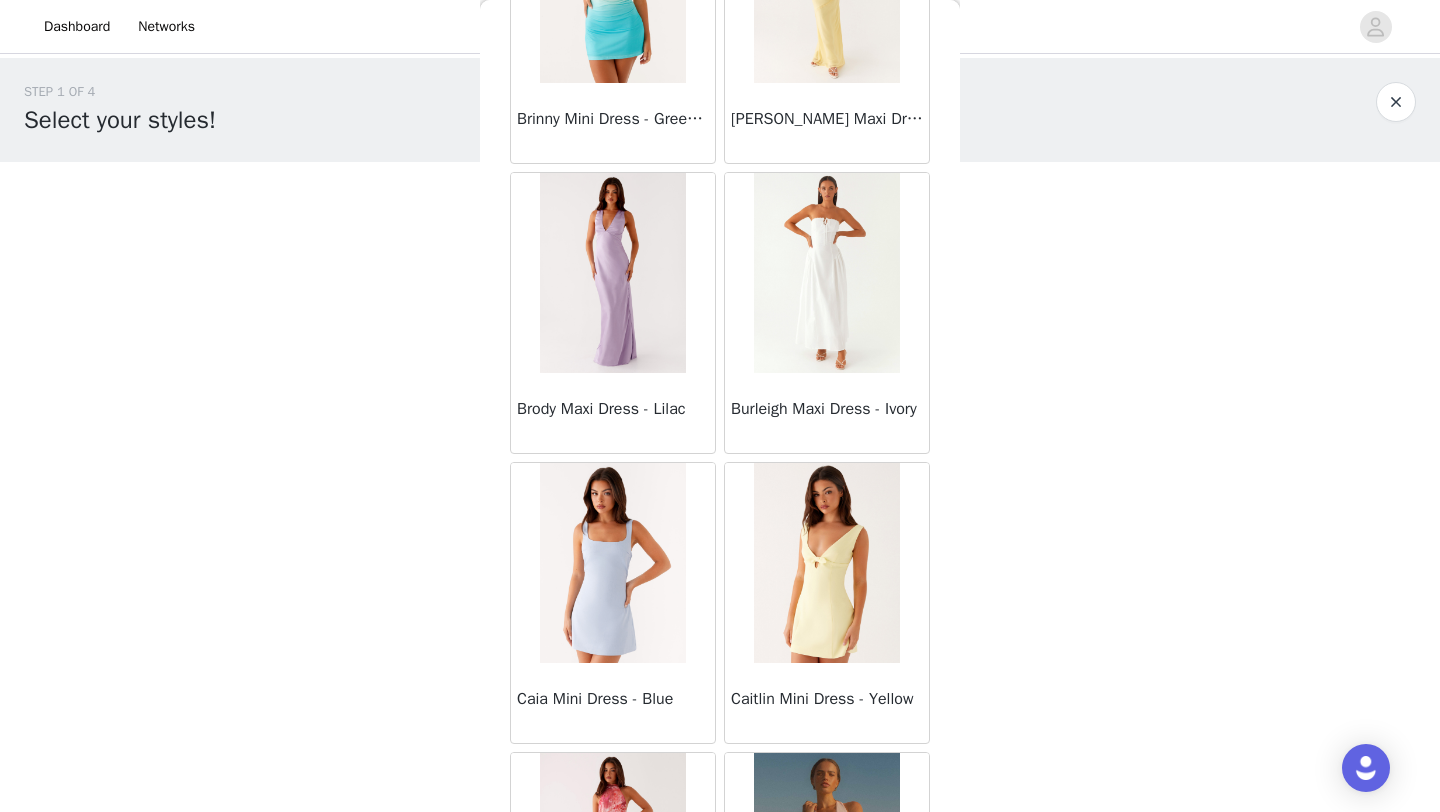 scroll, scrollTop: 10948, scrollLeft: 0, axis: vertical 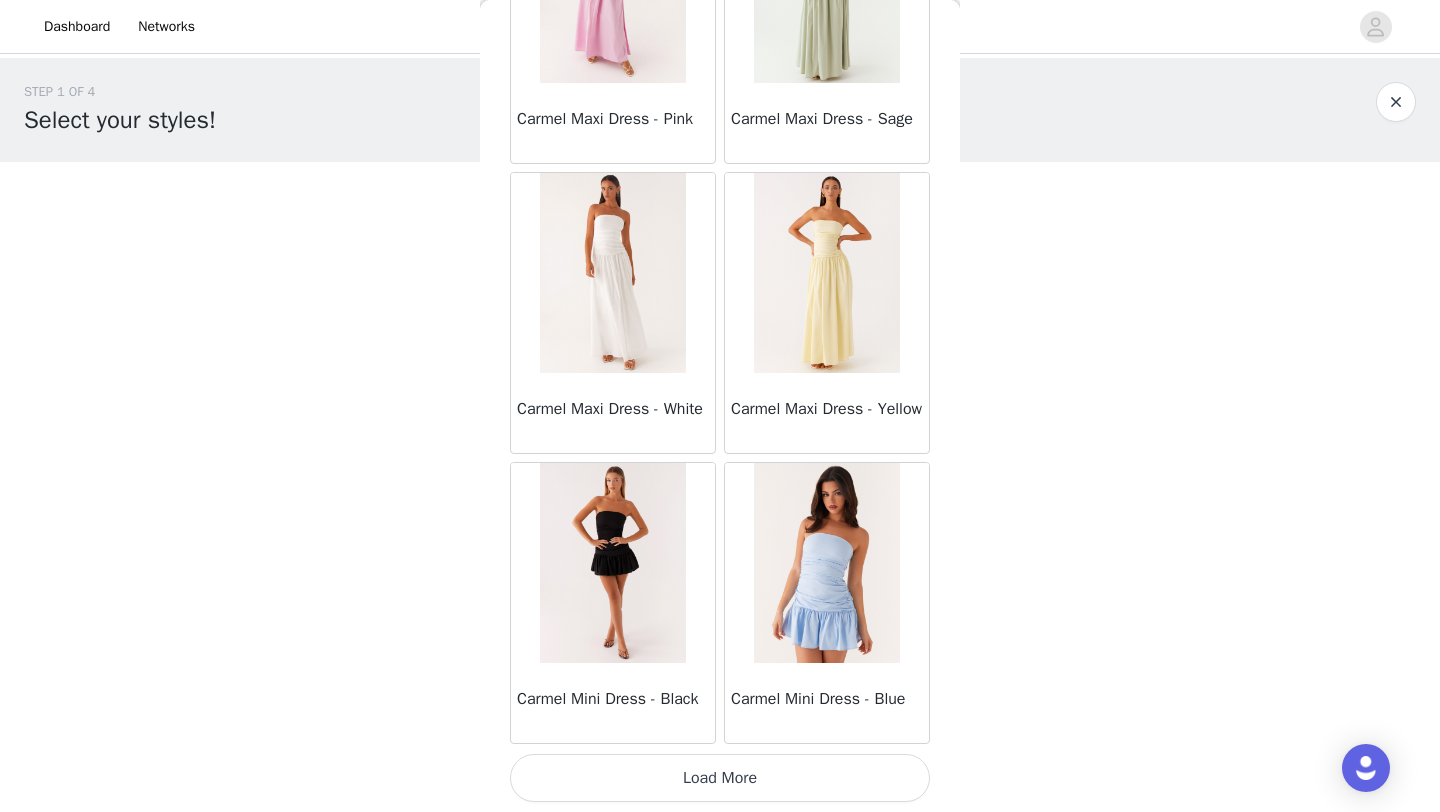 click on "Load More" at bounding box center [720, 778] 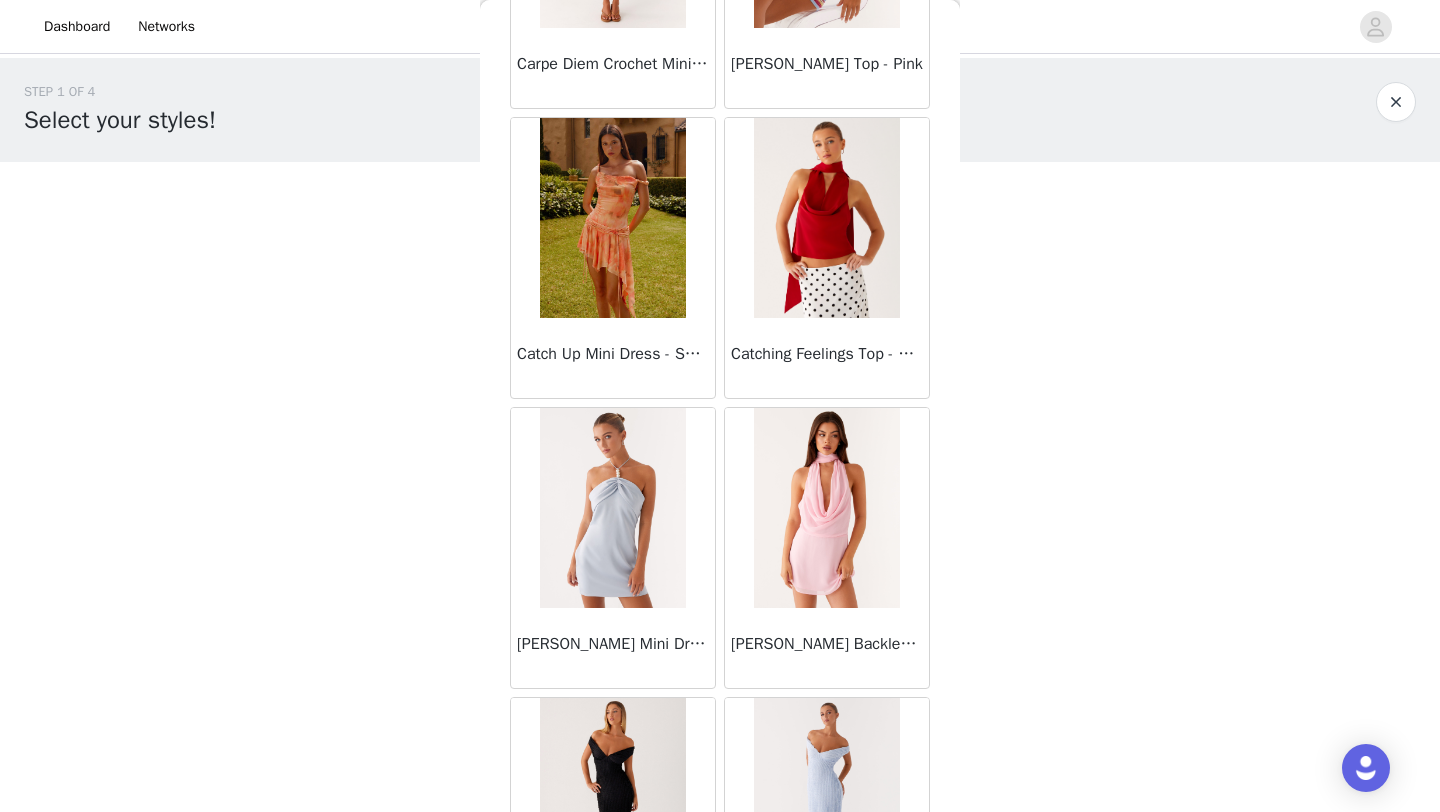 scroll, scrollTop: 13848, scrollLeft: 0, axis: vertical 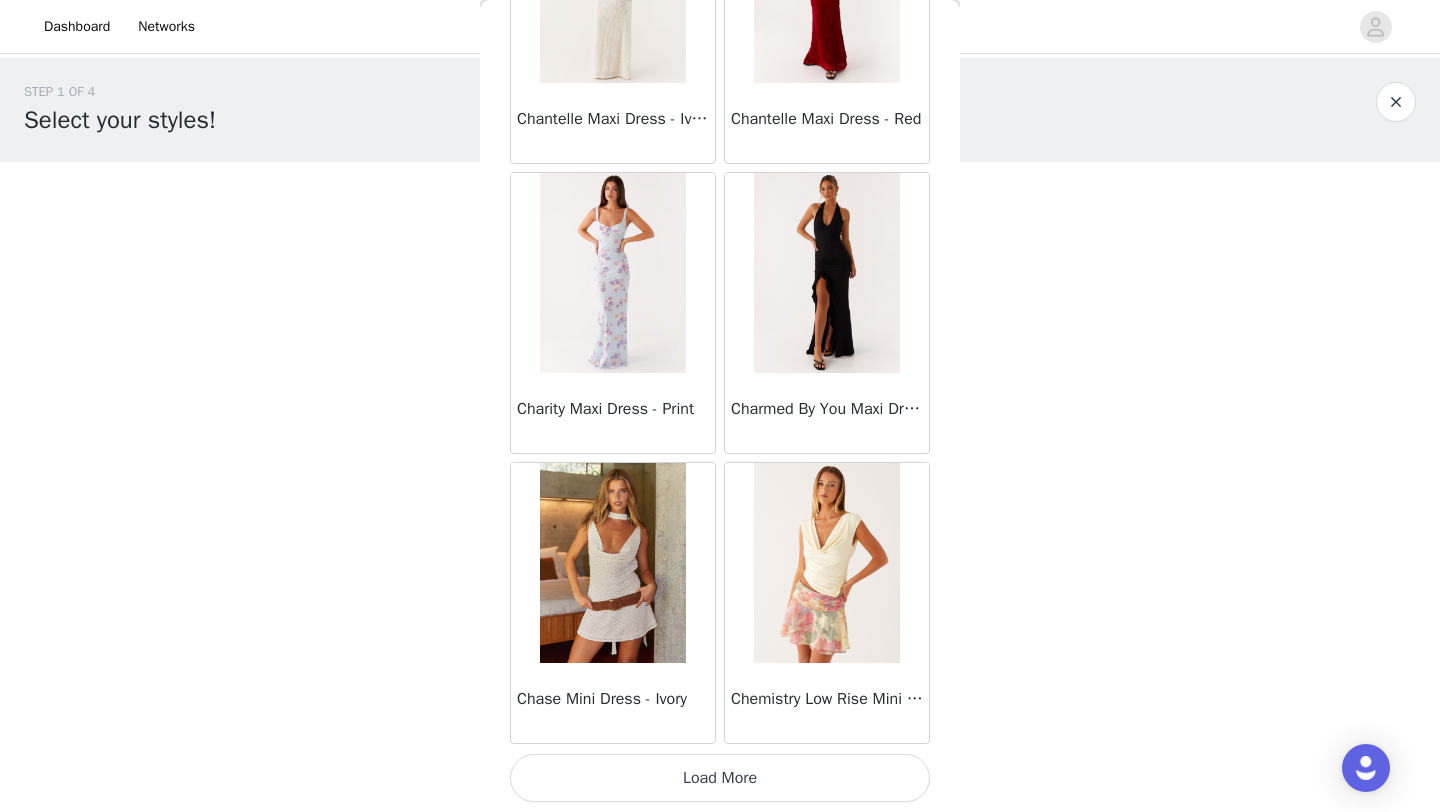 click on "Load More" at bounding box center (720, 778) 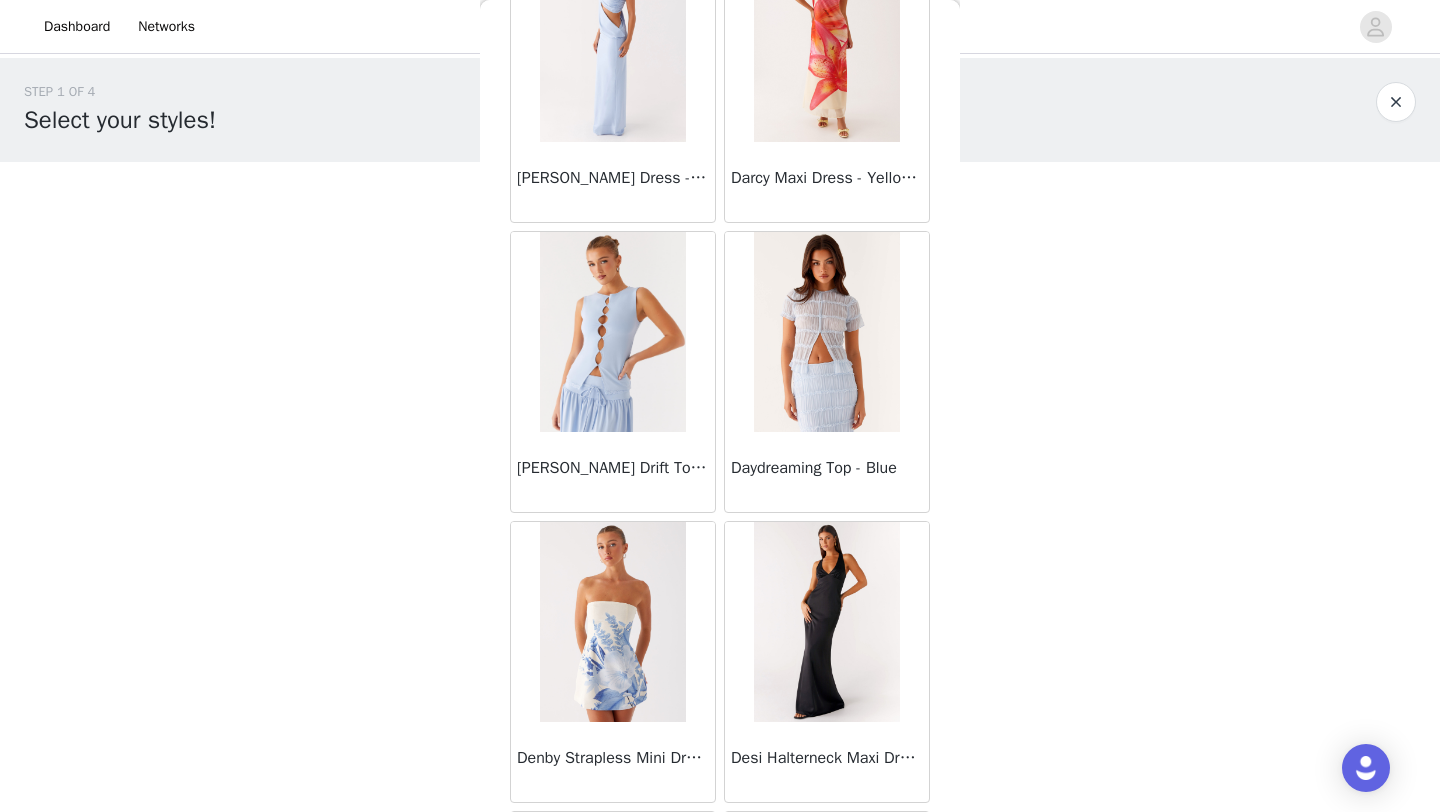scroll, scrollTop: 16748, scrollLeft: 0, axis: vertical 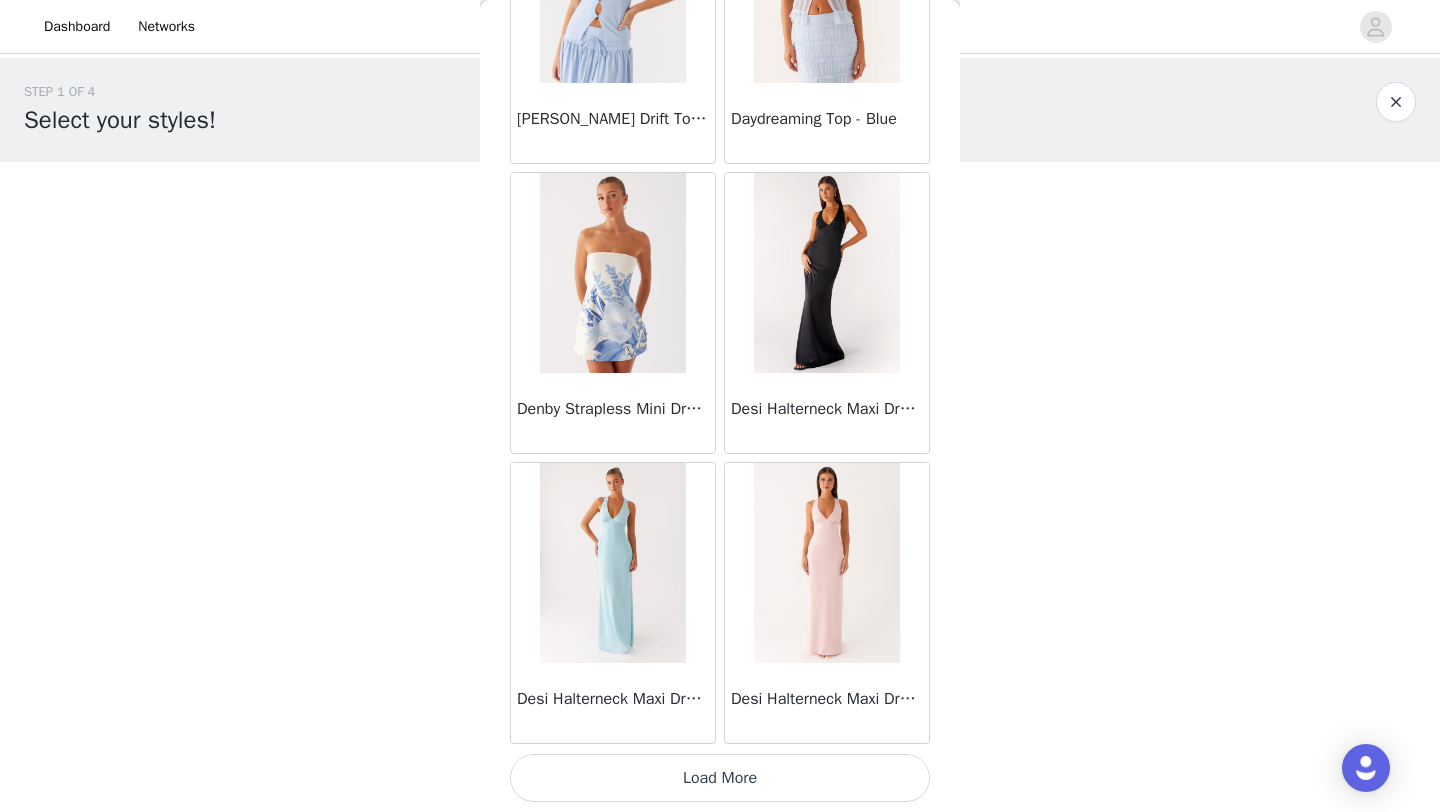 drag, startPoint x: 703, startPoint y: 789, endPoint x: 747, endPoint y: 762, distance: 51.62364 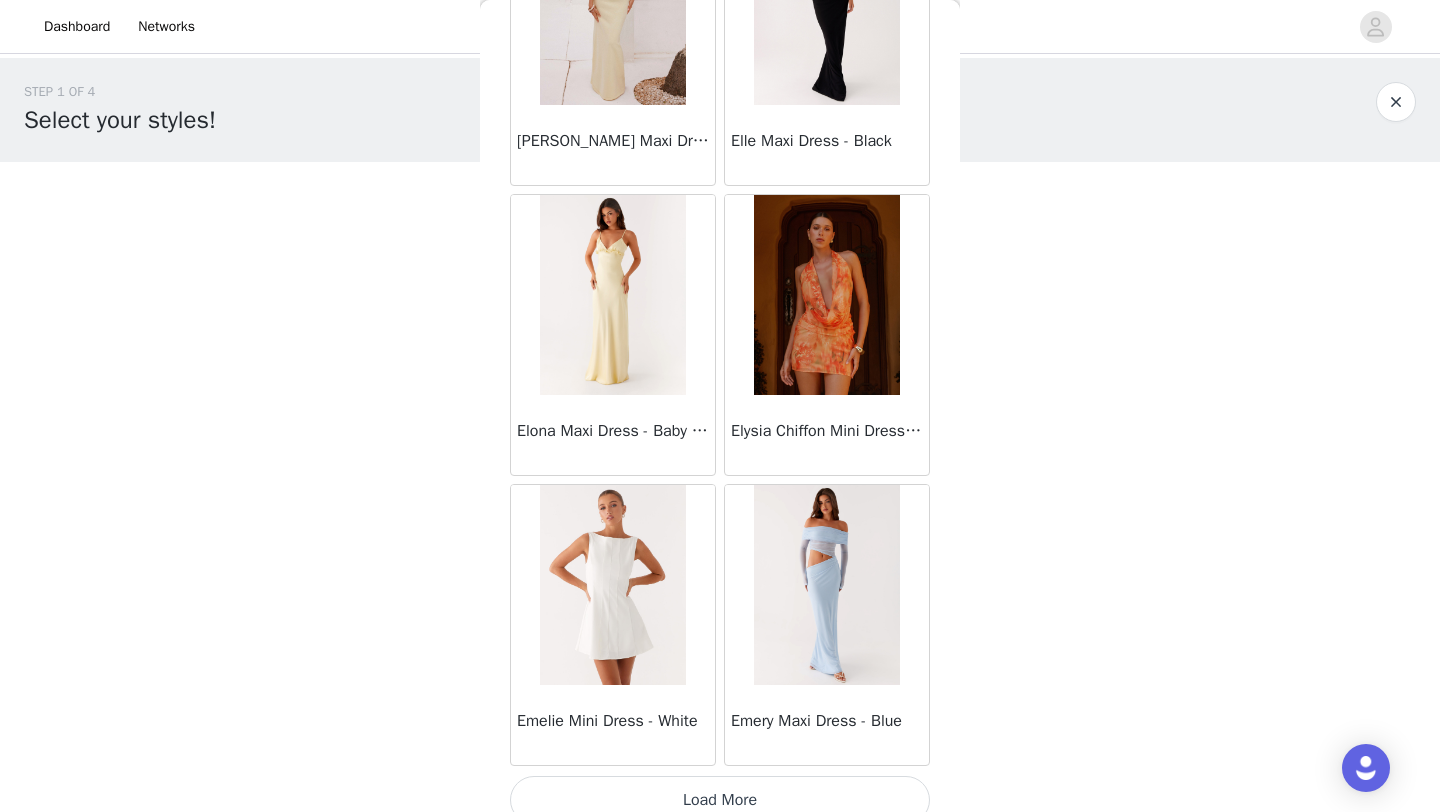 scroll, scrollTop: 19648, scrollLeft: 0, axis: vertical 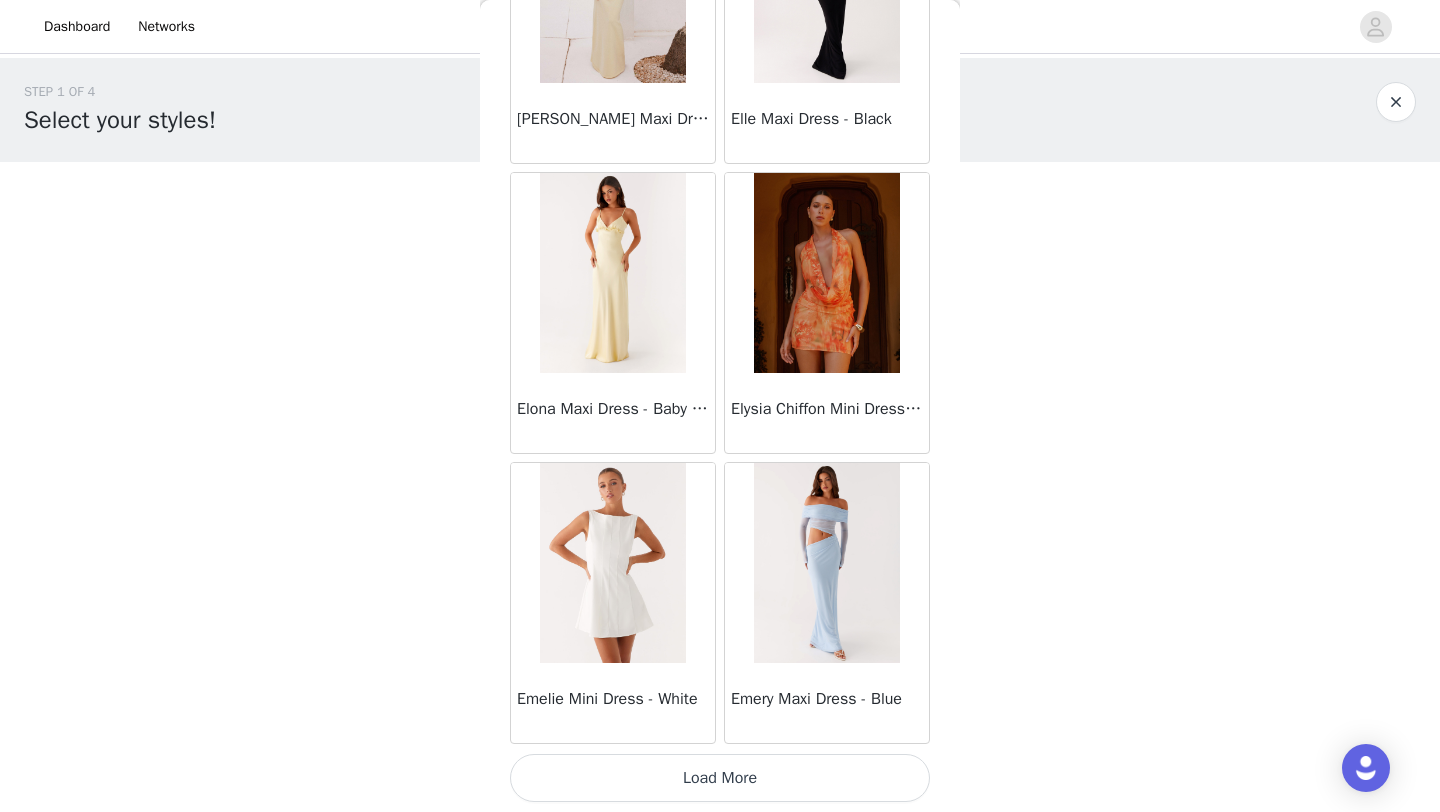 drag, startPoint x: 747, startPoint y: 762, endPoint x: 795, endPoint y: 764, distance: 48.04165 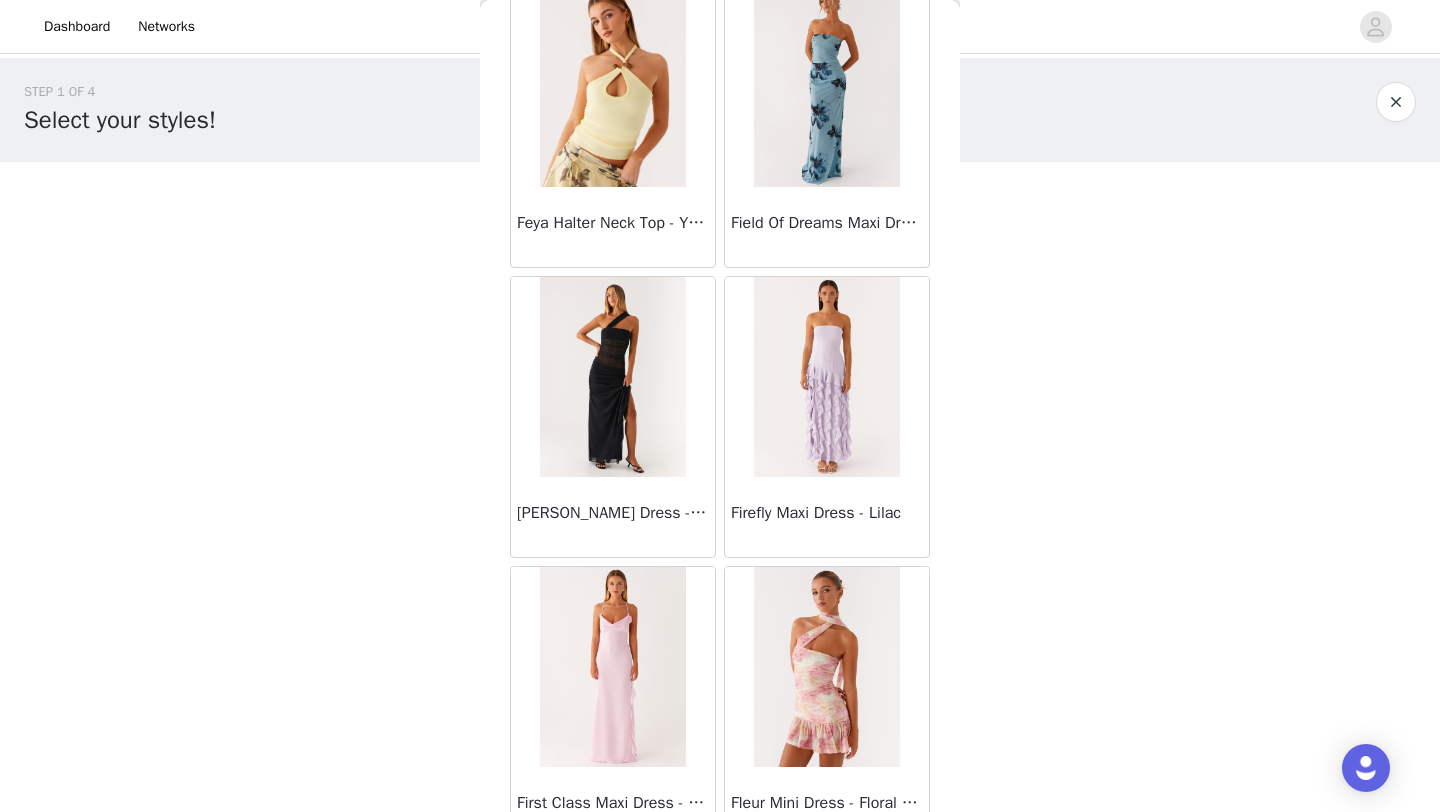 scroll, scrollTop: 22548, scrollLeft: 0, axis: vertical 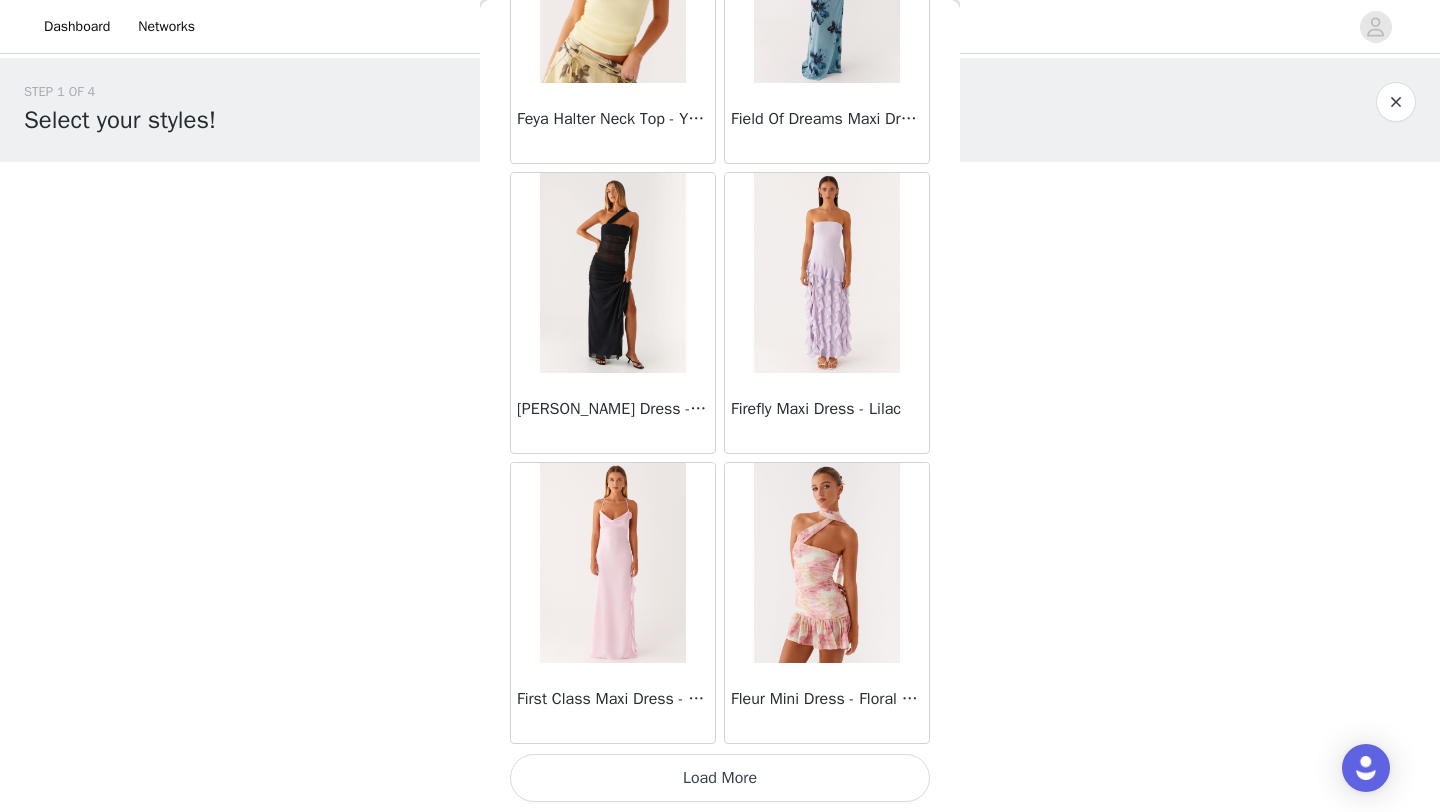 click on "Load More" at bounding box center (720, 778) 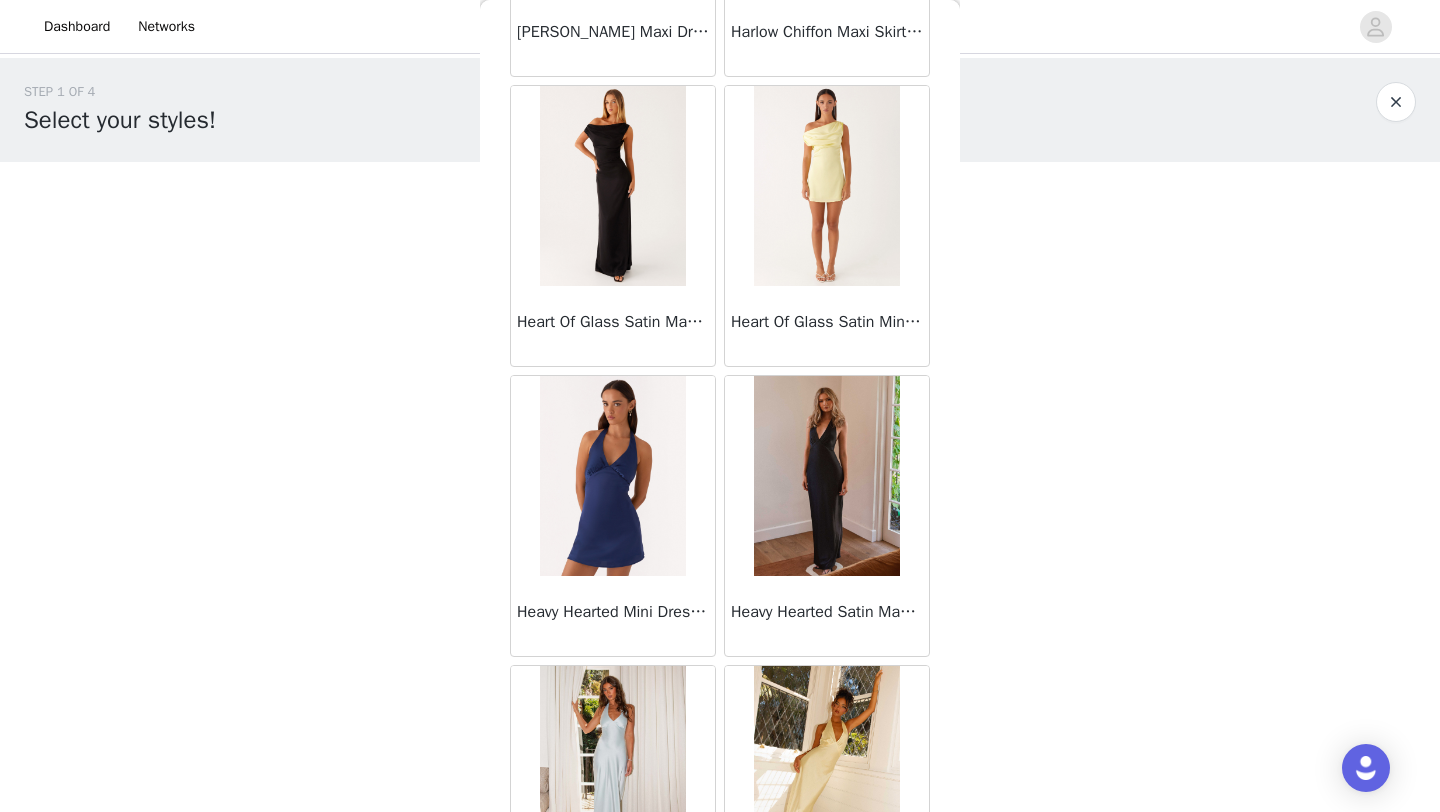 scroll, scrollTop: 25448, scrollLeft: 0, axis: vertical 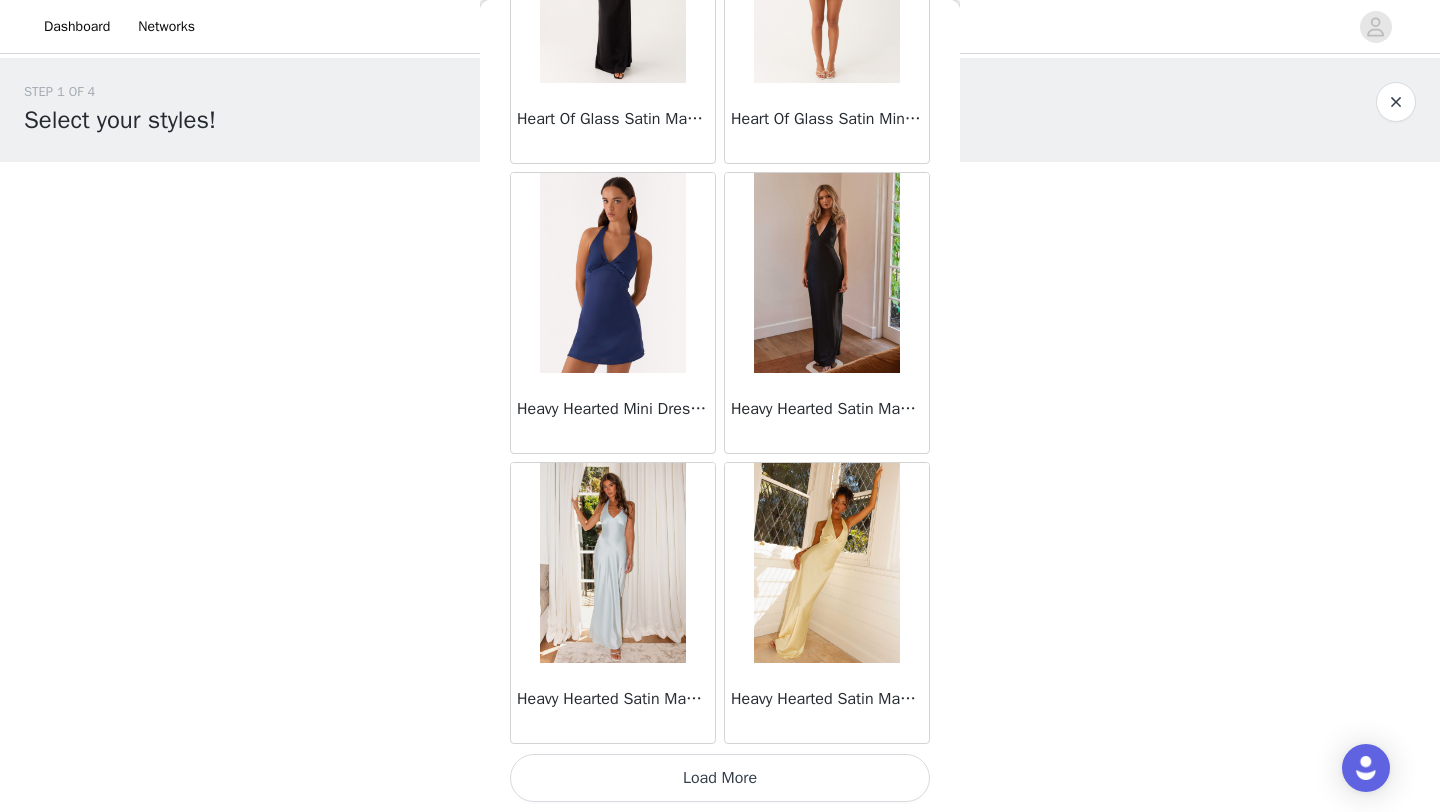 drag, startPoint x: 795, startPoint y: 764, endPoint x: 694, endPoint y: 781, distance: 102.4207 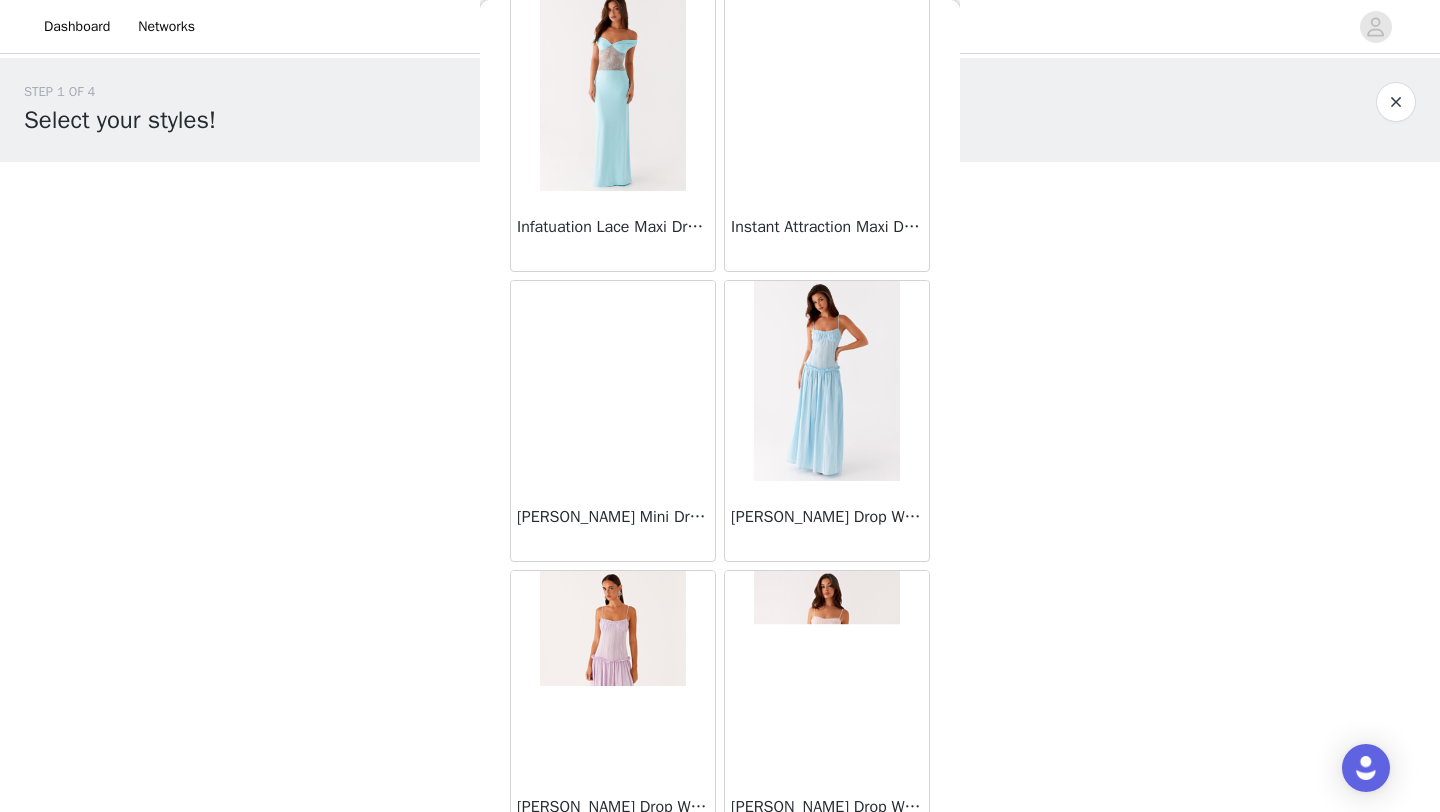 scroll, scrollTop: 28348, scrollLeft: 0, axis: vertical 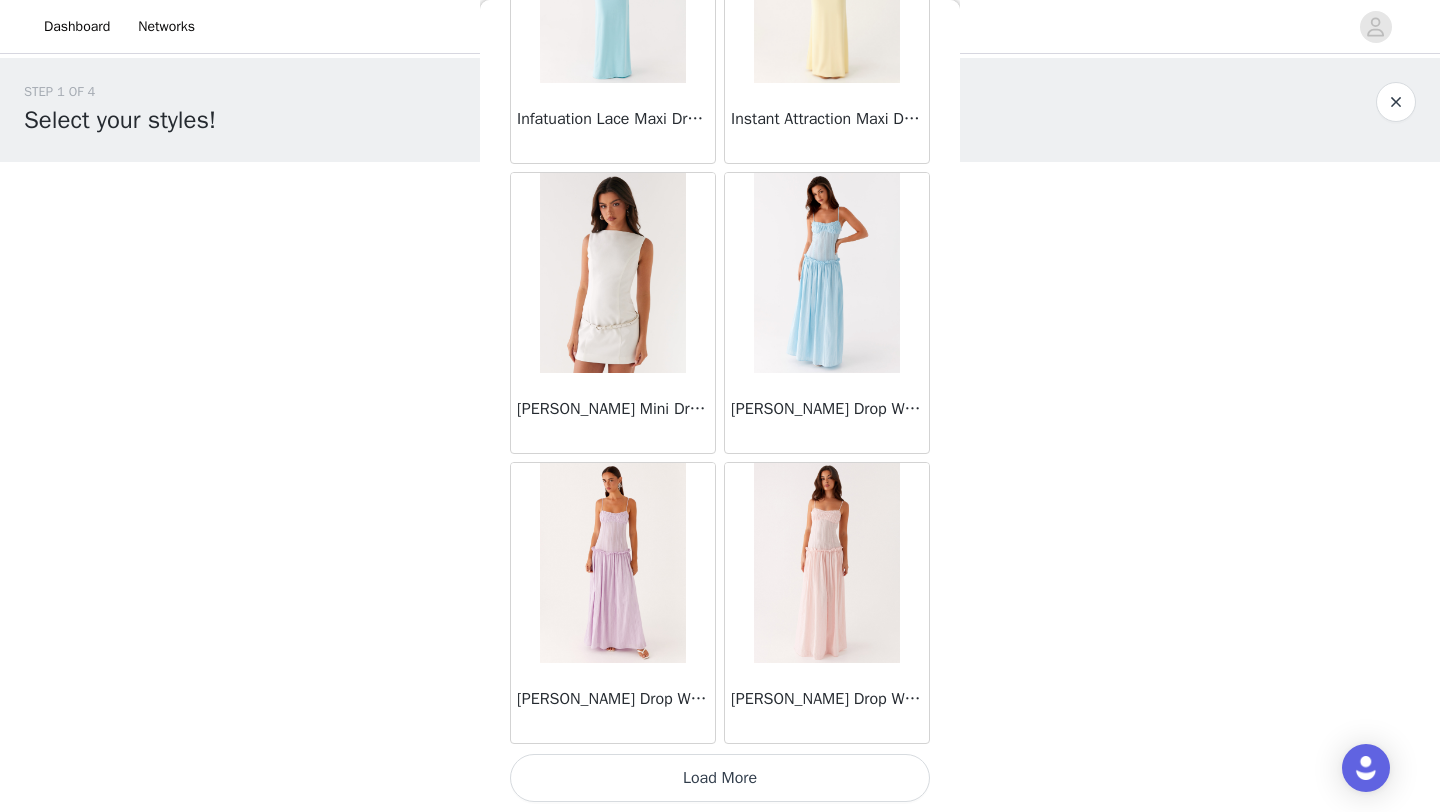 click on "Load More" at bounding box center (720, 778) 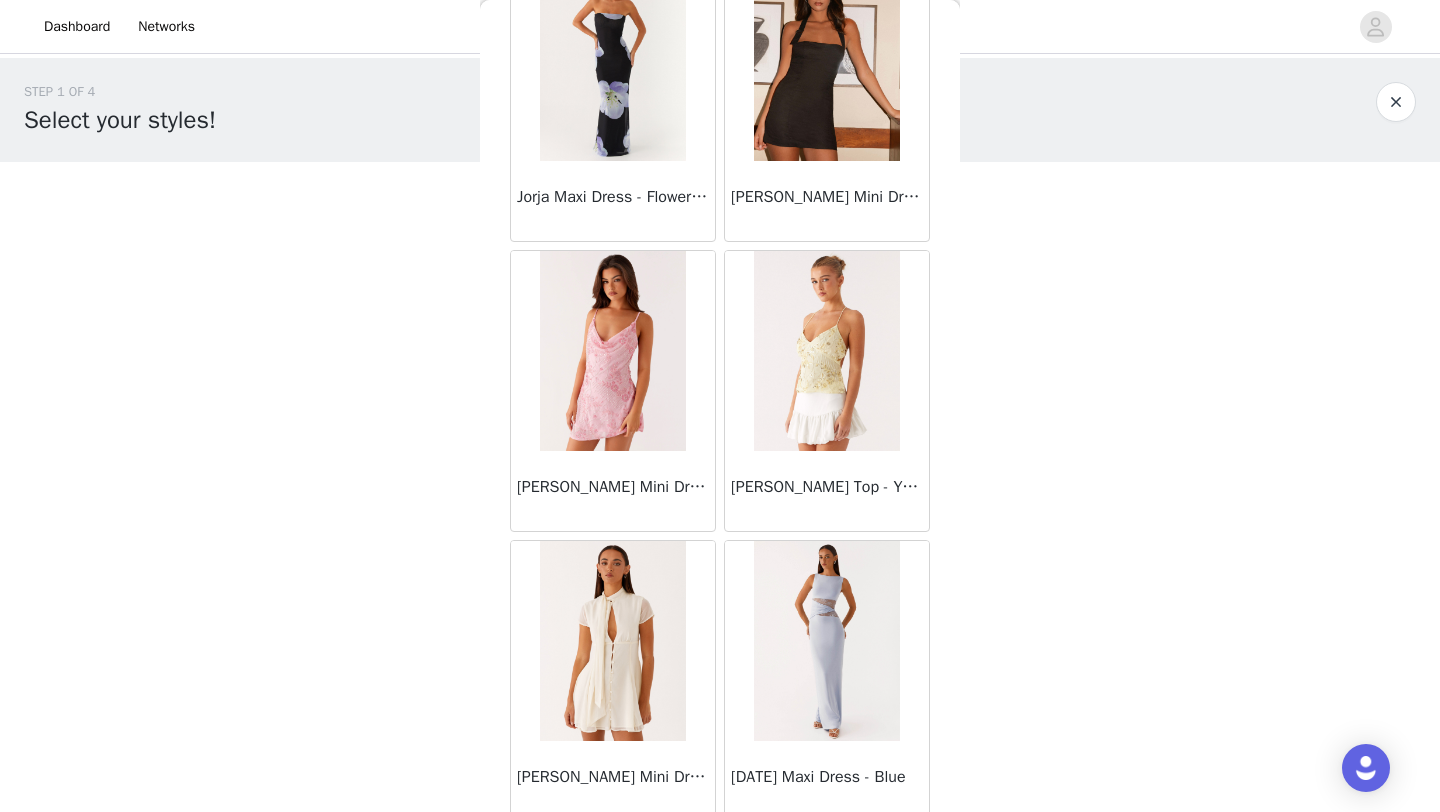 scroll, scrollTop: 30008, scrollLeft: 0, axis: vertical 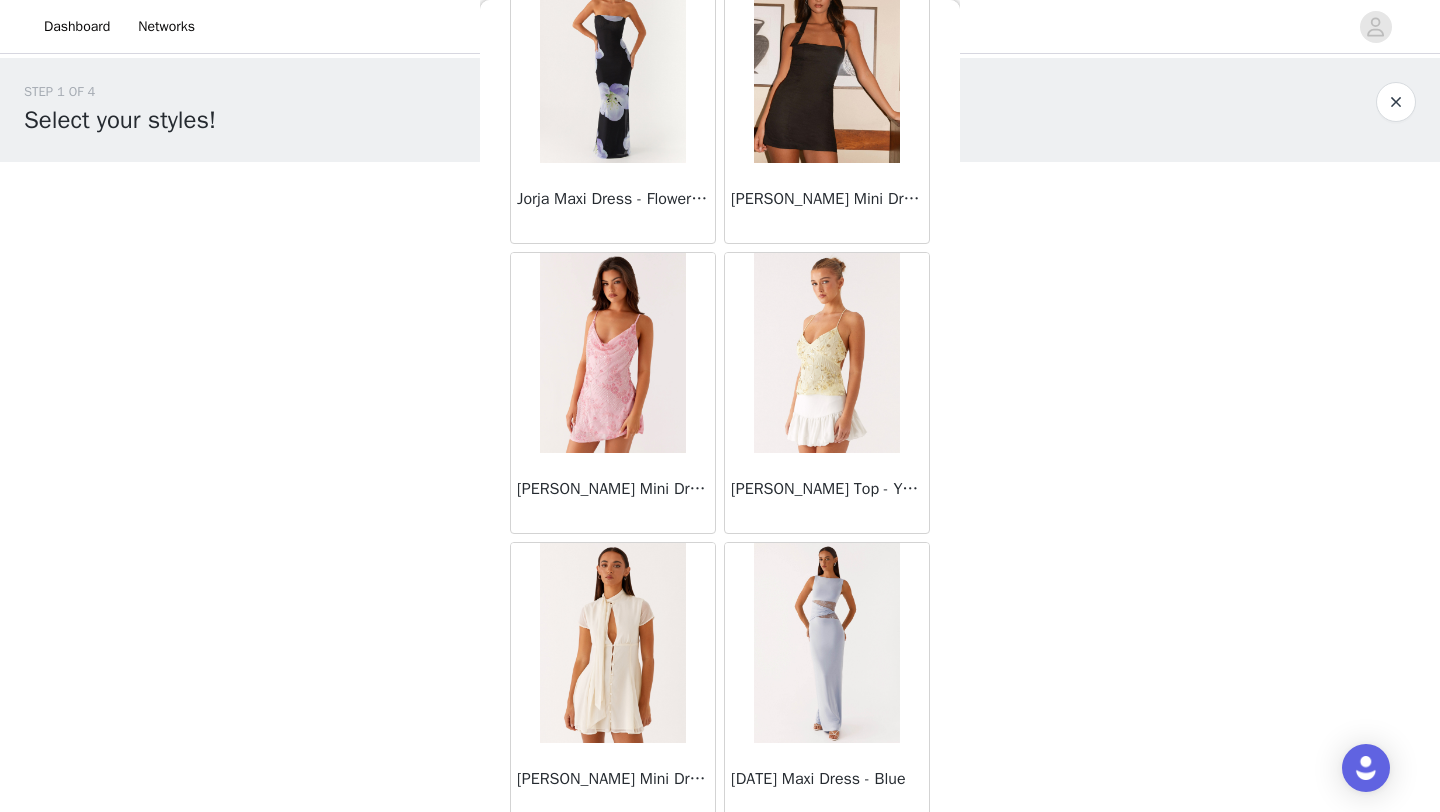 click on "Kamilla Sequin Cami Top - Yellow" at bounding box center [827, 489] 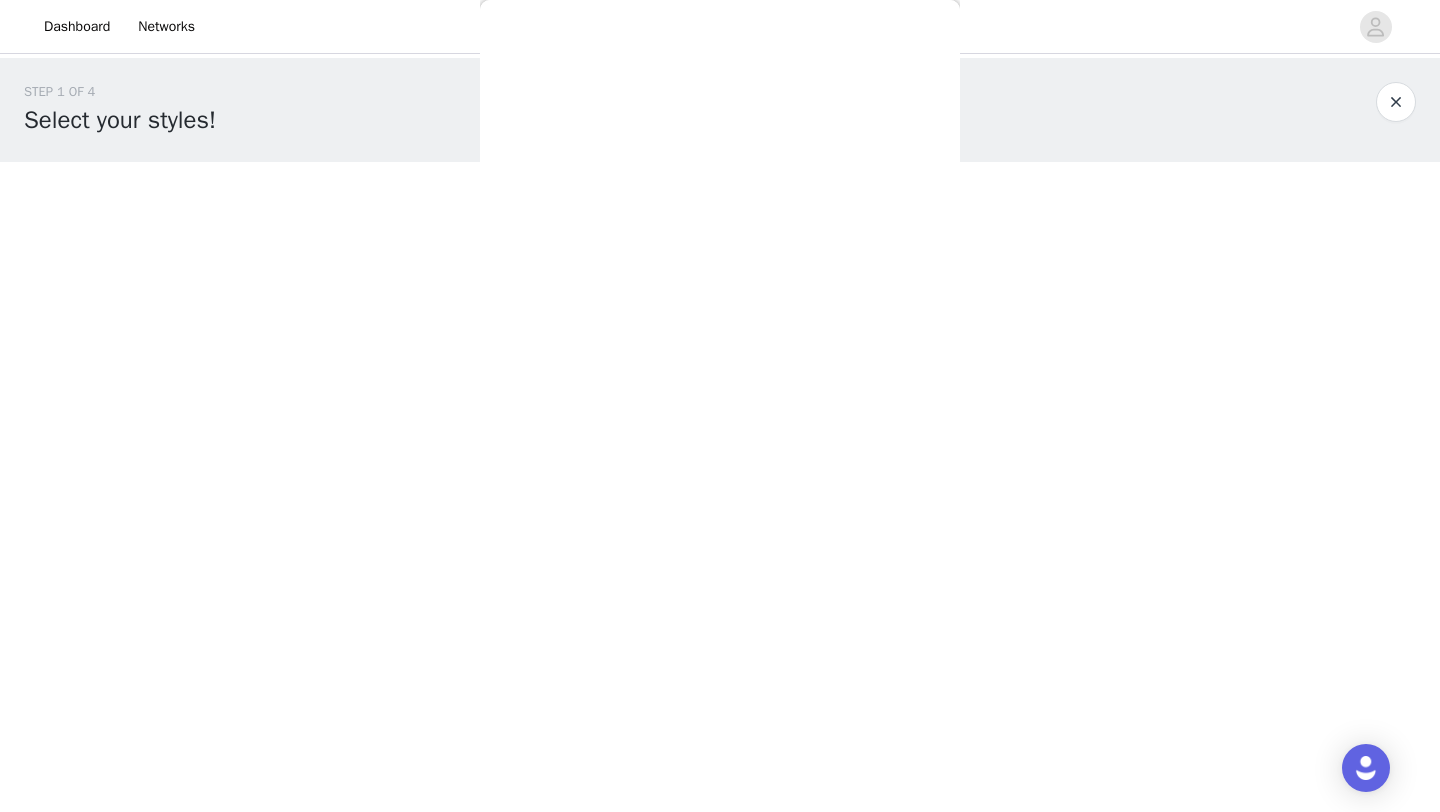 scroll, scrollTop: 0, scrollLeft: 0, axis: both 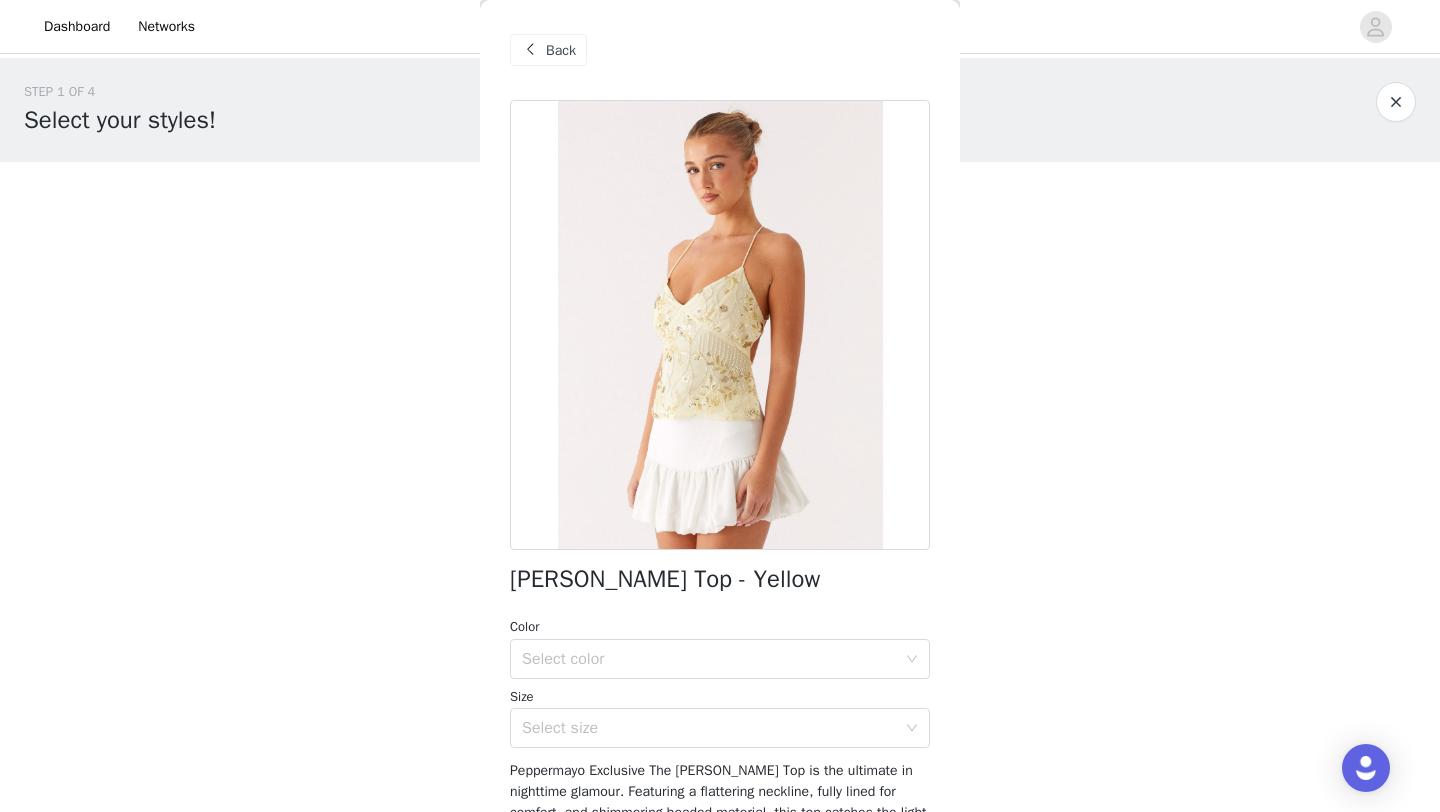 click on "Select color" at bounding box center [709, 659] 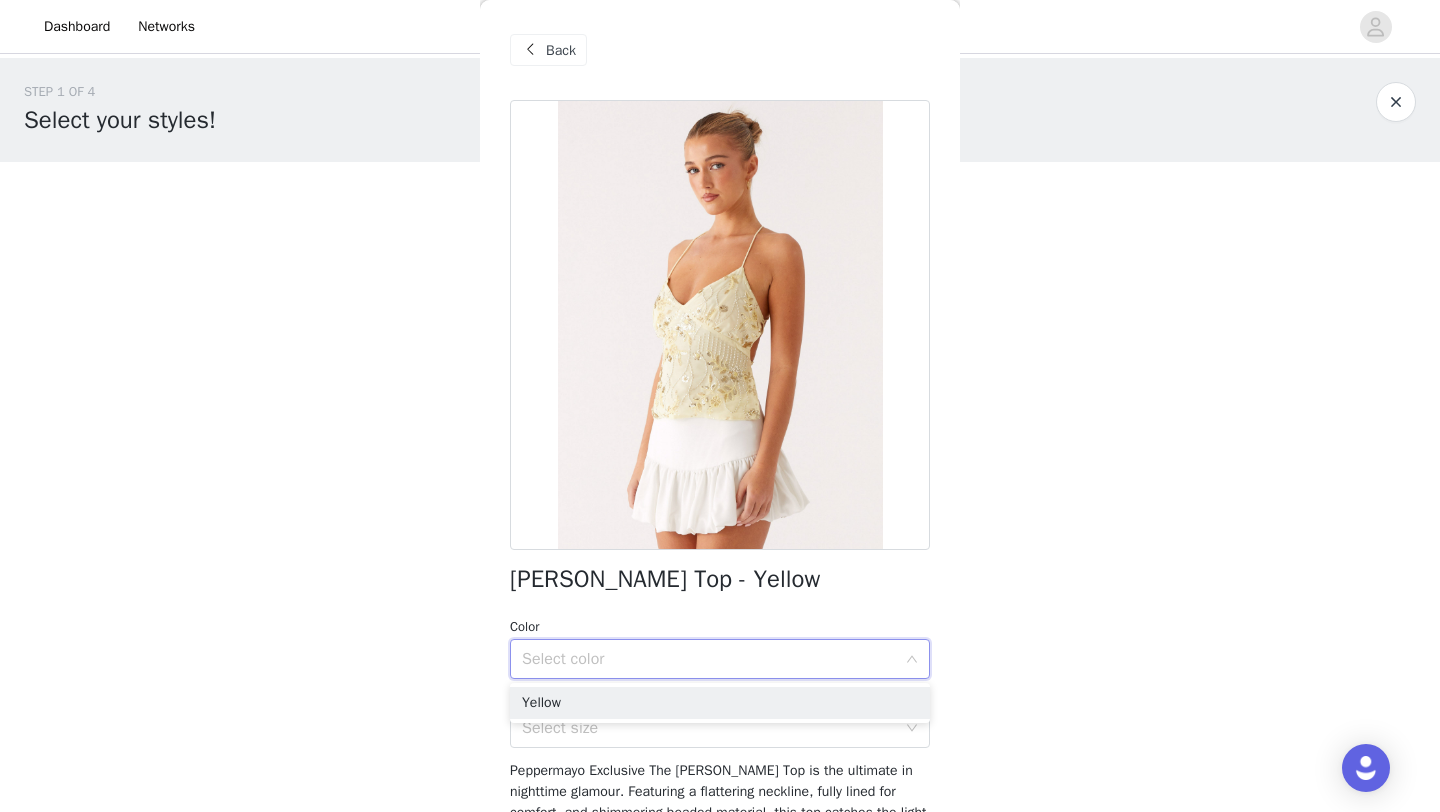 click on "Yellow" at bounding box center [720, 703] 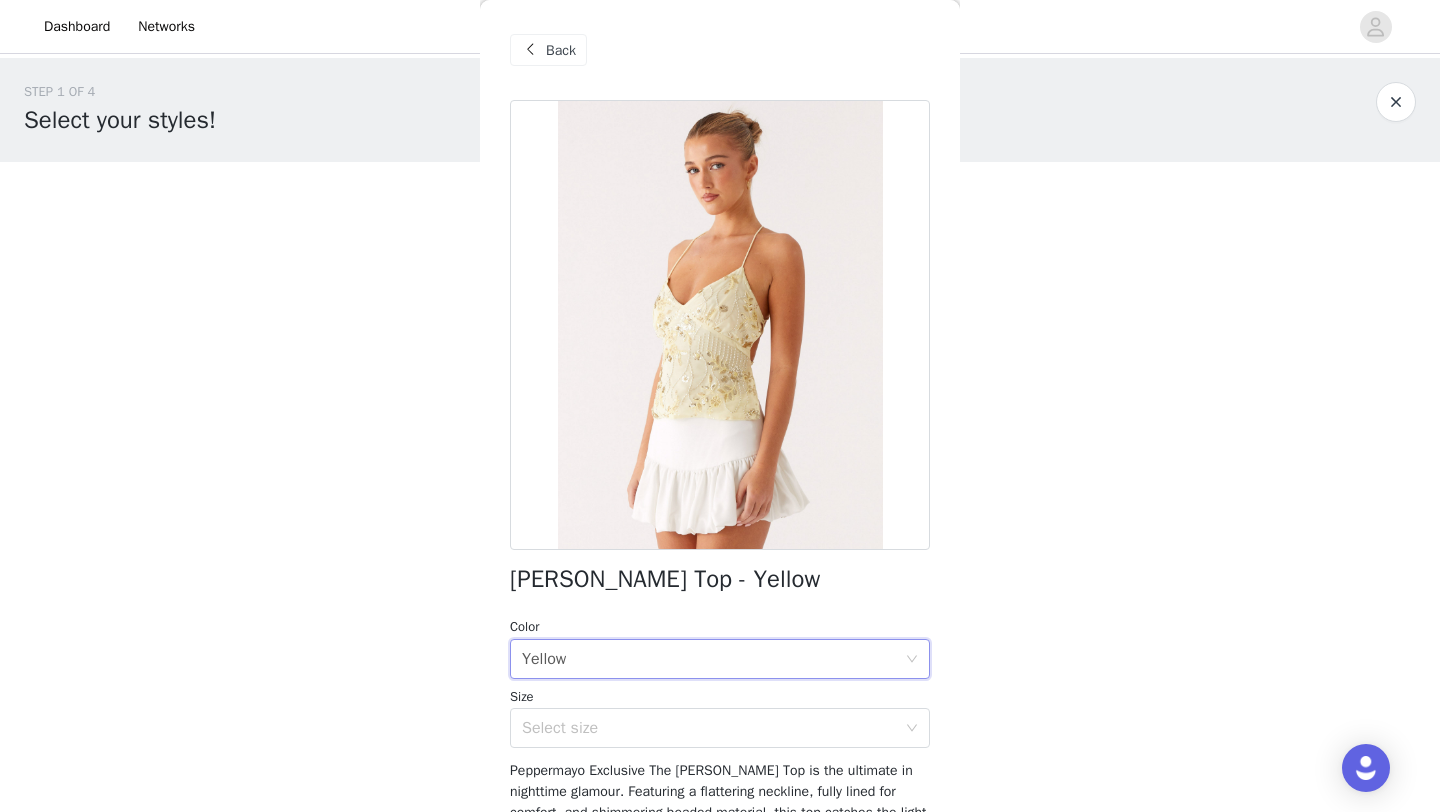 click on "Select size" at bounding box center [709, 728] 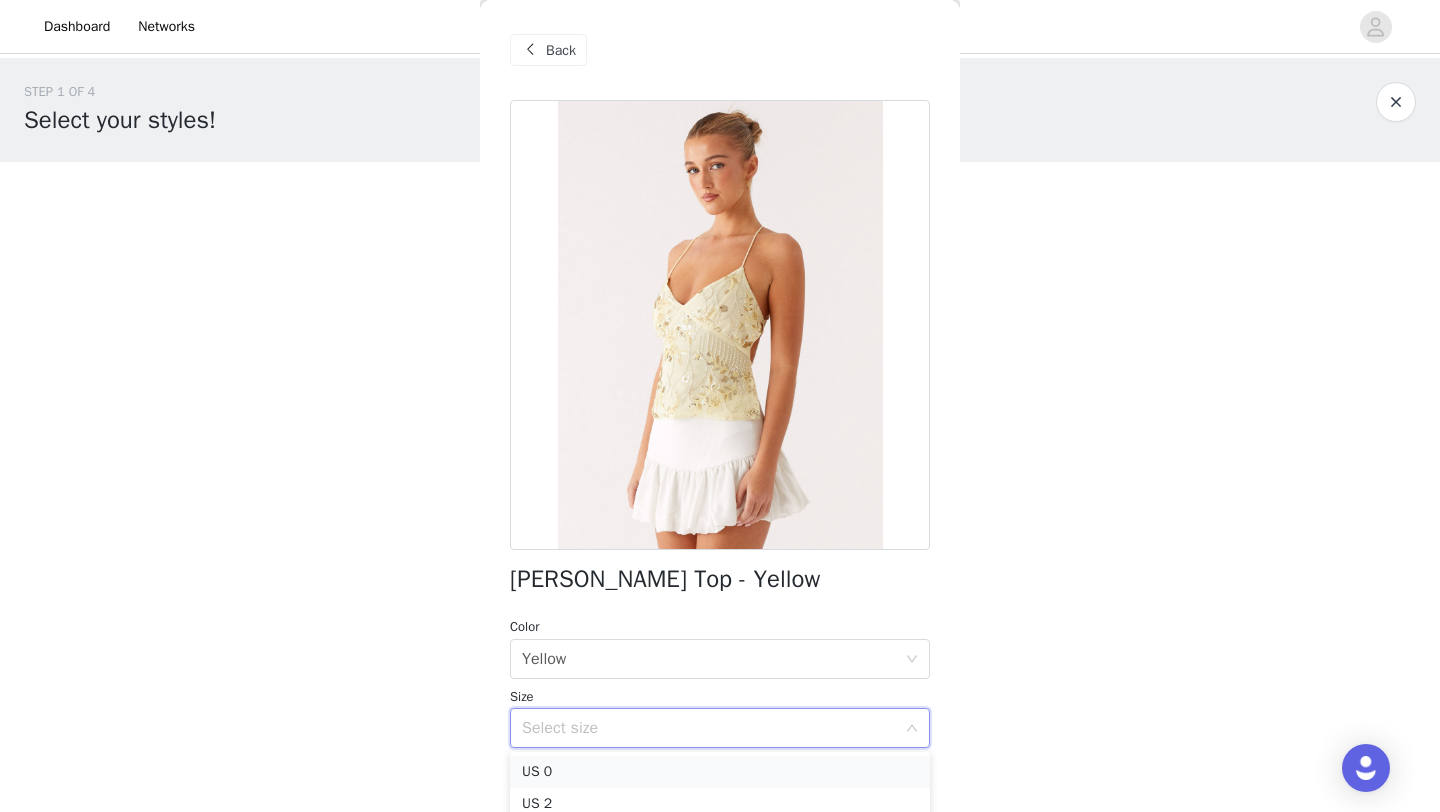 drag, startPoint x: 694, startPoint y: 781, endPoint x: 577, endPoint y: 764, distance: 118.22859 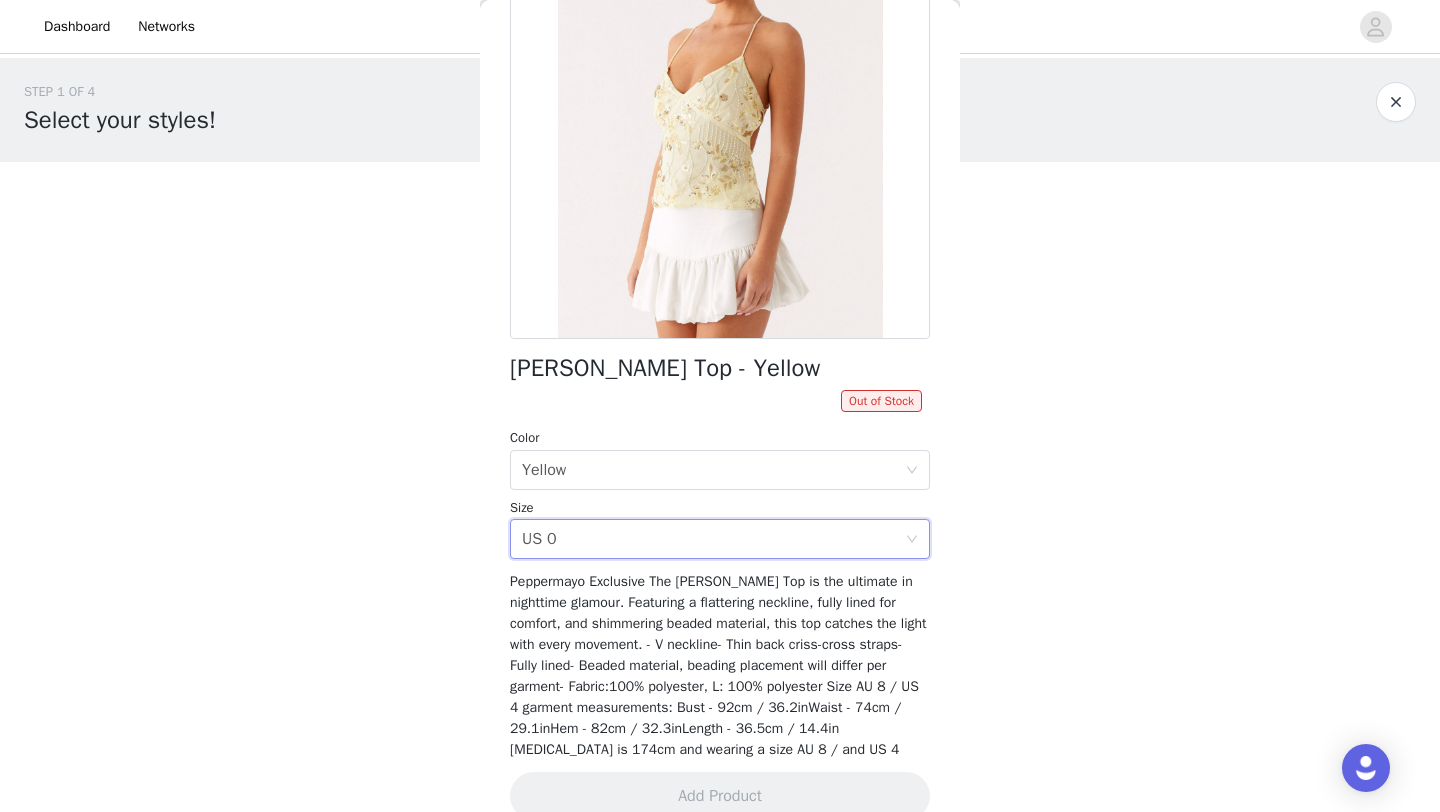 scroll, scrollTop: 207, scrollLeft: 0, axis: vertical 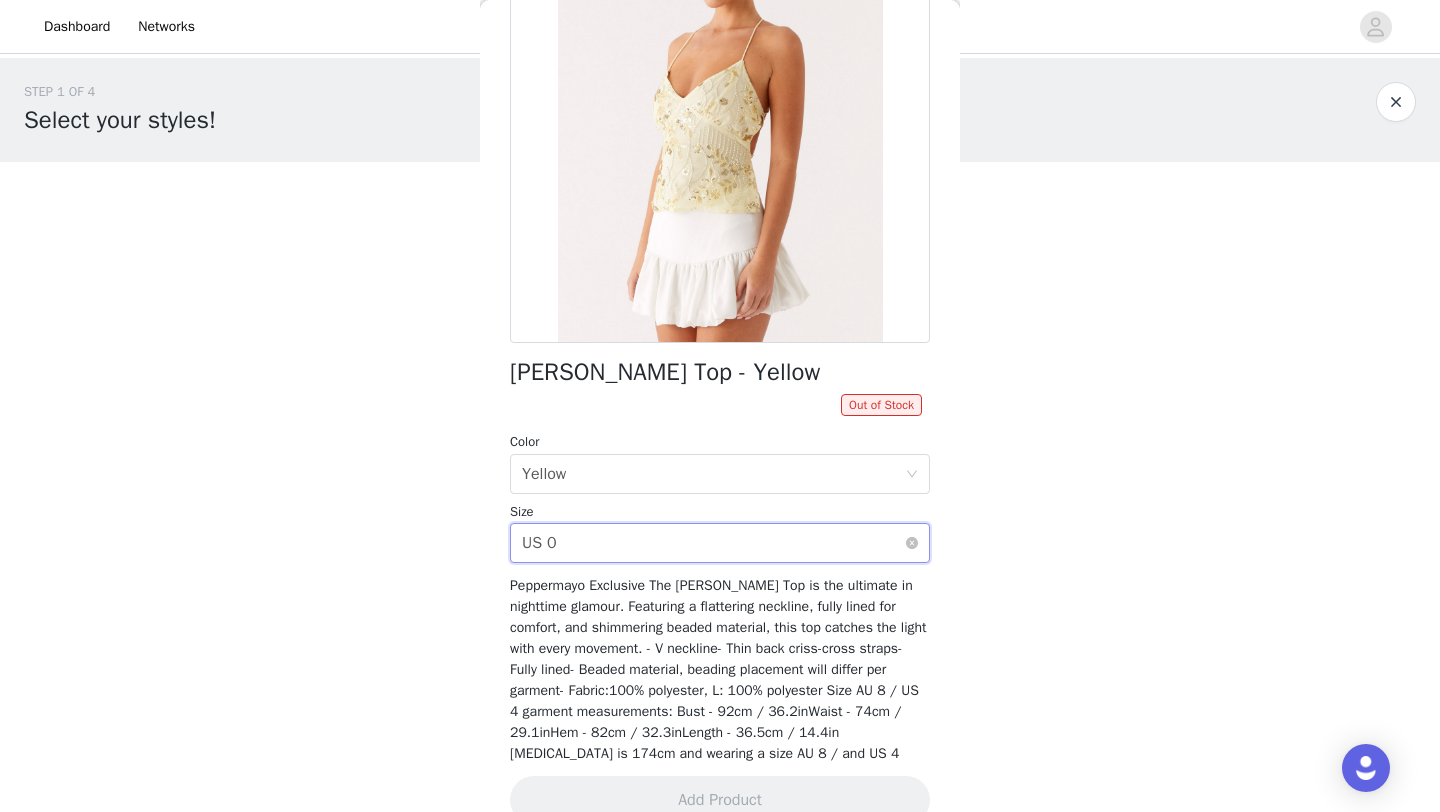 drag, startPoint x: 577, startPoint y: 764, endPoint x: 663, endPoint y: 545, distance: 235.28069 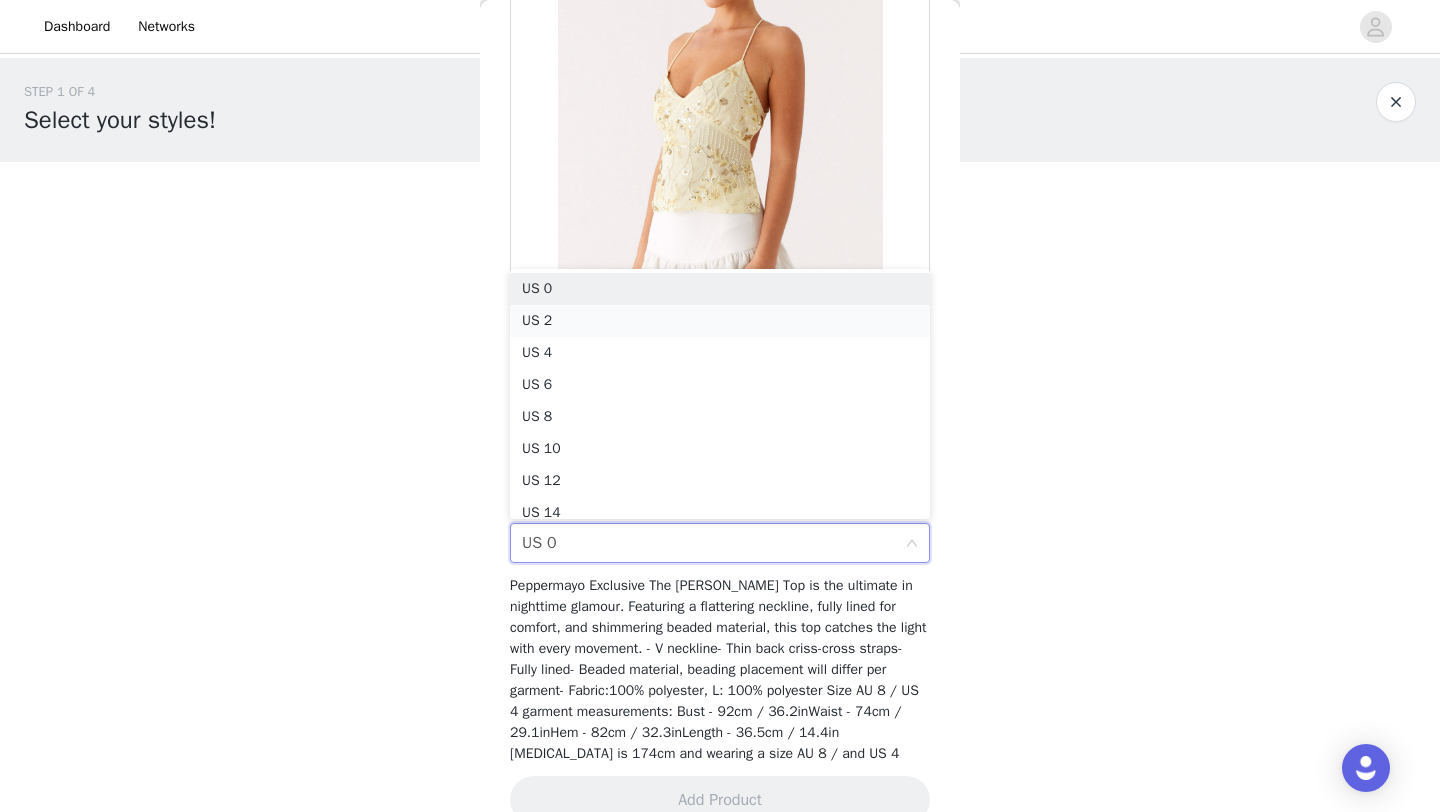 drag, startPoint x: 663, startPoint y: 545, endPoint x: 659, endPoint y: 318, distance: 227.03523 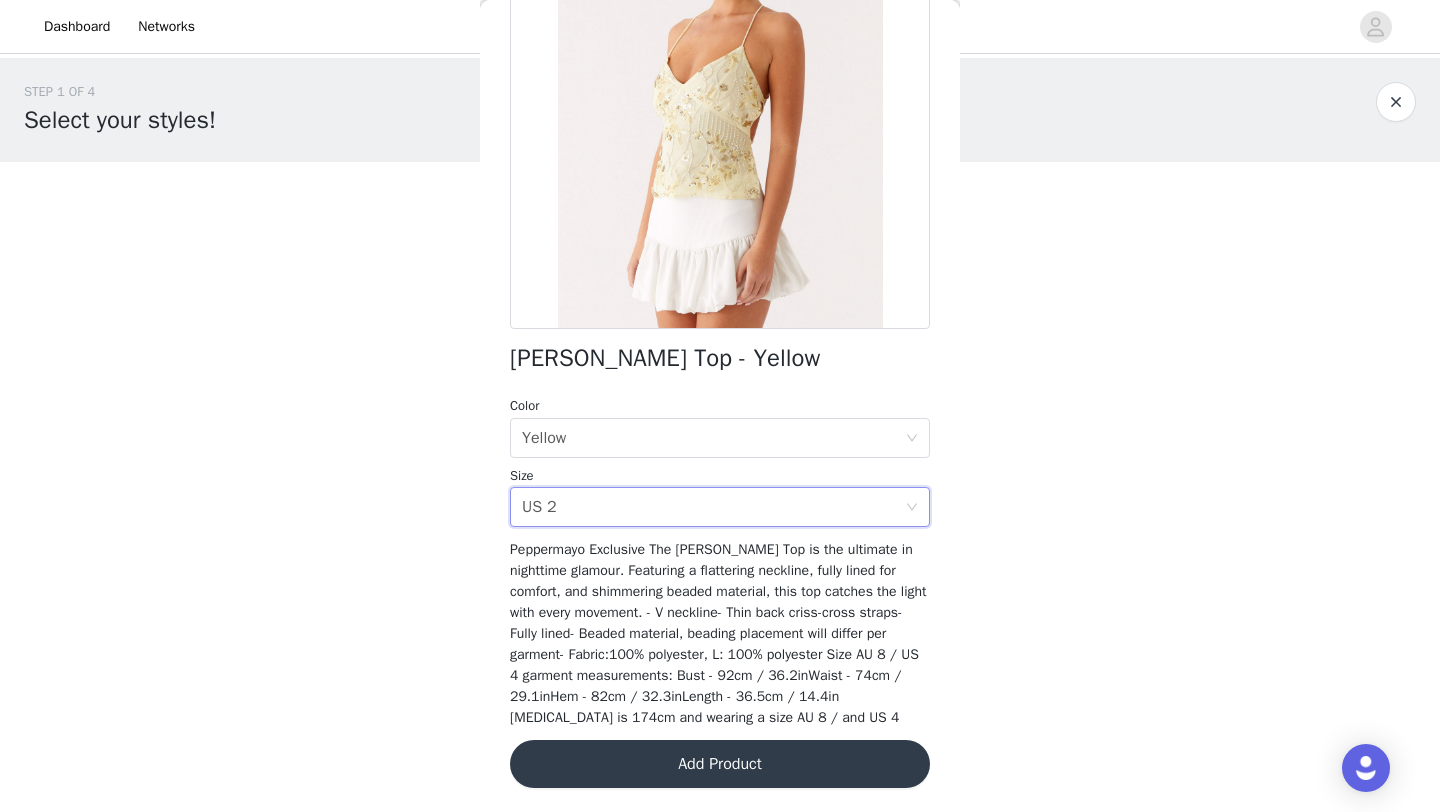 scroll, scrollTop: 240, scrollLeft: 0, axis: vertical 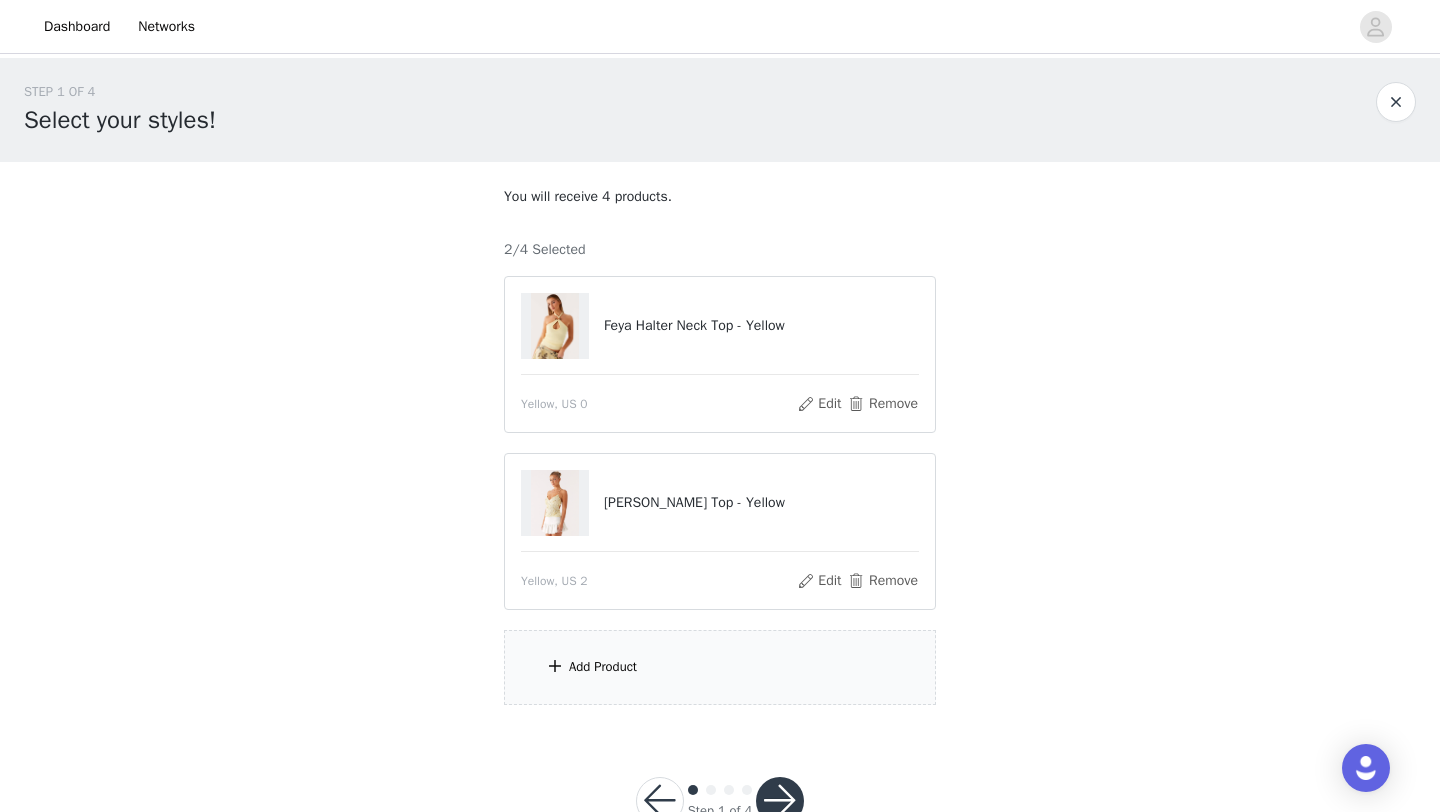 drag, startPoint x: 659, startPoint y: 318, endPoint x: 608, endPoint y: 653, distance: 338.85986 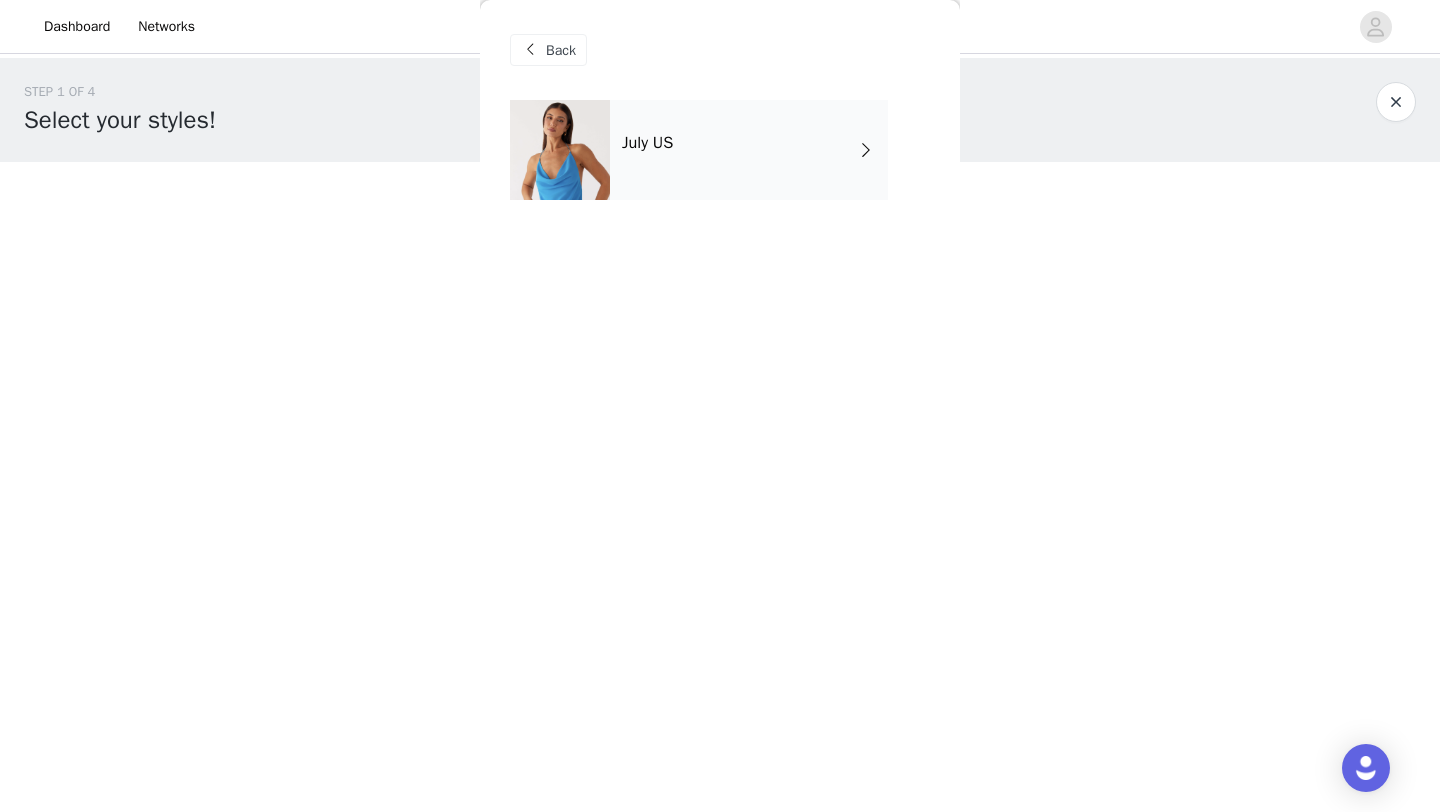 click on "July US" at bounding box center [749, 150] 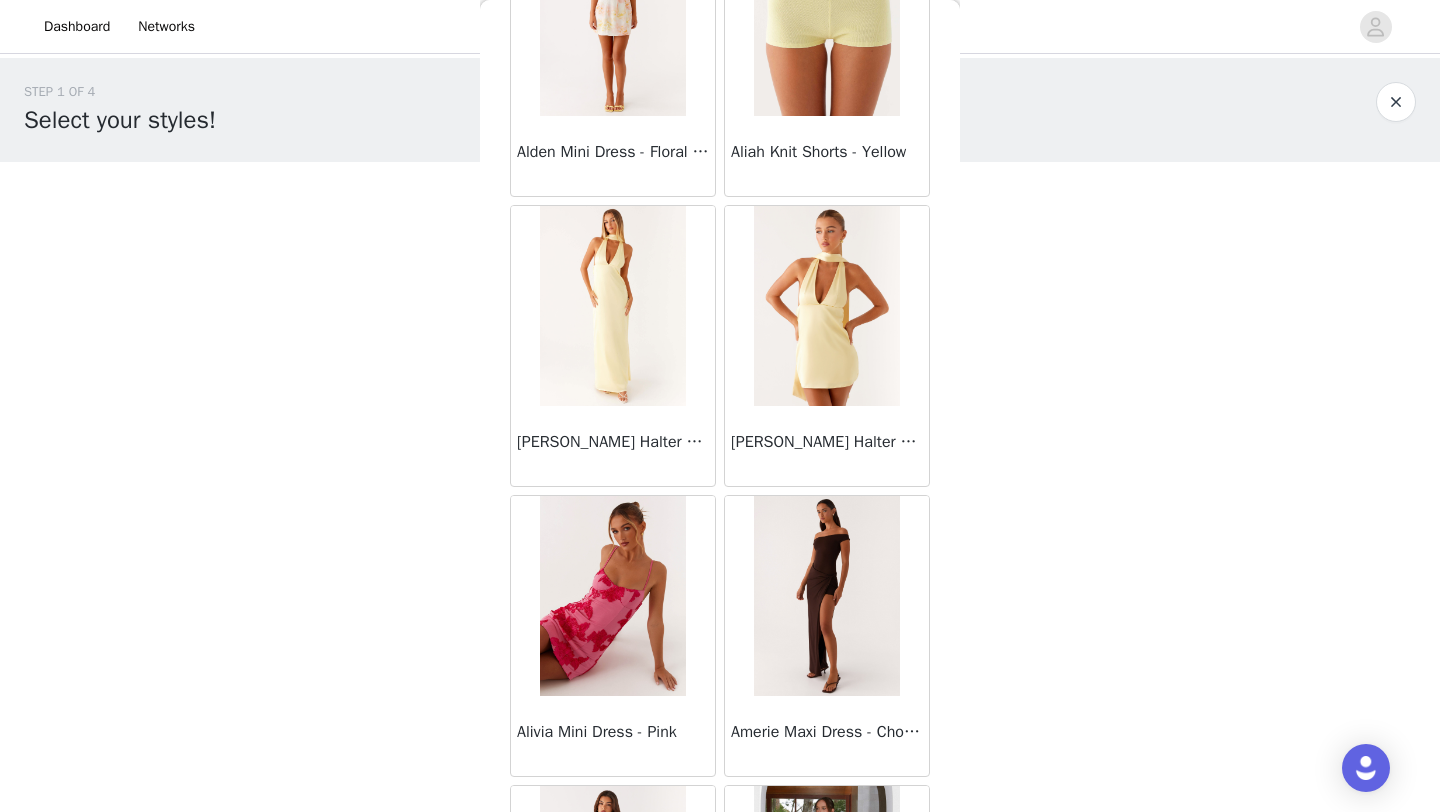scroll, scrollTop: 2248, scrollLeft: 0, axis: vertical 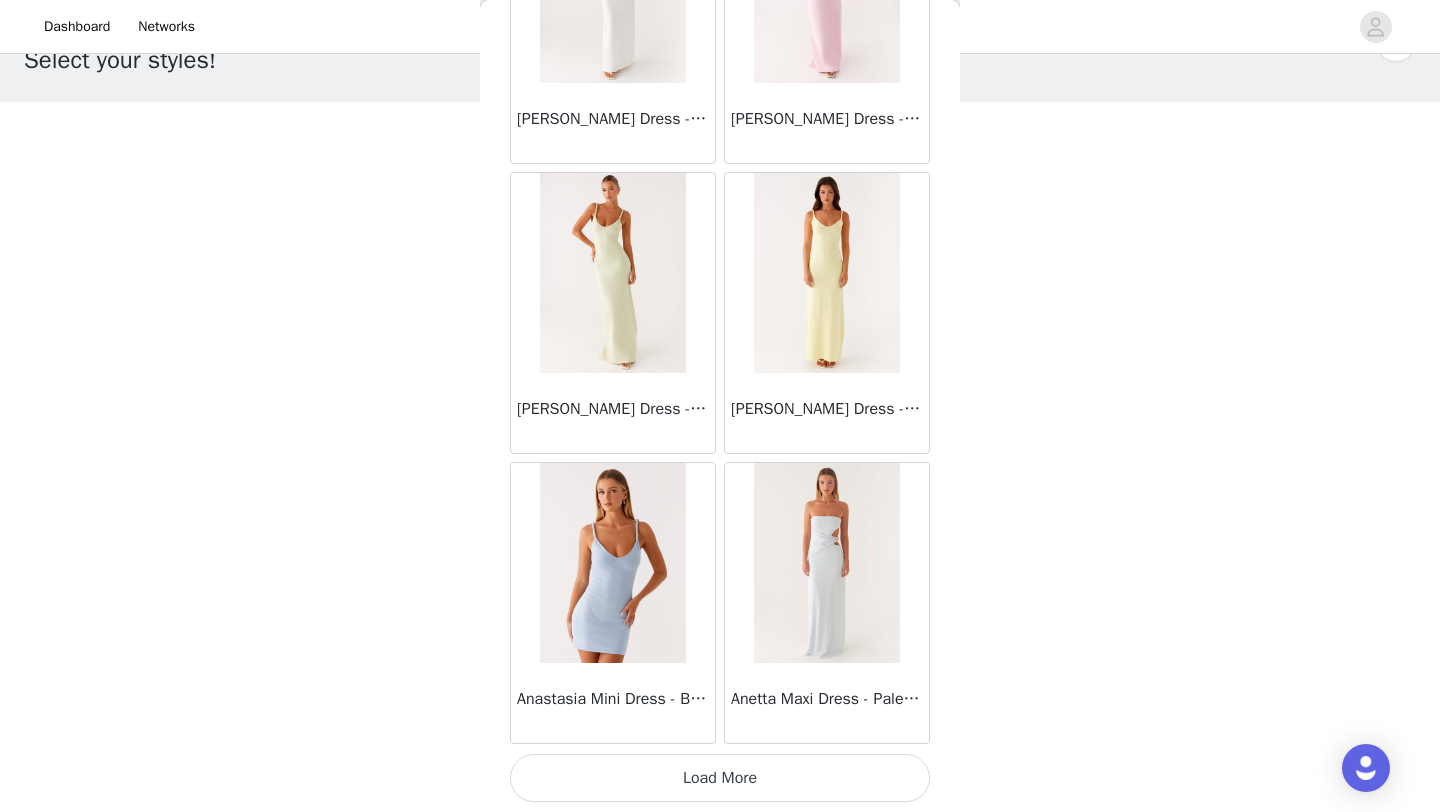 click on "Load More" at bounding box center (720, 778) 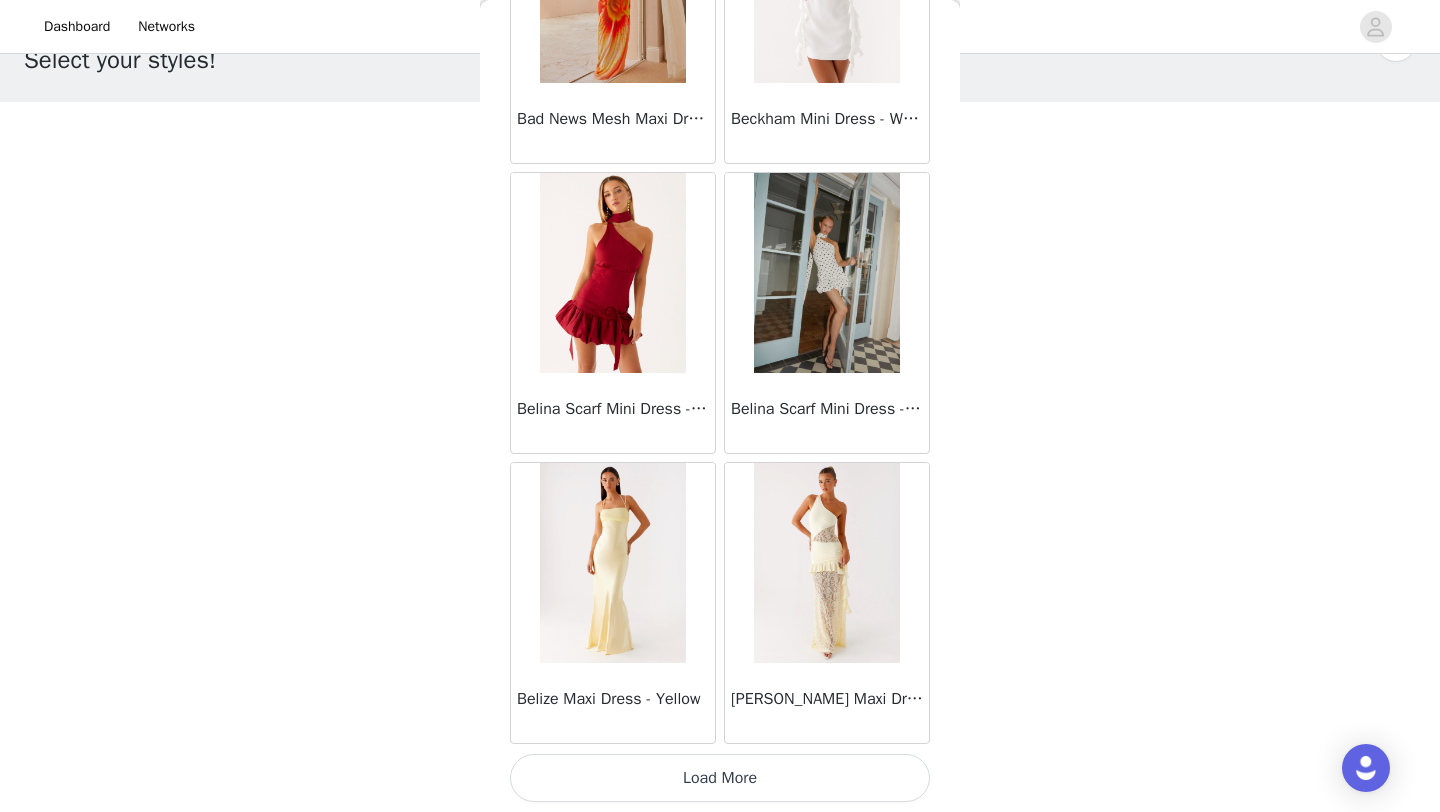 click on "Load More" at bounding box center (720, 778) 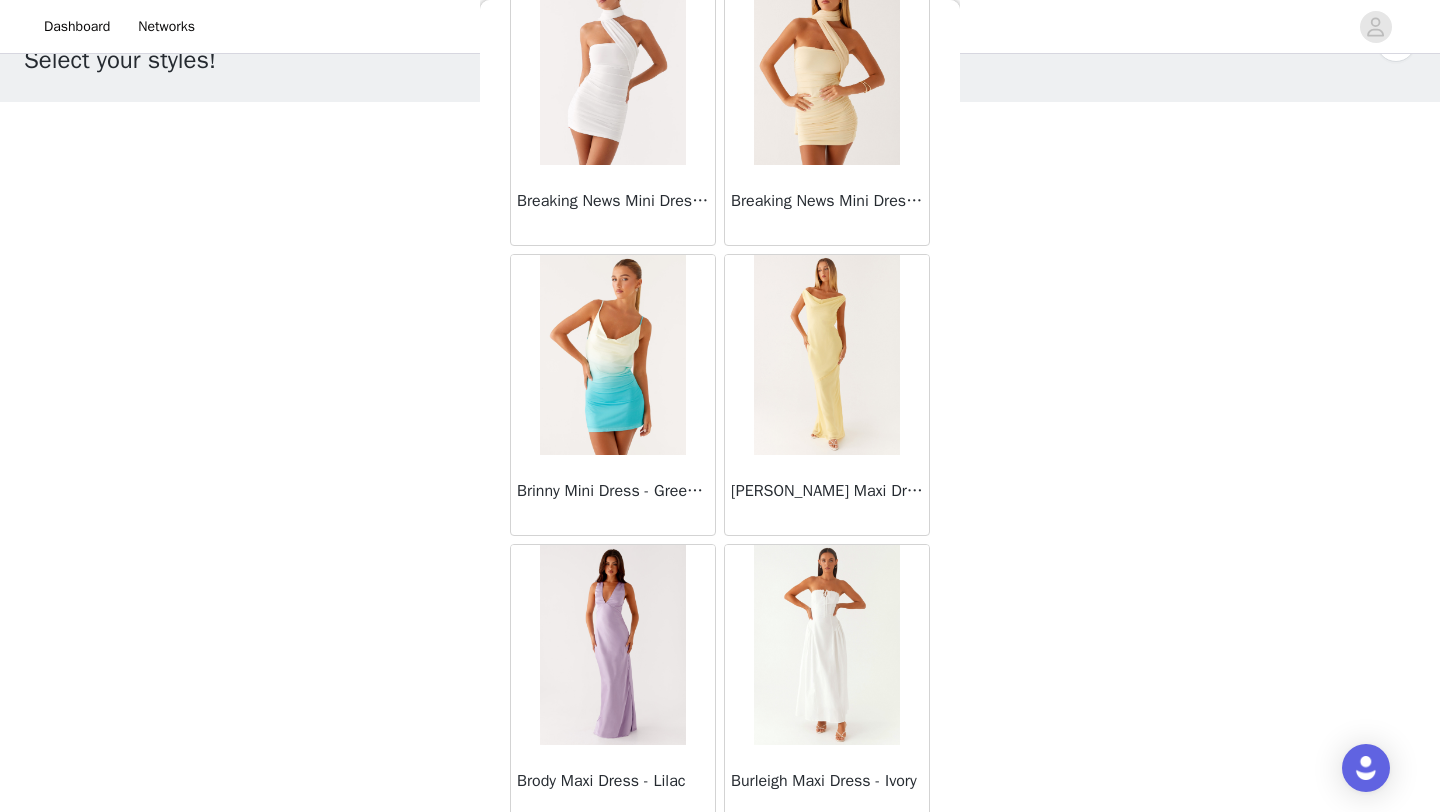 scroll, scrollTop: 8048, scrollLeft: 0, axis: vertical 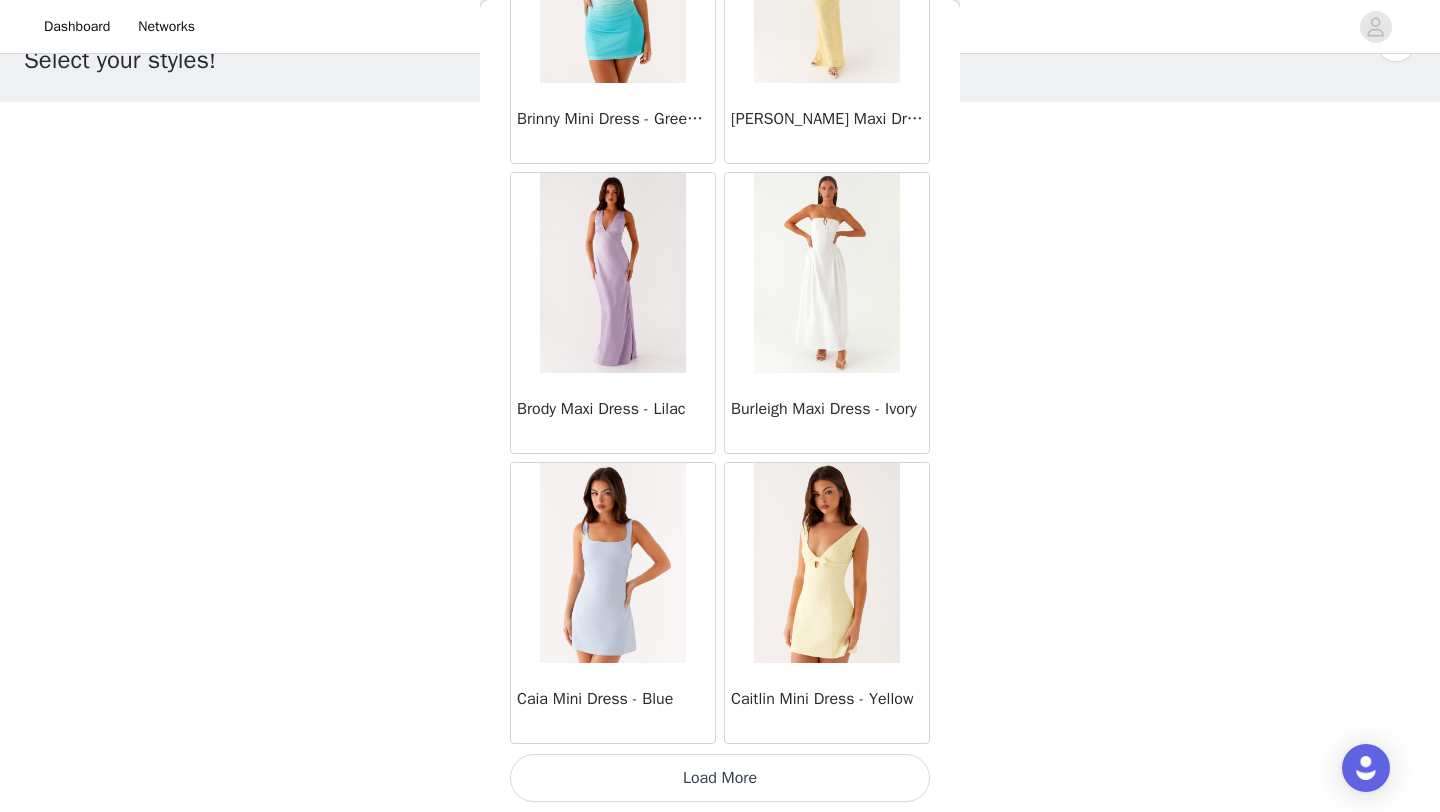 click on "Load More" at bounding box center (720, 778) 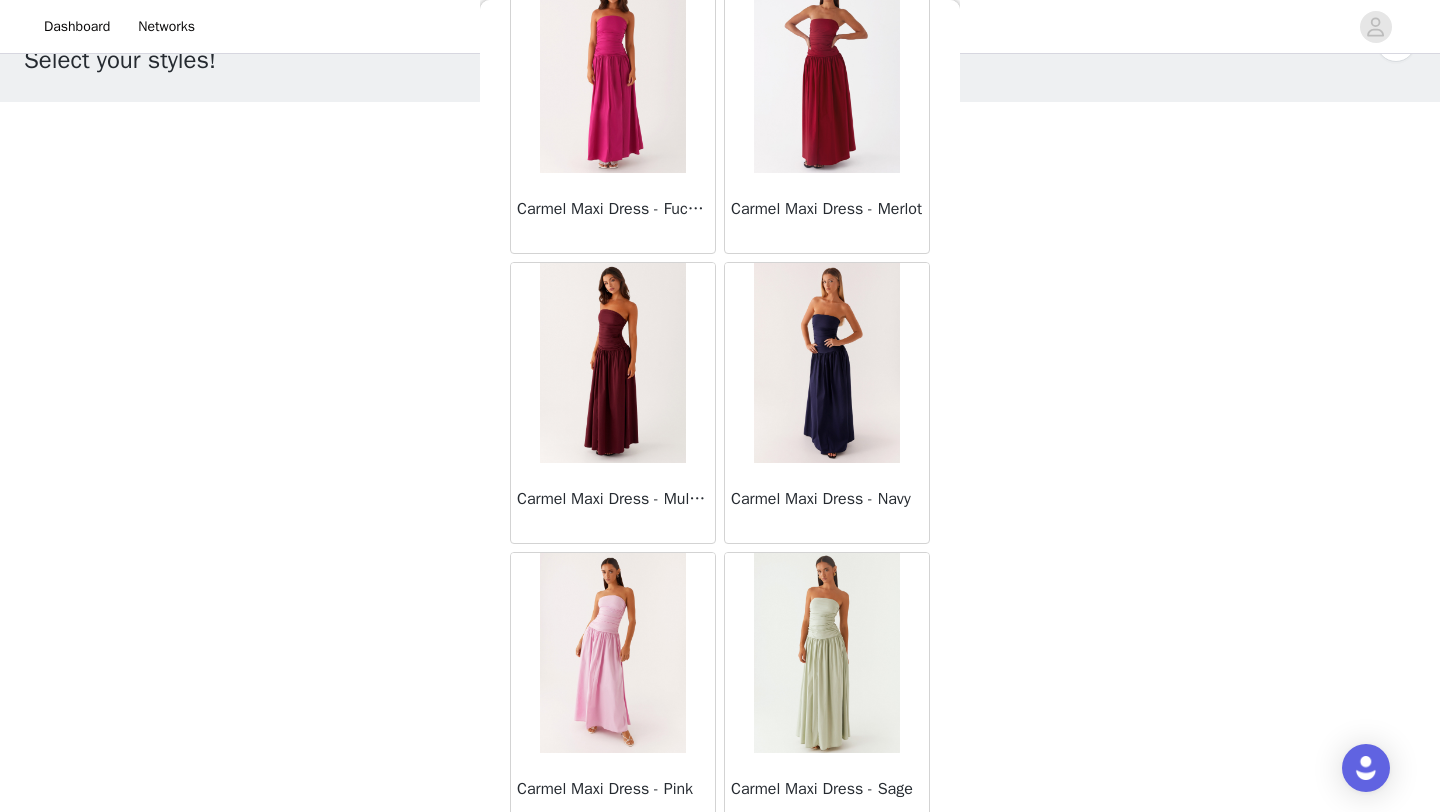 scroll, scrollTop: 10948, scrollLeft: 0, axis: vertical 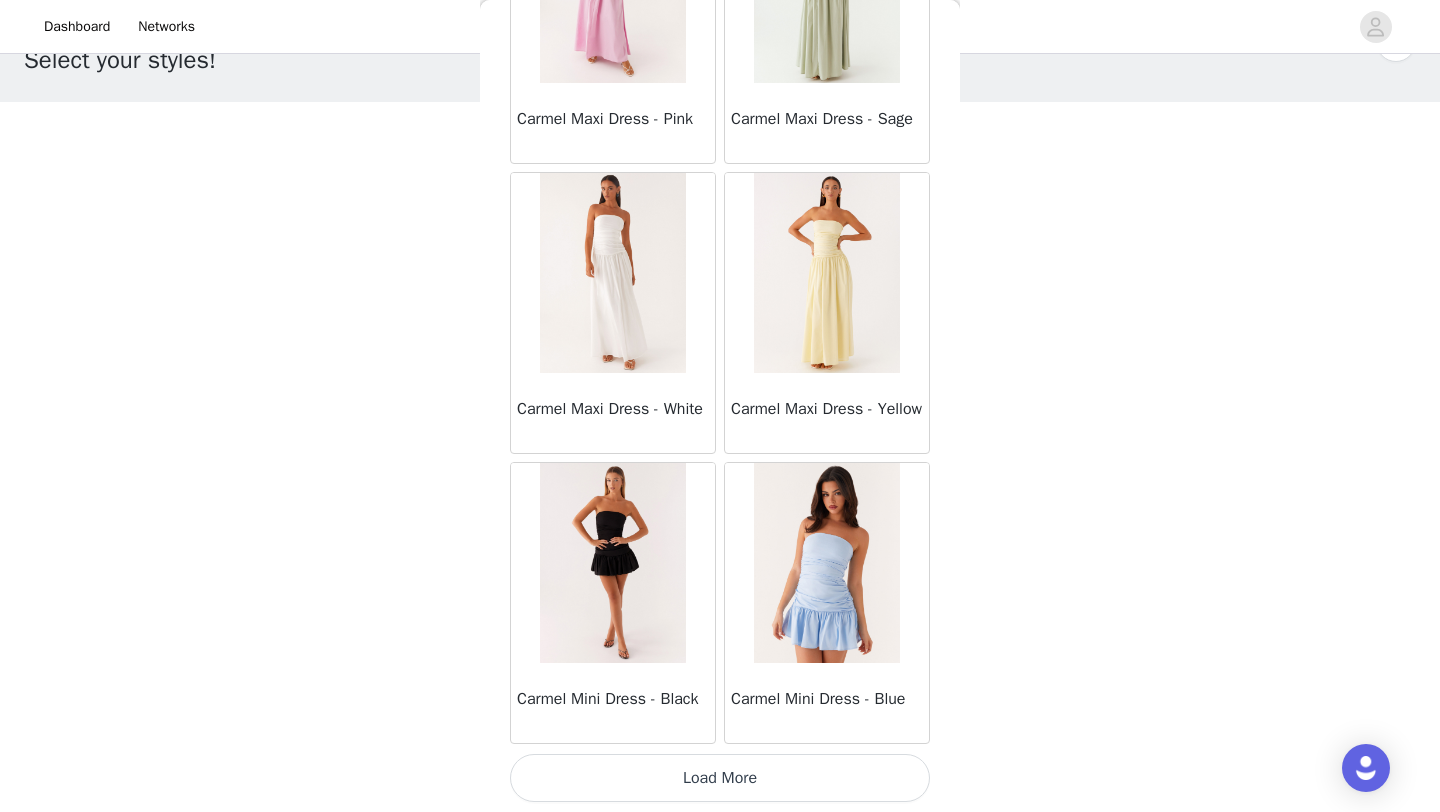 click on "Load More" at bounding box center [720, 778] 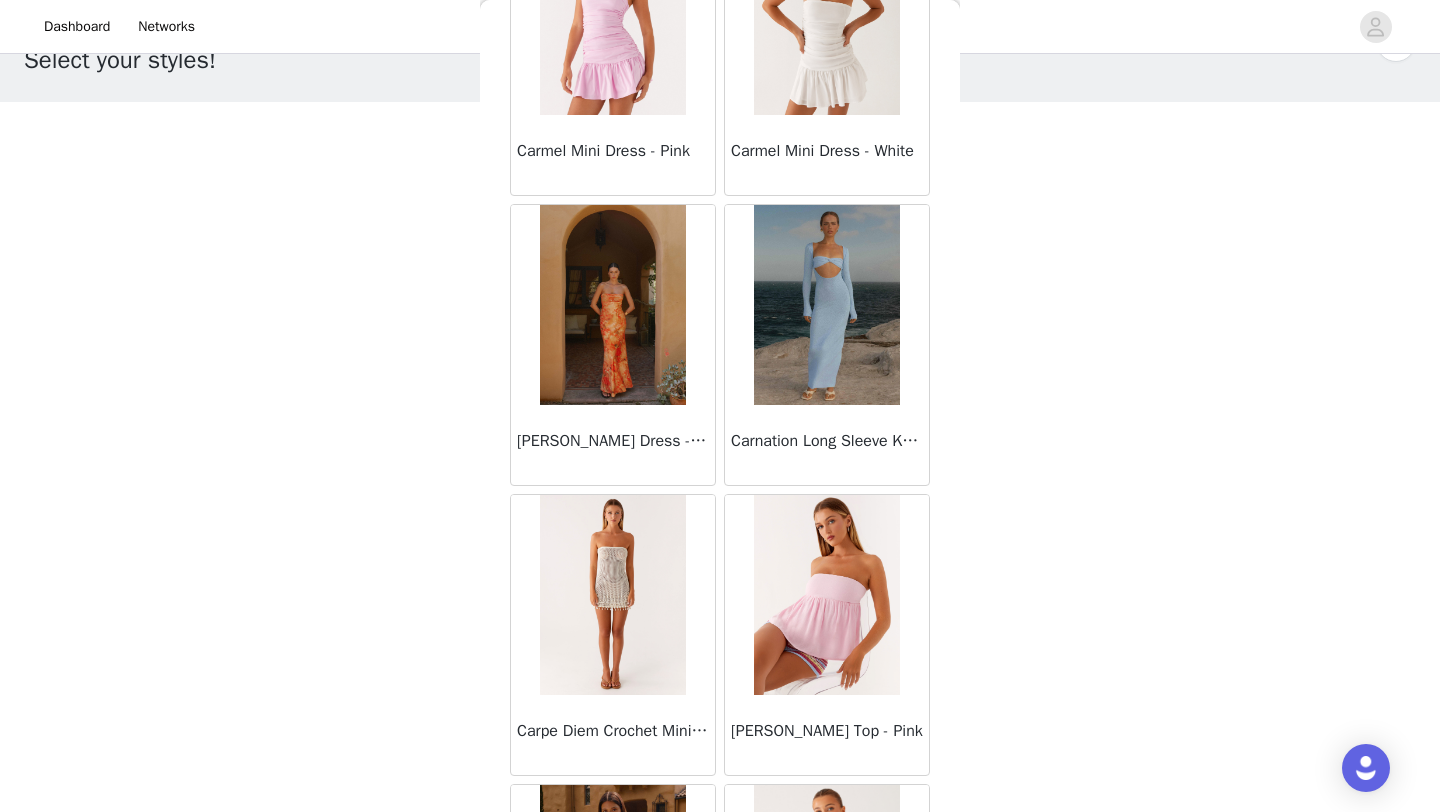 scroll, scrollTop: 13848, scrollLeft: 0, axis: vertical 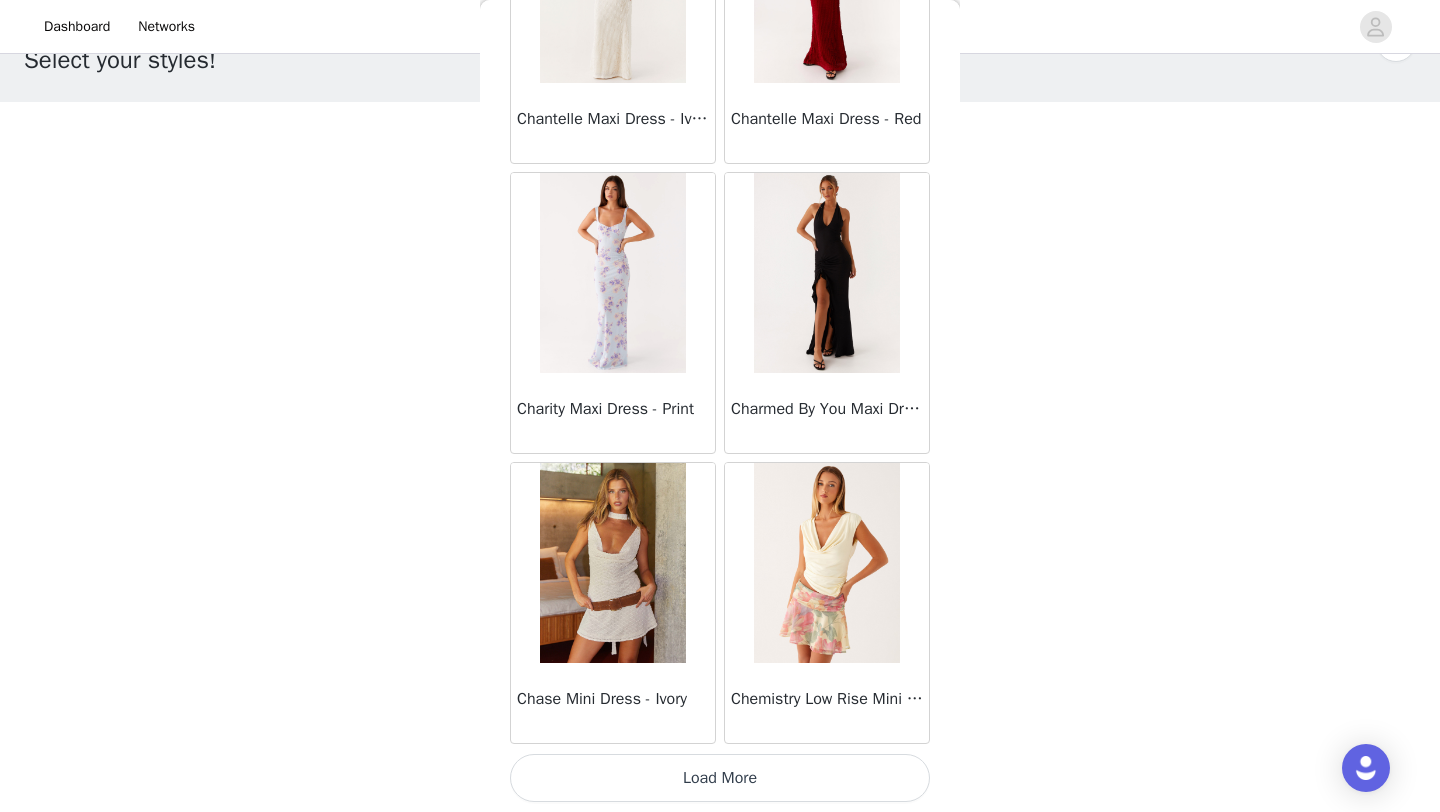 drag, startPoint x: 608, startPoint y: 653, endPoint x: 723, endPoint y: 781, distance: 172.07266 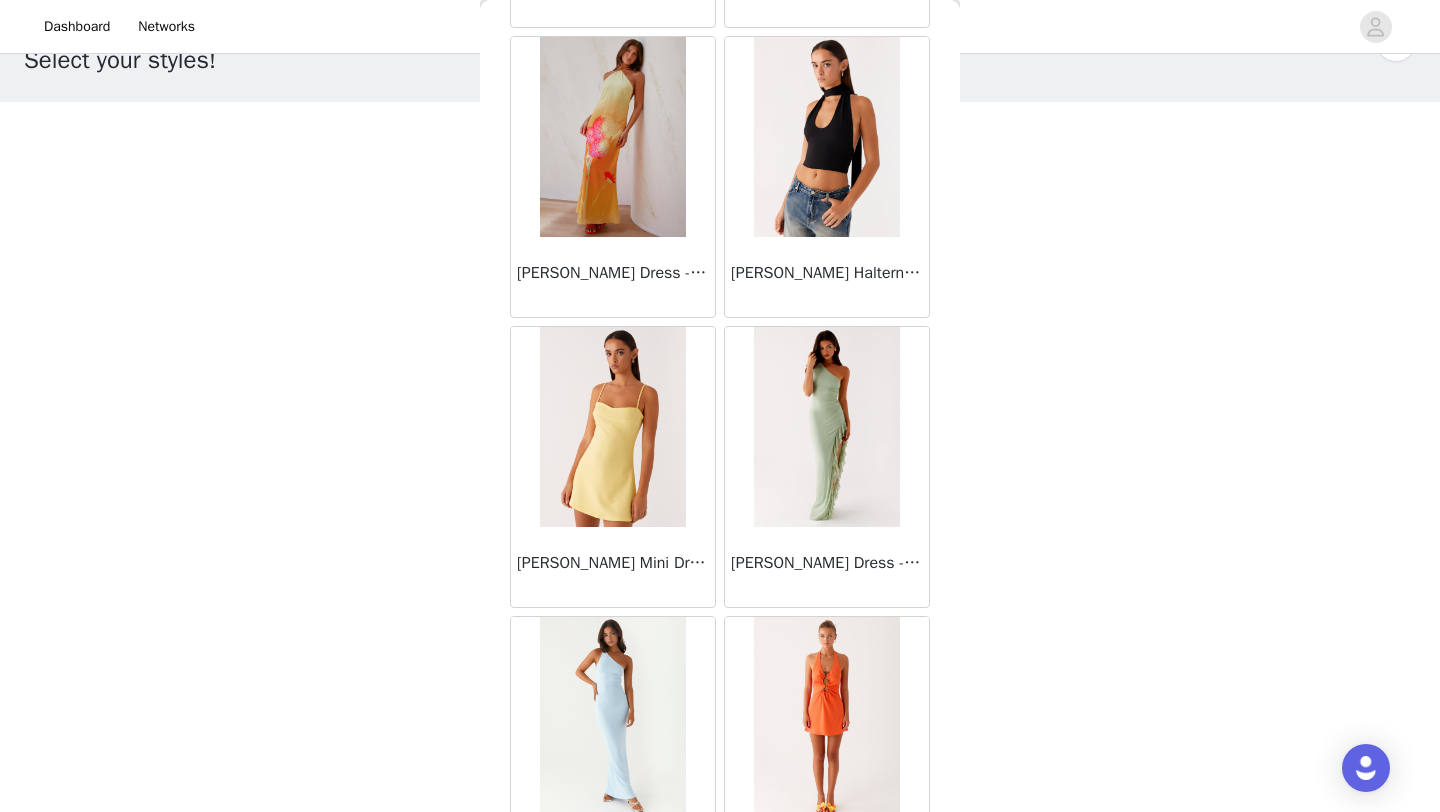 scroll, scrollTop: 16748, scrollLeft: 0, axis: vertical 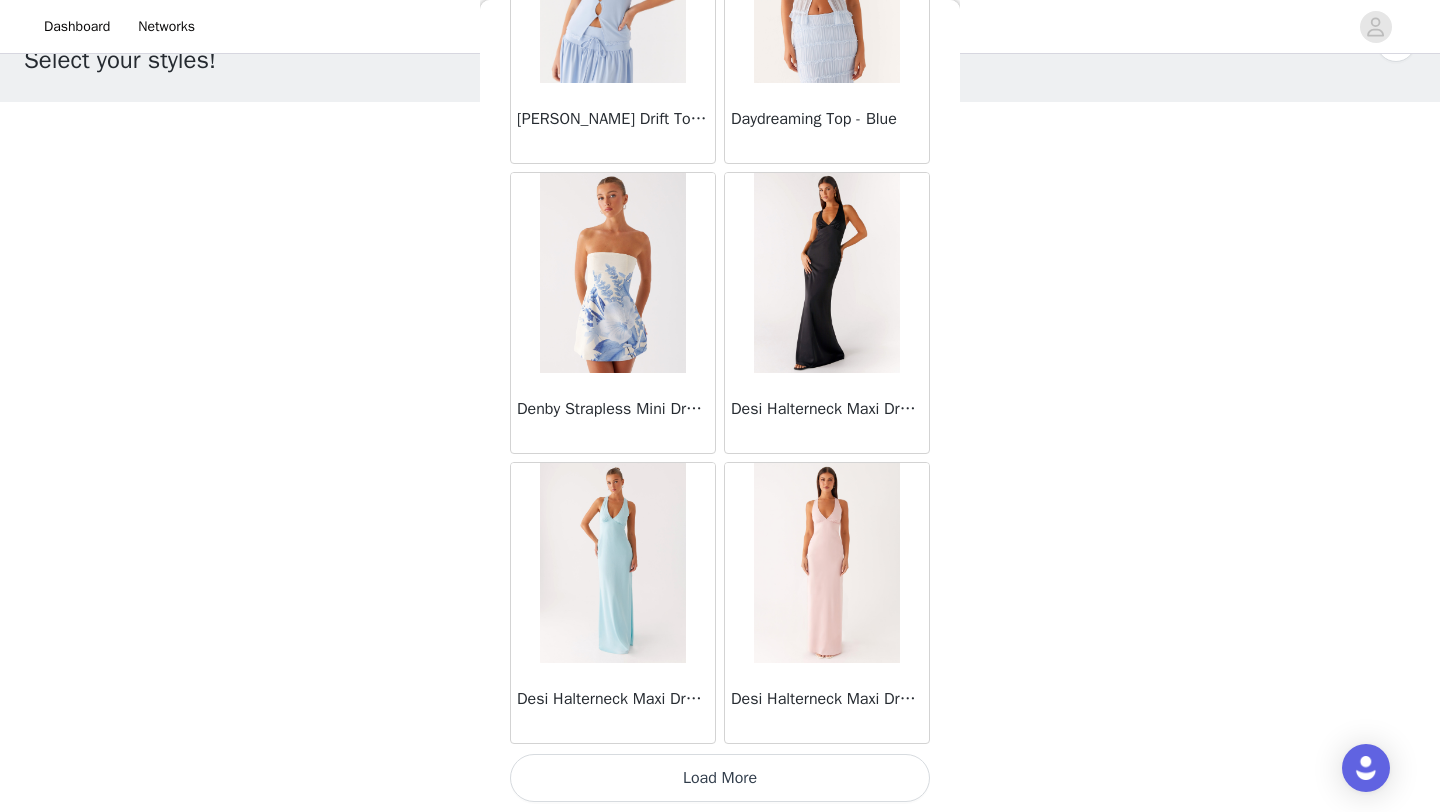 click on "Load More" at bounding box center [720, 778] 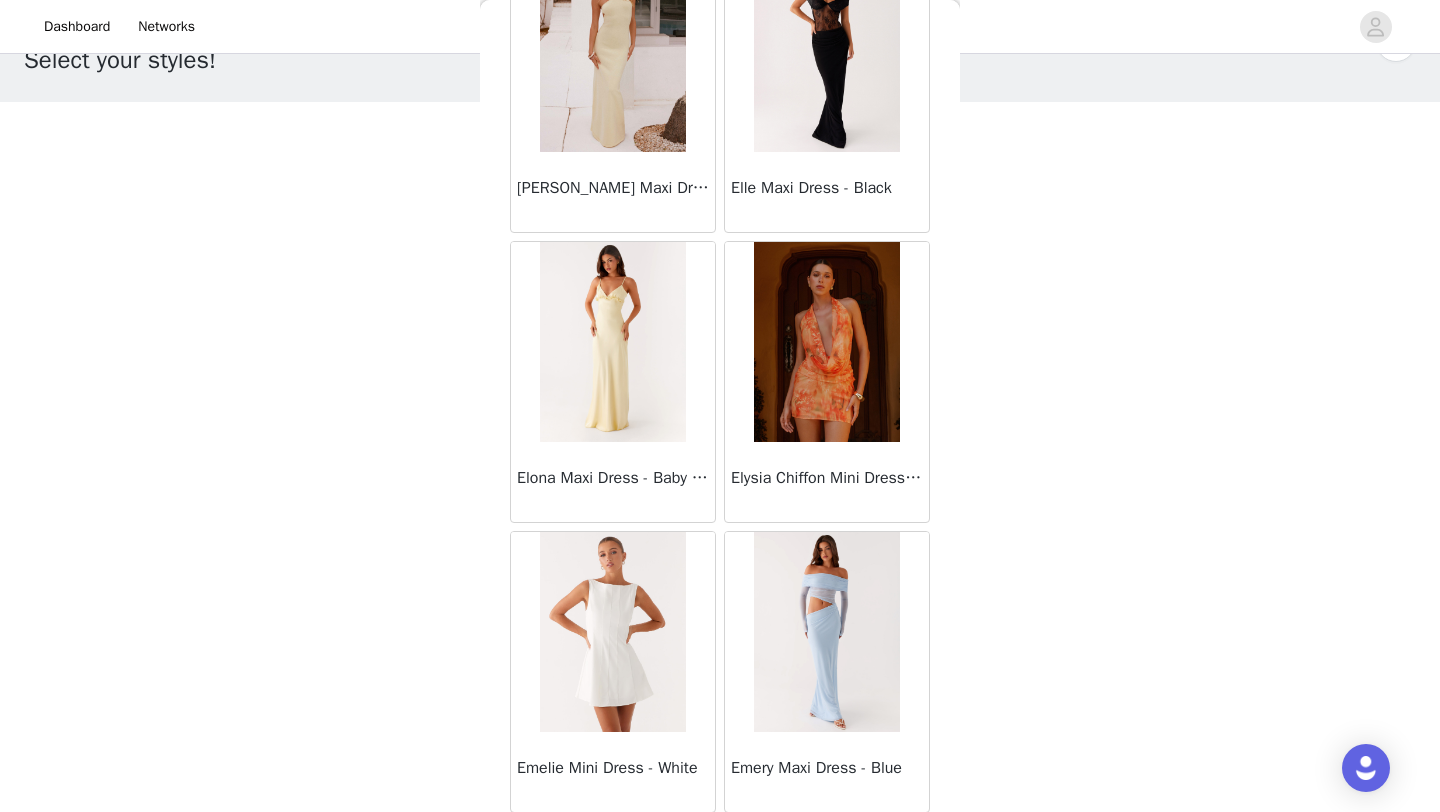 scroll, scrollTop: 19648, scrollLeft: 0, axis: vertical 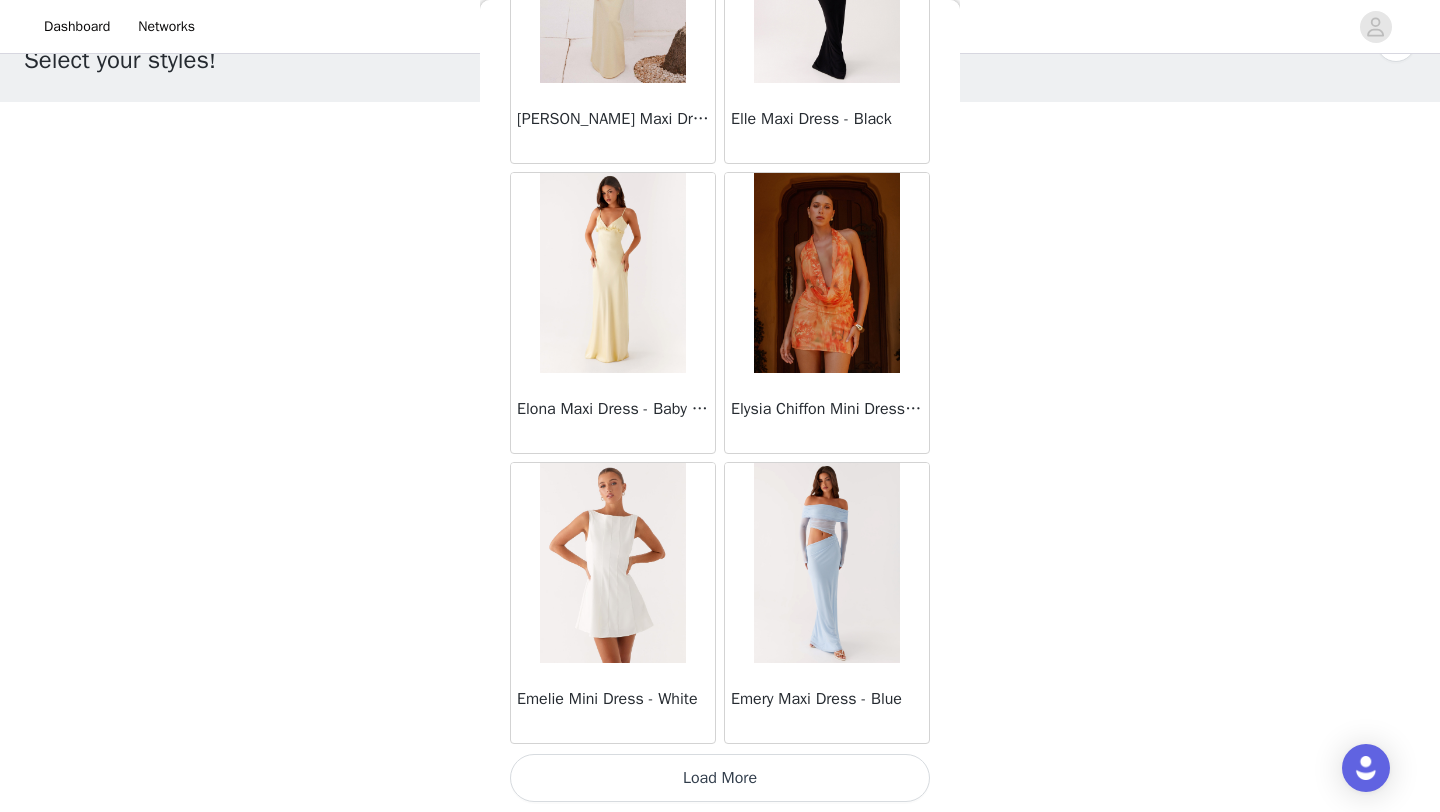 drag, startPoint x: 722, startPoint y: 780, endPoint x: 740, endPoint y: 778, distance: 18.110771 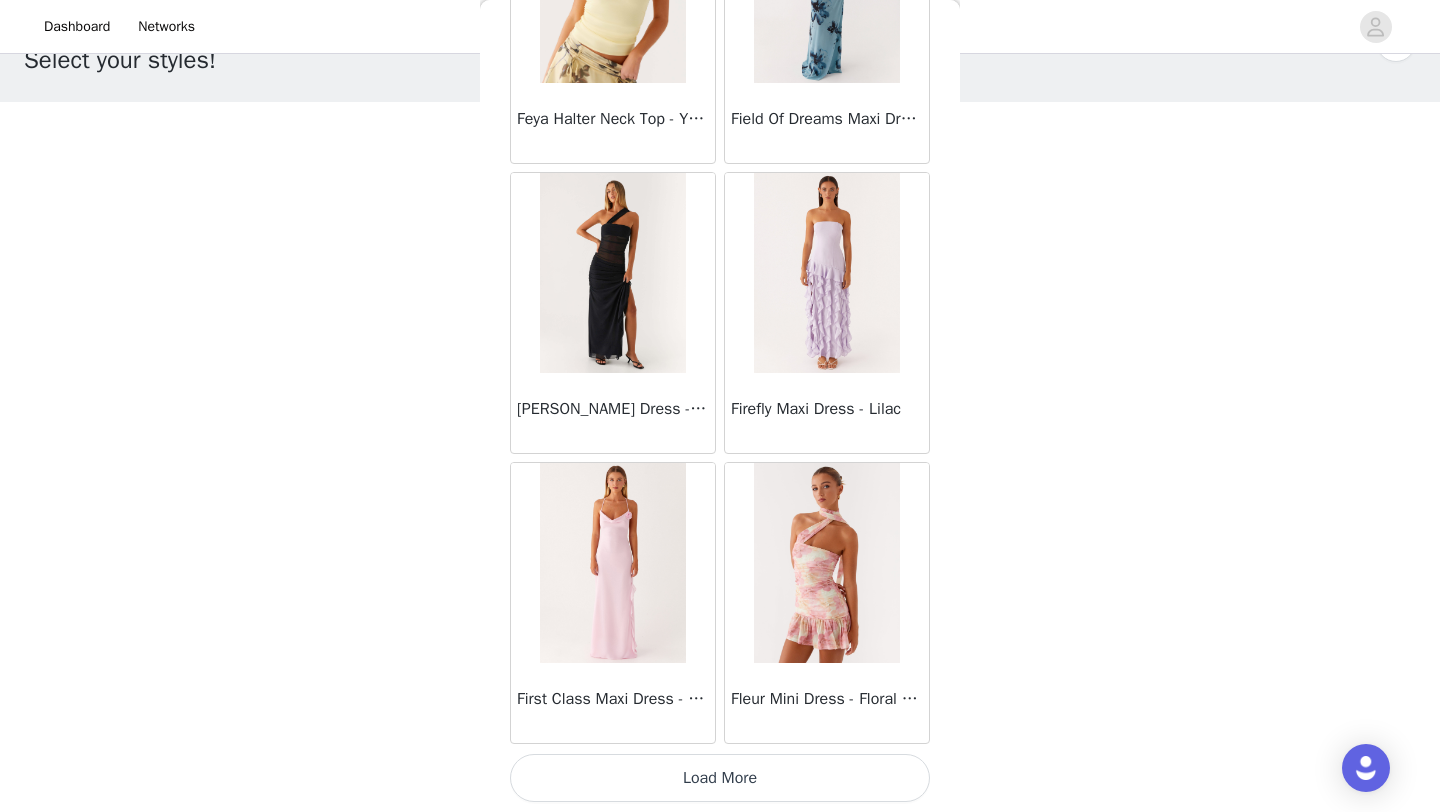 drag, startPoint x: 740, startPoint y: 778, endPoint x: 712, endPoint y: 787, distance: 29.410883 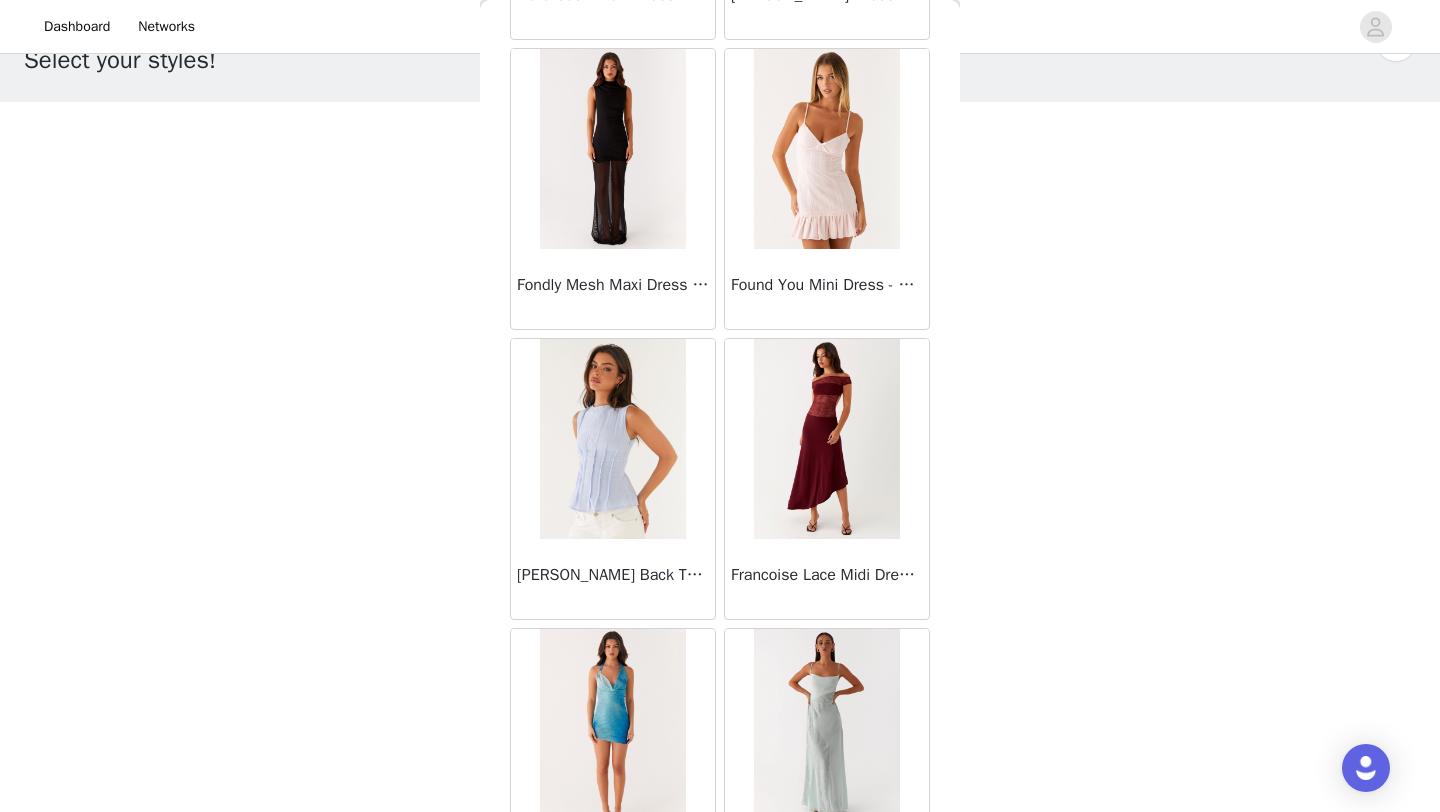 scroll, scrollTop: 25448, scrollLeft: 0, axis: vertical 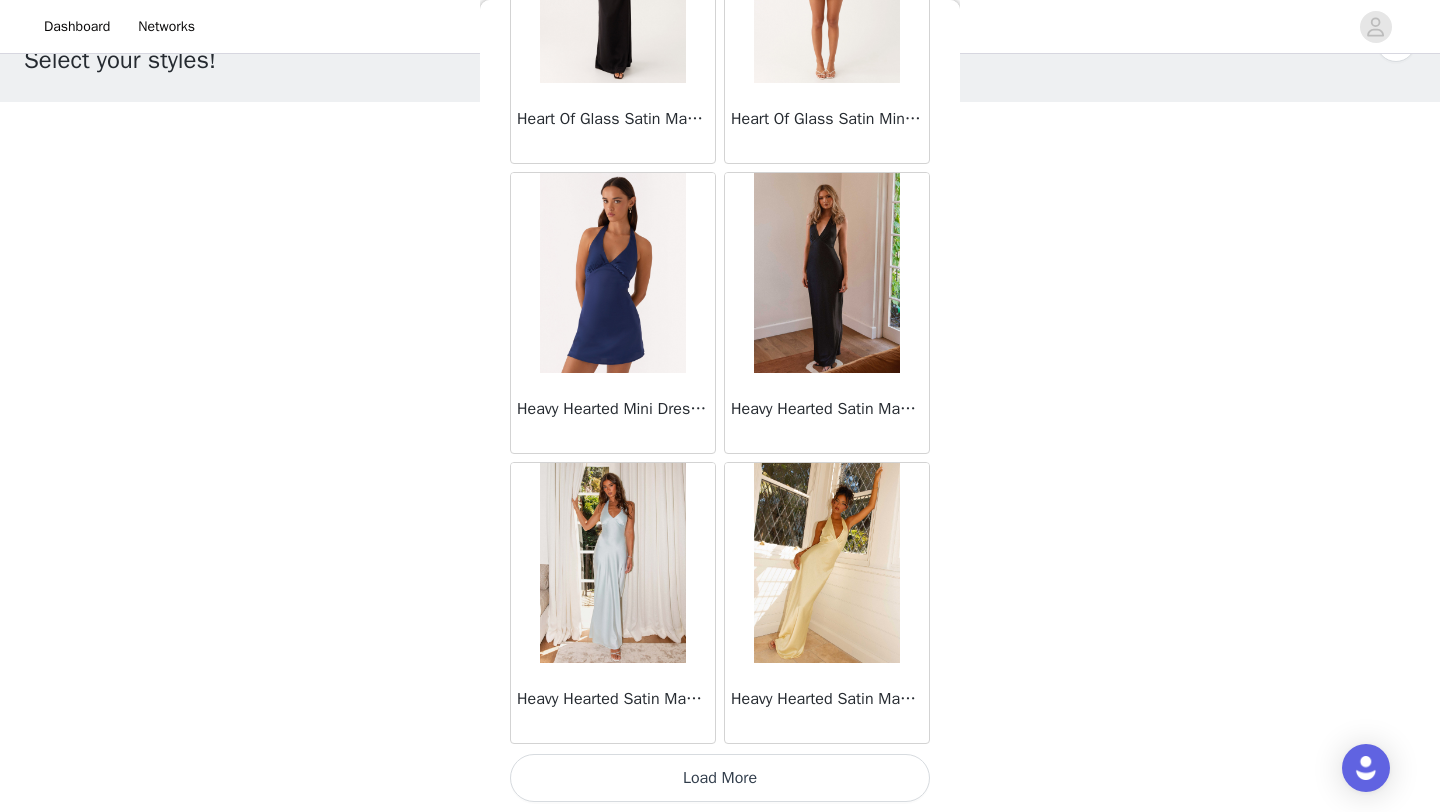 drag, startPoint x: 712, startPoint y: 787, endPoint x: 749, endPoint y: 774, distance: 39.217342 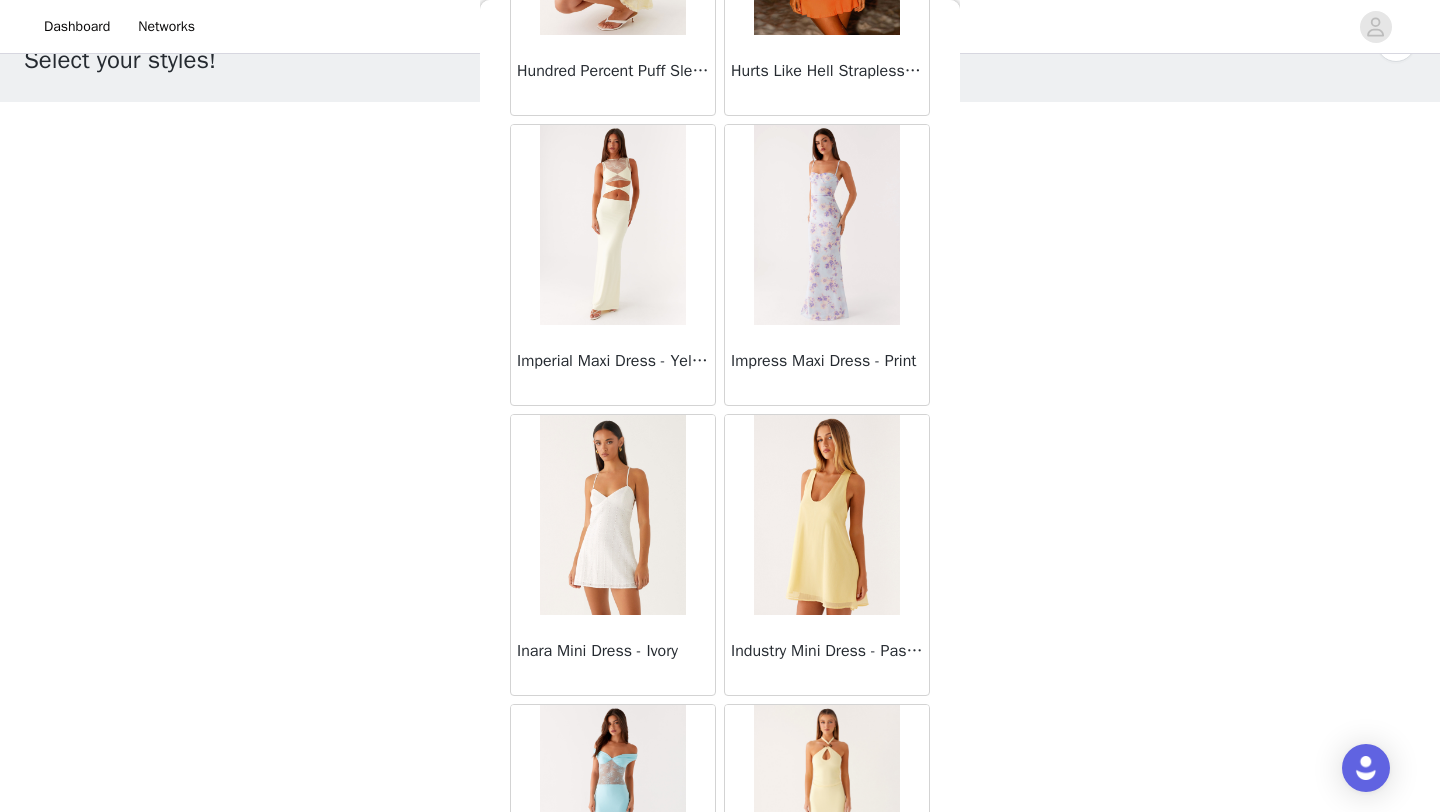 scroll, scrollTop: 28348, scrollLeft: 0, axis: vertical 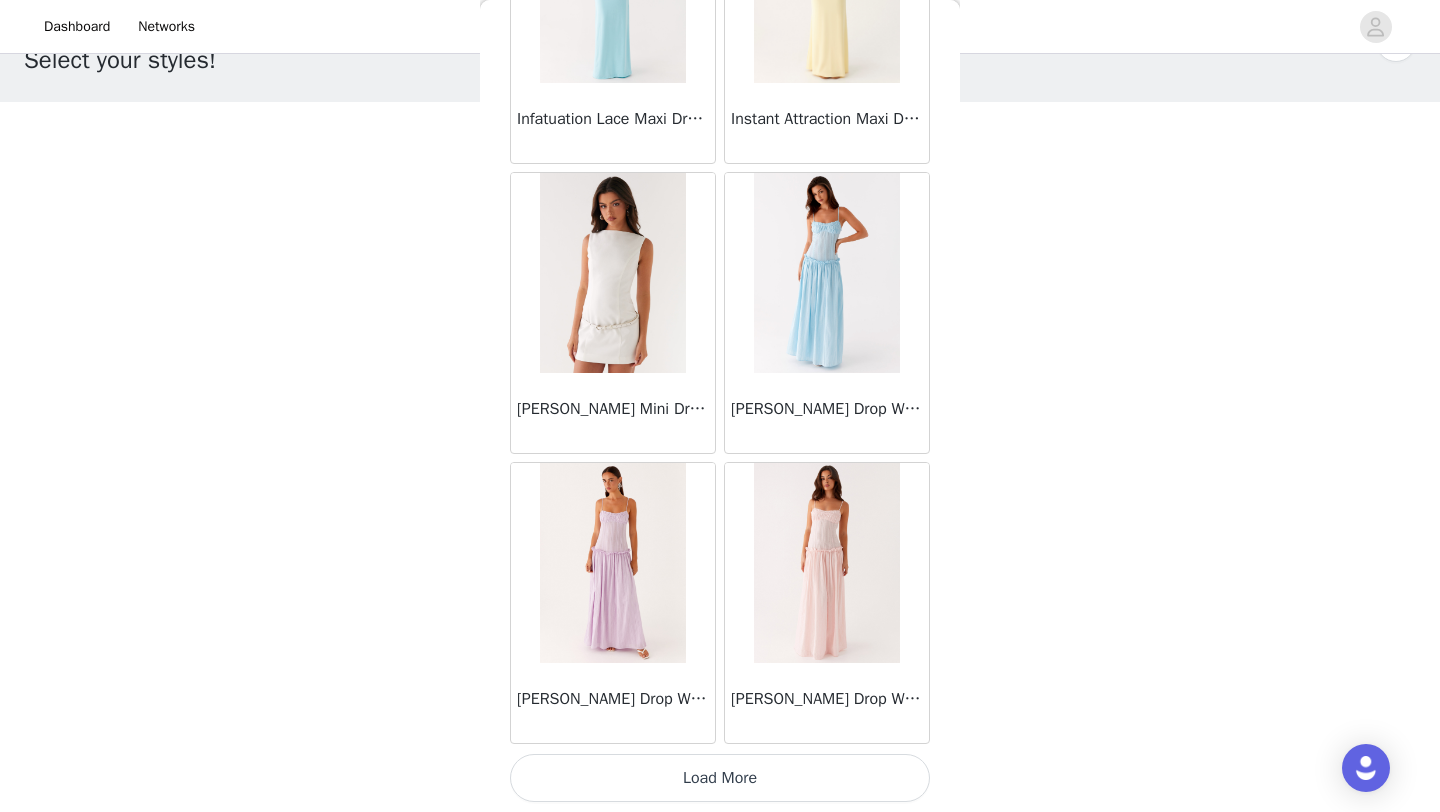 click on "Load More" at bounding box center (720, 778) 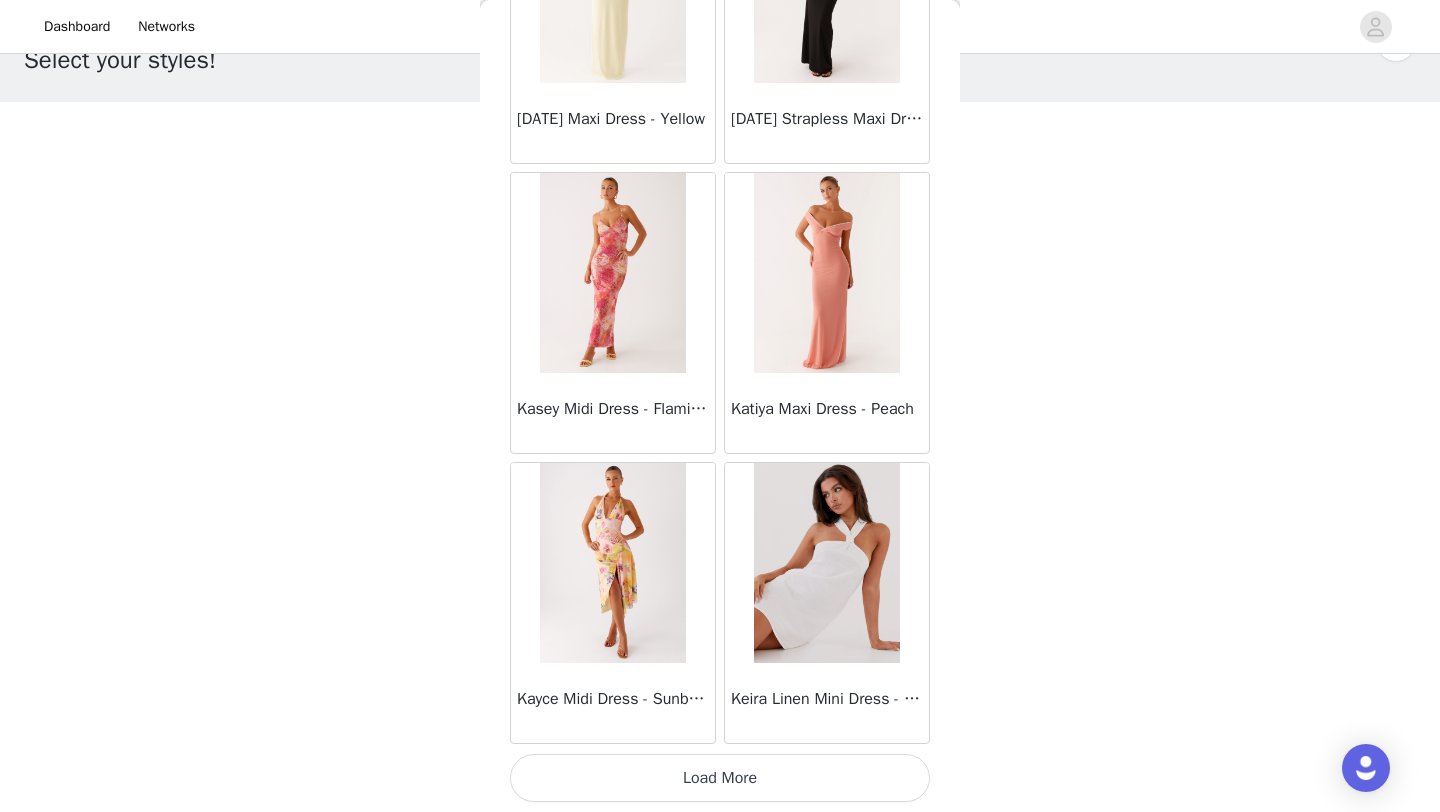 scroll, scrollTop: 31247, scrollLeft: 0, axis: vertical 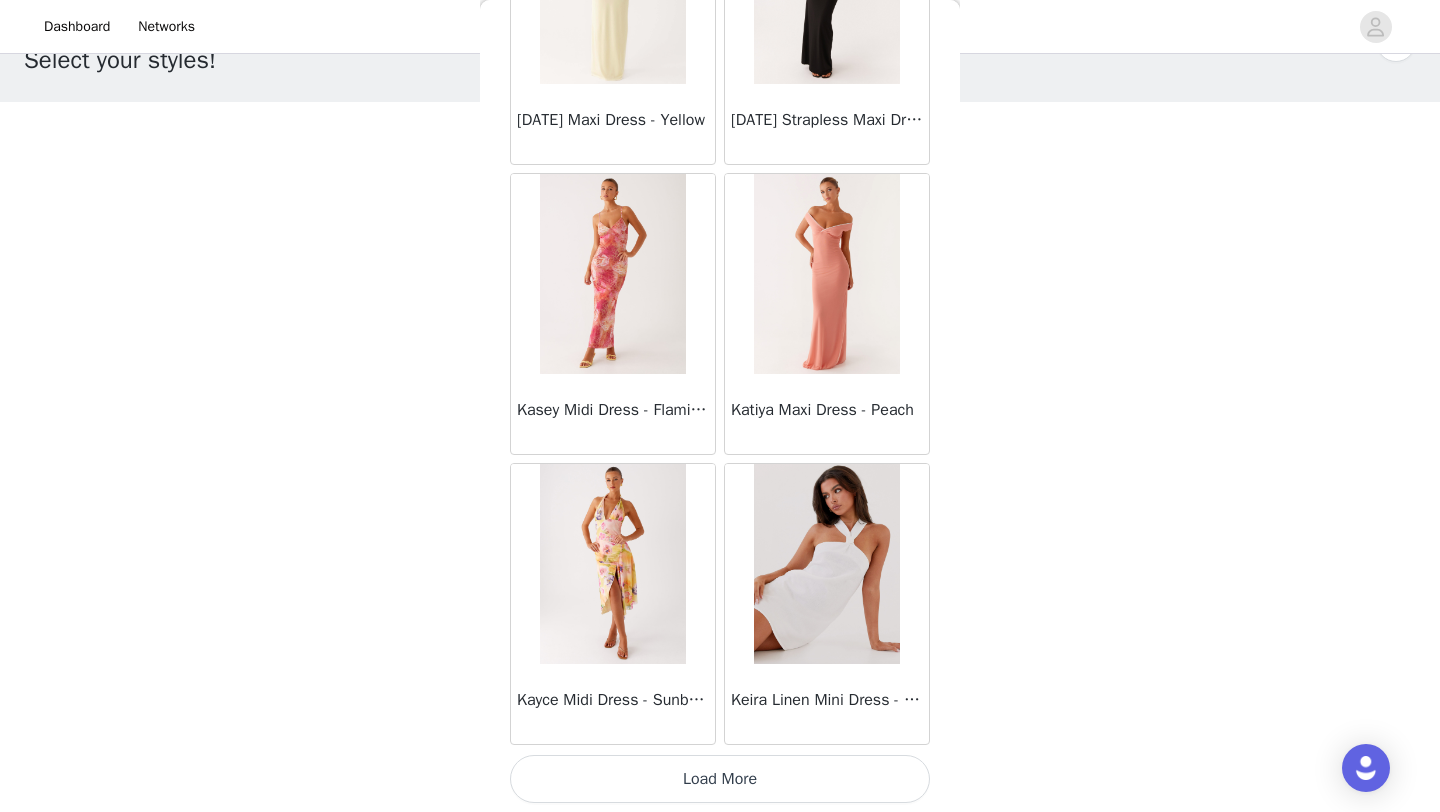 click on "Load More" at bounding box center [720, 779] 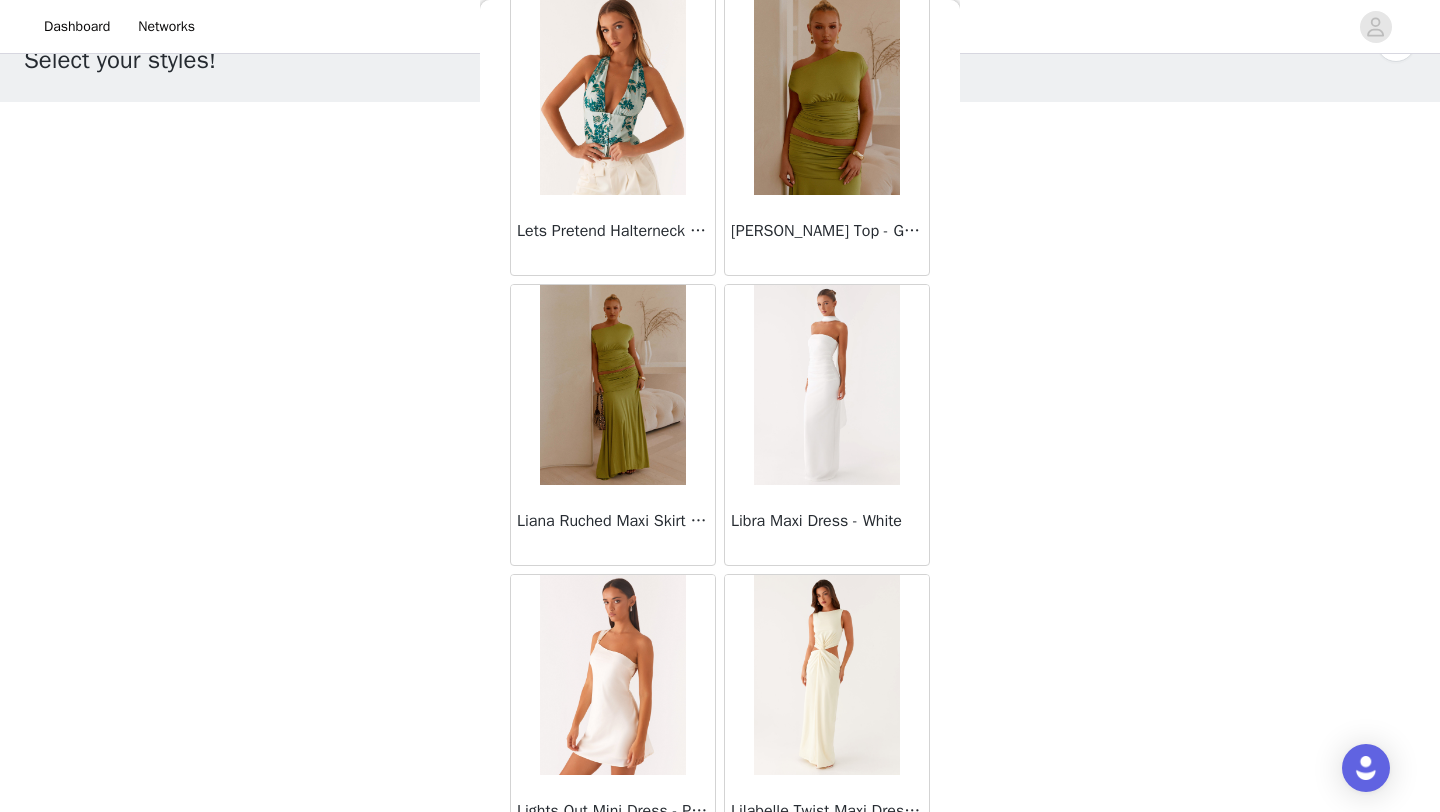 scroll, scrollTop: 34068, scrollLeft: 0, axis: vertical 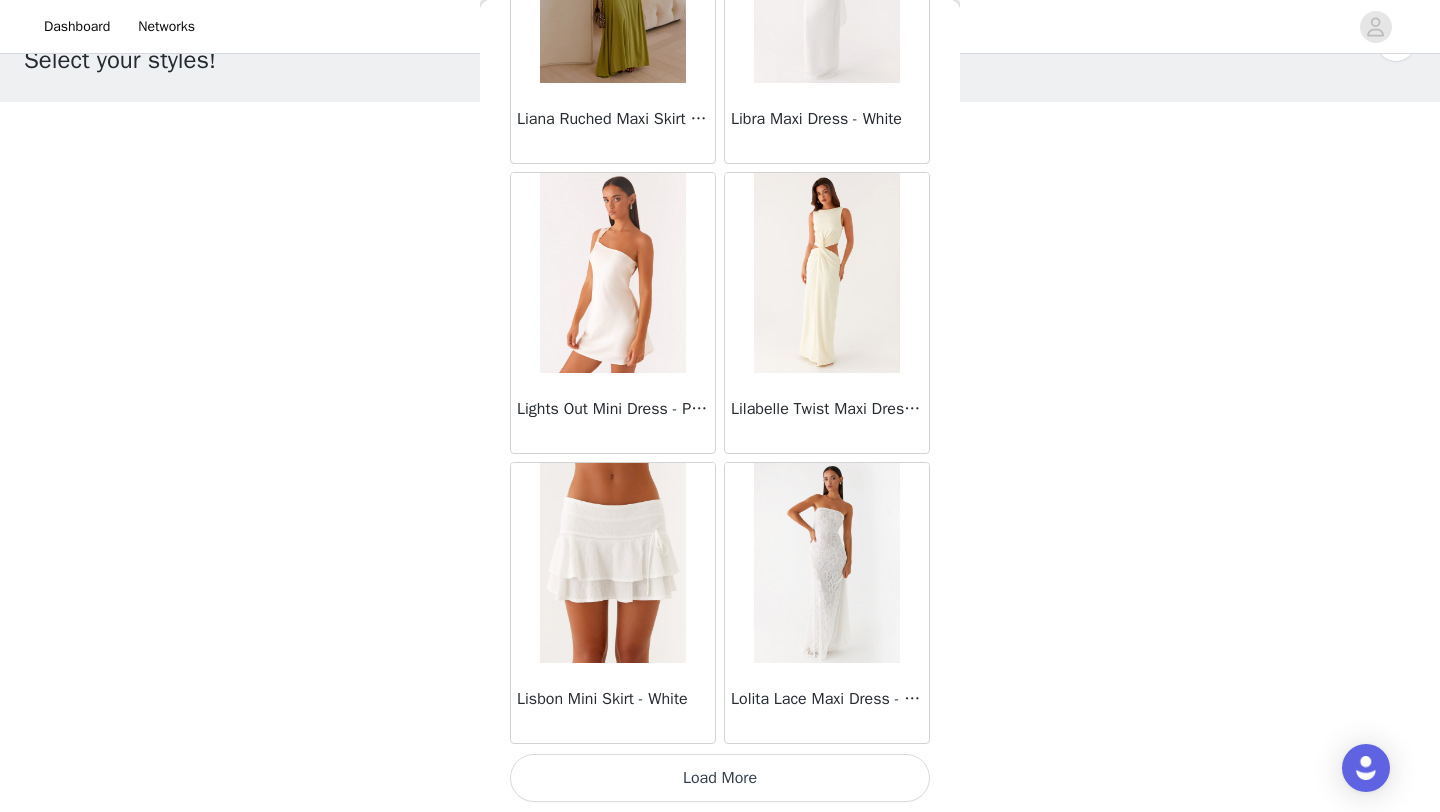 click on "Load More" at bounding box center (720, 778) 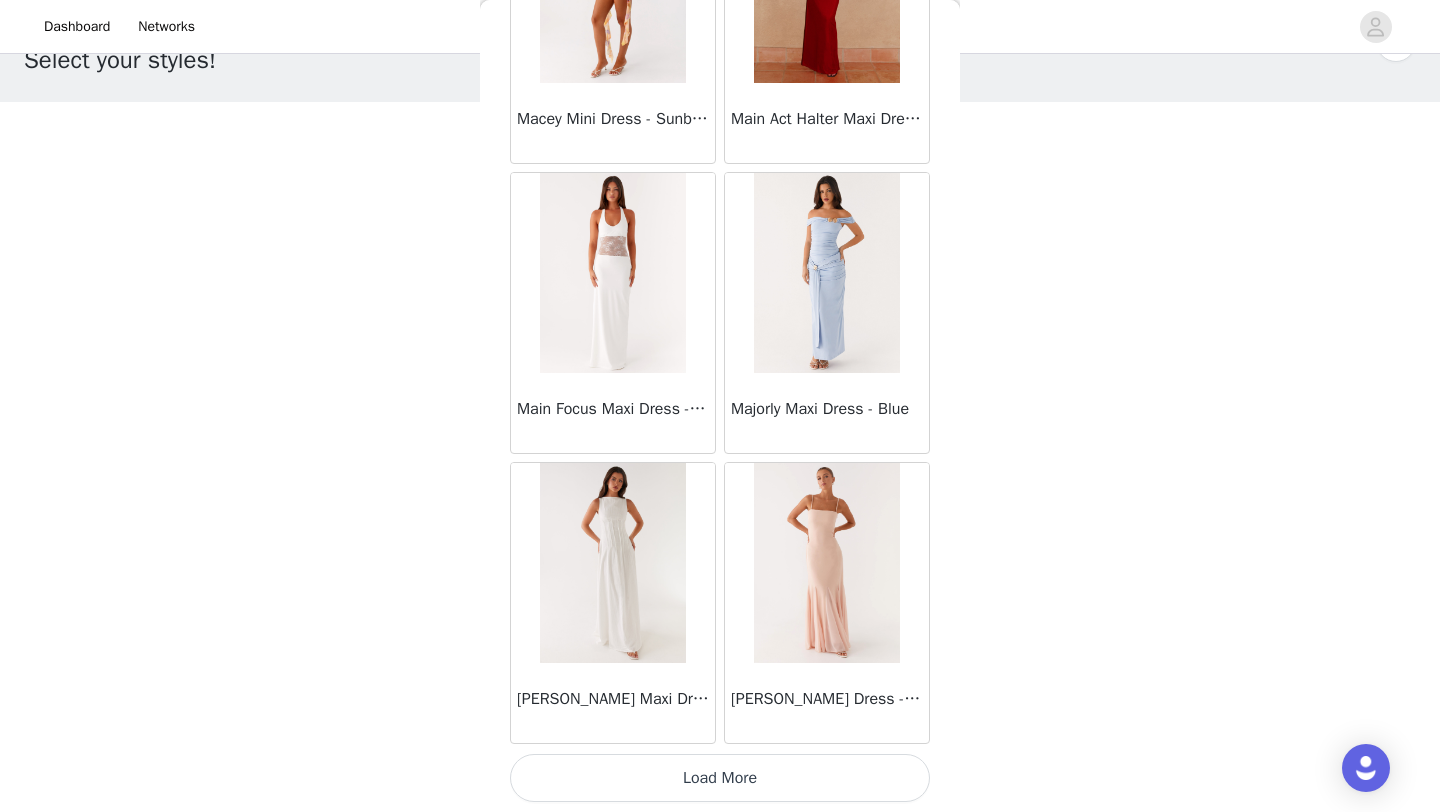 scroll, scrollTop: 37047, scrollLeft: 0, axis: vertical 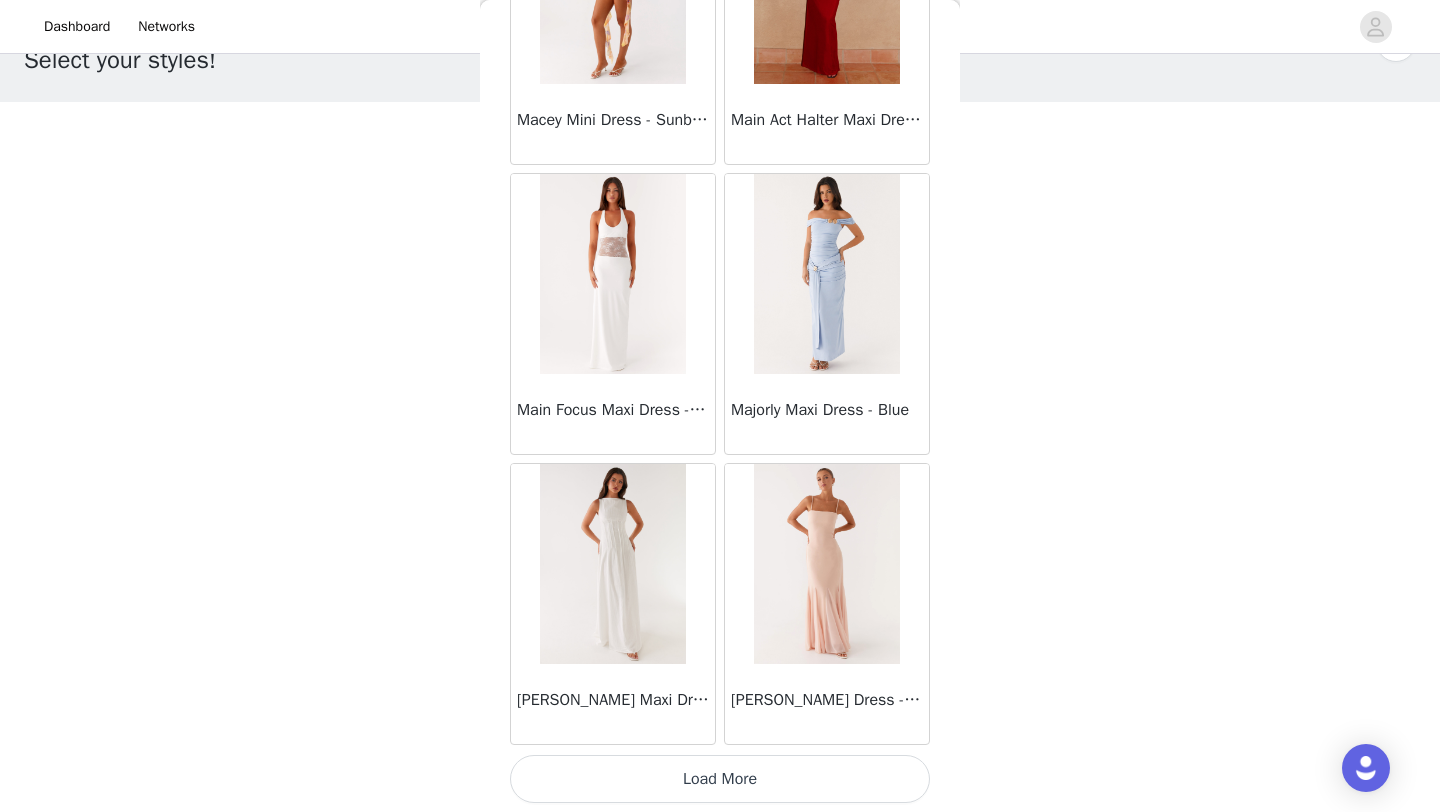 drag, startPoint x: 749, startPoint y: 774, endPoint x: 781, endPoint y: 772, distance: 32.06244 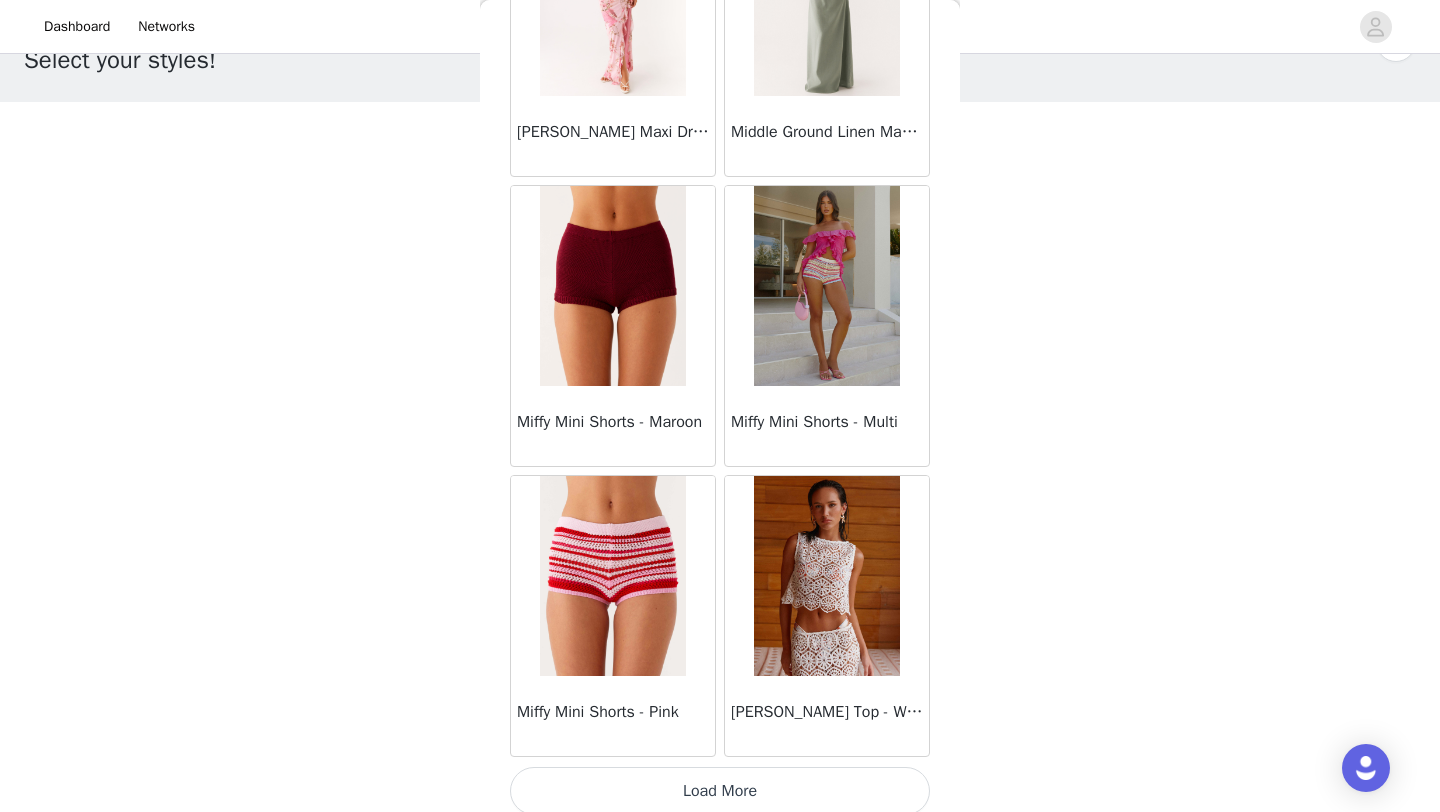 scroll, scrollTop: 39934, scrollLeft: 0, axis: vertical 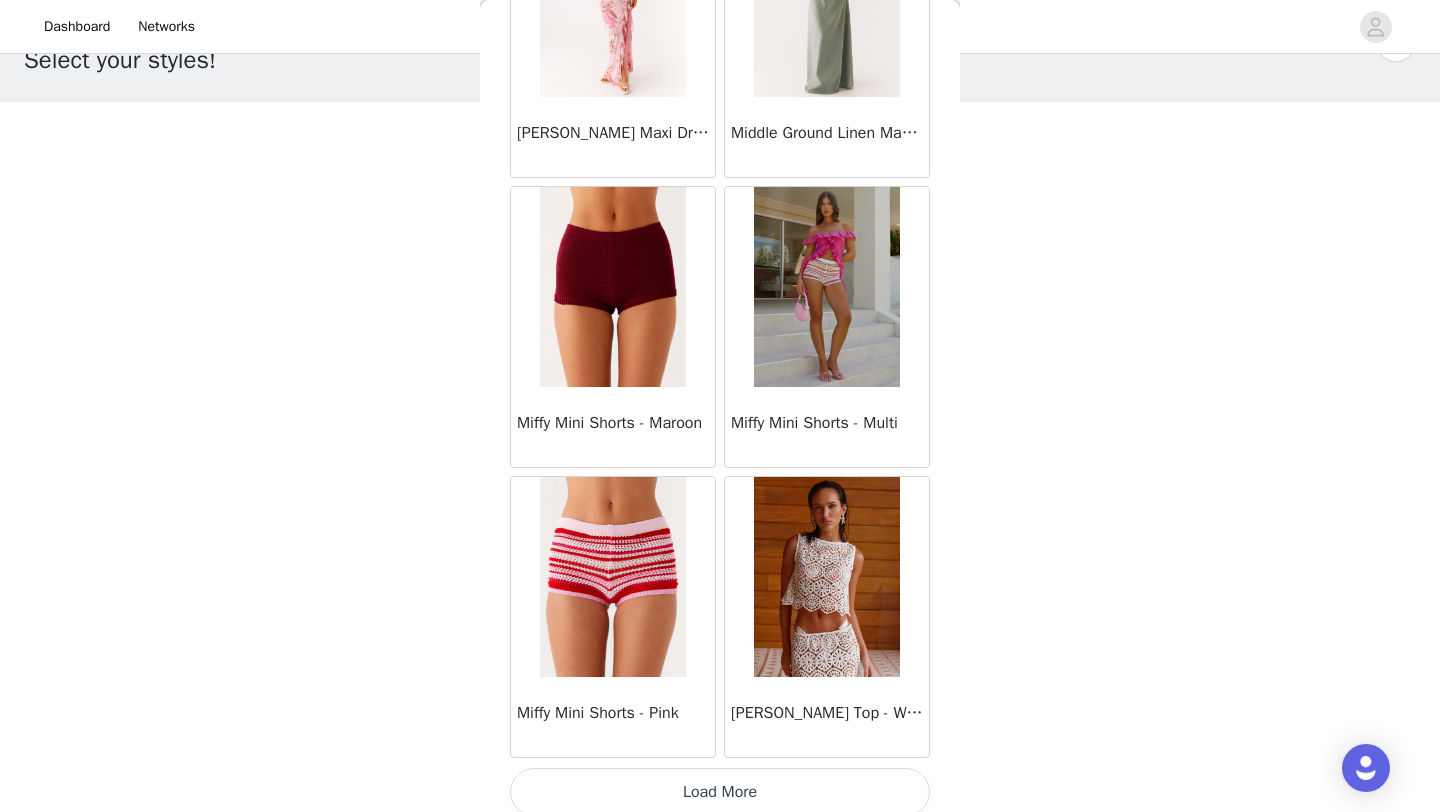 click on "Load More" at bounding box center [720, 792] 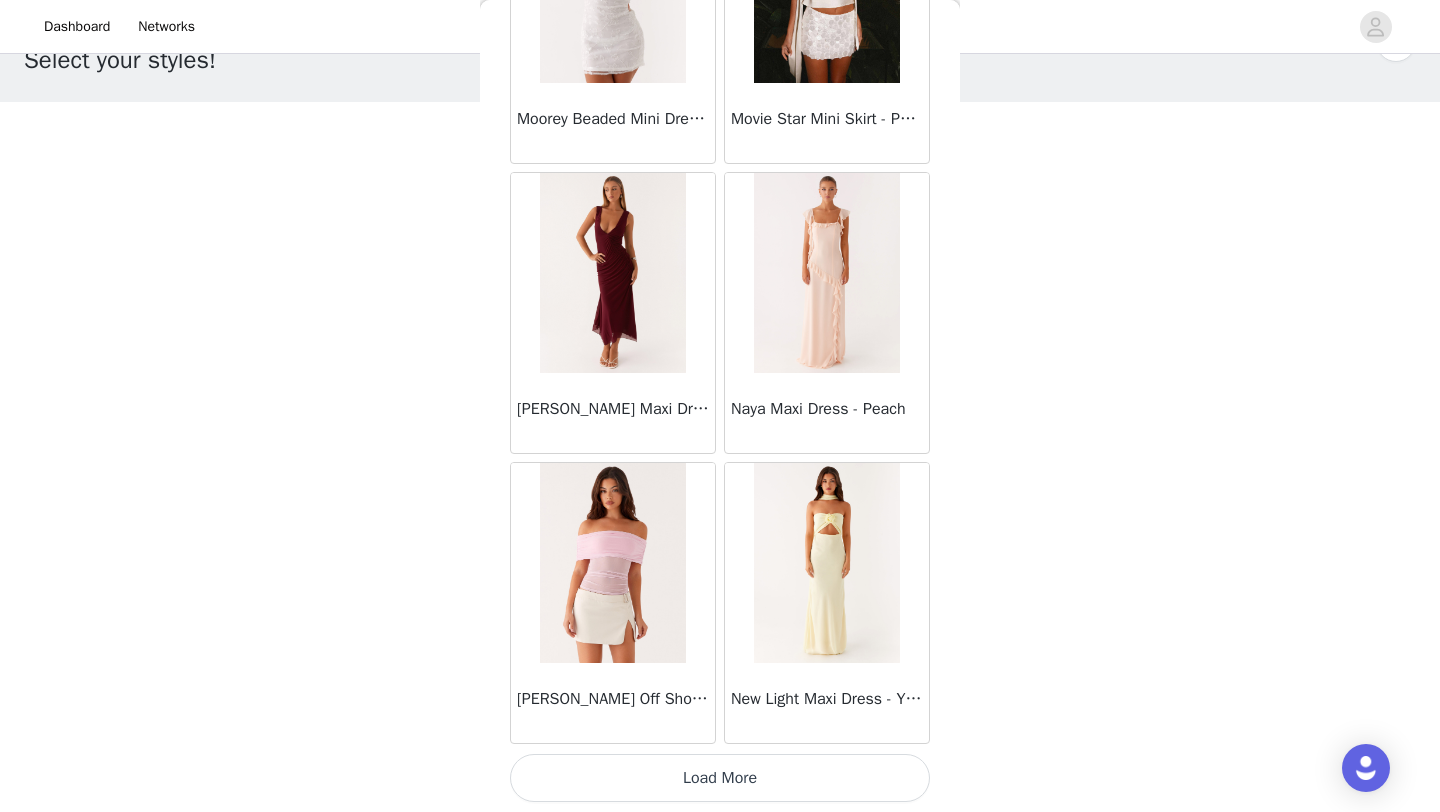 scroll, scrollTop: 42846, scrollLeft: 0, axis: vertical 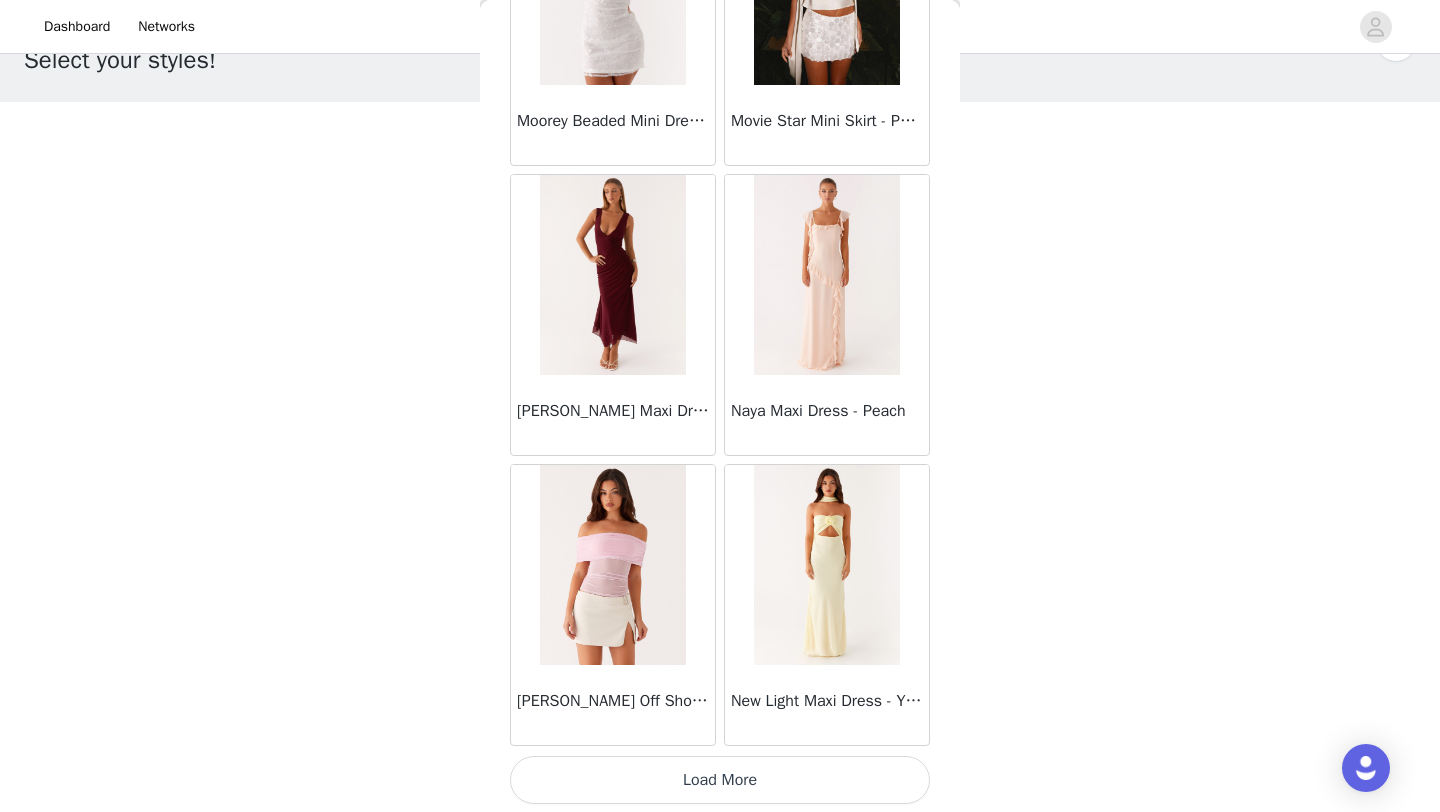 drag, startPoint x: 781, startPoint y: 772, endPoint x: 575, endPoint y: 771, distance: 206.00243 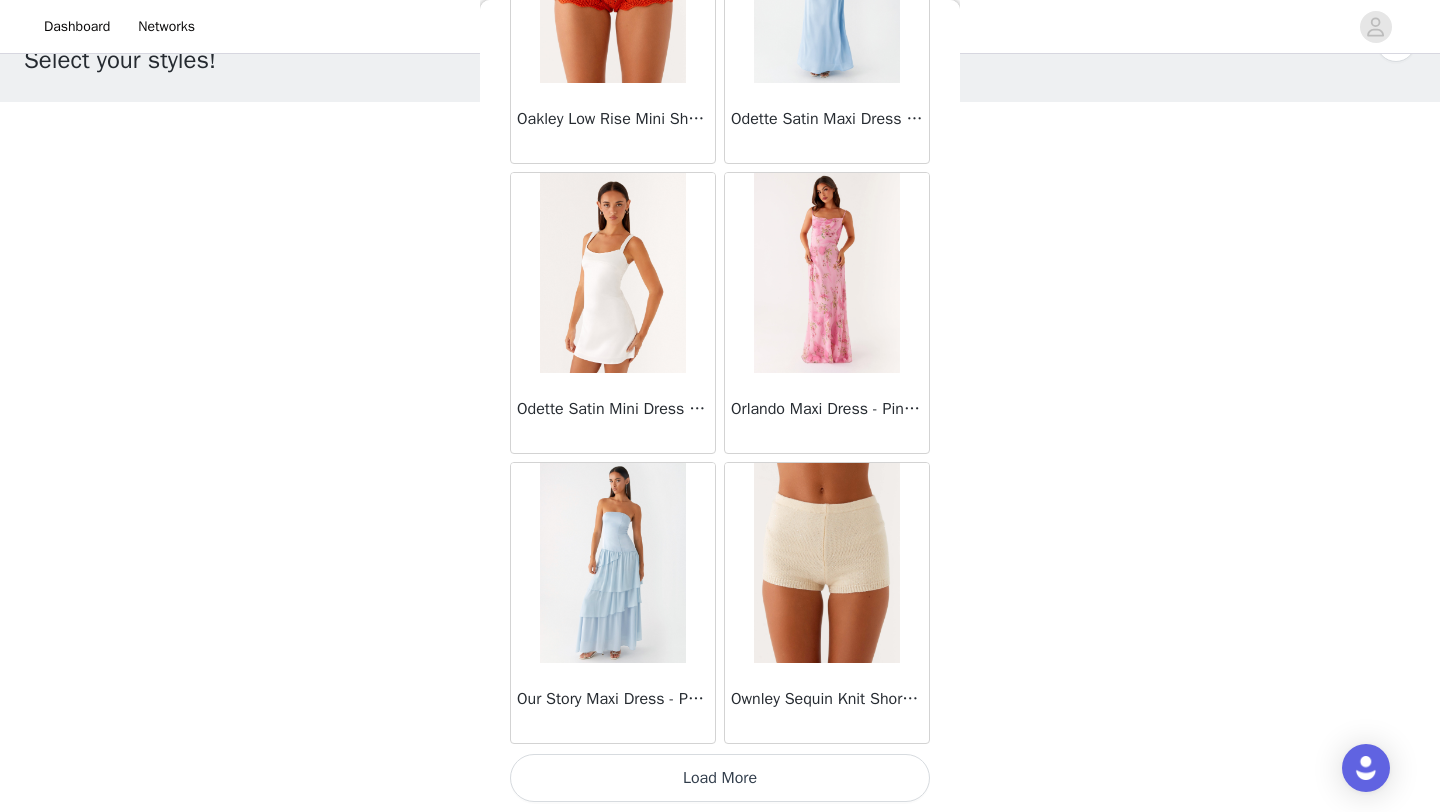scroll, scrollTop: 45746, scrollLeft: 0, axis: vertical 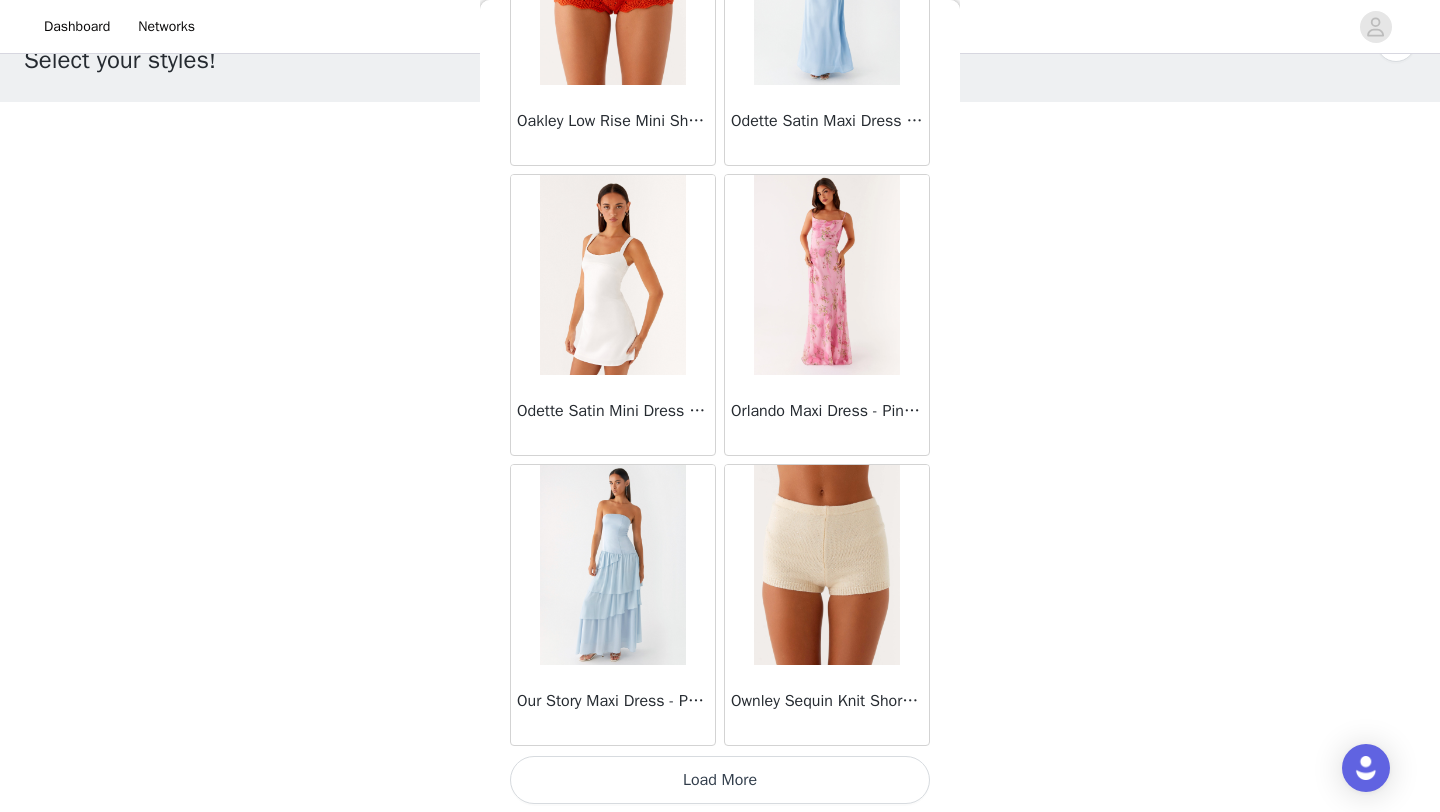 drag, startPoint x: 575, startPoint y: 771, endPoint x: 655, endPoint y: 778, distance: 80.305664 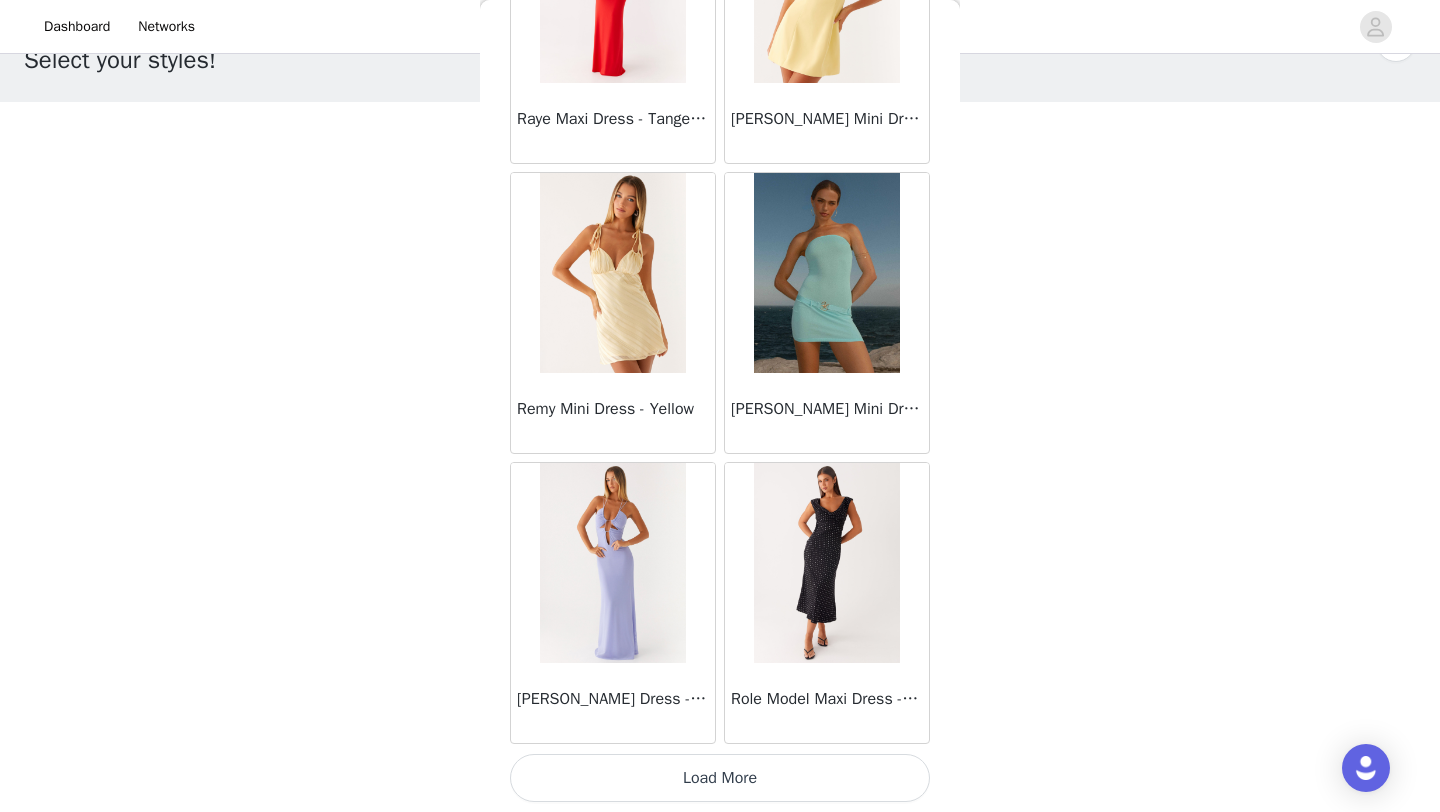 scroll, scrollTop: 48647, scrollLeft: 0, axis: vertical 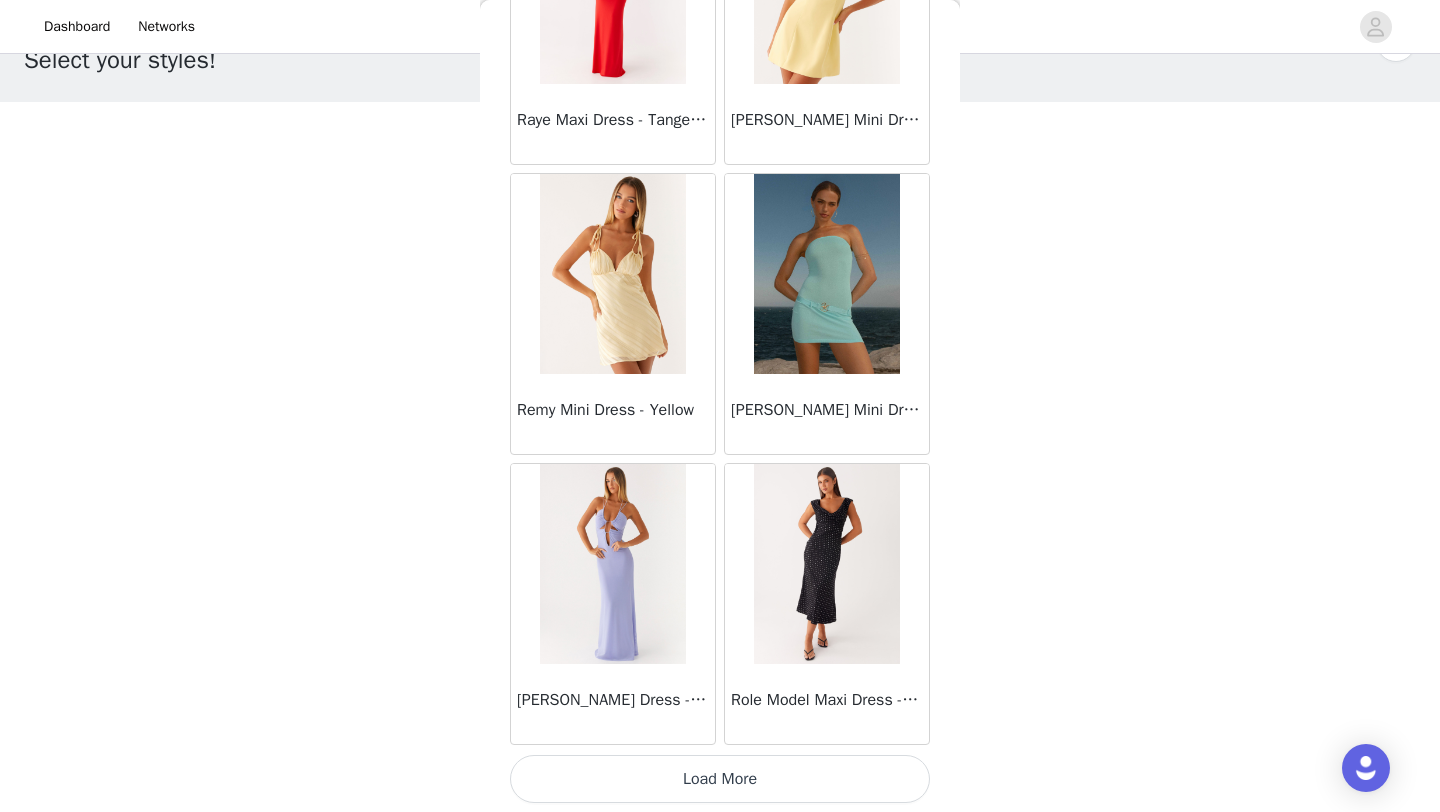 click on "Load More" at bounding box center (720, 779) 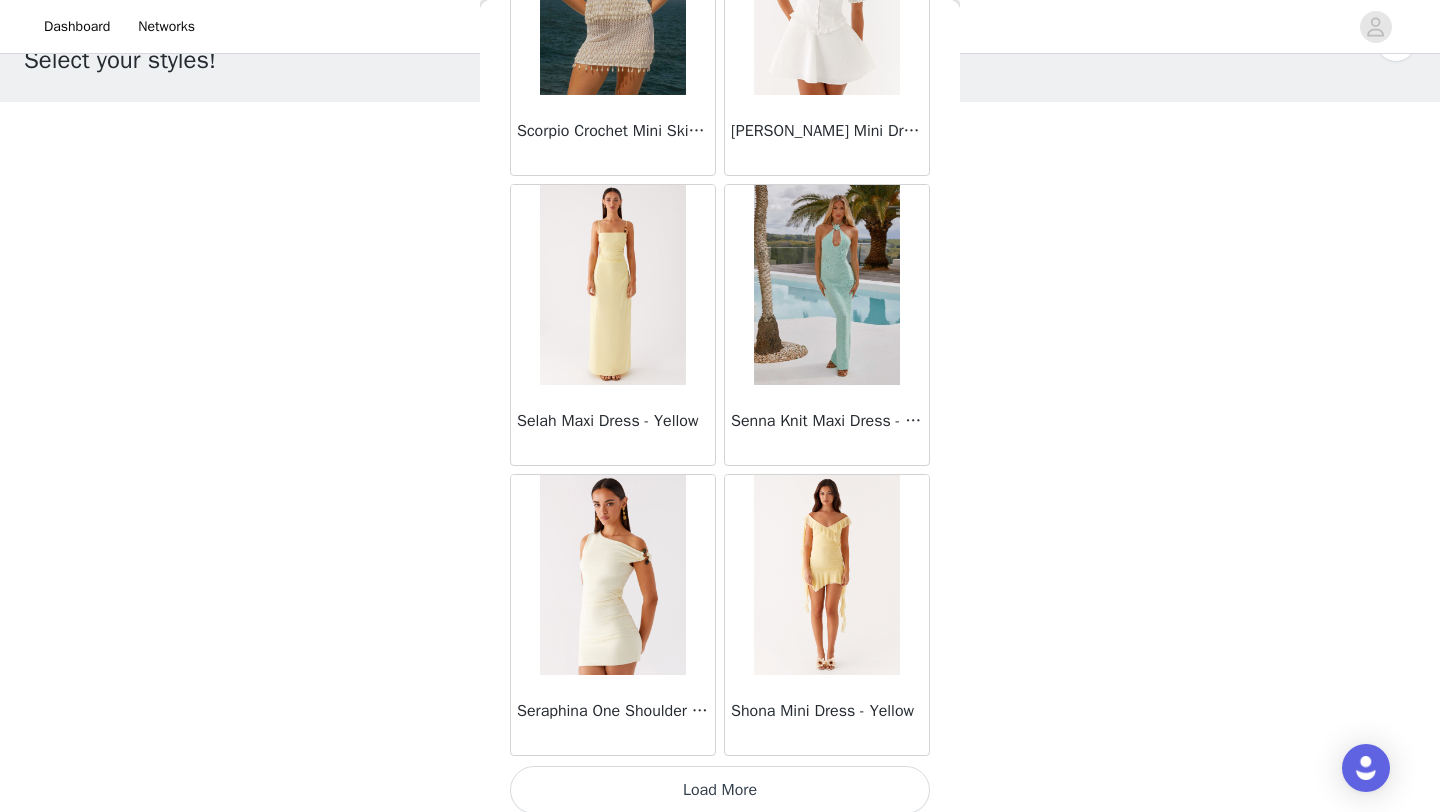 scroll, scrollTop: 51534, scrollLeft: 0, axis: vertical 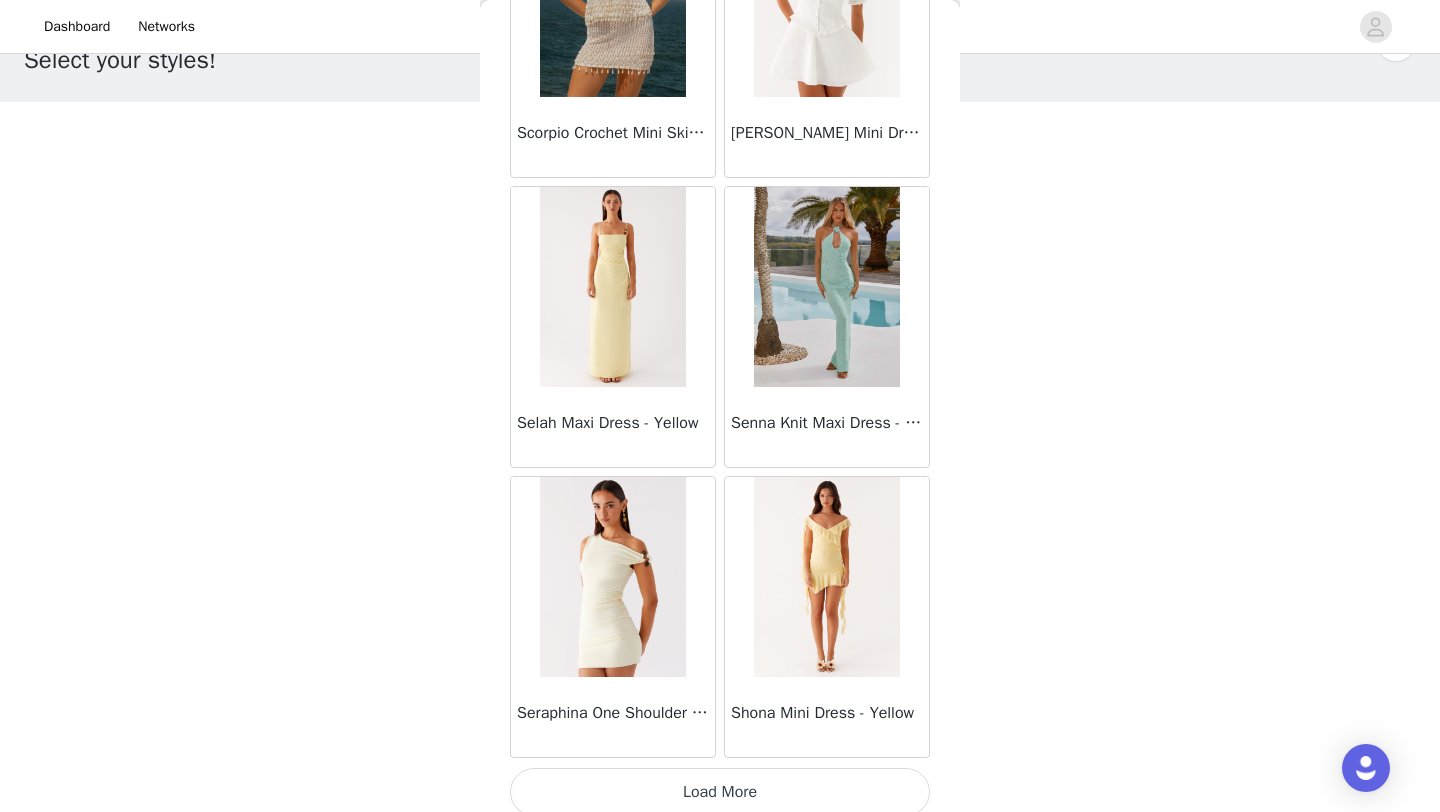 drag, startPoint x: 651, startPoint y: 783, endPoint x: 698, endPoint y: 788, distance: 47.26521 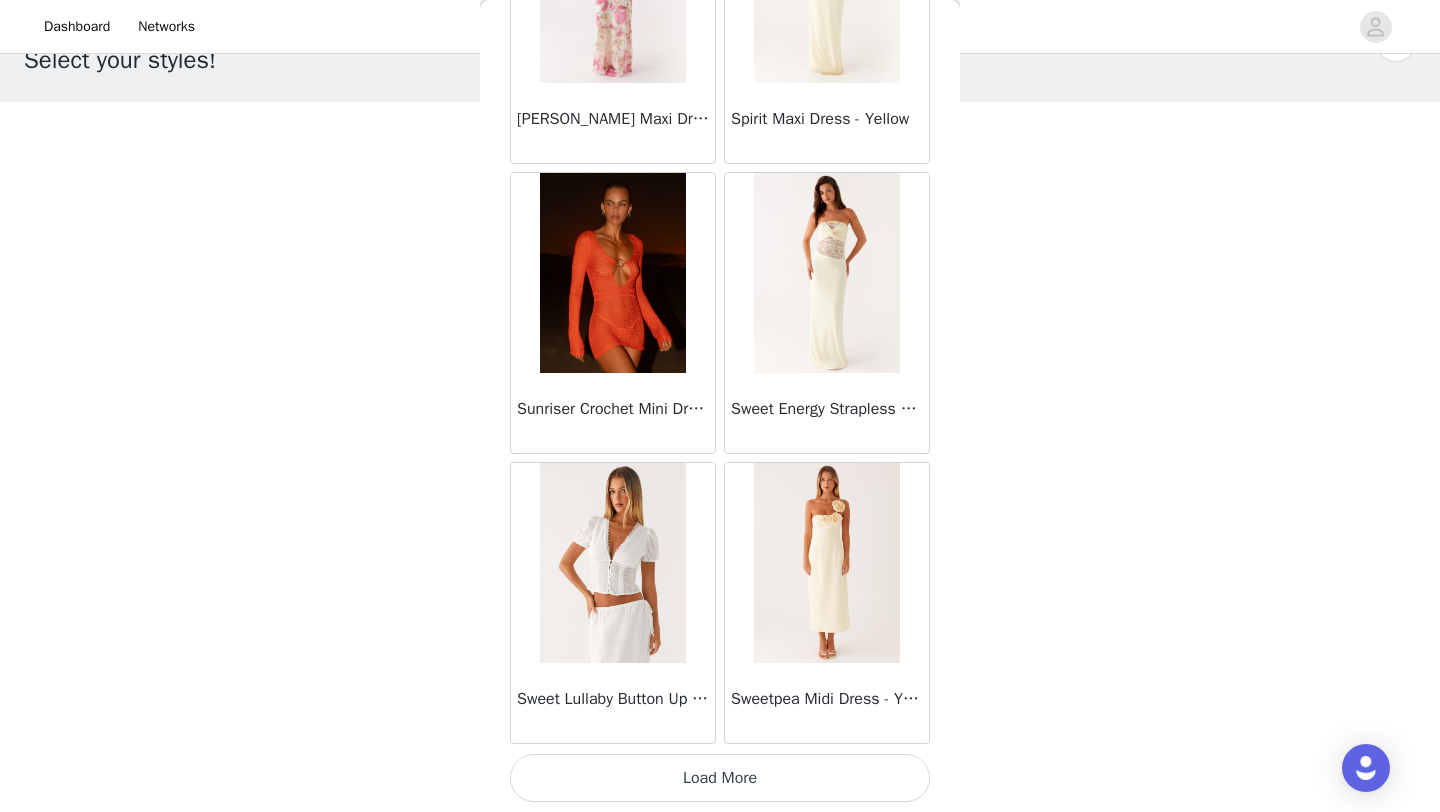scroll, scrollTop: 54445, scrollLeft: 0, axis: vertical 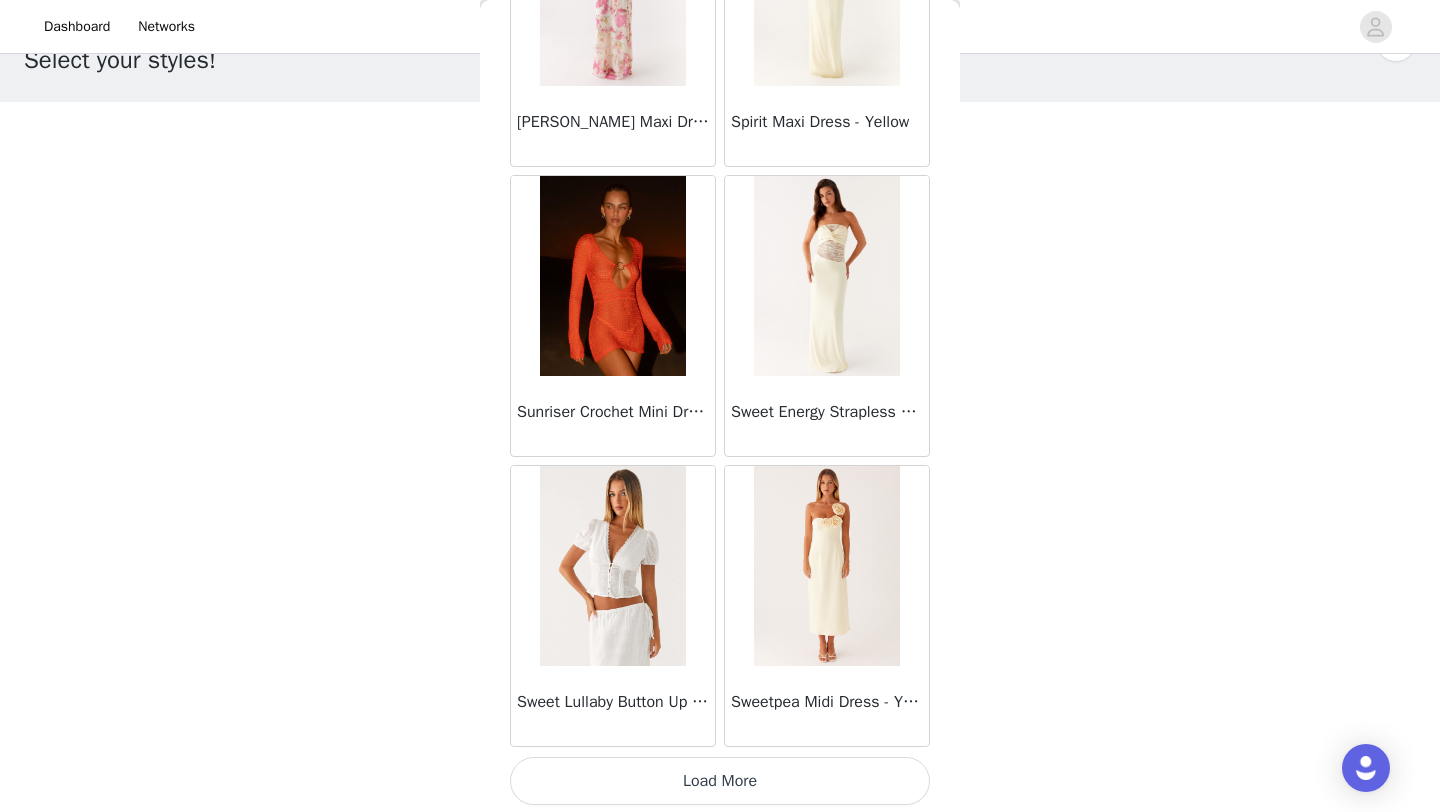 click on "Load More" at bounding box center [720, 781] 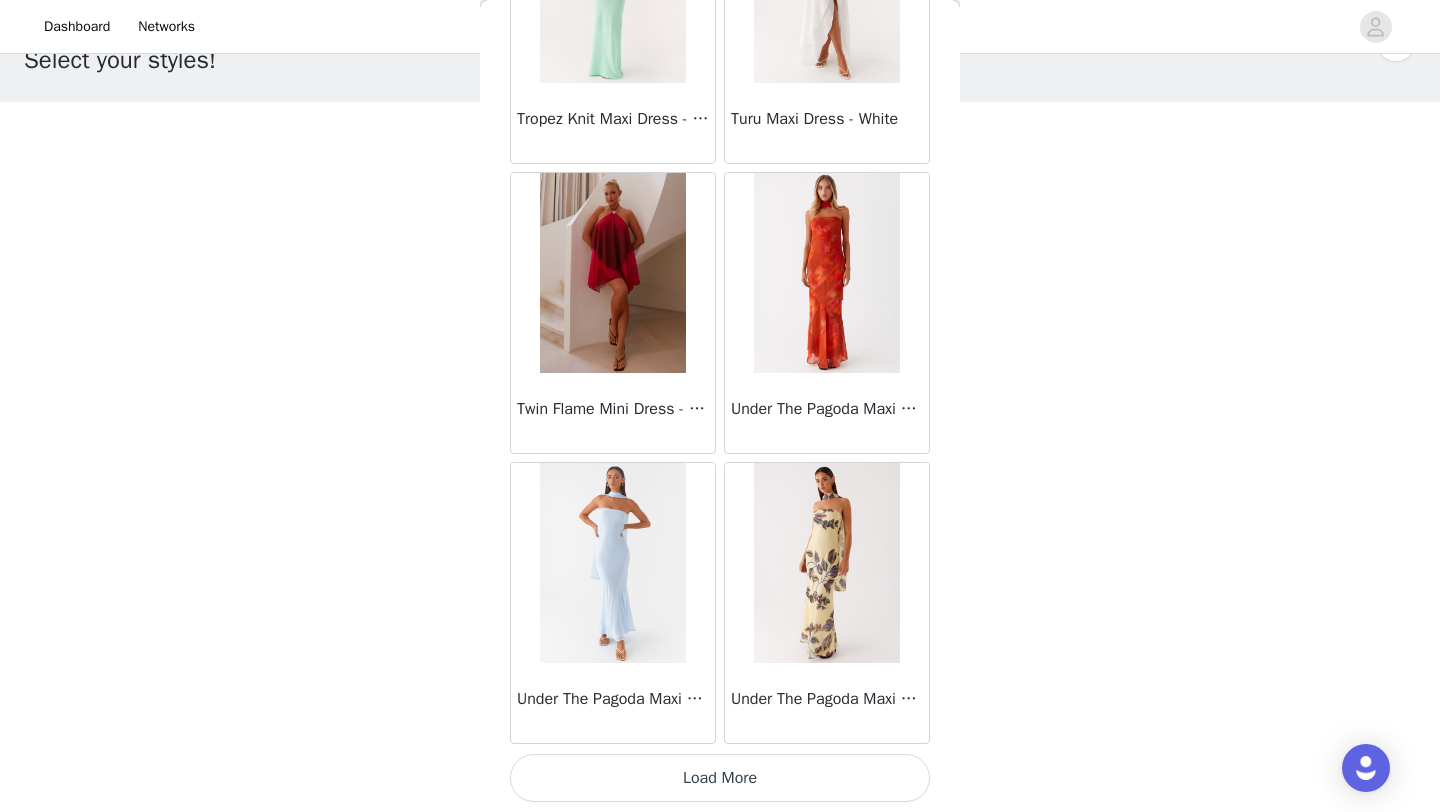 scroll, scrollTop: 57345, scrollLeft: 0, axis: vertical 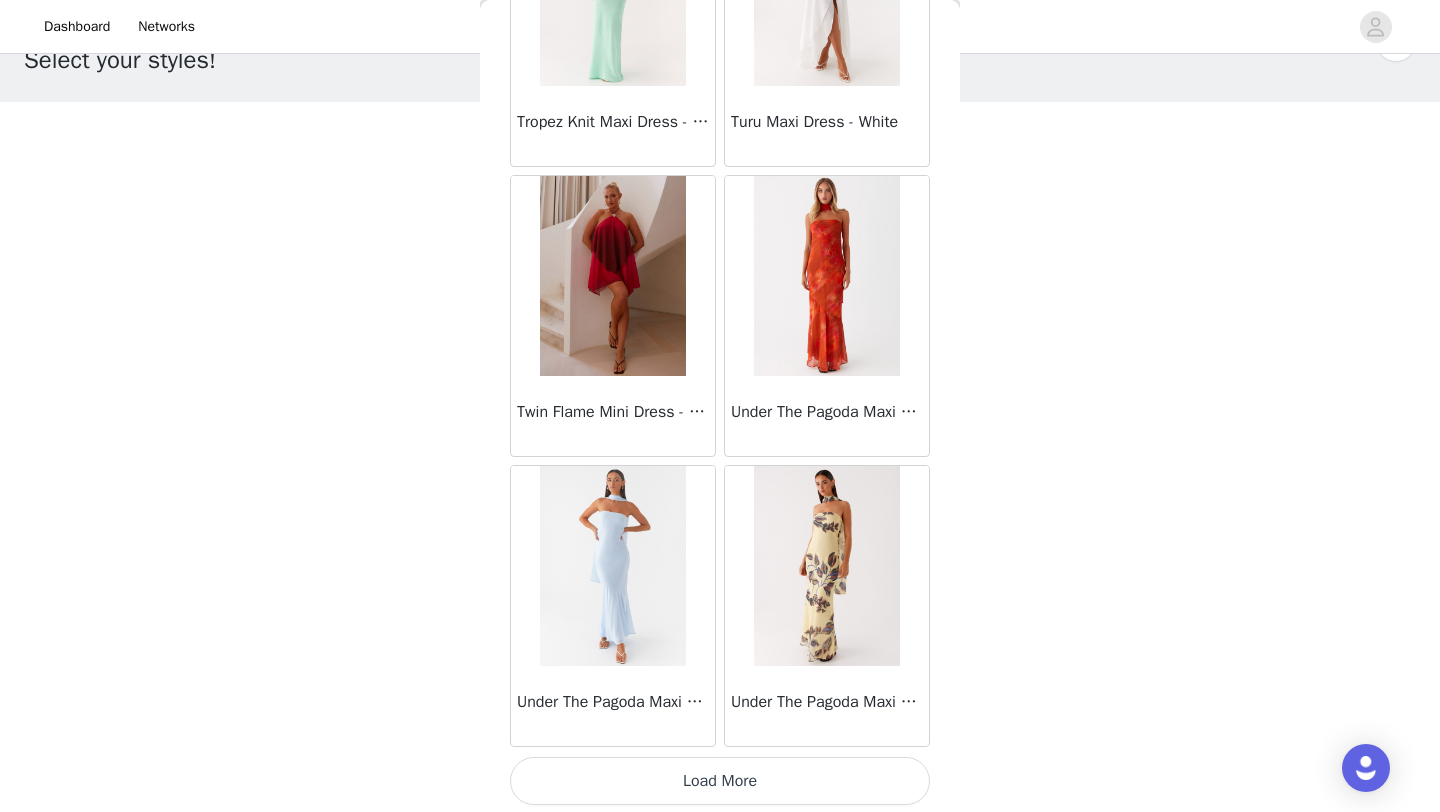 drag, startPoint x: 698, startPoint y: 788, endPoint x: 746, endPoint y: 780, distance: 48.6621 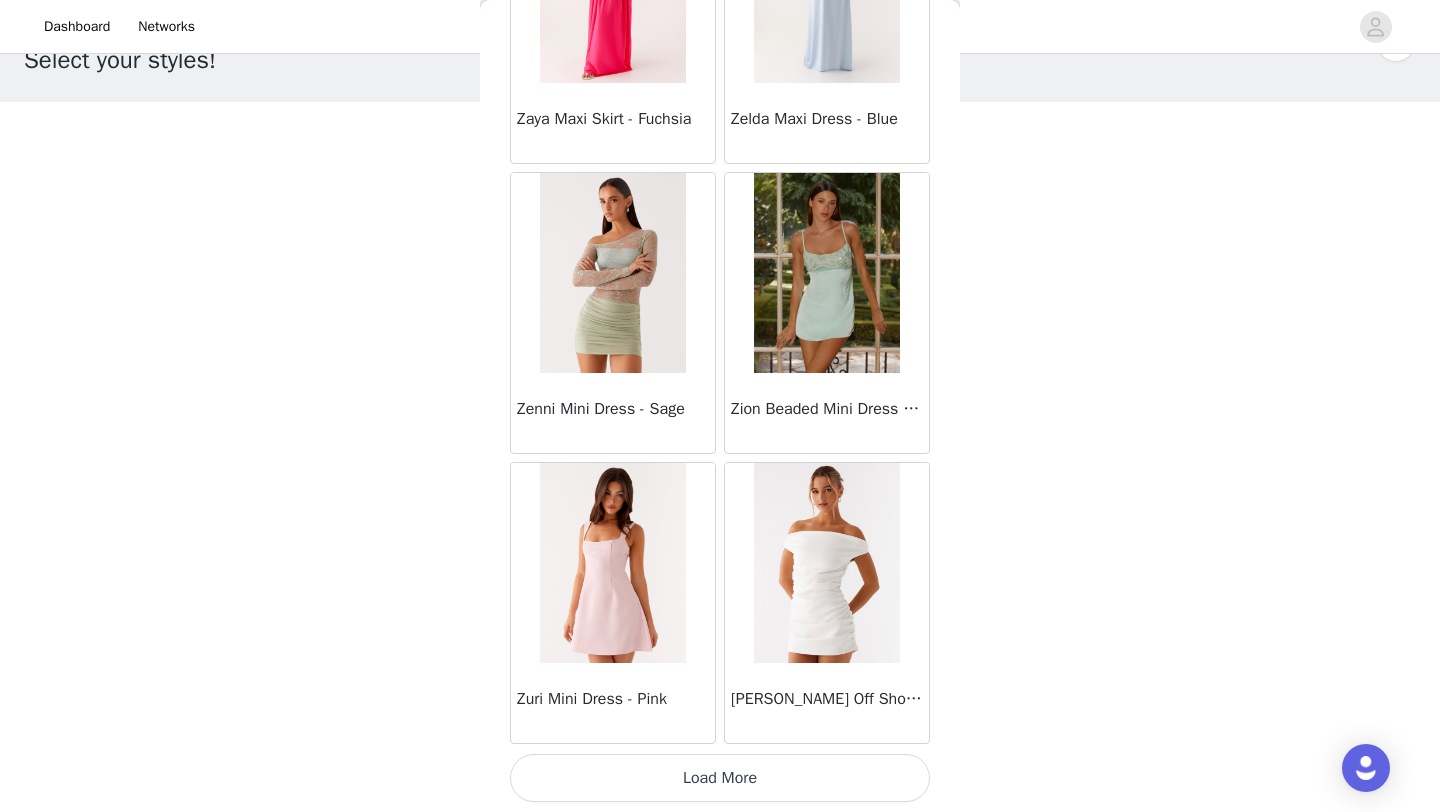 scroll, scrollTop: 60245, scrollLeft: 0, axis: vertical 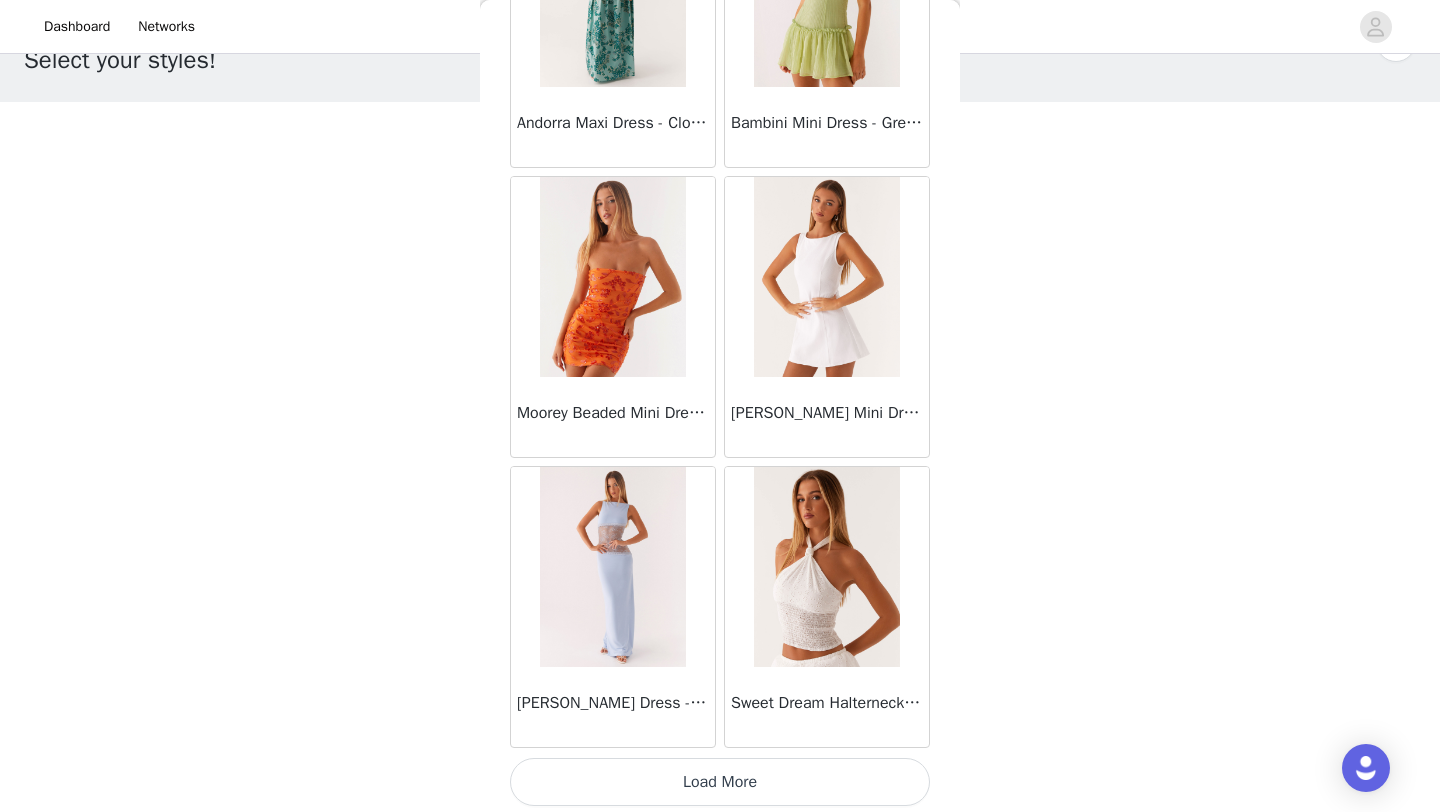 click on "Load More" at bounding box center [720, 782] 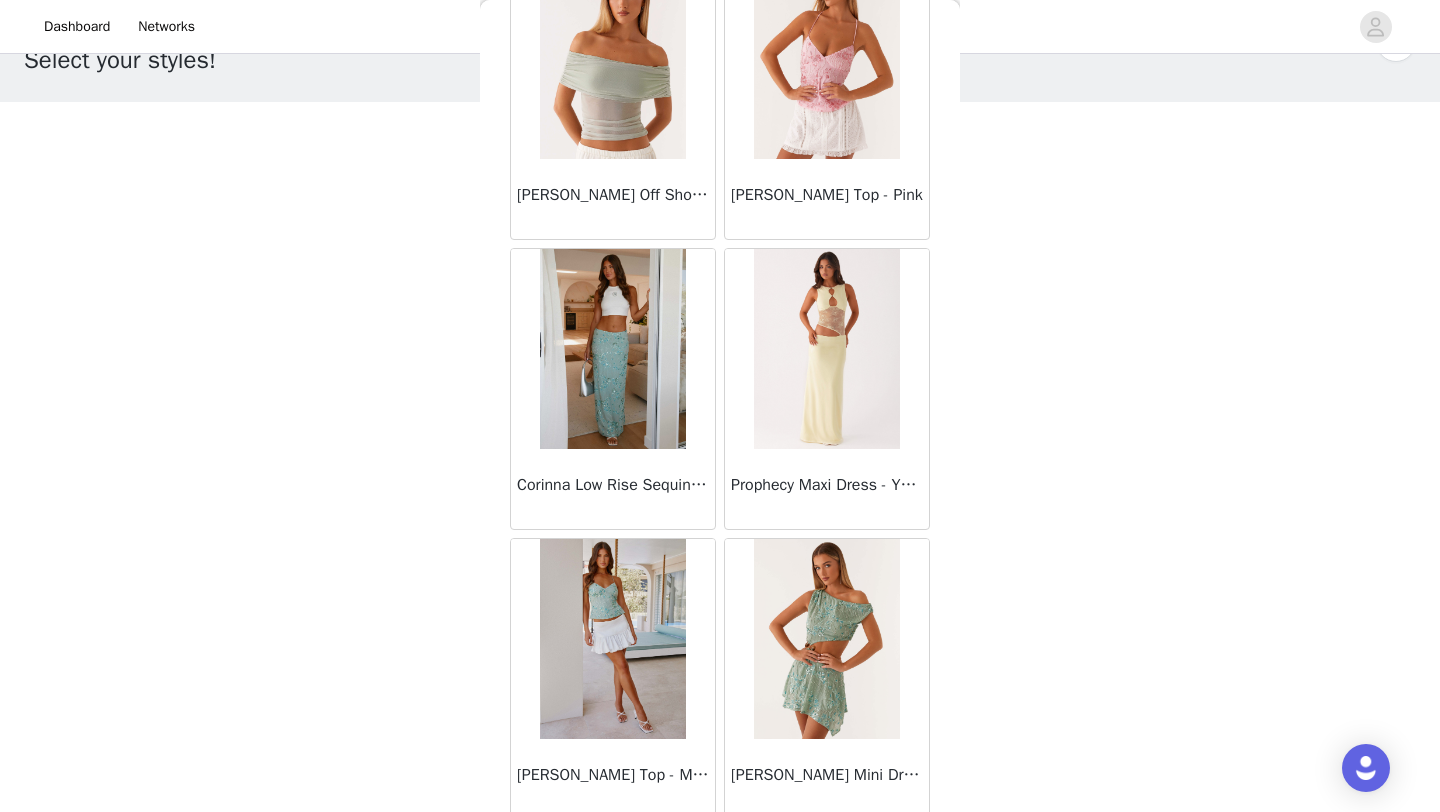 scroll, scrollTop: 63940, scrollLeft: 0, axis: vertical 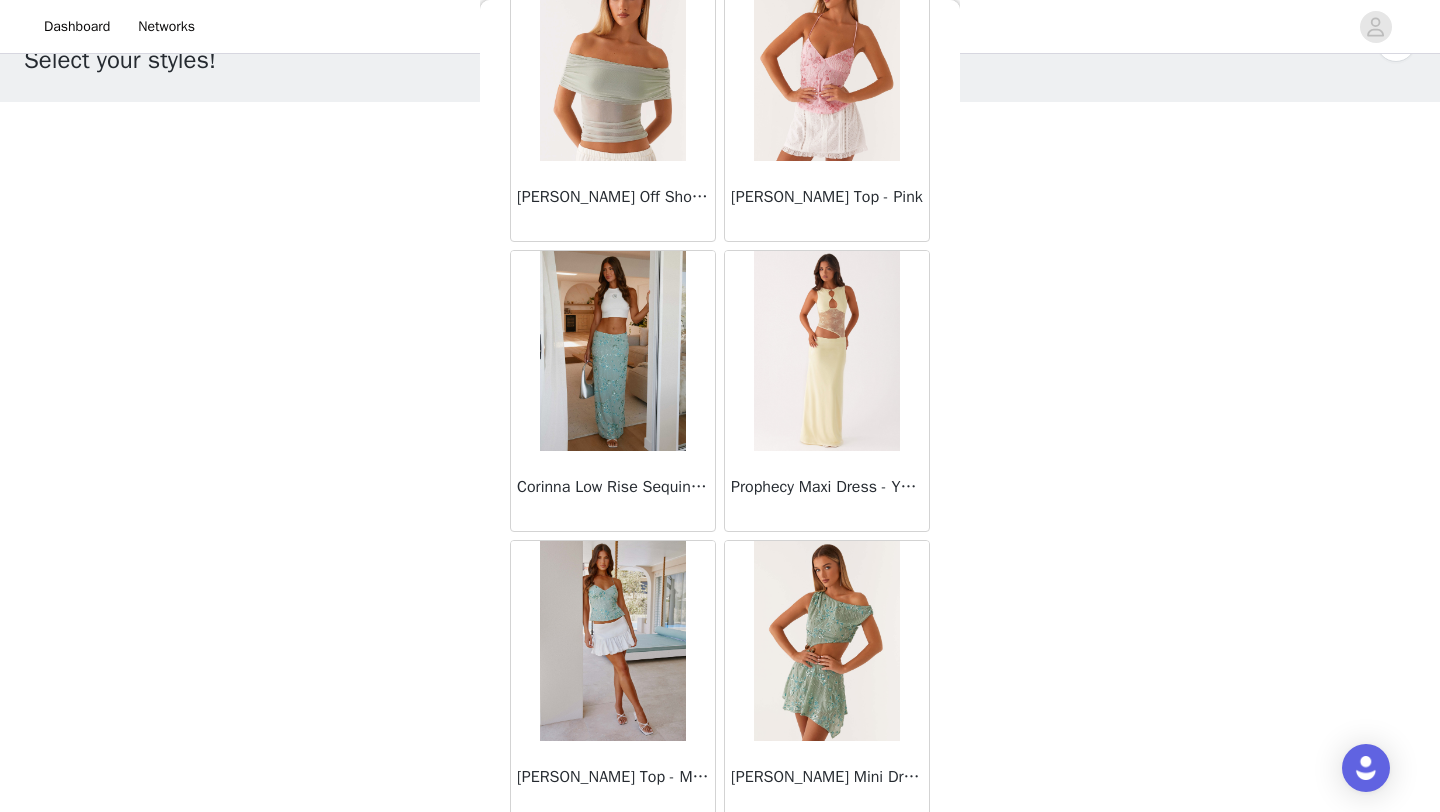 click at bounding box center (826, 61) 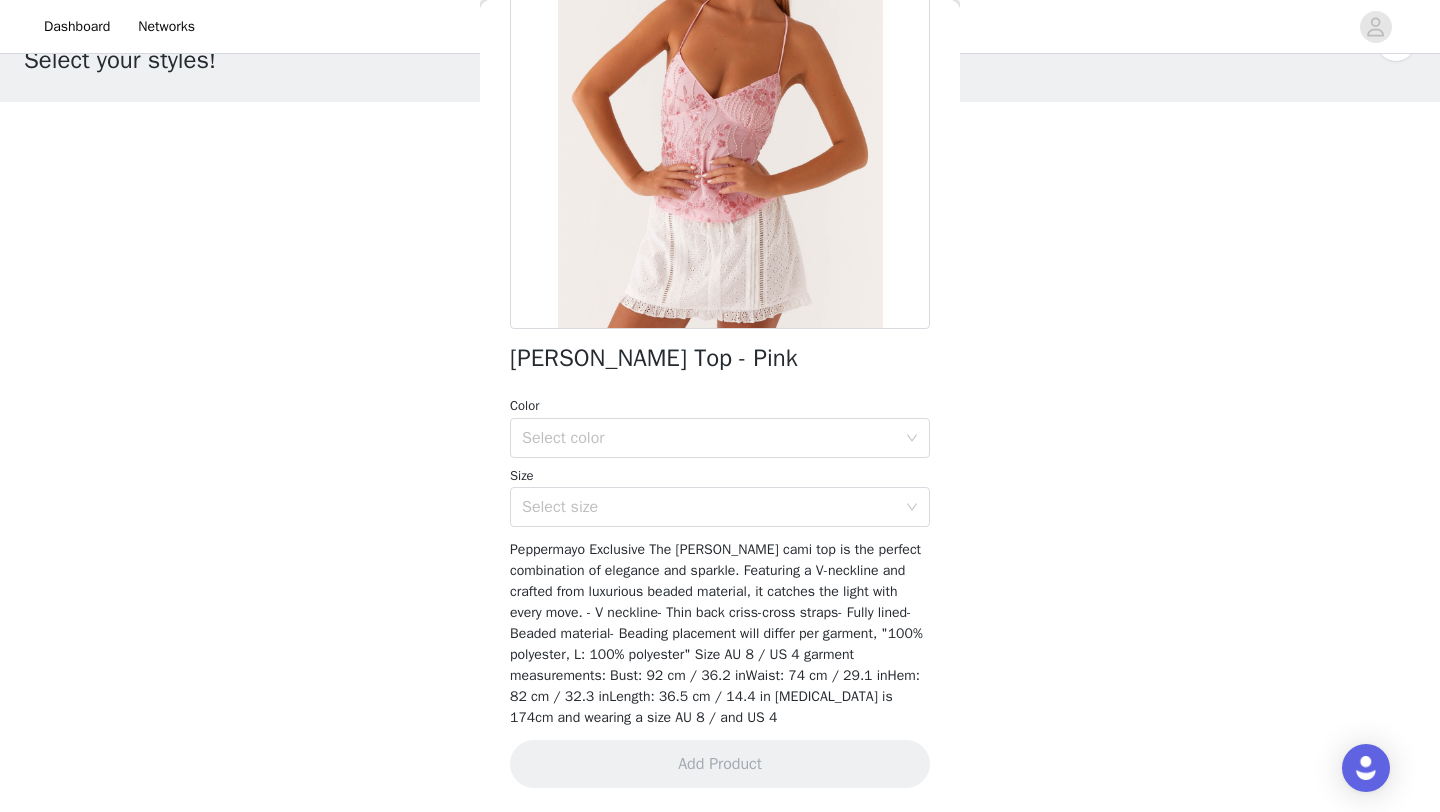 scroll, scrollTop: 221, scrollLeft: 0, axis: vertical 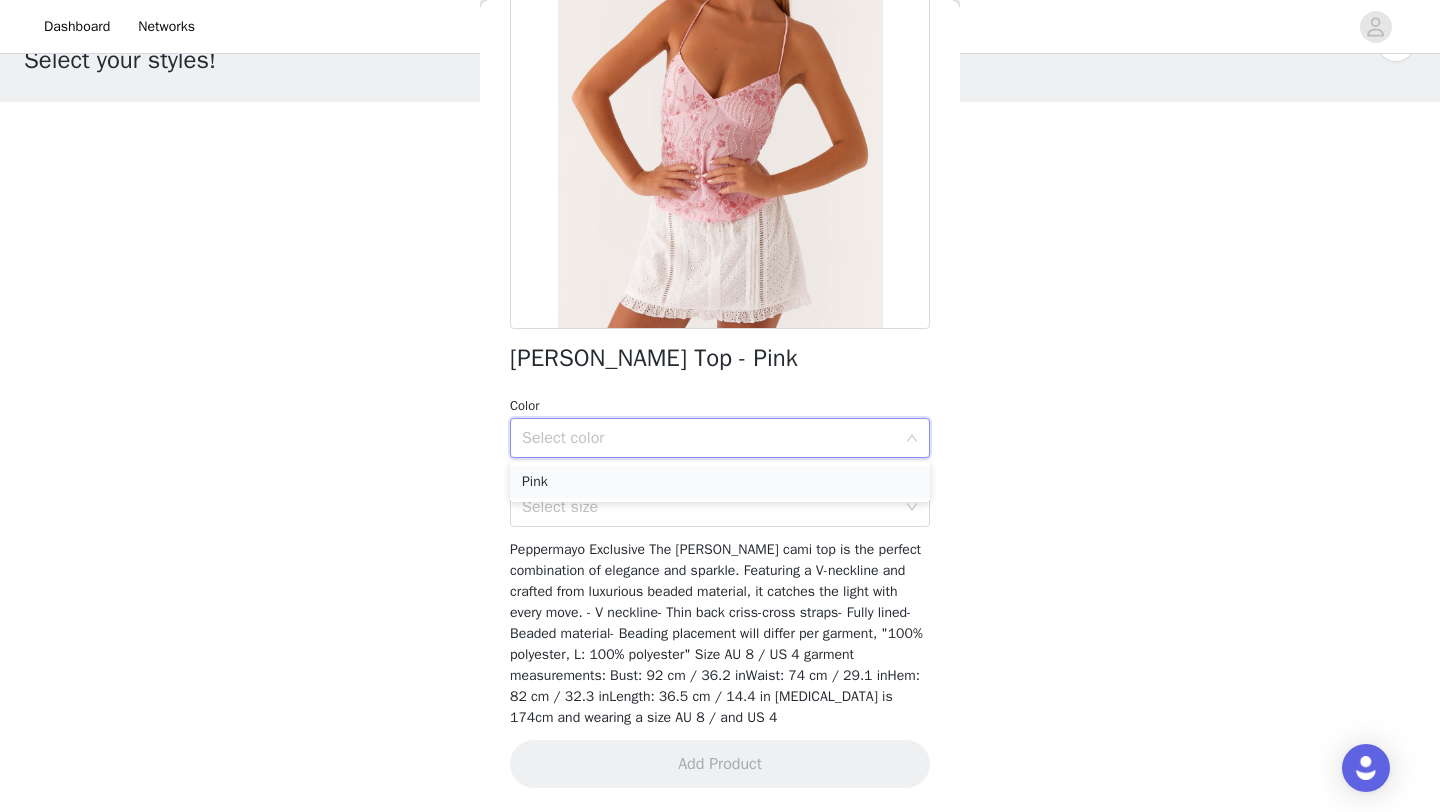 drag, startPoint x: 743, startPoint y: 771, endPoint x: 586, endPoint y: 479, distance: 331.53128 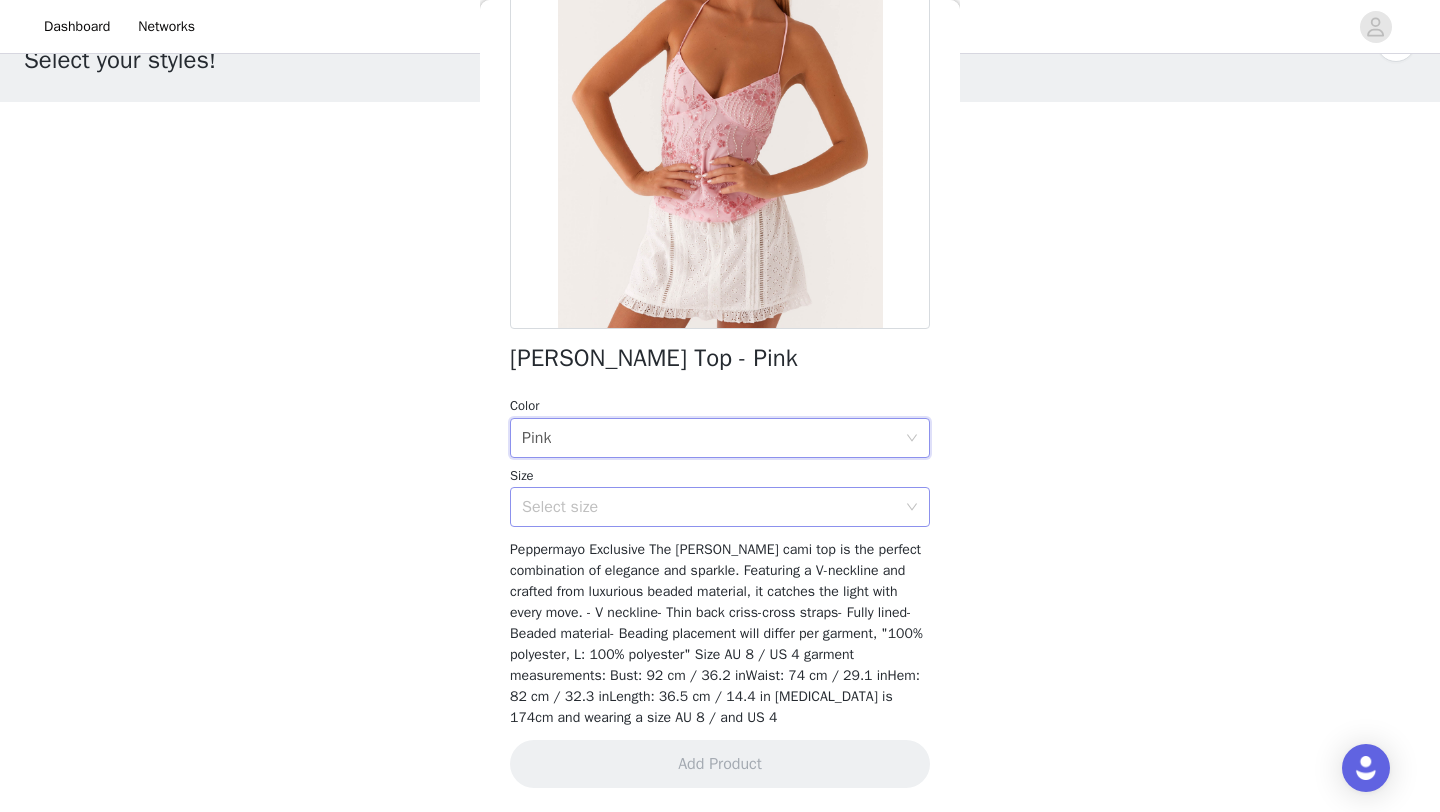drag, startPoint x: 586, startPoint y: 479, endPoint x: 586, endPoint y: 500, distance: 21 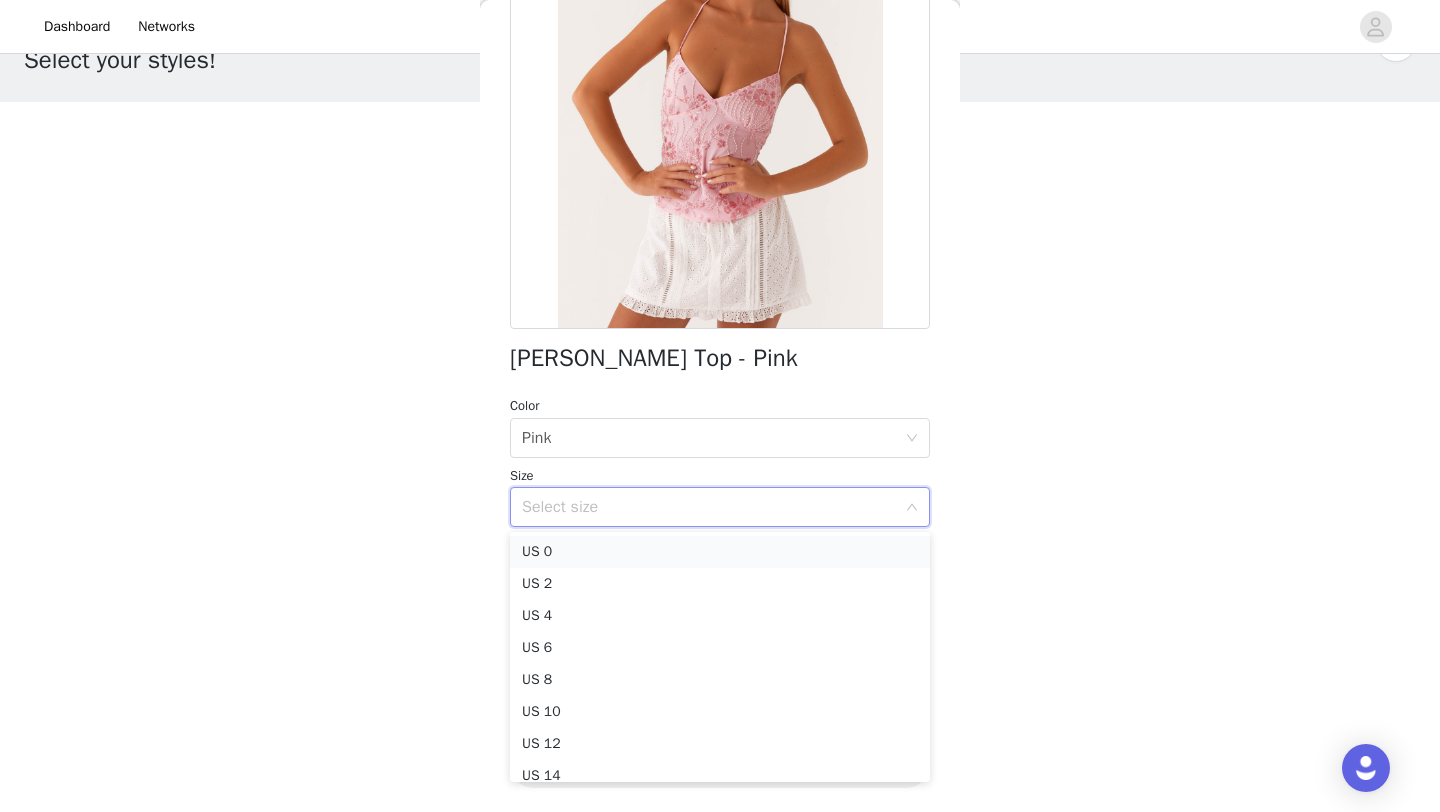 drag, startPoint x: 586, startPoint y: 500, endPoint x: 566, endPoint y: 559, distance: 62.297672 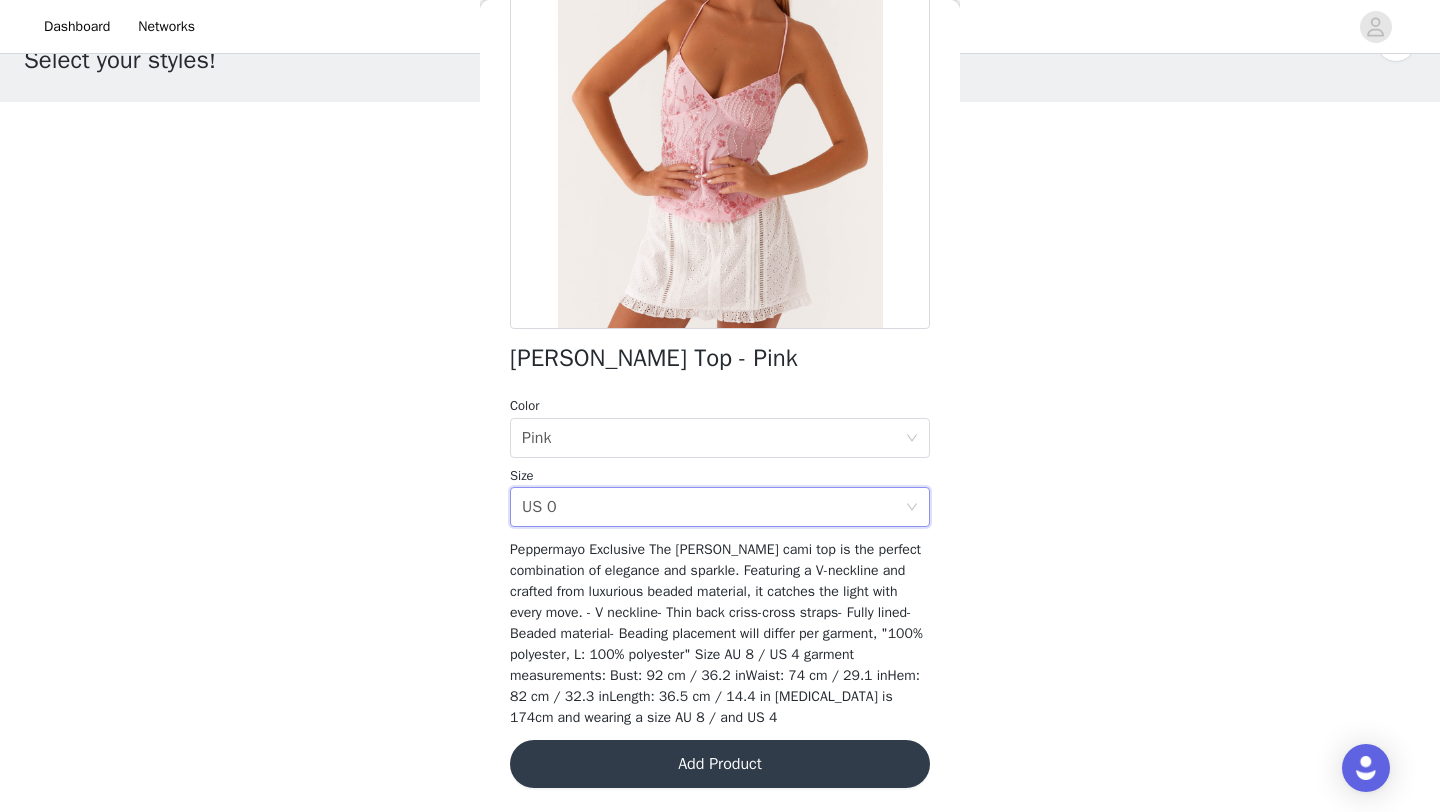 click on "Add Product" at bounding box center (720, 764) 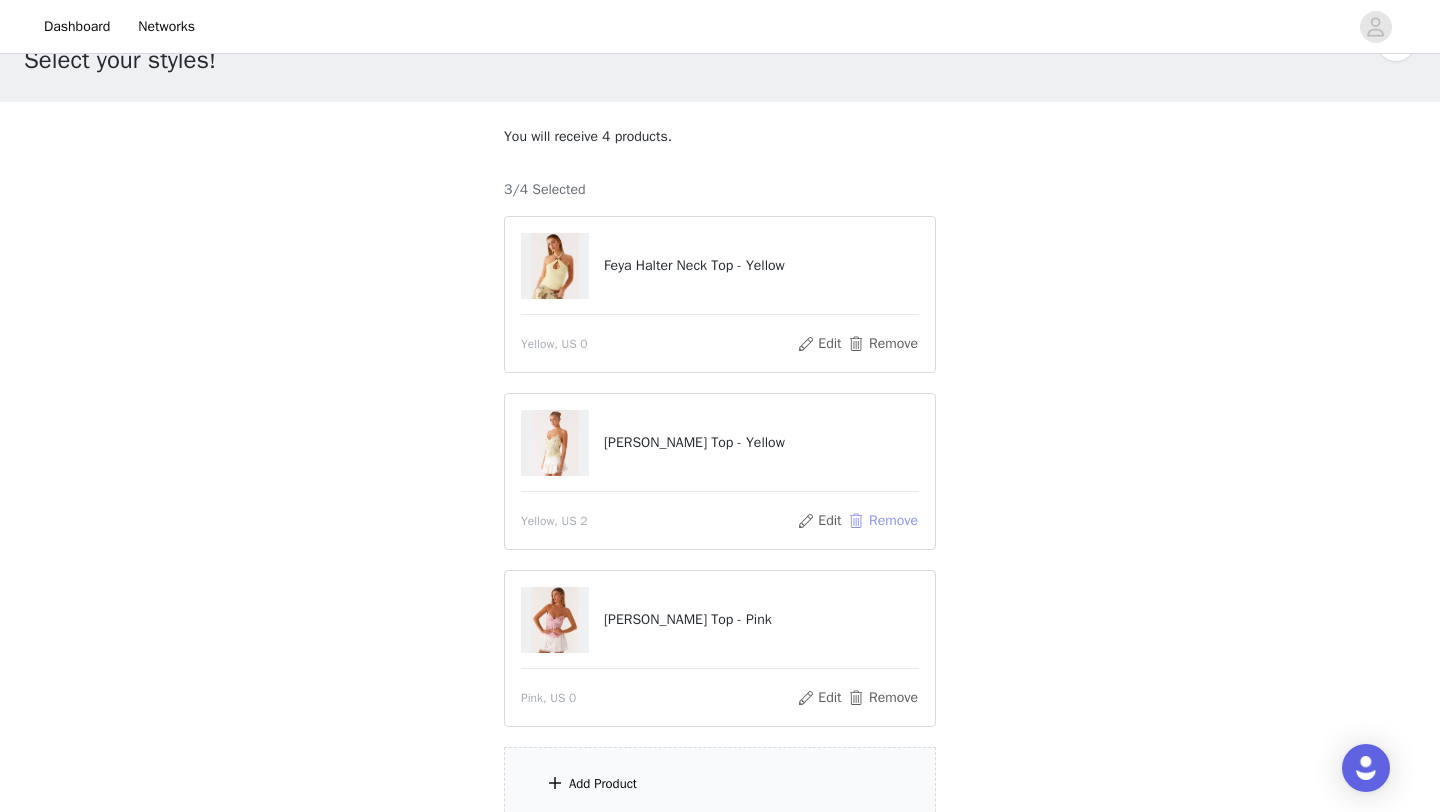click on "Remove" at bounding box center [883, 521] 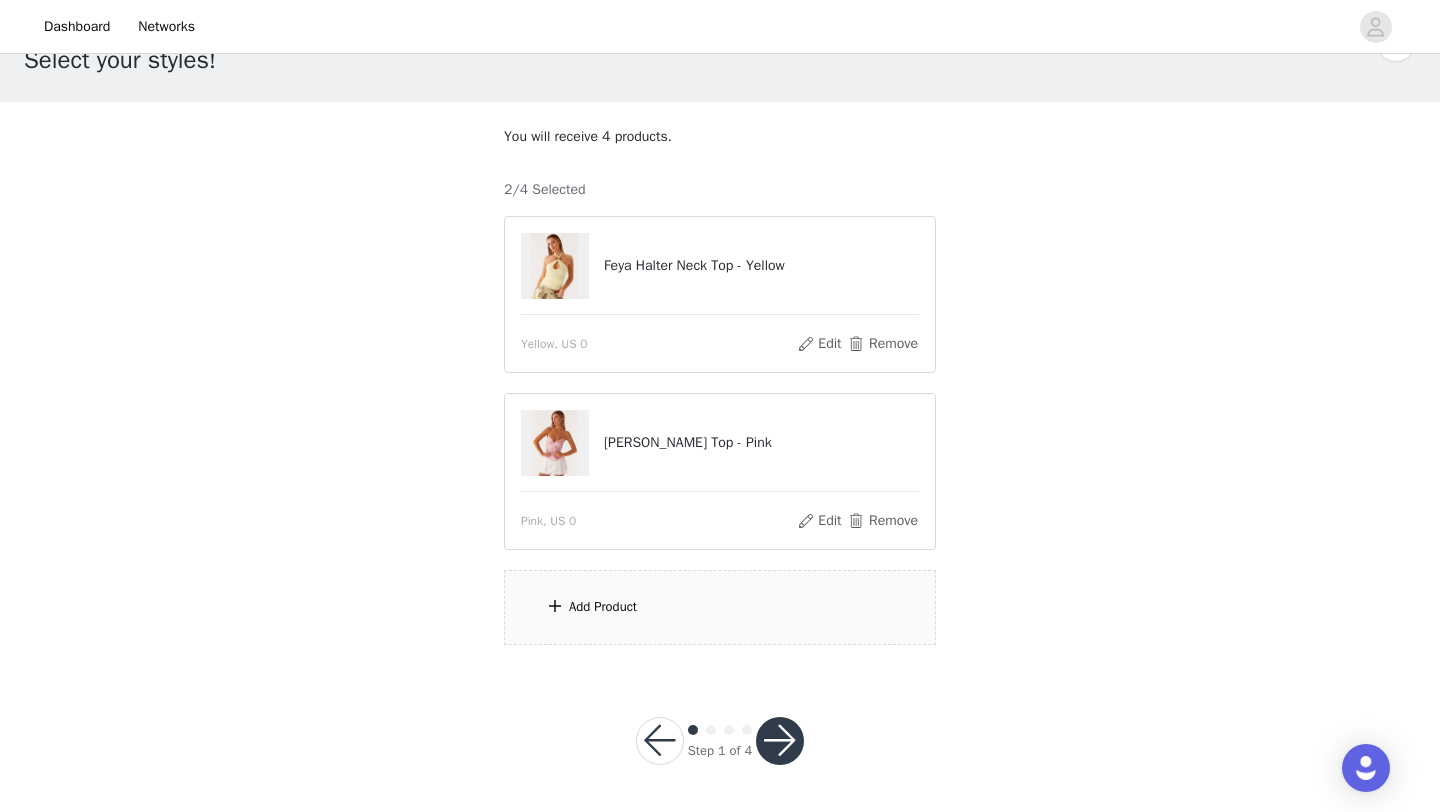 click on "Add Product" at bounding box center [720, 607] 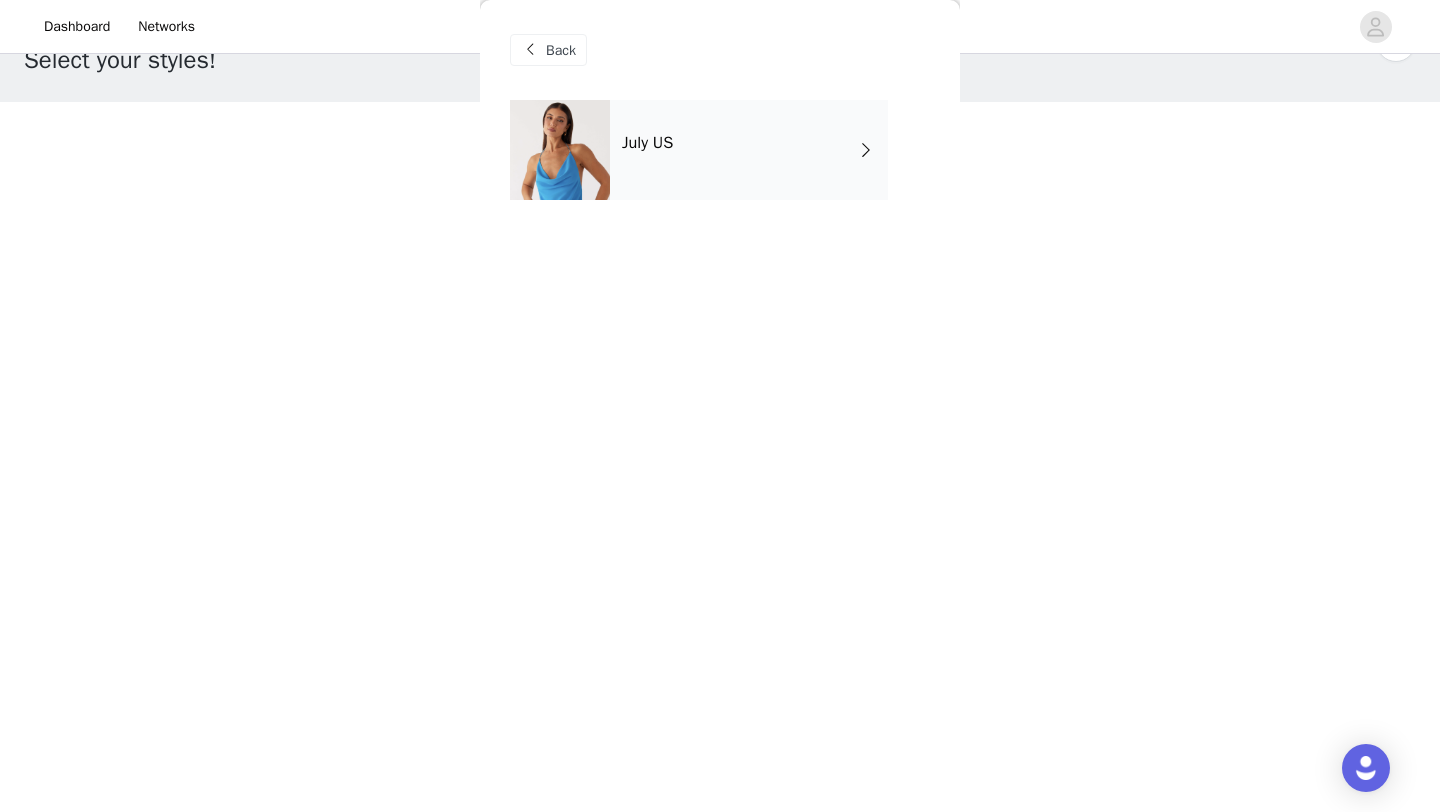 drag, startPoint x: 566, startPoint y: 559, endPoint x: 751, endPoint y: 103, distance: 492.09857 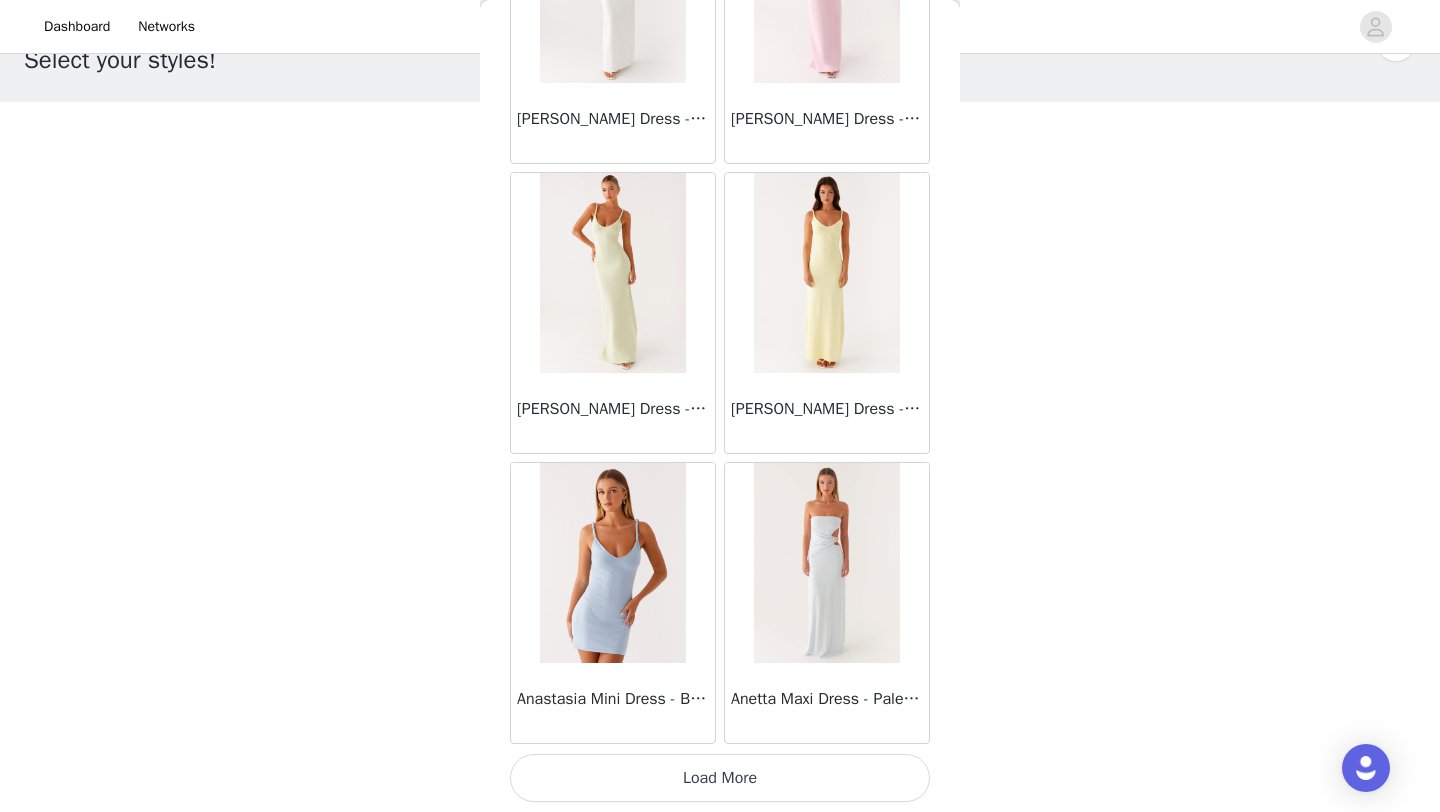 drag, startPoint x: 751, startPoint y: 103, endPoint x: 710, endPoint y: 781, distance: 679.2385 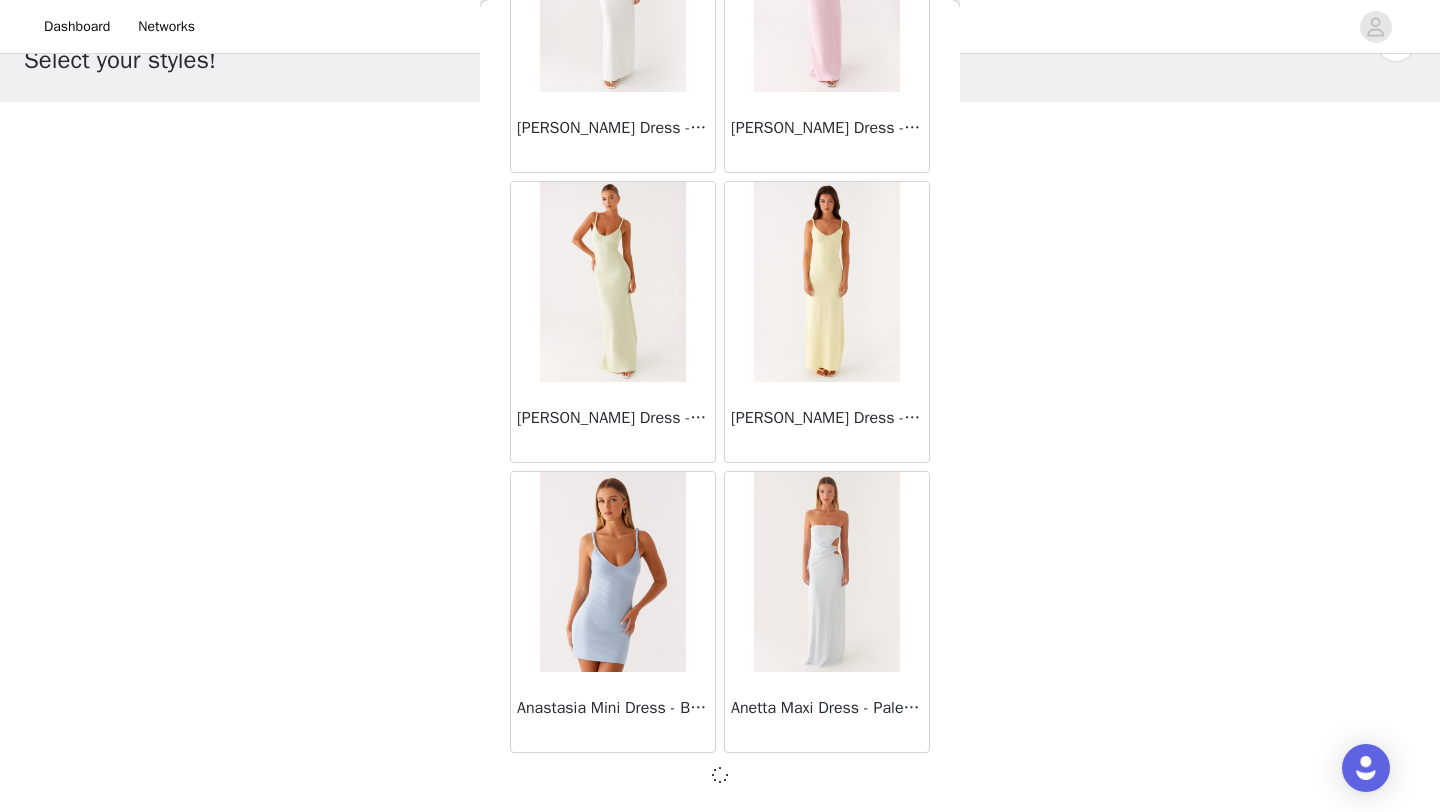 scroll, scrollTop: 2239, scrollLeft: 0, axis: vertical 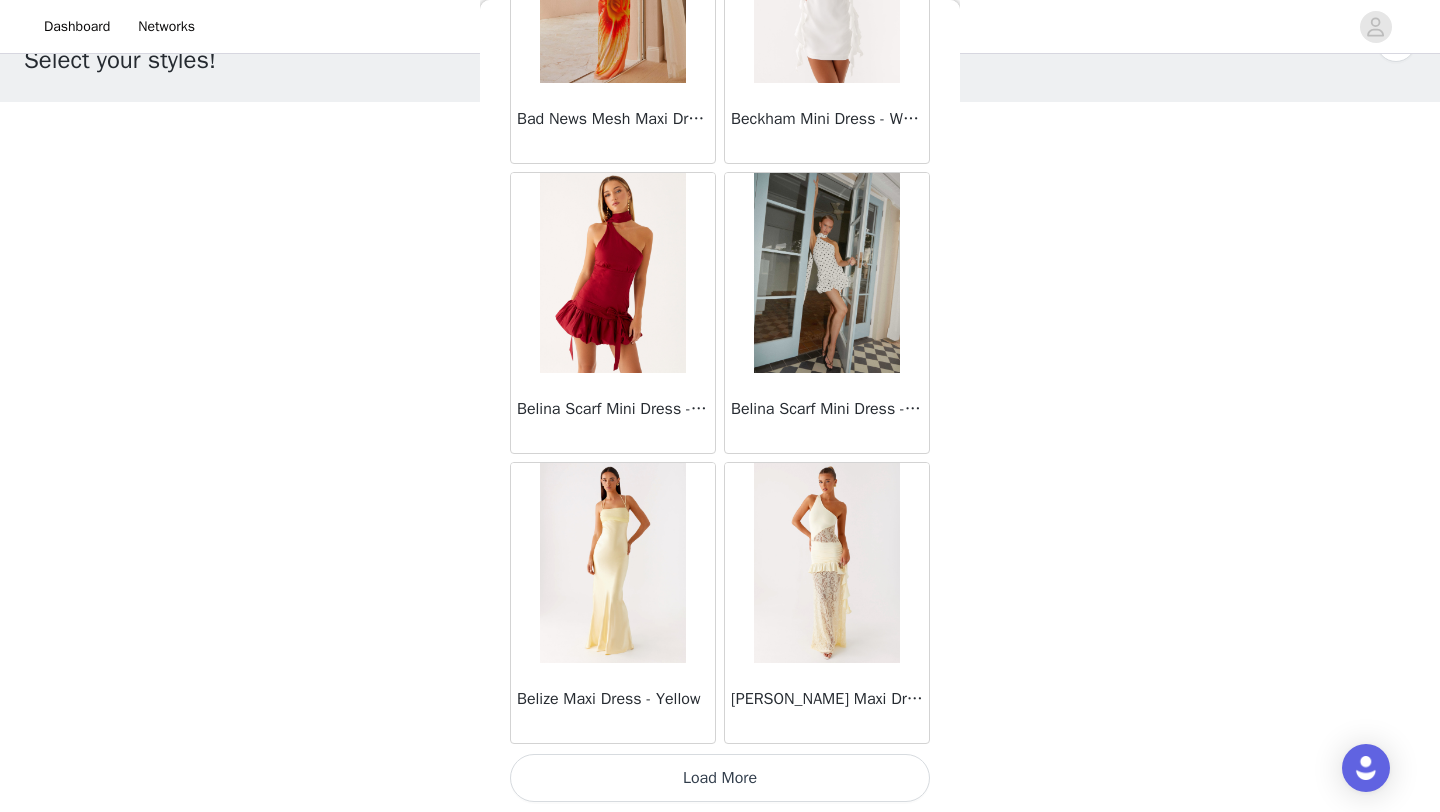click on "Load More" at bounding box center (720, 778) 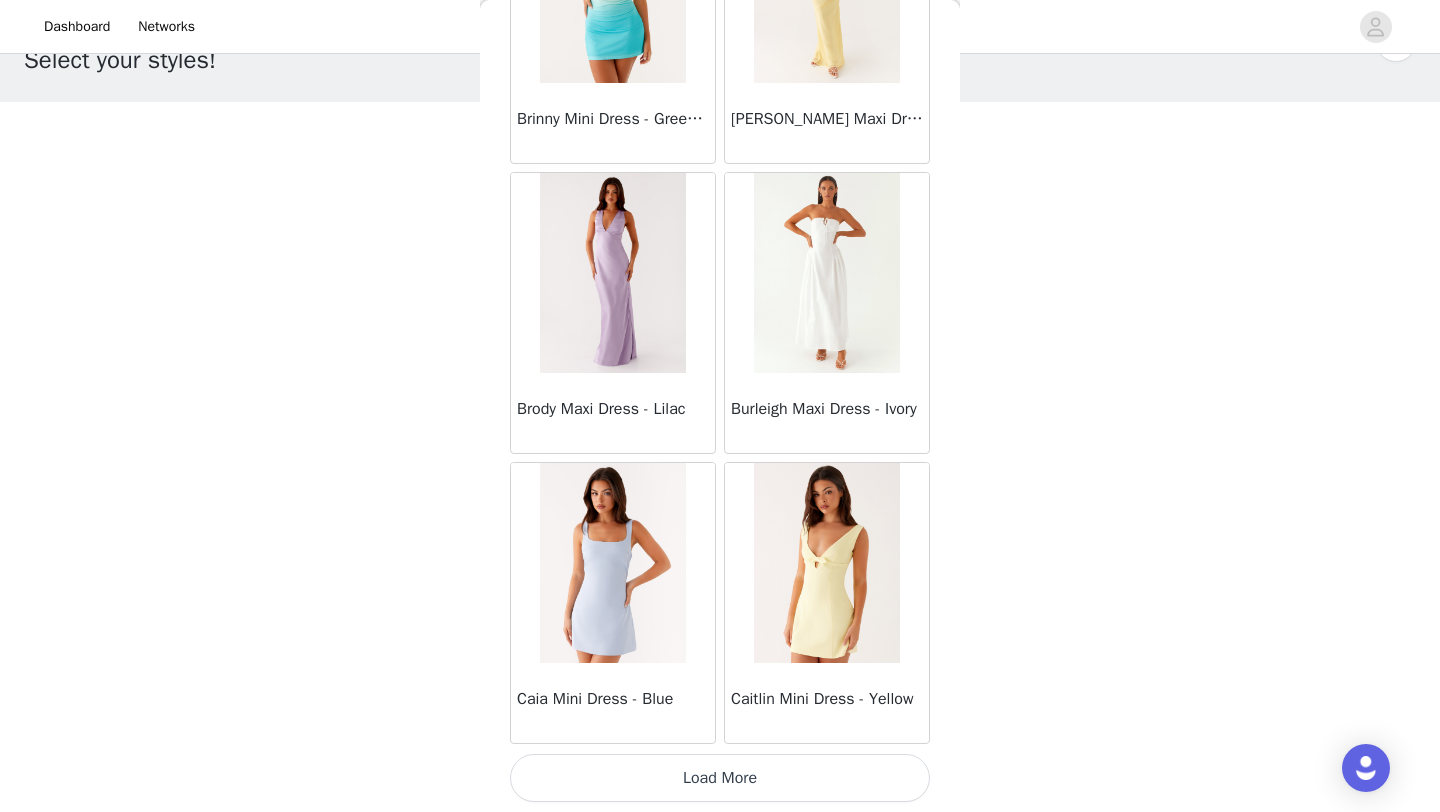 drag, startPoint x: 709, startPoint y: 774, endPoint x: 700, endPoint y: 784, distance: 13.453624 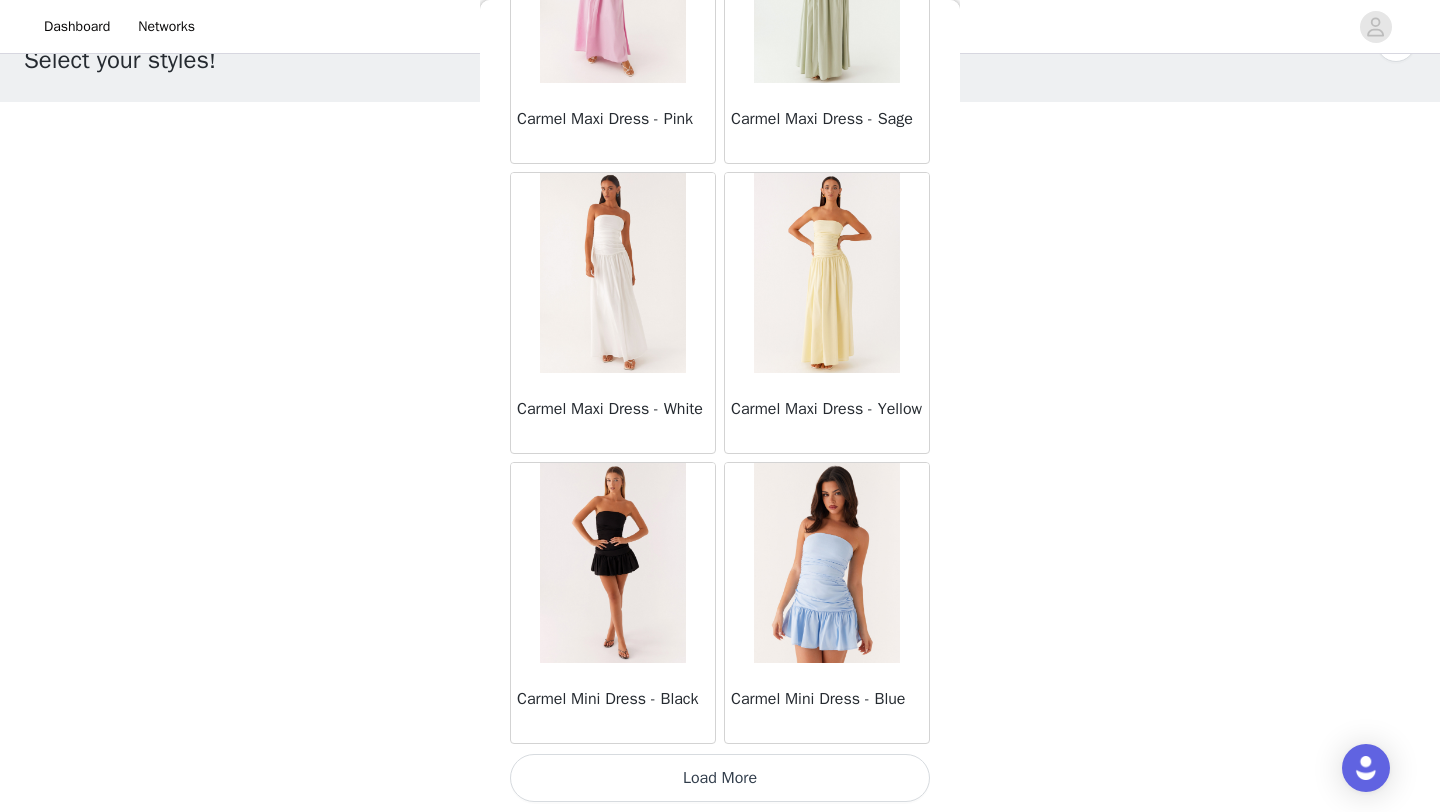 click on "Load More" at bounding box center (720, 778) 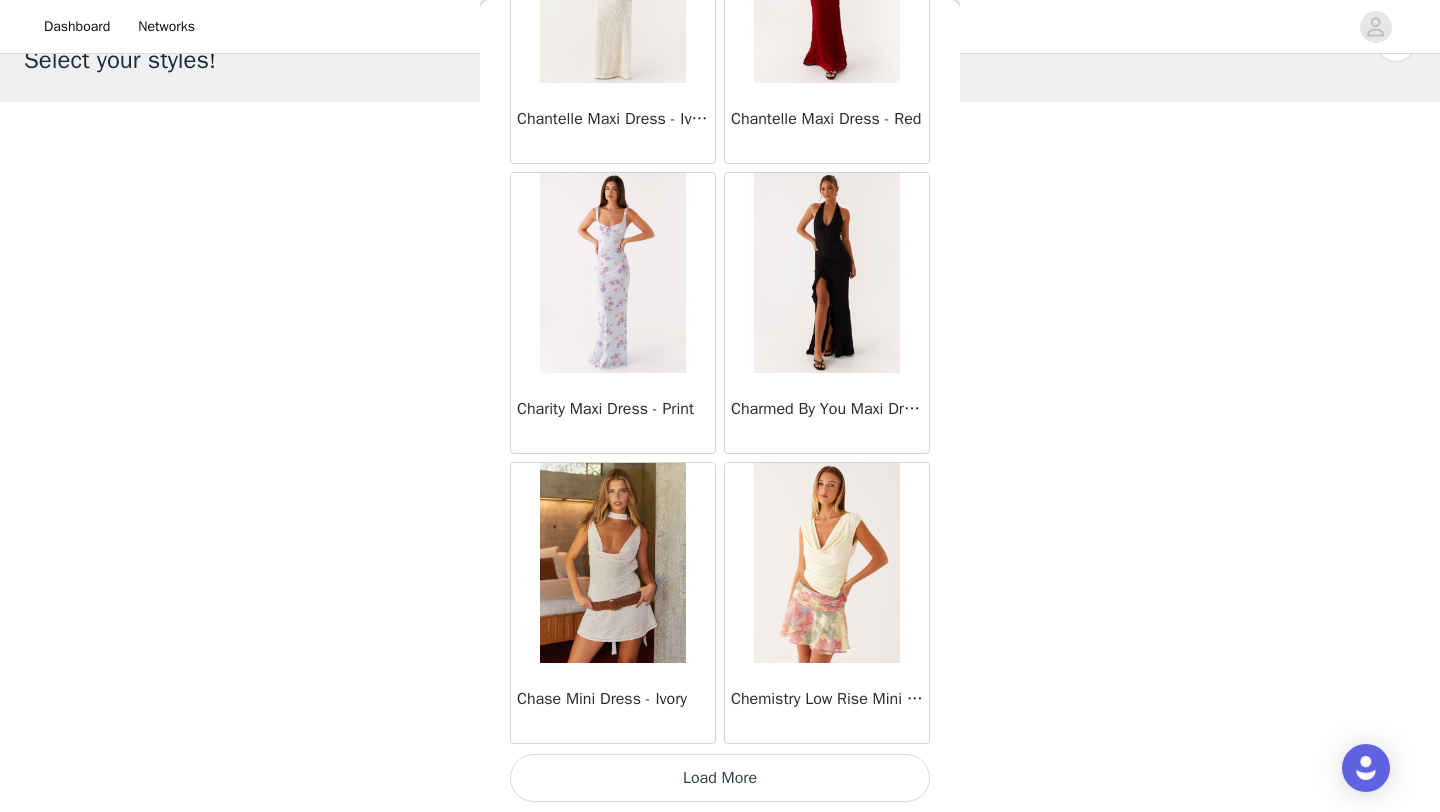 drag, startPoint x: 700, startPoint y: 784, endPoint x: 688, endPoint y: 788, distance: 12.649111 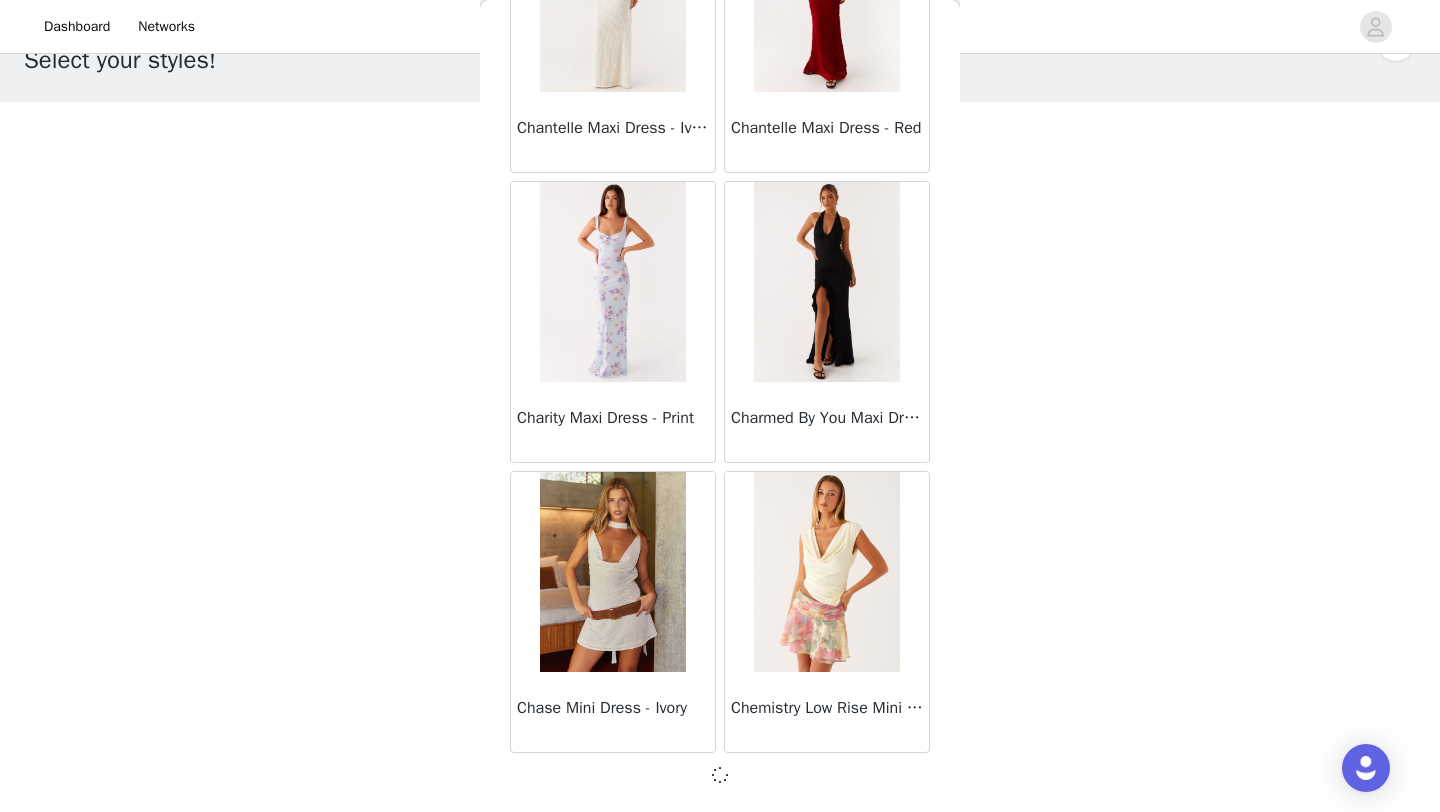 scroll, scrollTop: 13839, scrollLeft: 0, axis: vertical 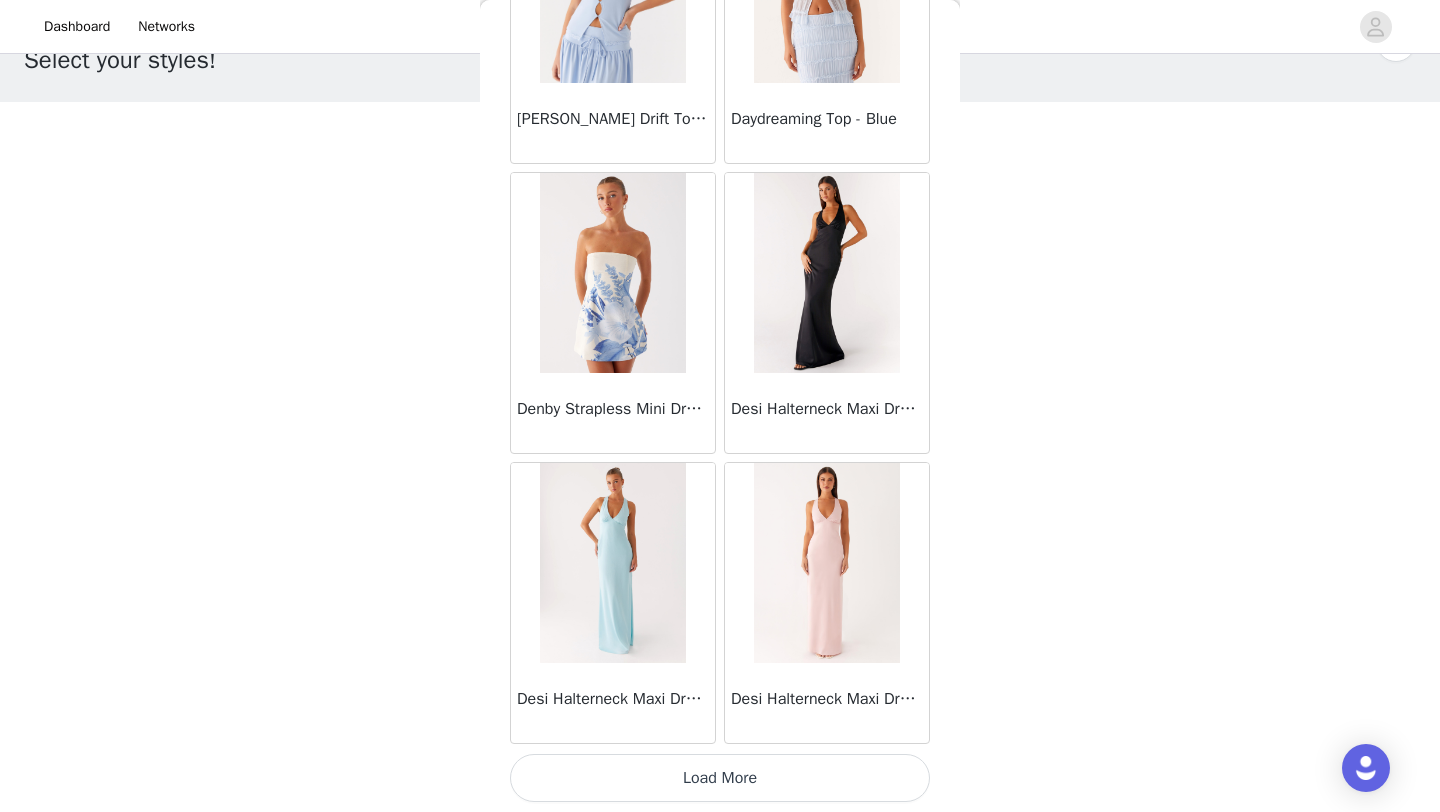 drag, startPoint x: 688, startPoint y: 788, endPoint x: 691, endPoint y: 776, distance: 12.369317 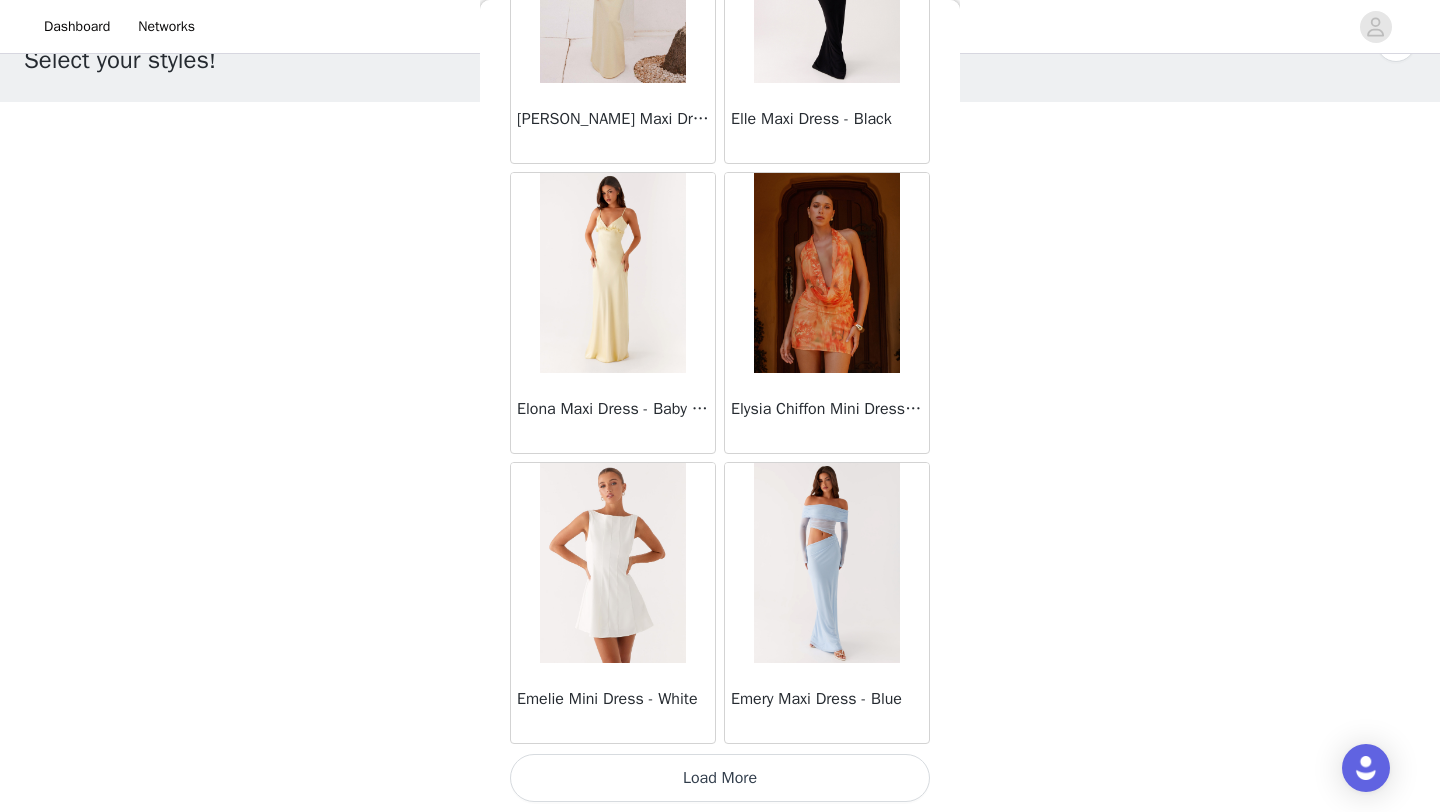 click on "Load More" at bounding box center (720, 778) 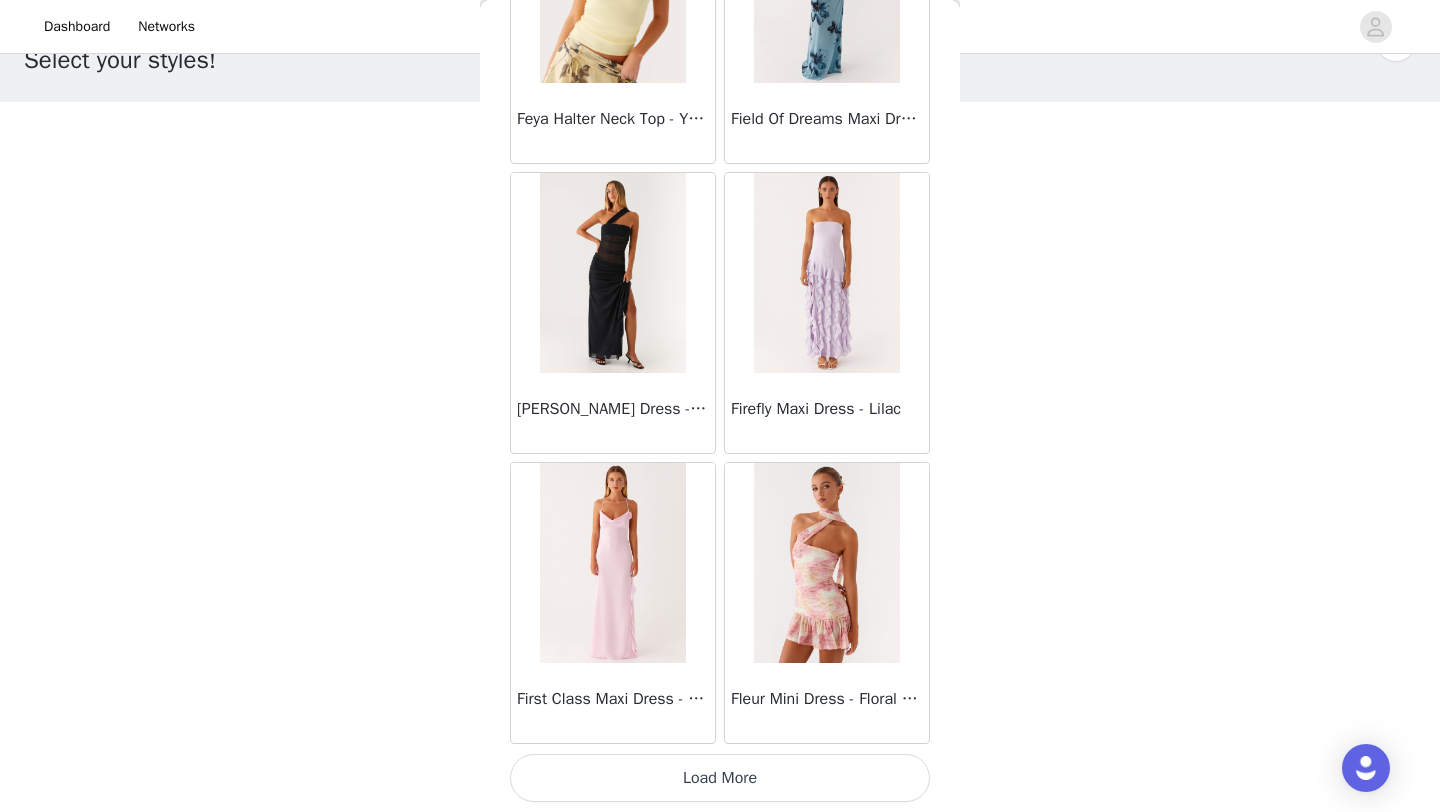 click on "Load More" at bounding box center [720, 778] 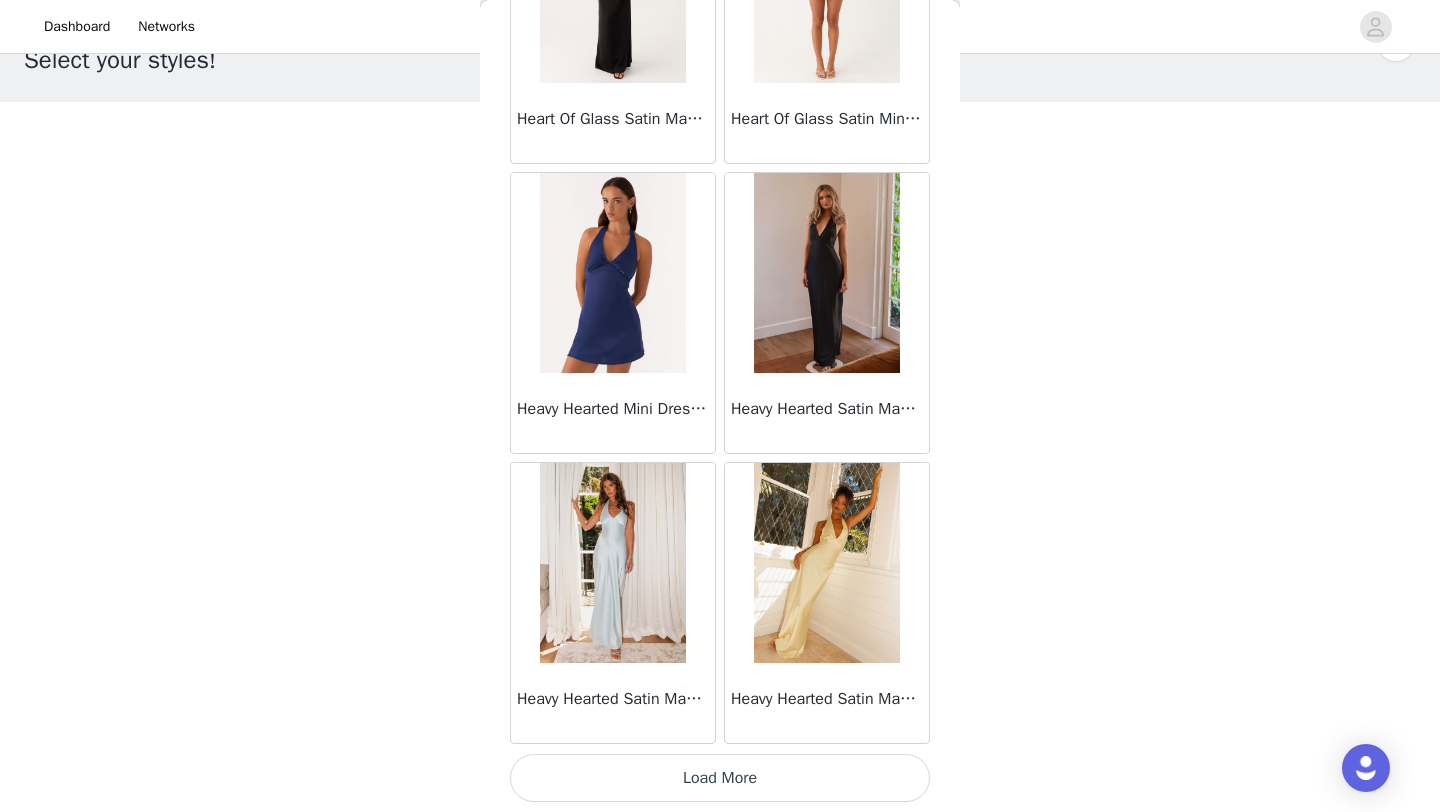 click on "Load More" at bounding box center [720, 778] 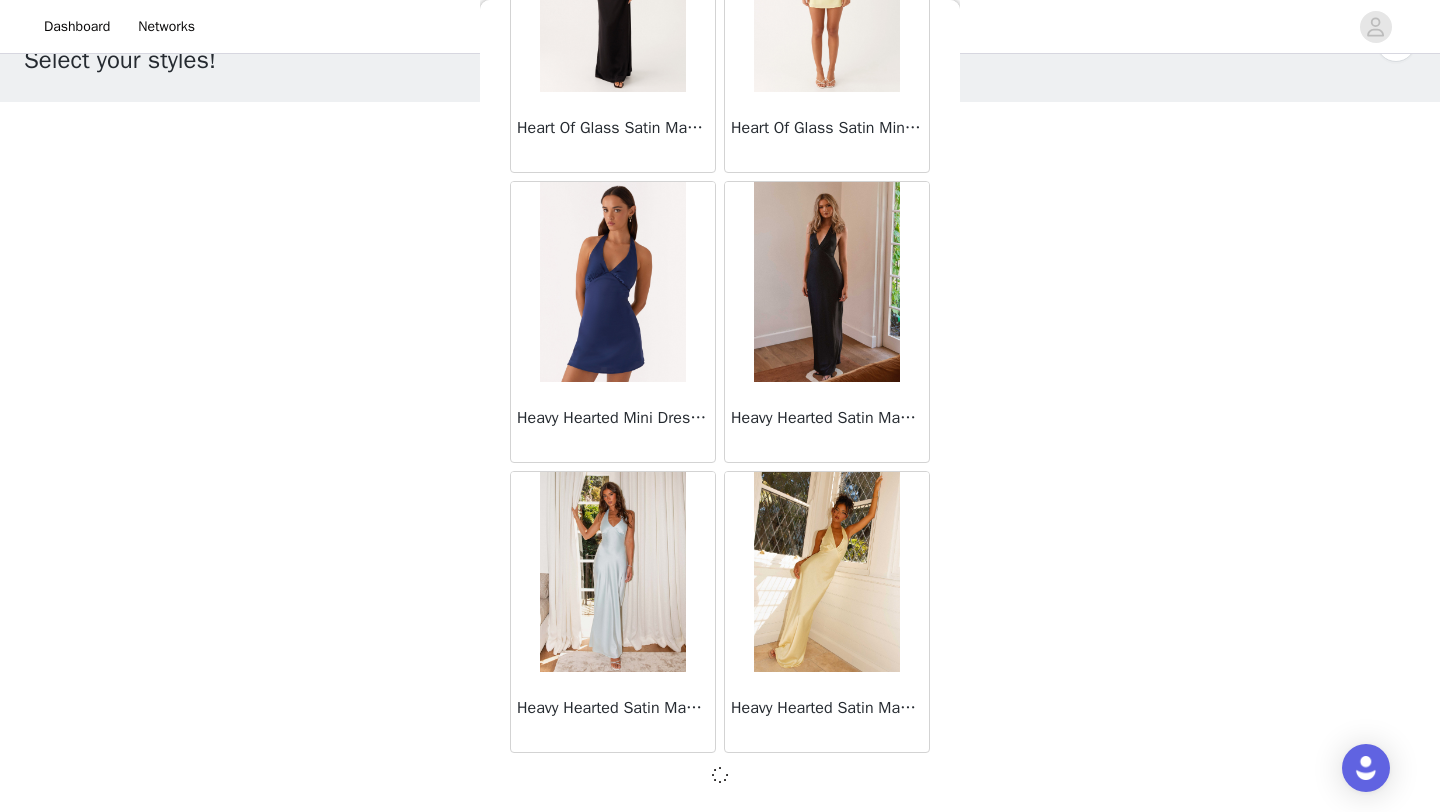 scroll, scrollTop: 25439, scrollLeft: 0, axis: vertical 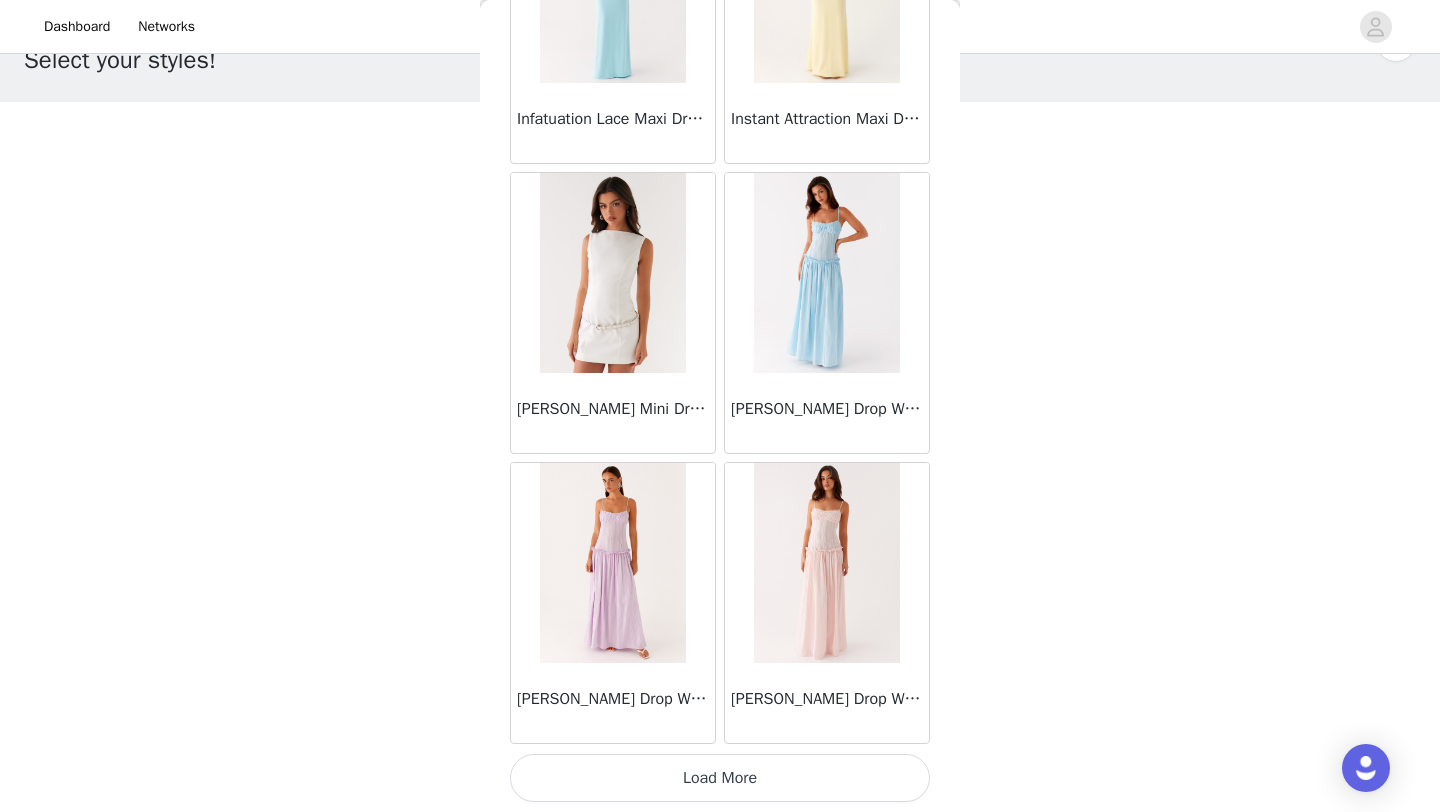drag, startPoint x: 695, startPoint y: 771, endPoint x: 682, endPoint y: 784, distance: 18.384777 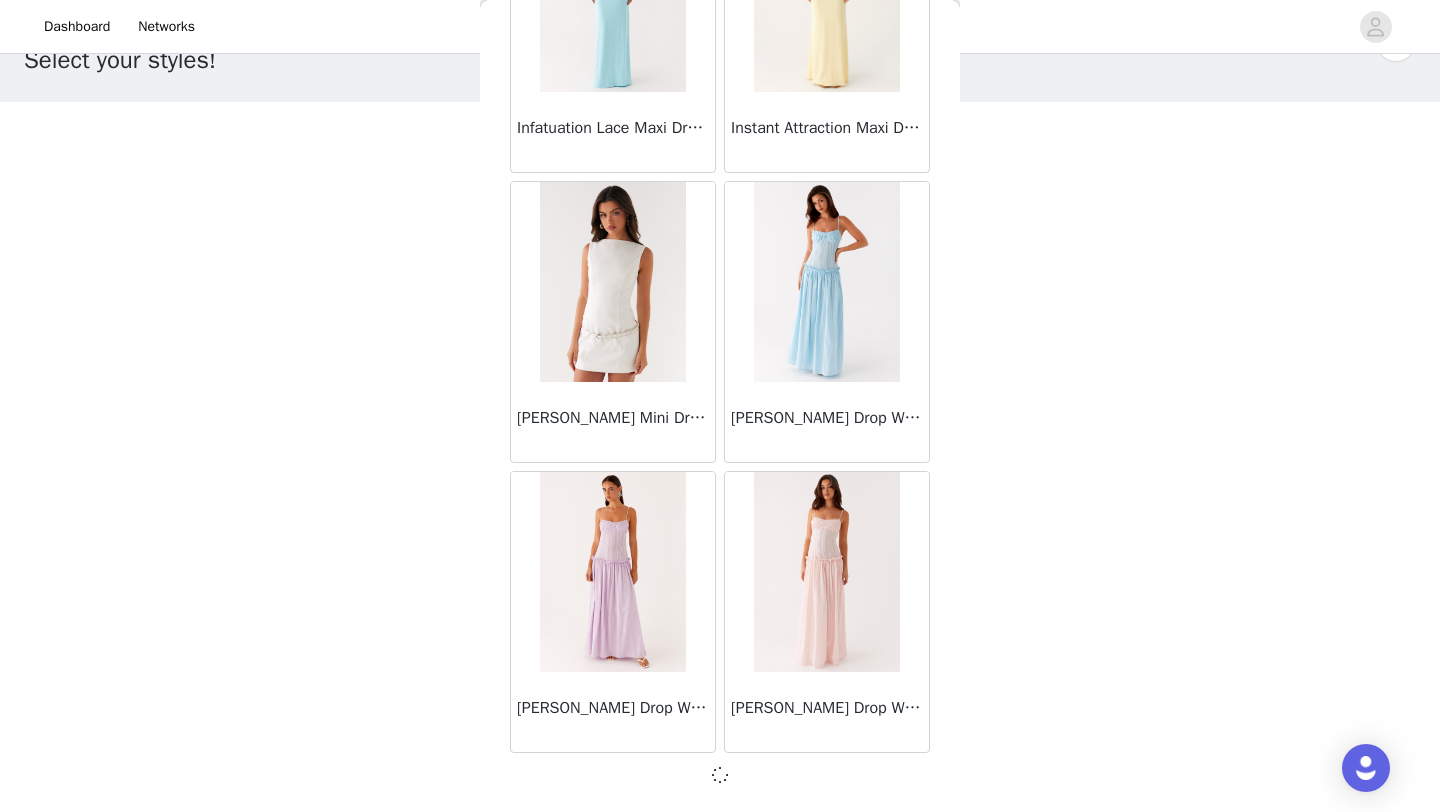 scroll, scrollTop: 28339, scrollLeft: 0, axis: vertical 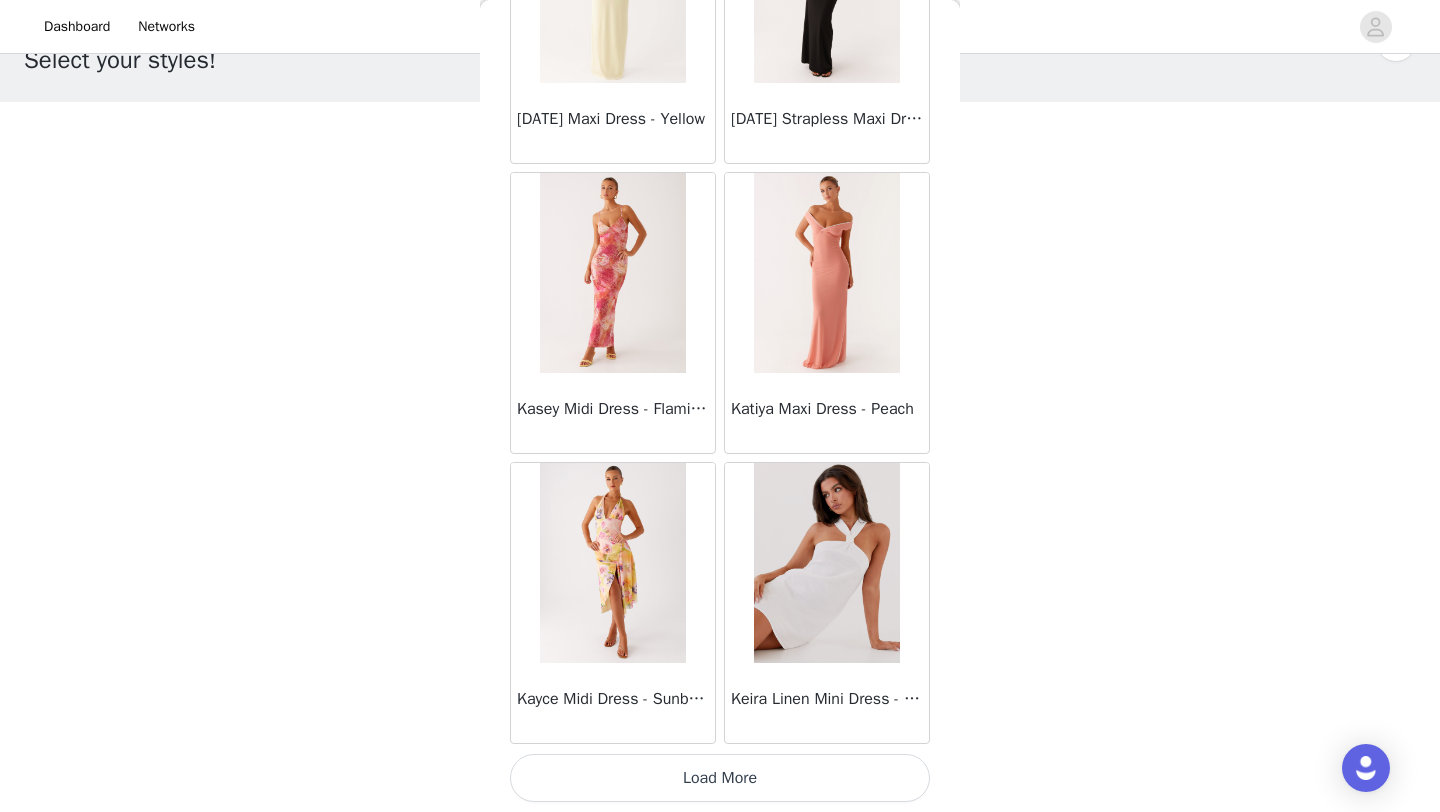 click on "Load More" at bounding box center (720, 778) 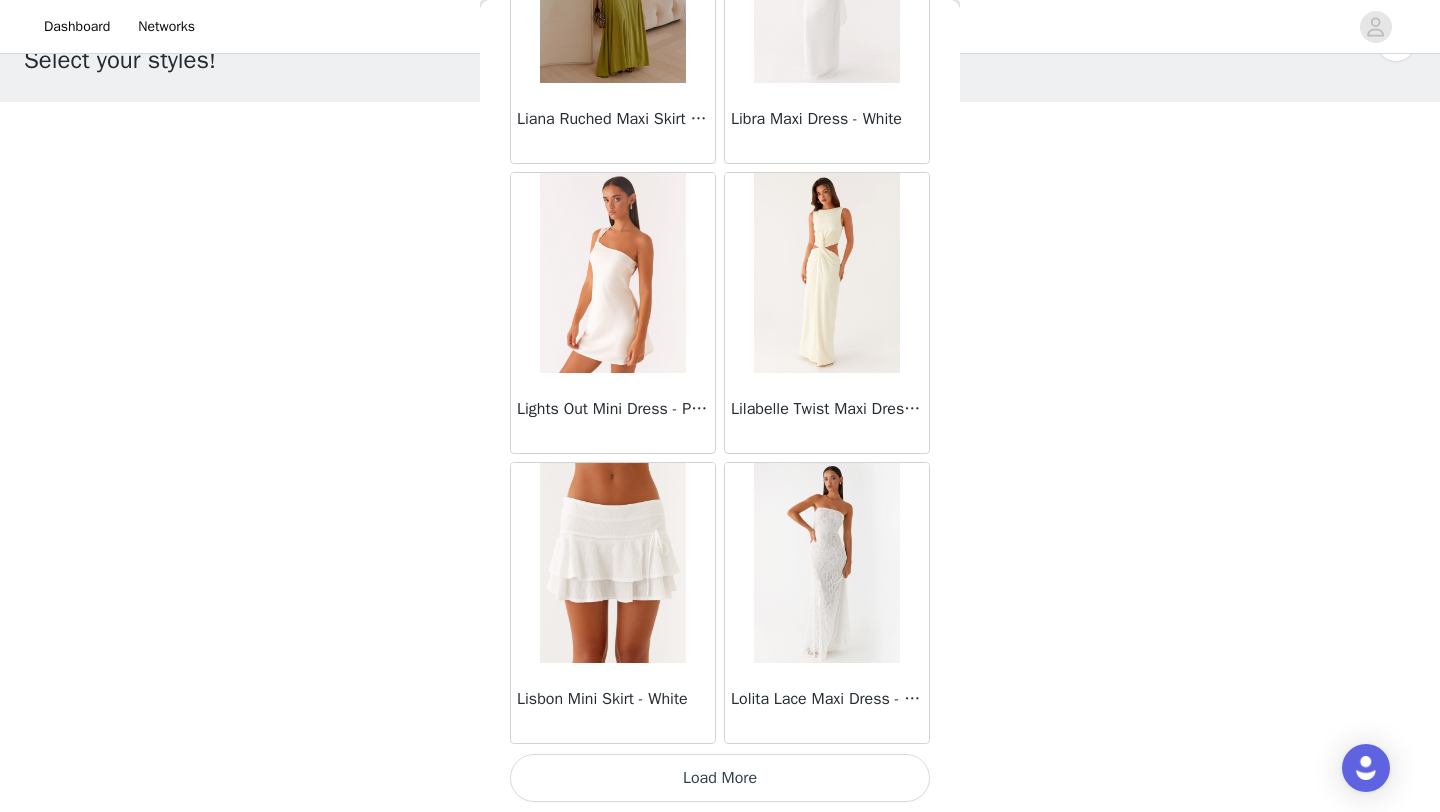 drag, startPoint x: 678, startPoint y: 792, endPoint x: 678, endPoint y: 777, distance: 15 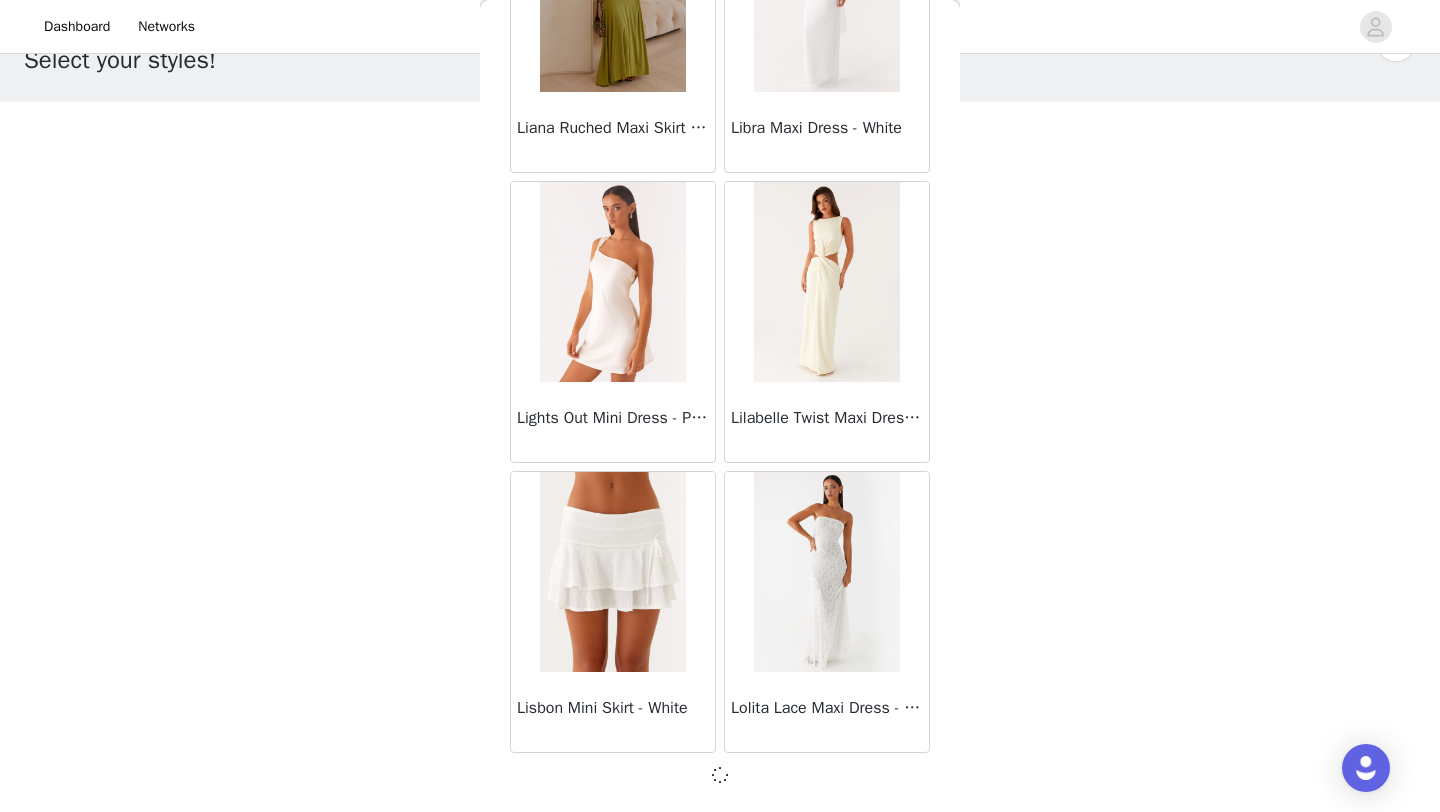 scroll, scrollTop: 34148, scrollLeft: 0, axis: vertical 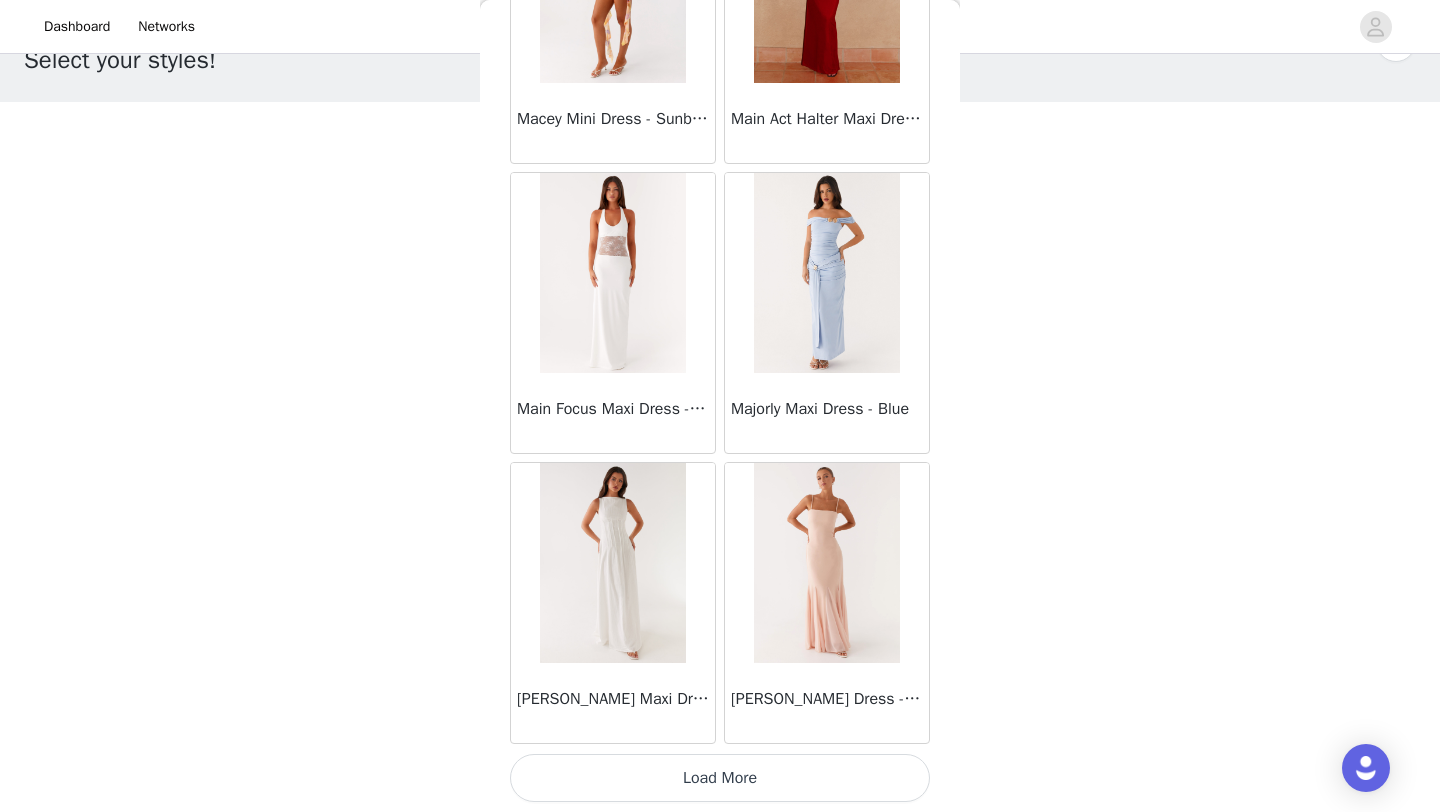 click on "Load More" at bounding box center (720, 778) 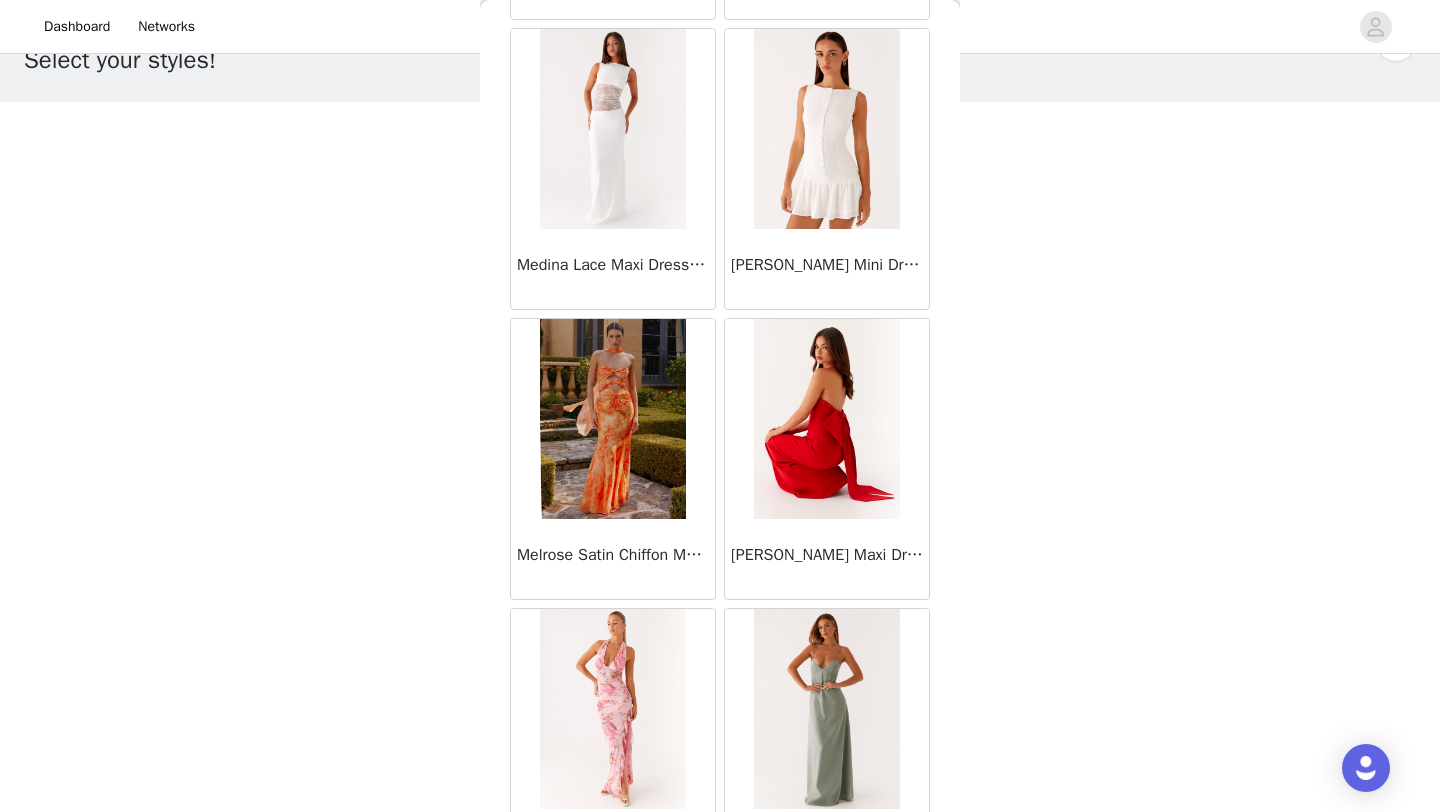 scroll, scrollTop: 39948, scrollLeft: 0, axis: vertical 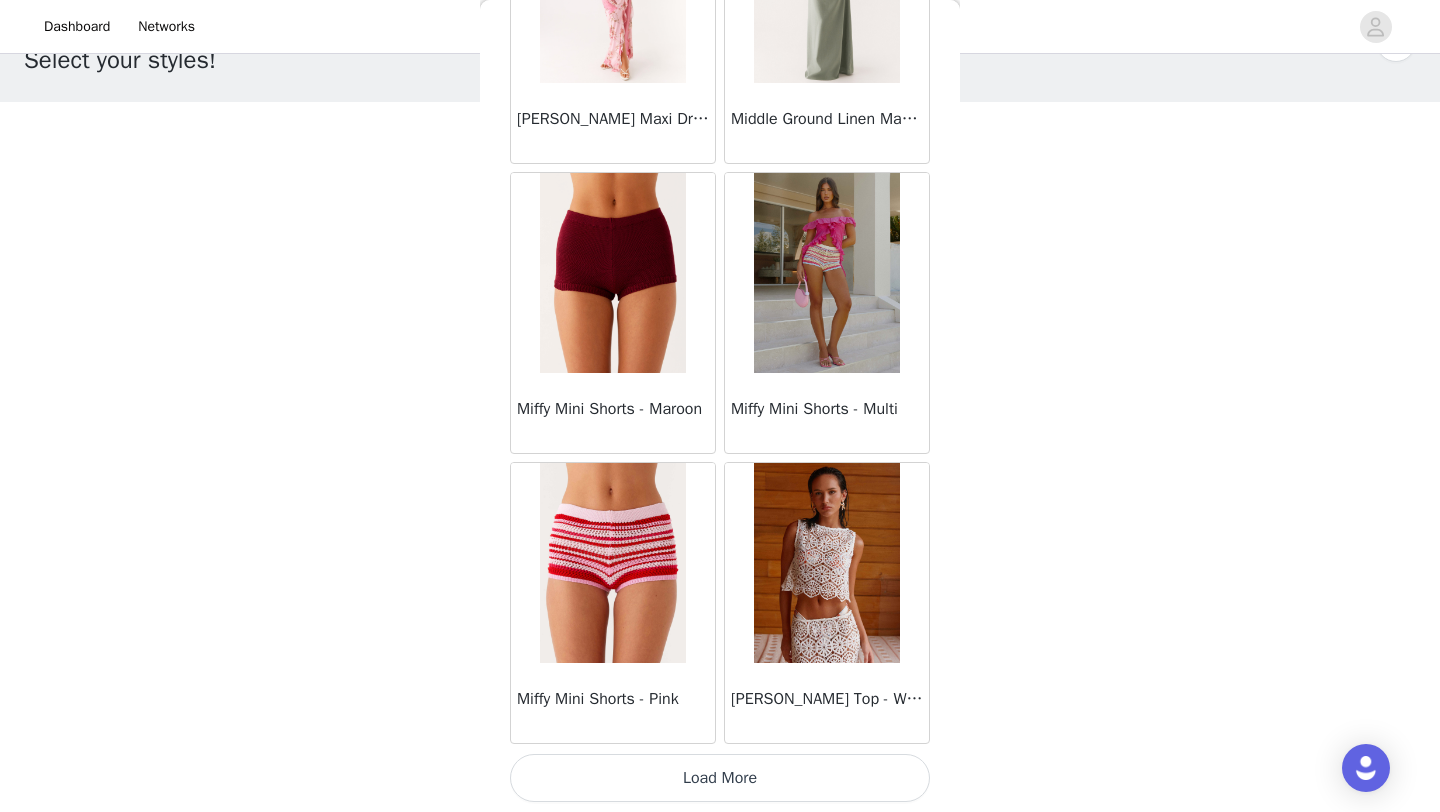 click on "Load More" at bounding box center [720, 778] 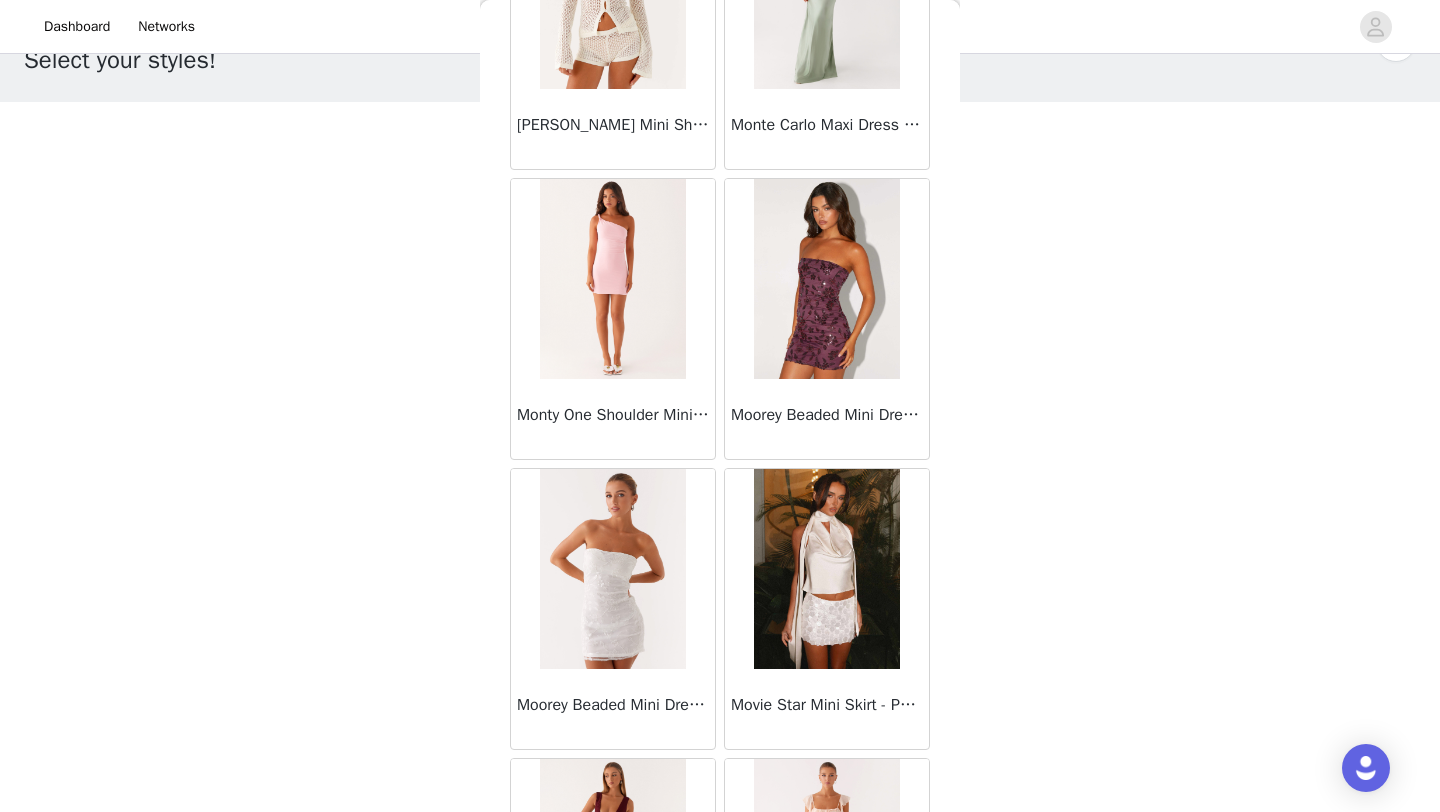 scroll, scrollTop: 42848, scrollLeft: 0, axis: vertical 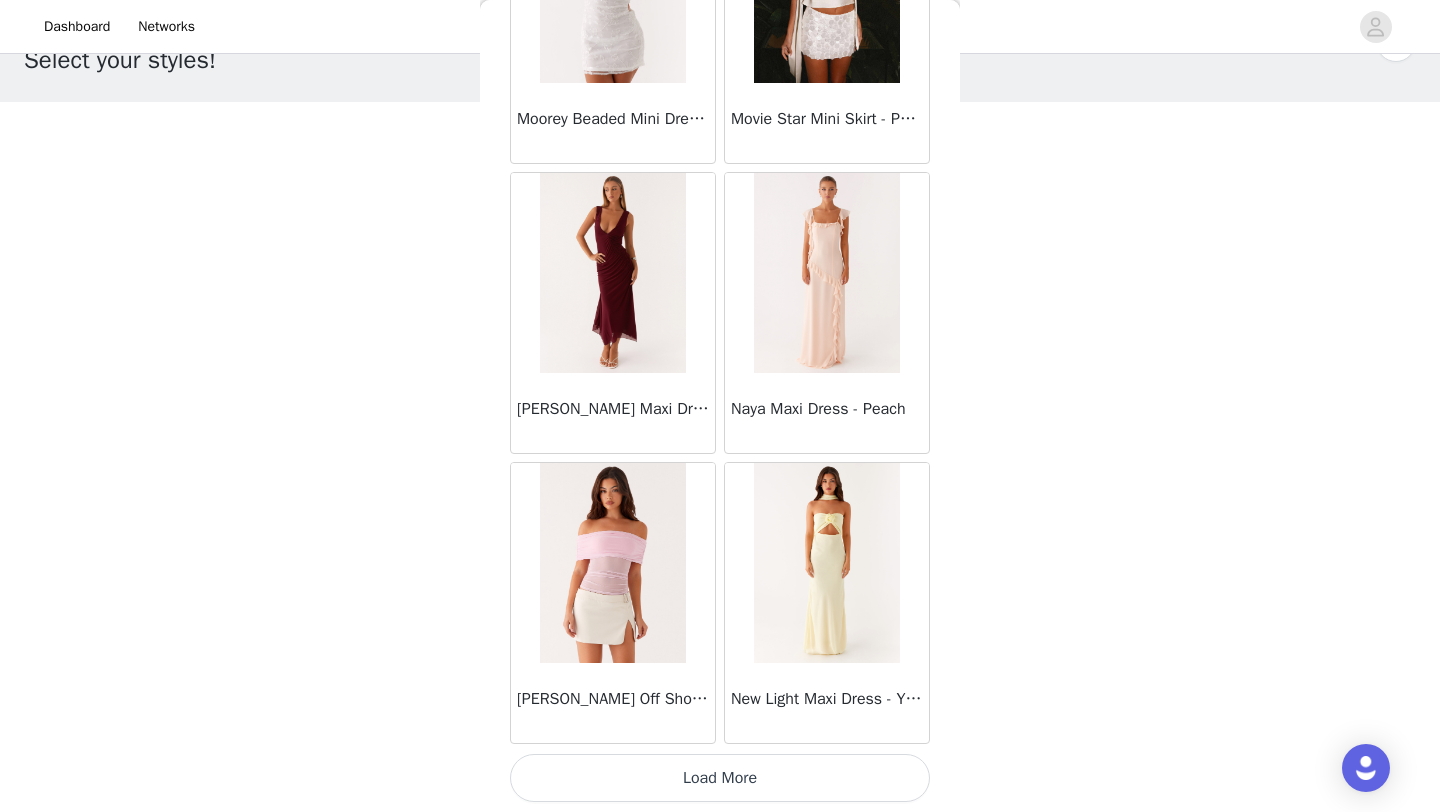 click on "Load More" at bounding box center (720, 778) 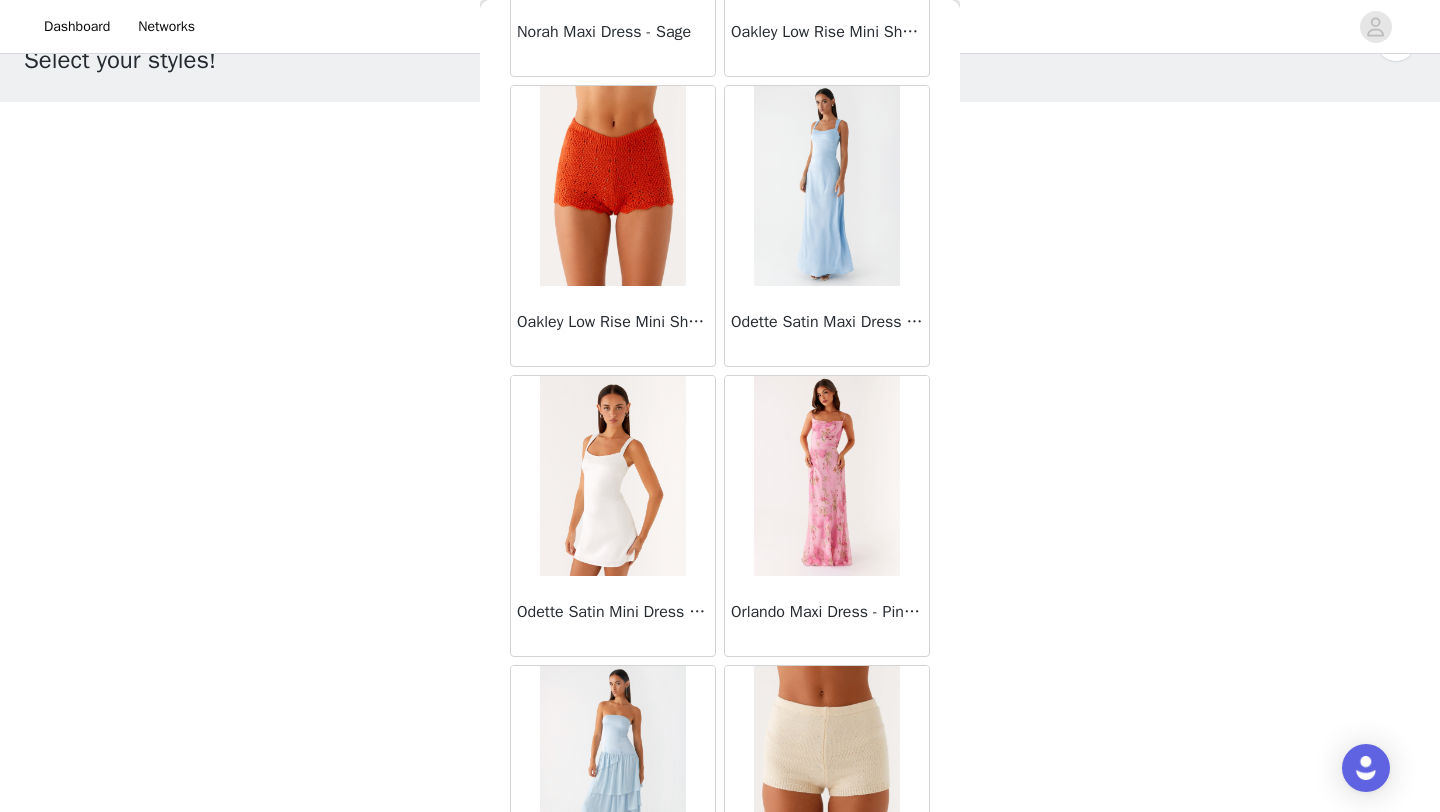 scroll, scrollTop: 45748, scrollLeft: 0, axis: vertical 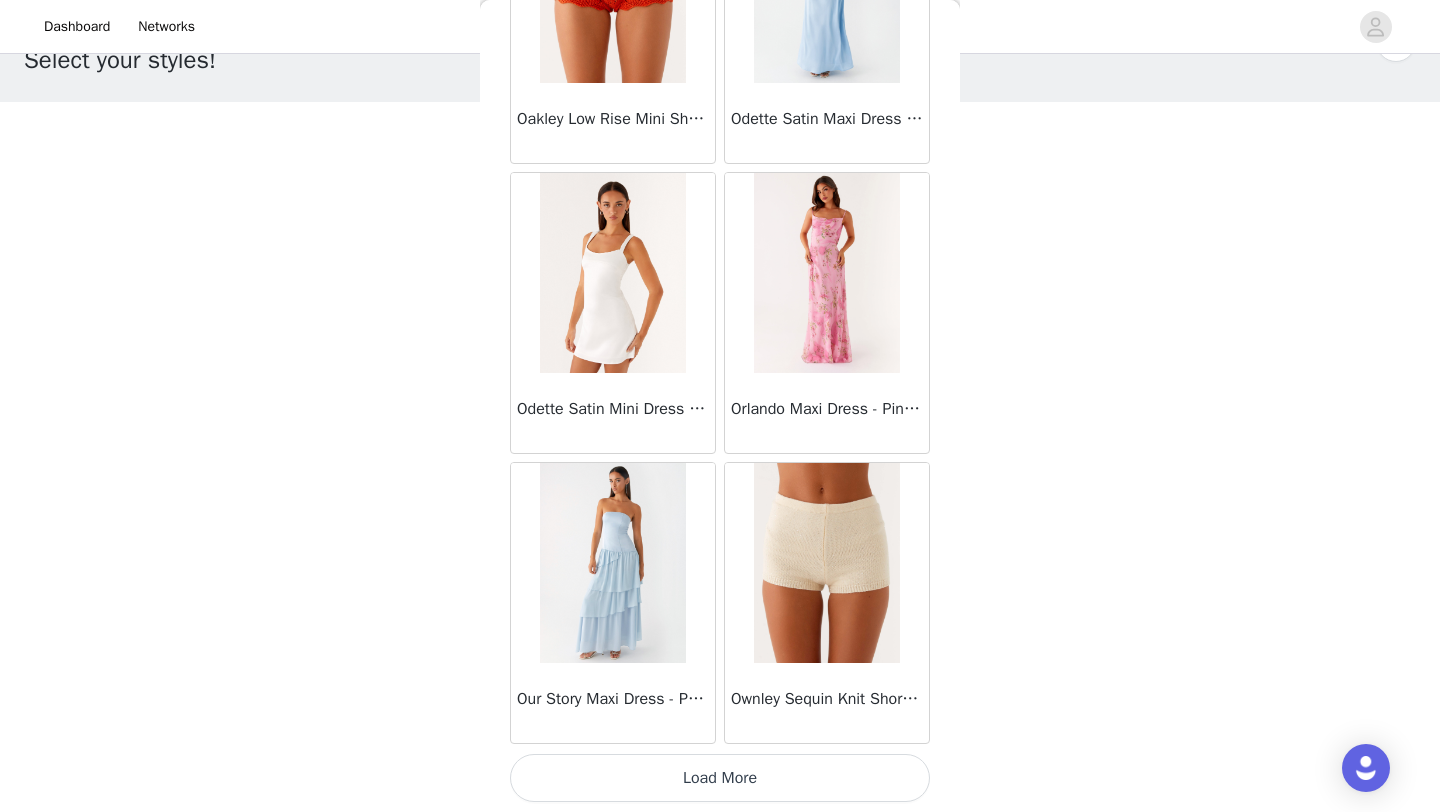 click on "Load More" at bounding box center [720, 778] 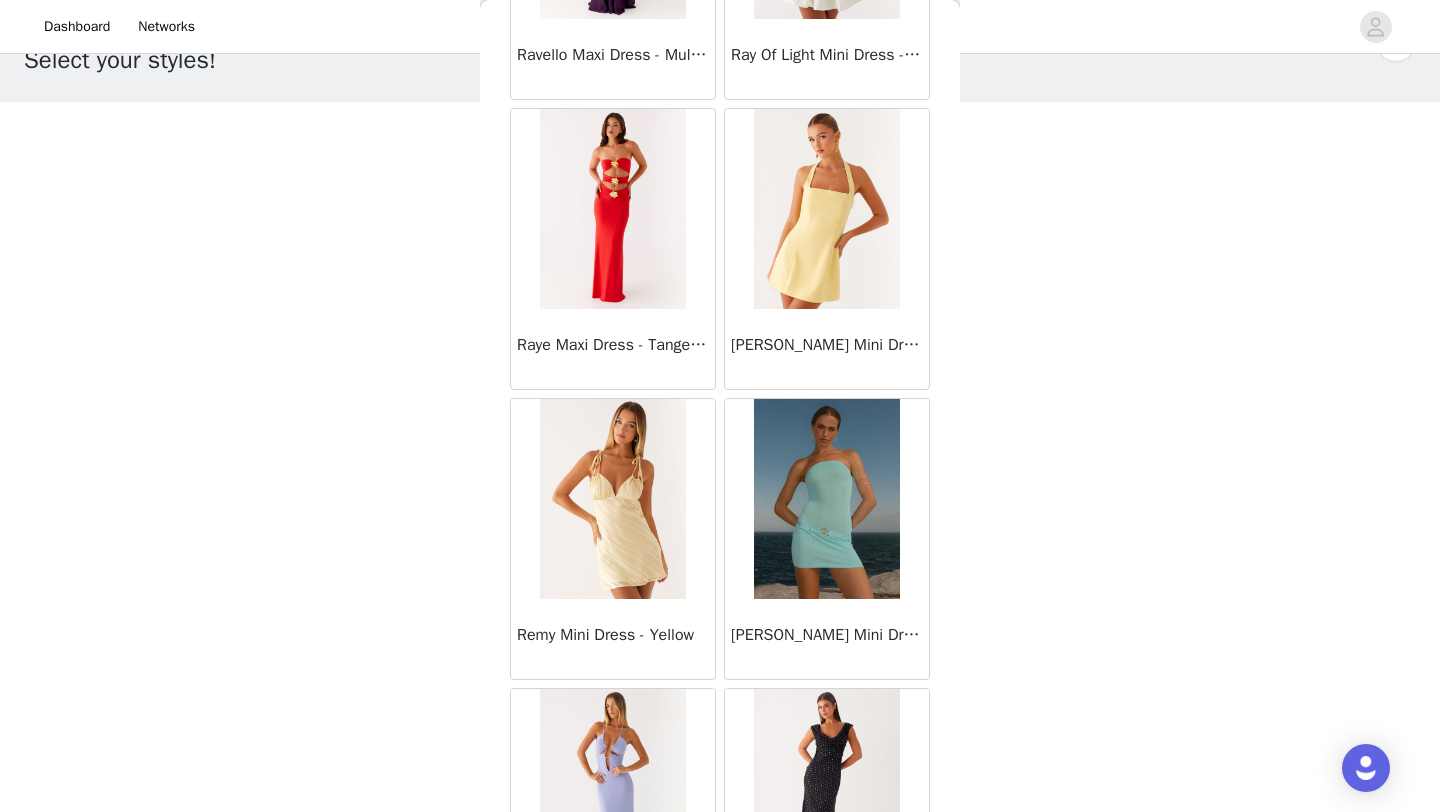 scroll, scrollTop: 48648, scrollLeft: 0, axis: vertical 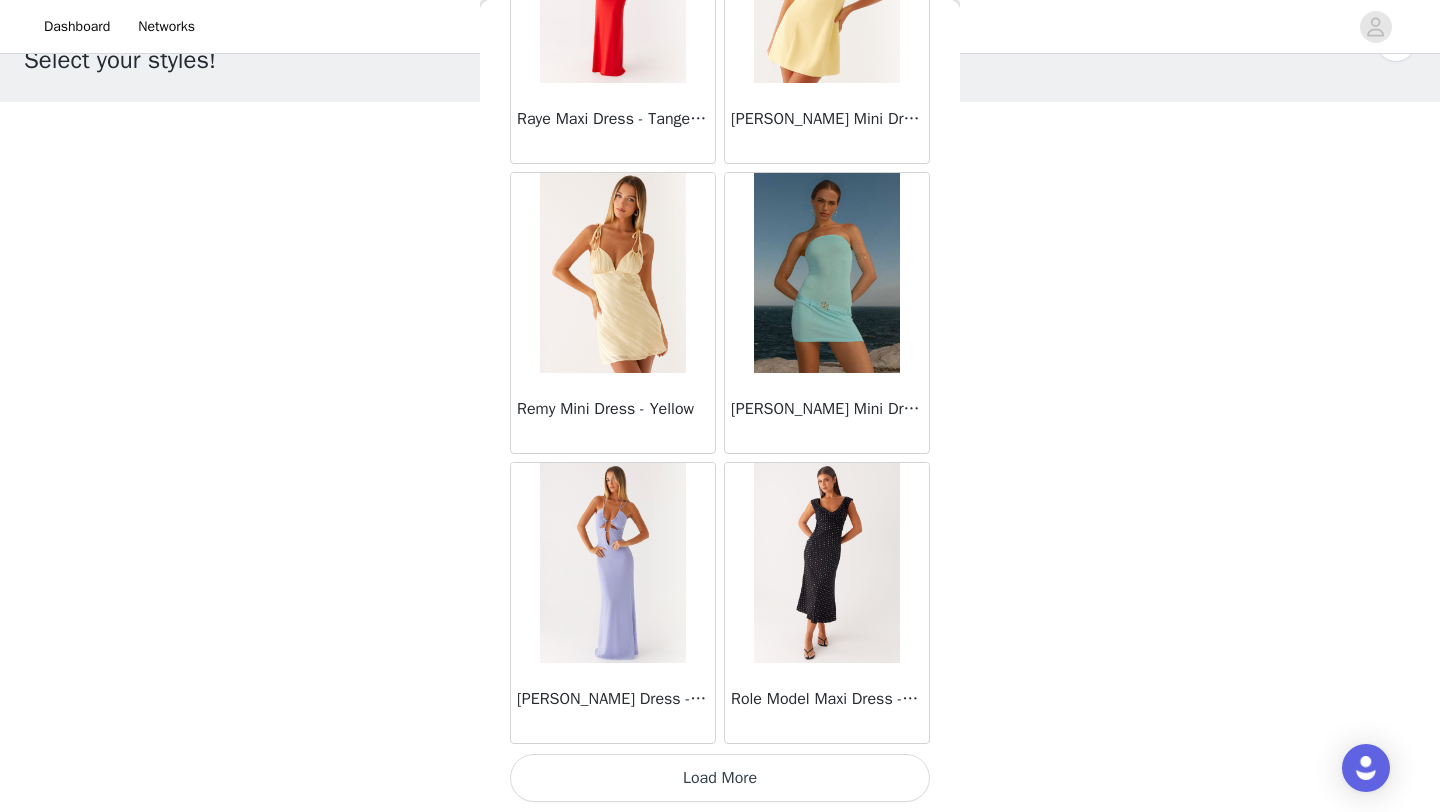 click on "Load More" at bounding box center (720, 778) 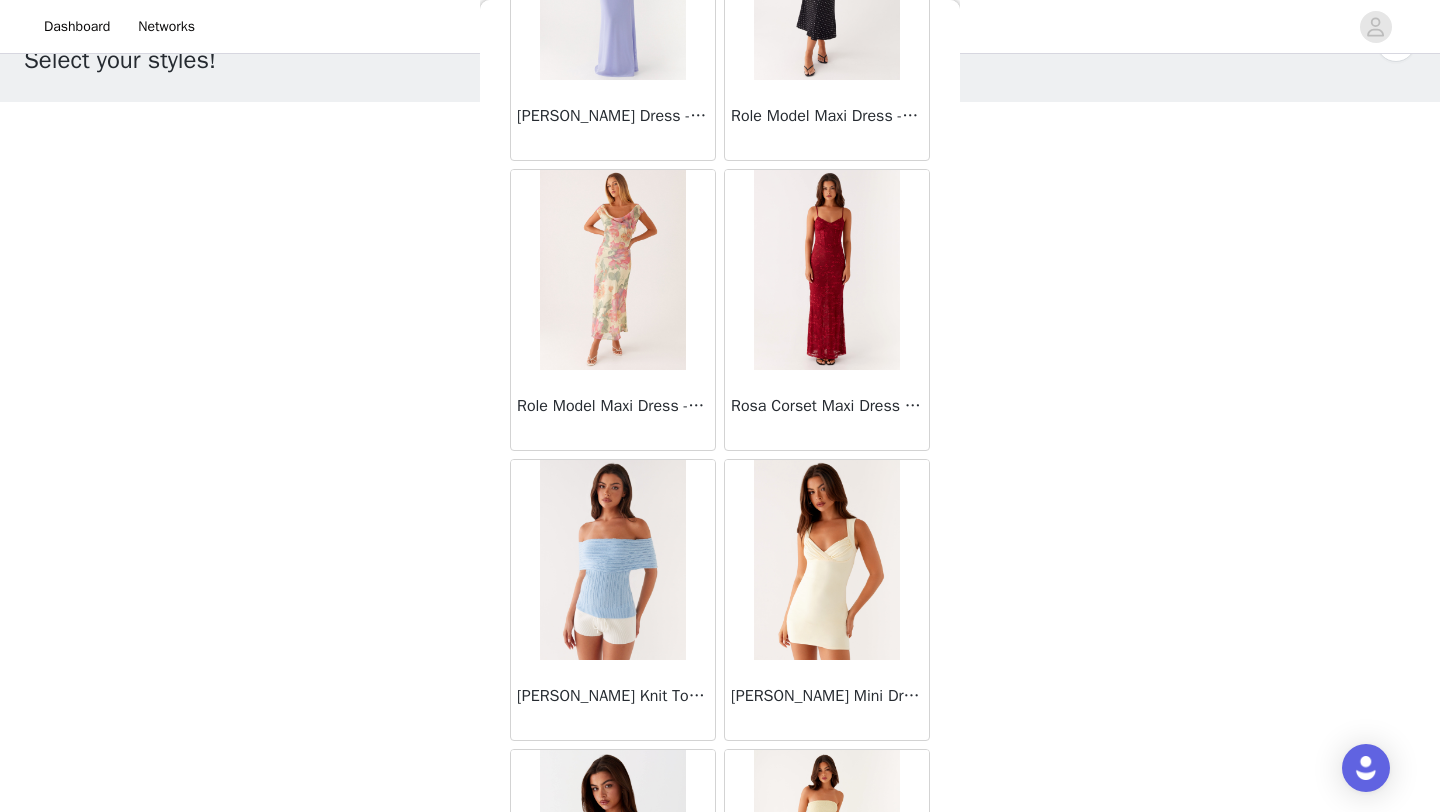 scroll, scrollTop: 51240, scrollLeft: 0, axis: vertical 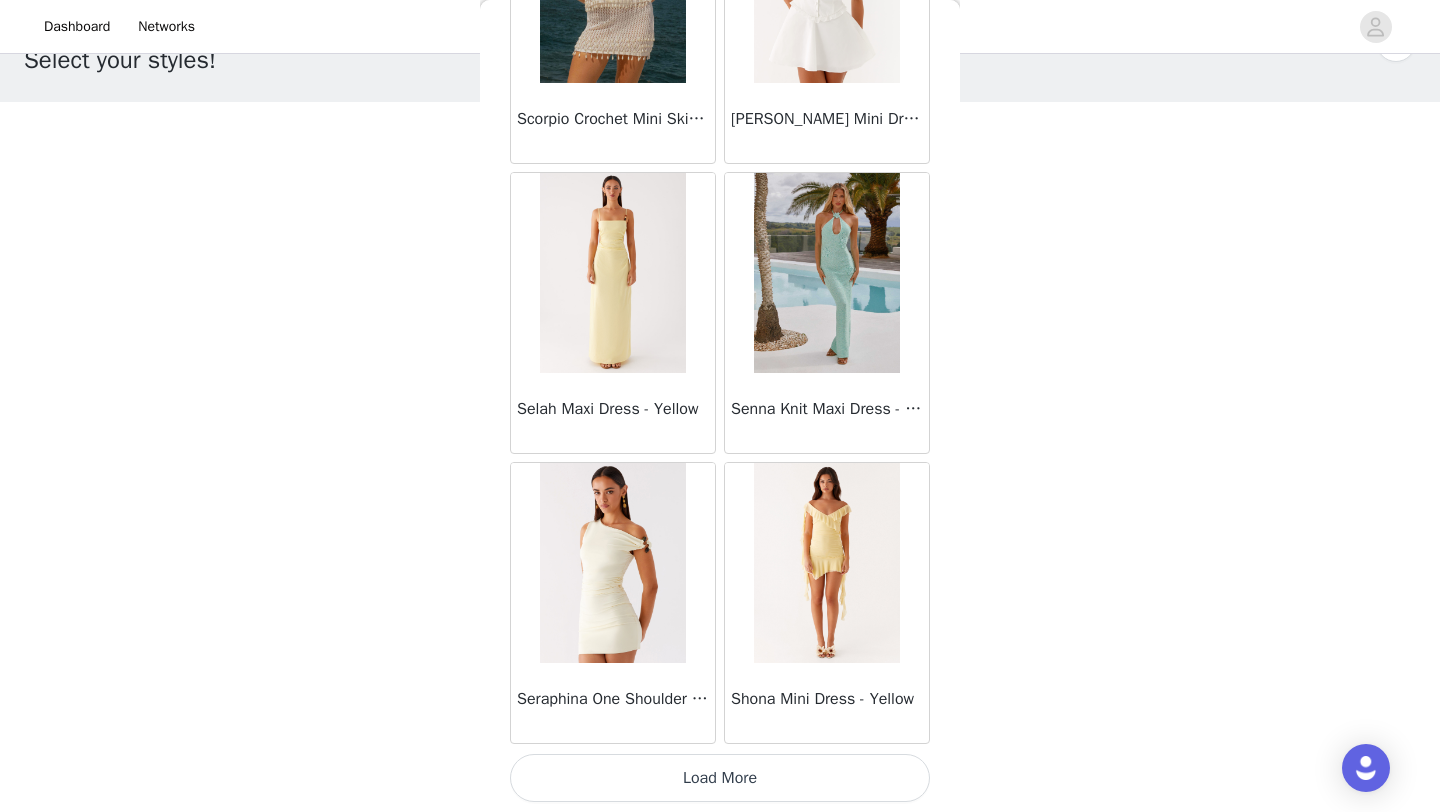 click on "Load More" at bounding box center [720, 778] 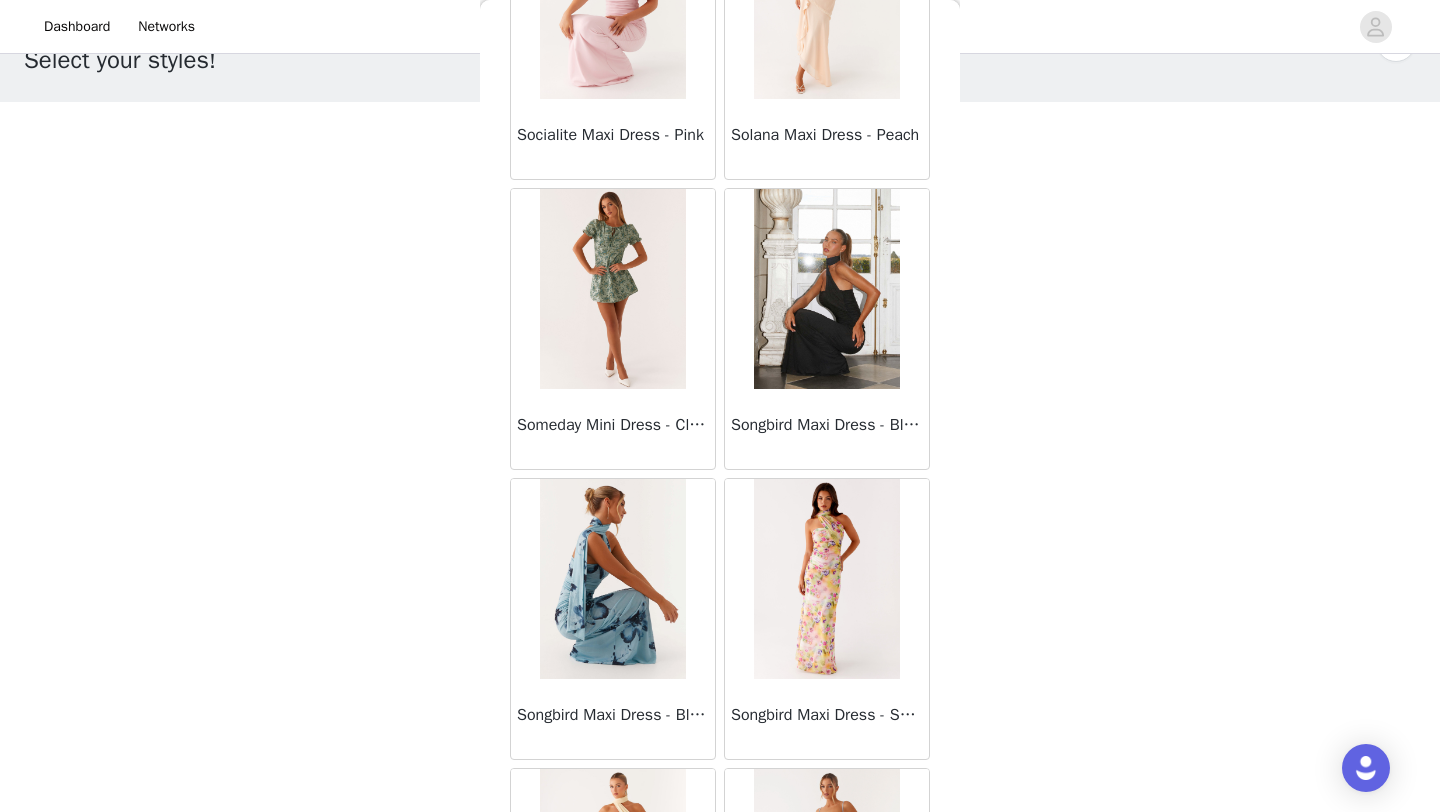 scroll, scrollTop: 54448, scrollLeft: 0, axis: vertical 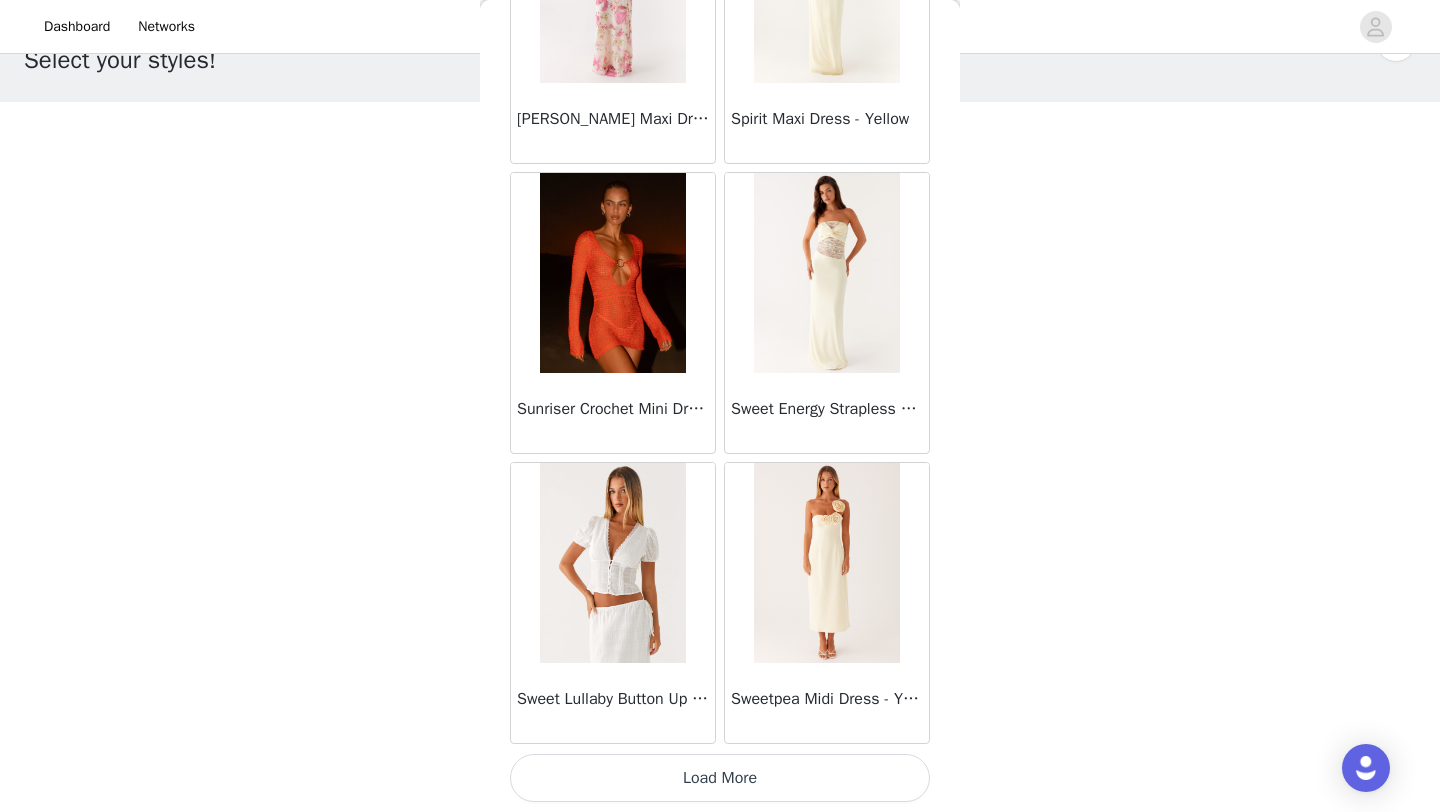 click on "Load More" at bounding box center (720, 778) 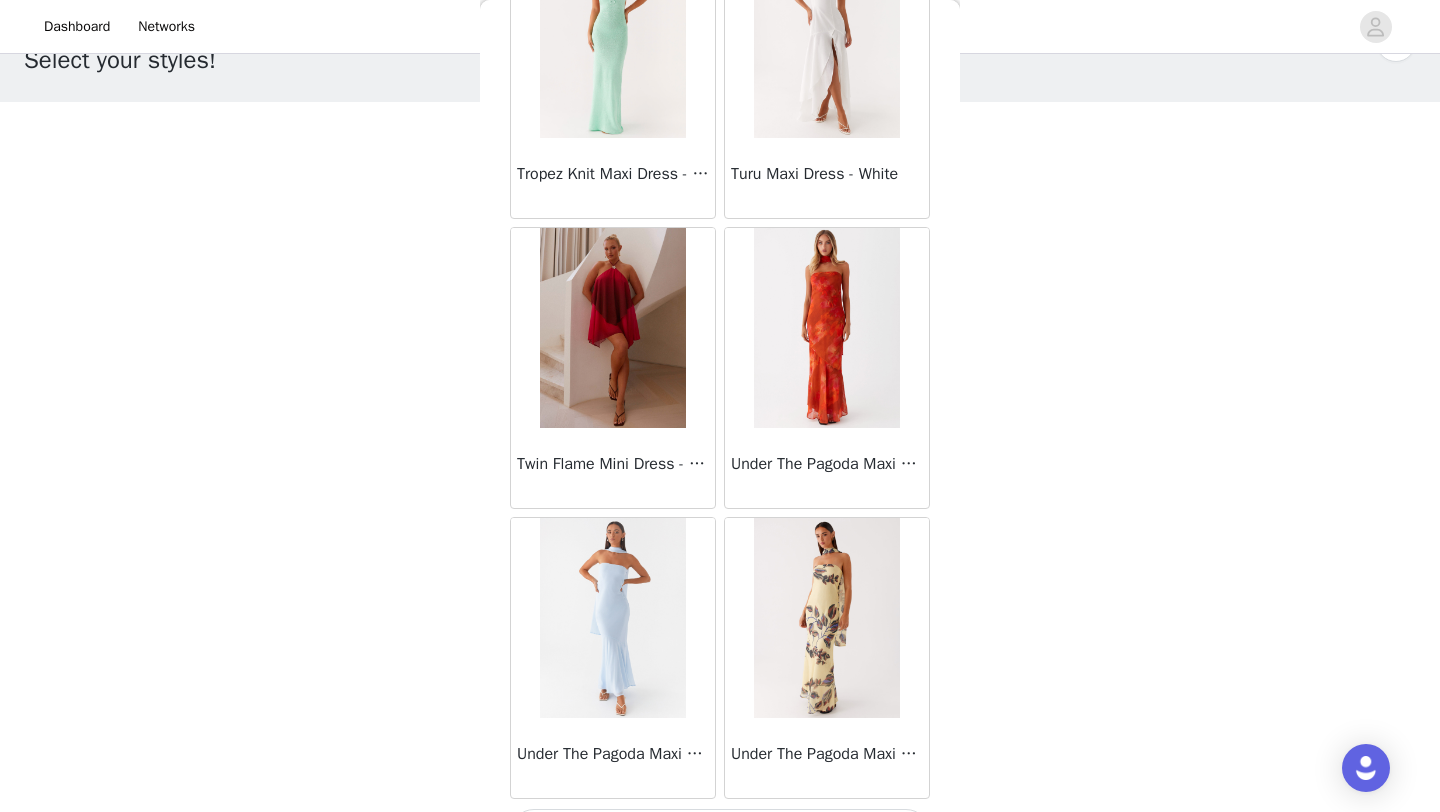 scroll, scrollTop: 57348, scrollLeft: 0, axis: vertical 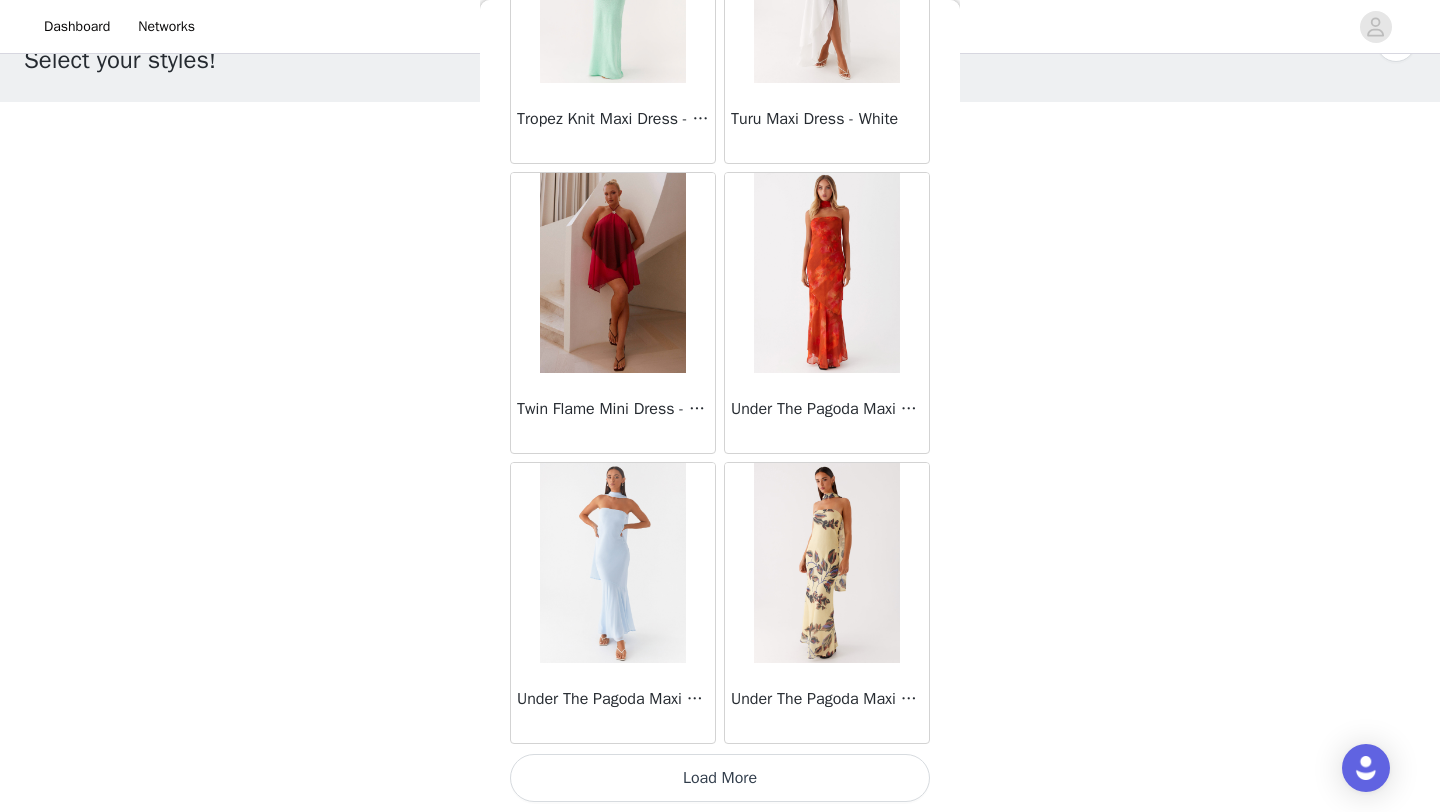 click on "Load More" at bounding box center [720, 778] 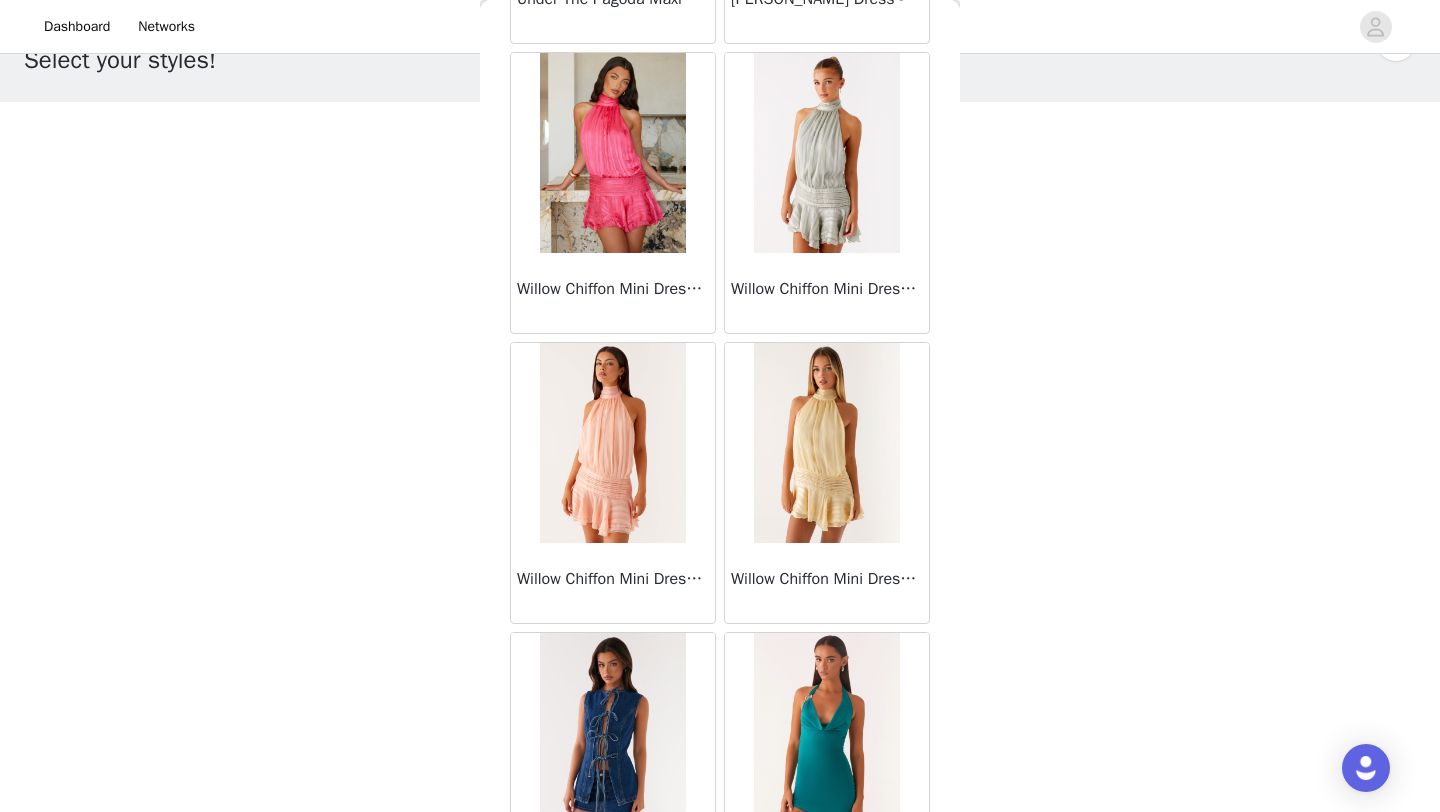 scroll, scrollTop: 59872, scrollLeft: 0, axis: vertical 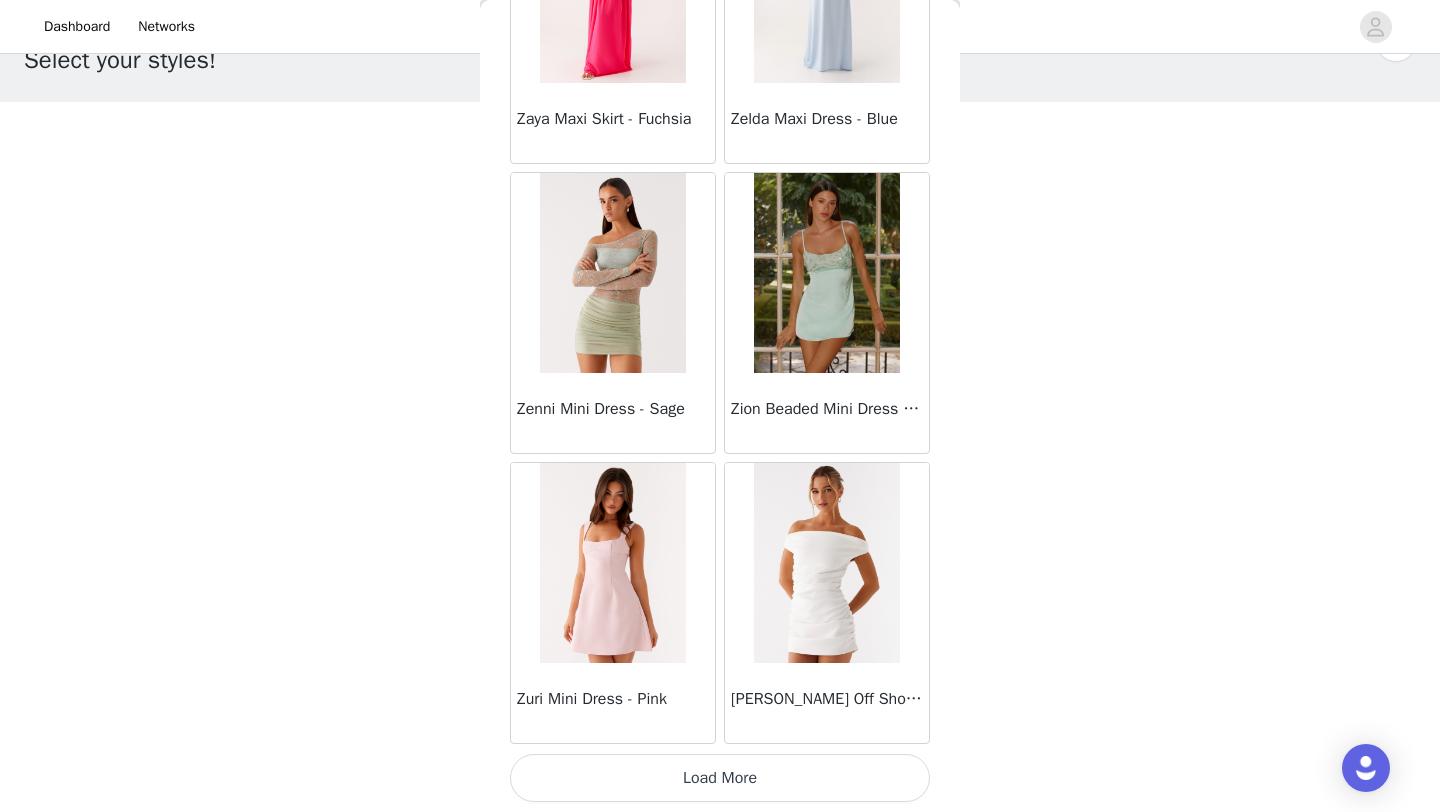 click on "Load More" at bounding box center (720, 778) 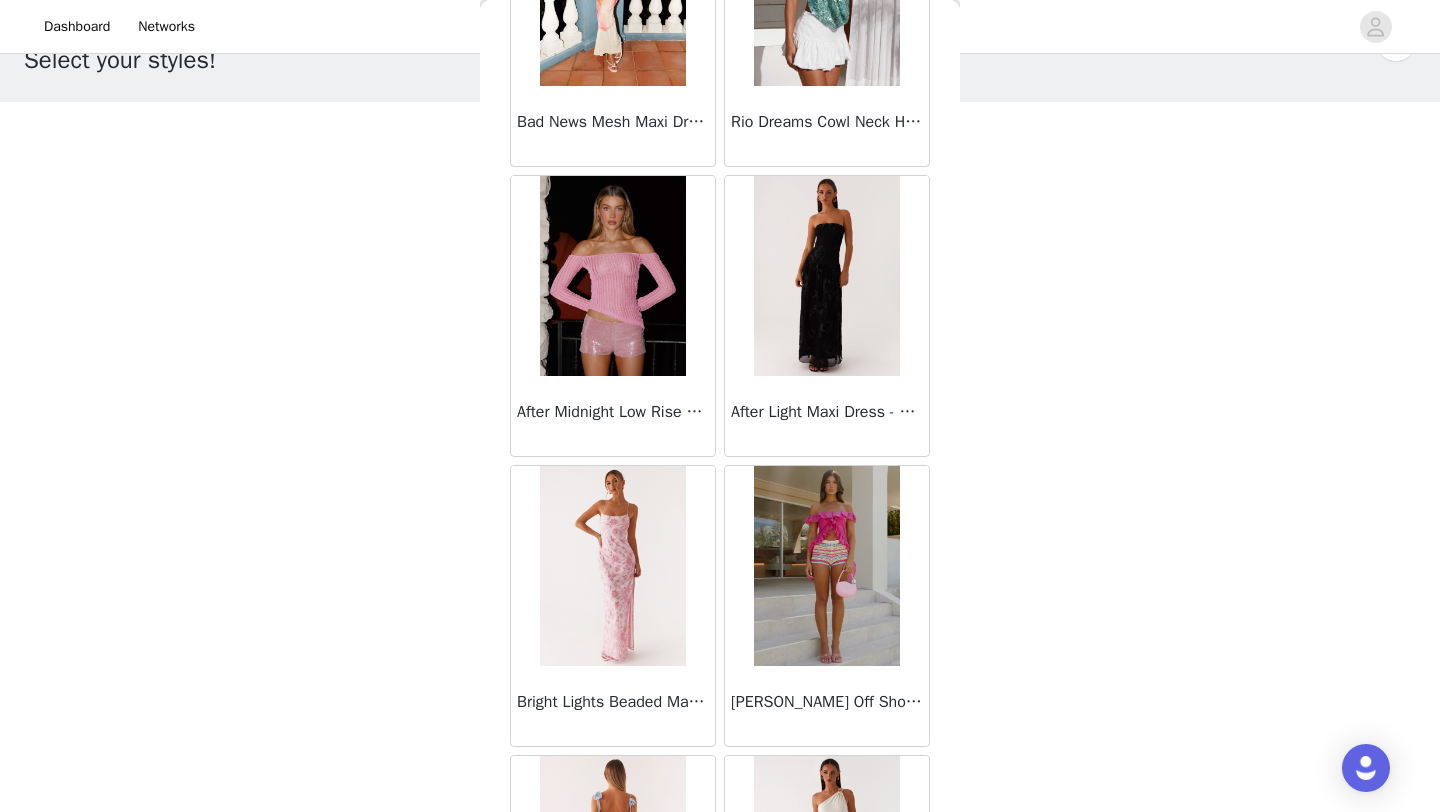 scroll, scrollTop: 63148, scrollLeft: 0, axis: vertical 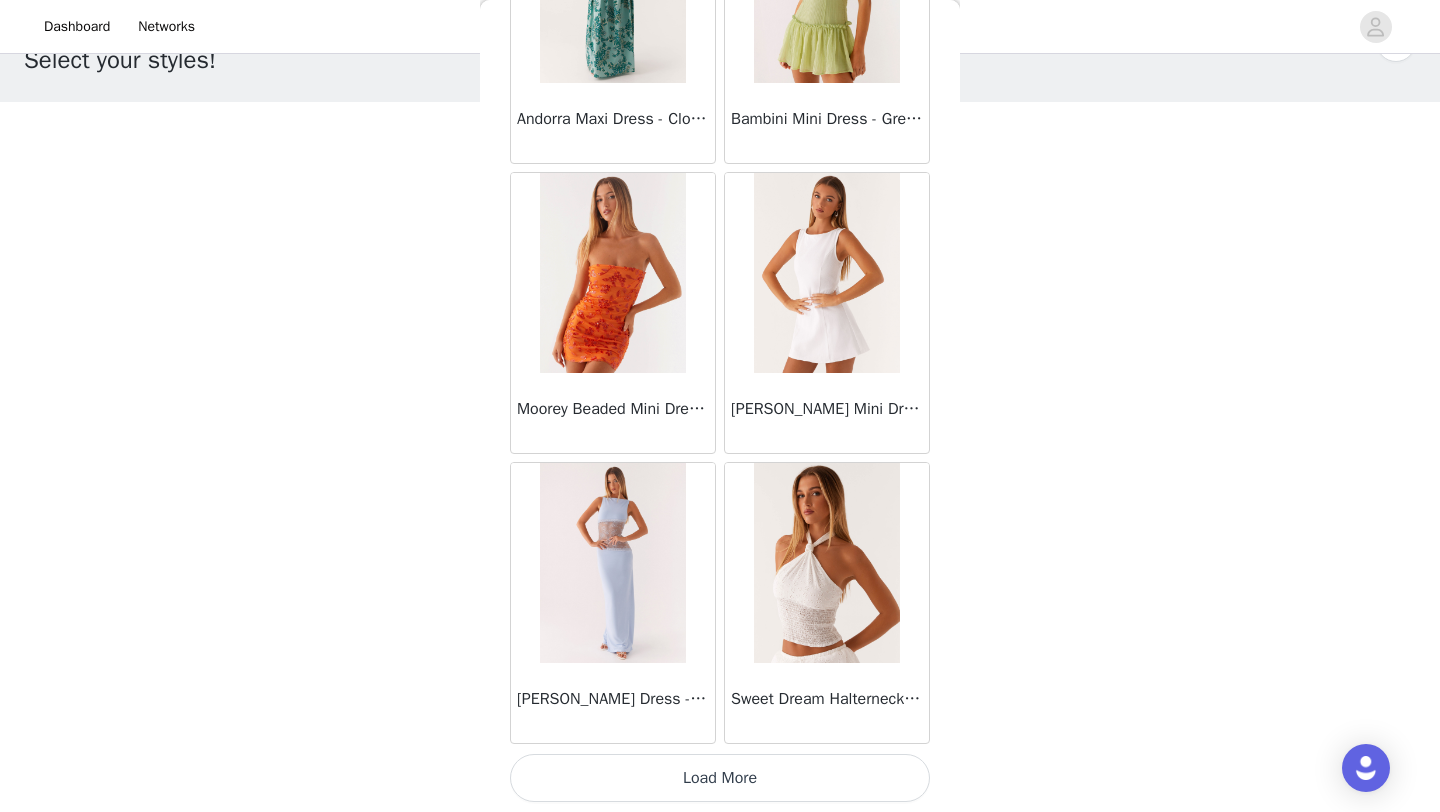 click on "Load More" at bounding box center [720, 778] 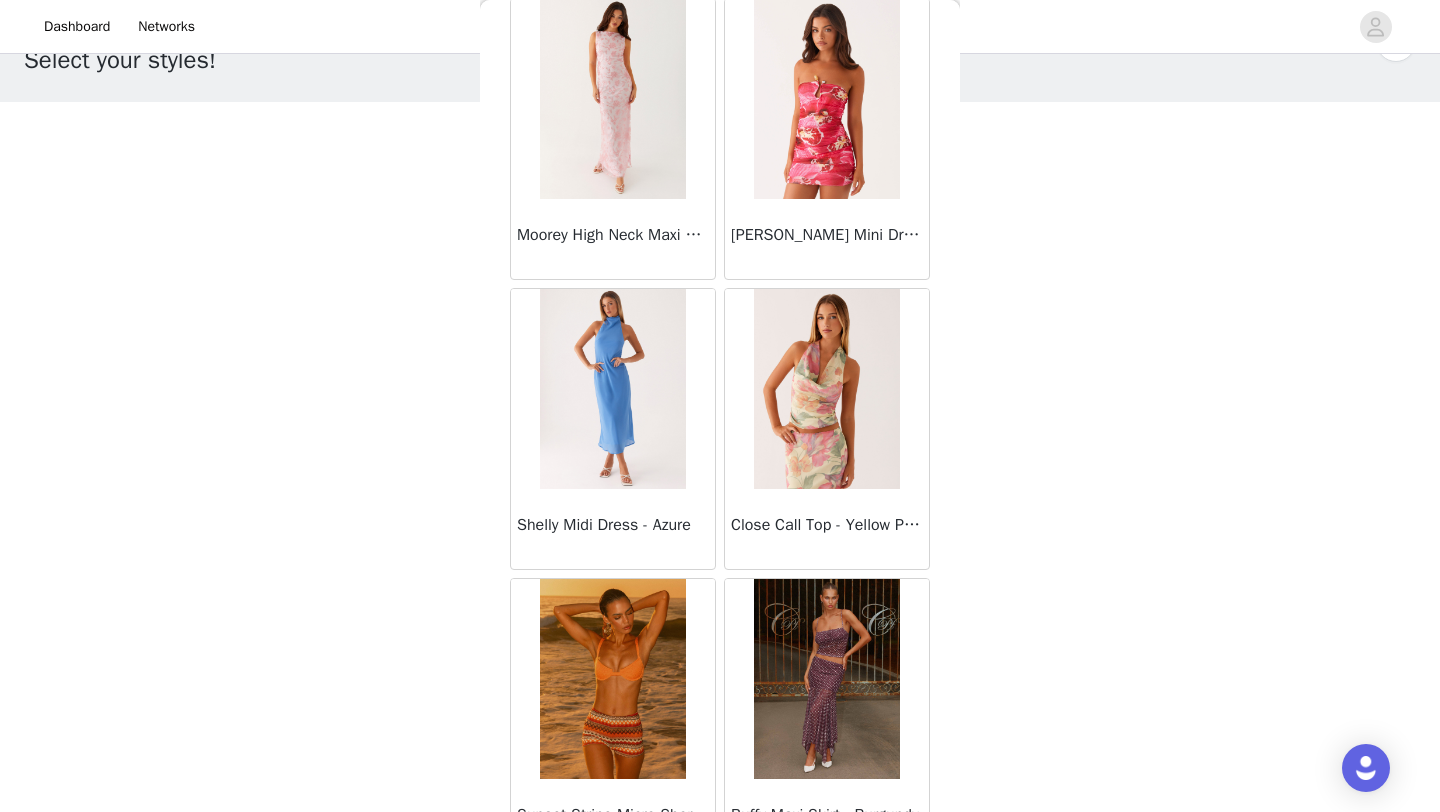 scroll, scrollTop: 66048, scrollLeft: 0, axis: vertical 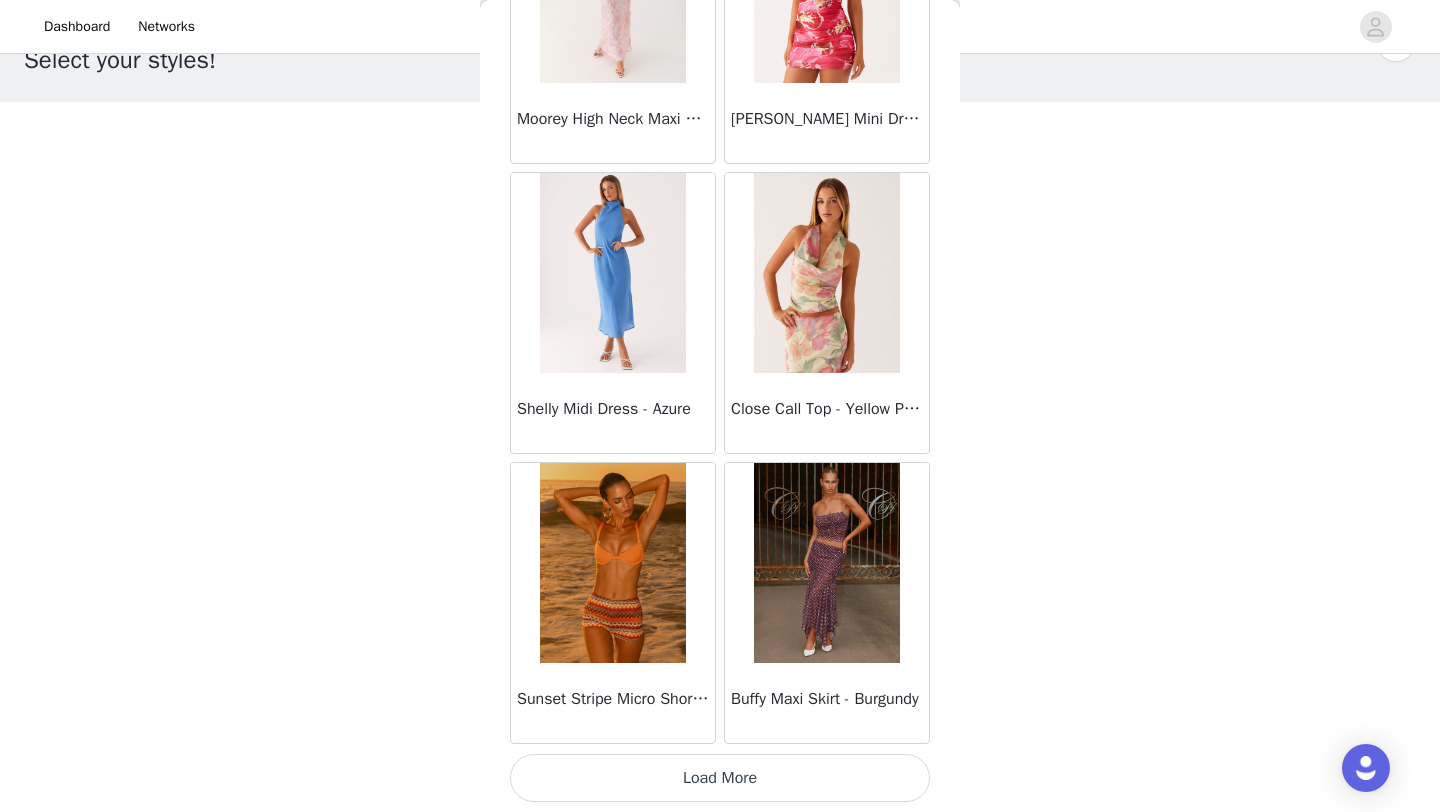 click on "Load More" at bounding box center [720, 778] 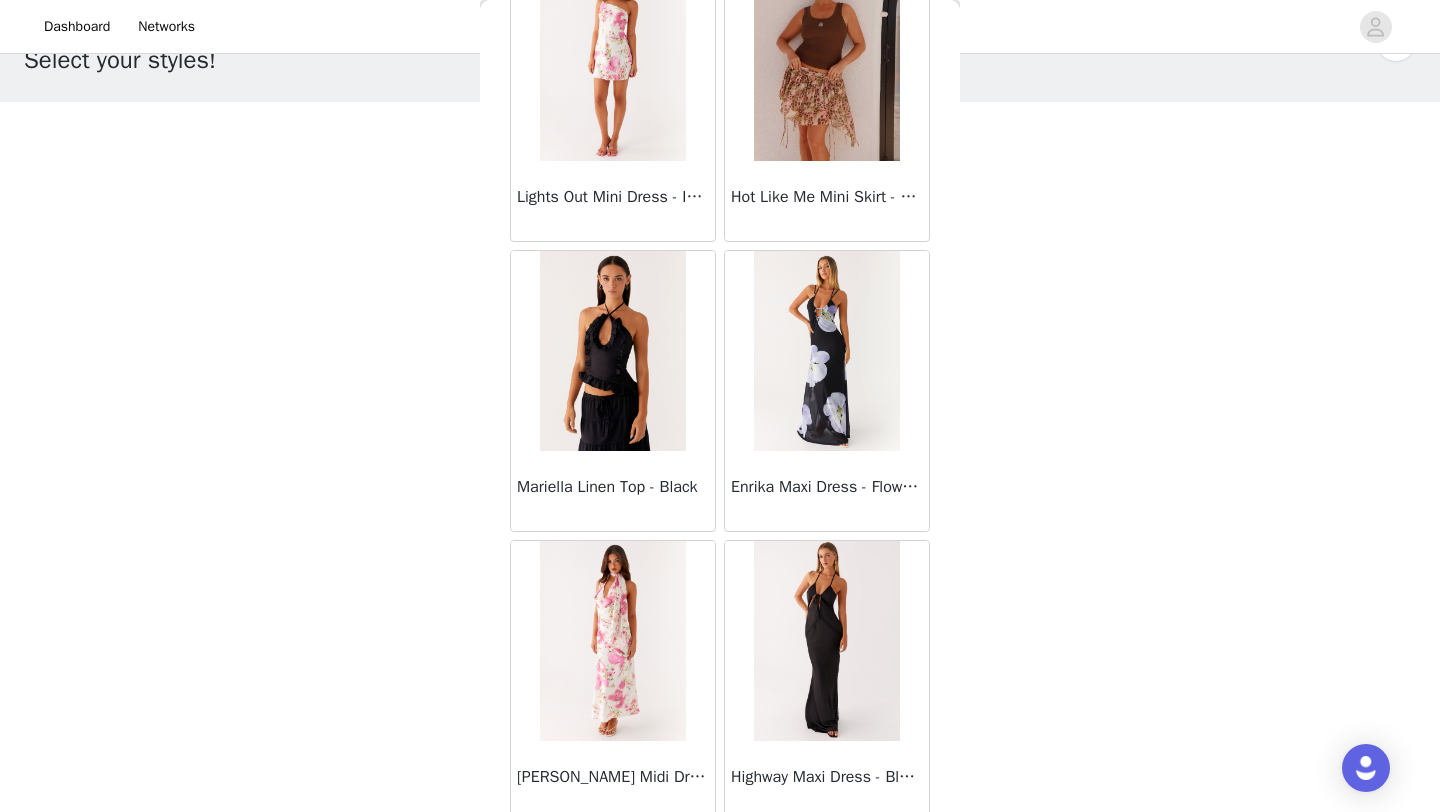 scroll, scrollTop: 68948, scrollLeft: 0, axis: vertical 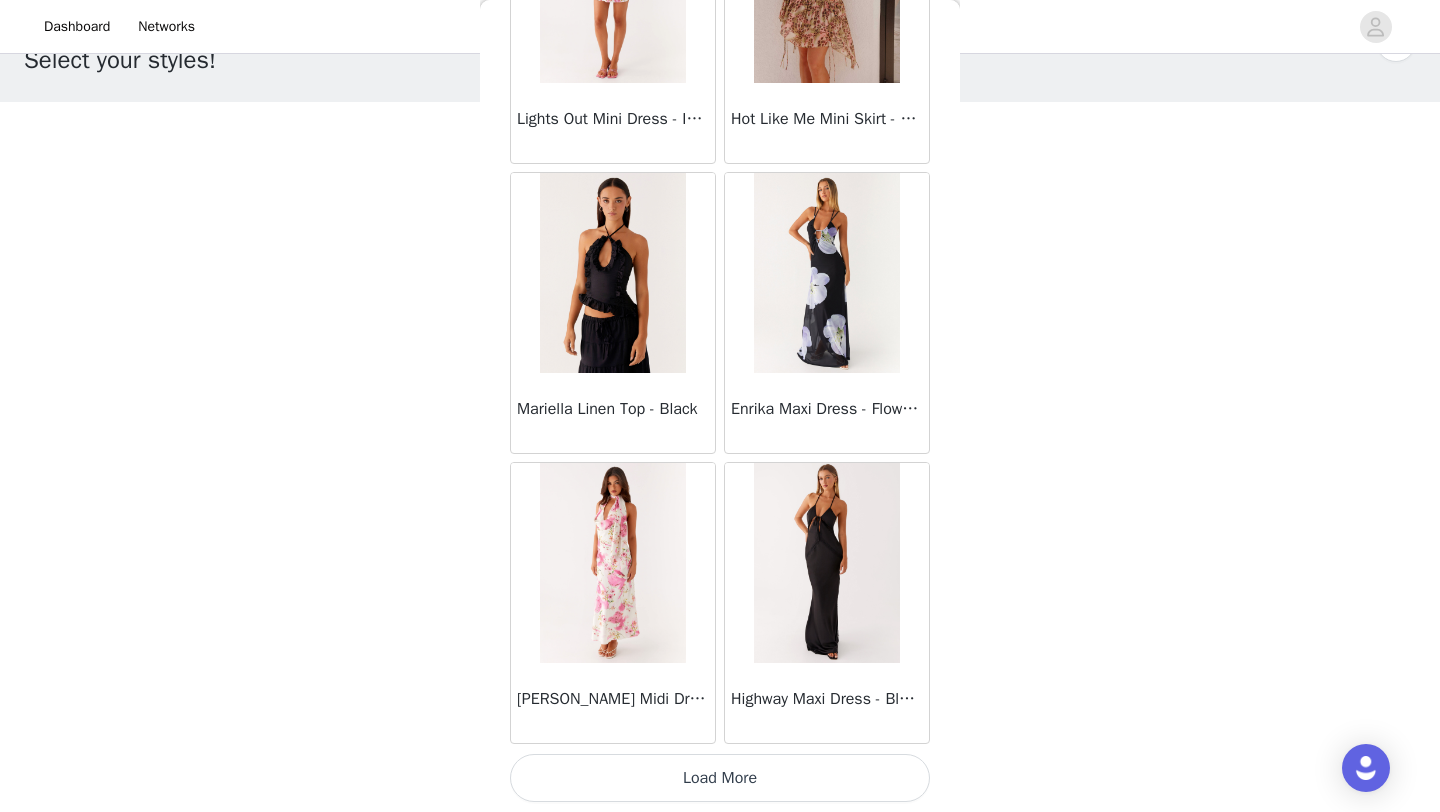 click on "Load More" at bounding box center (720, 778) 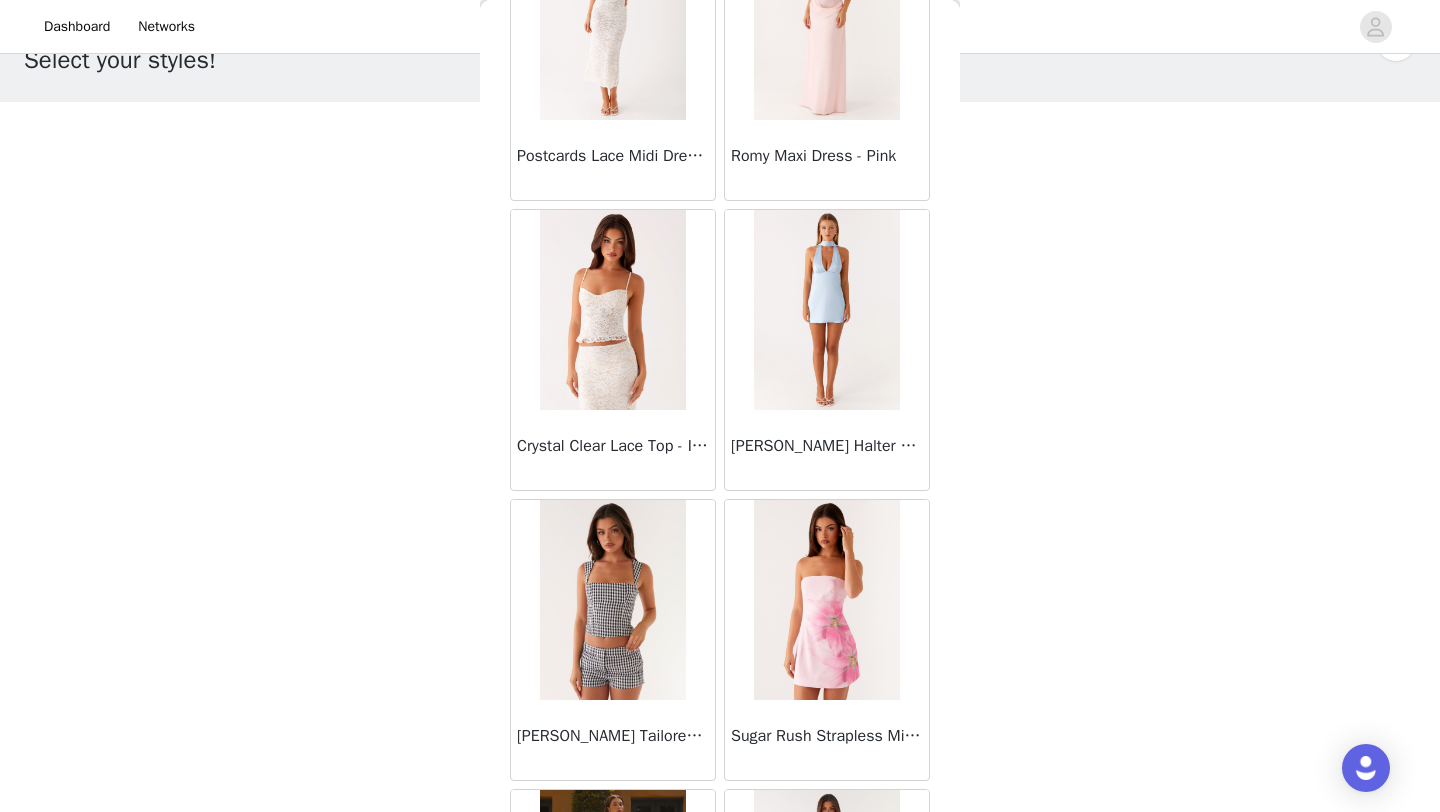 scroll, scrollTop: 71848, scrollLeft: 0, axis: vertical 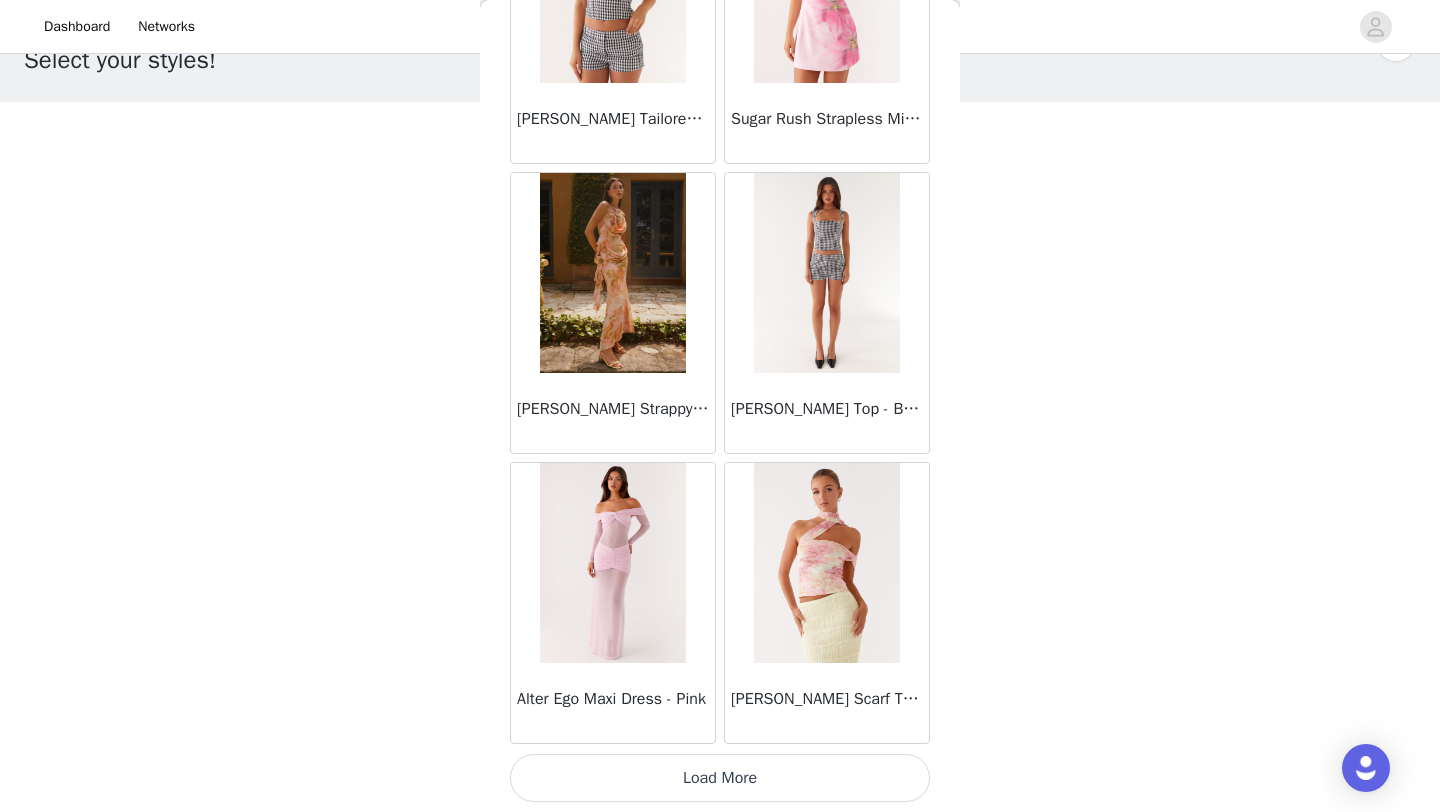 click on "Load More" at bounding box center [720, 778] 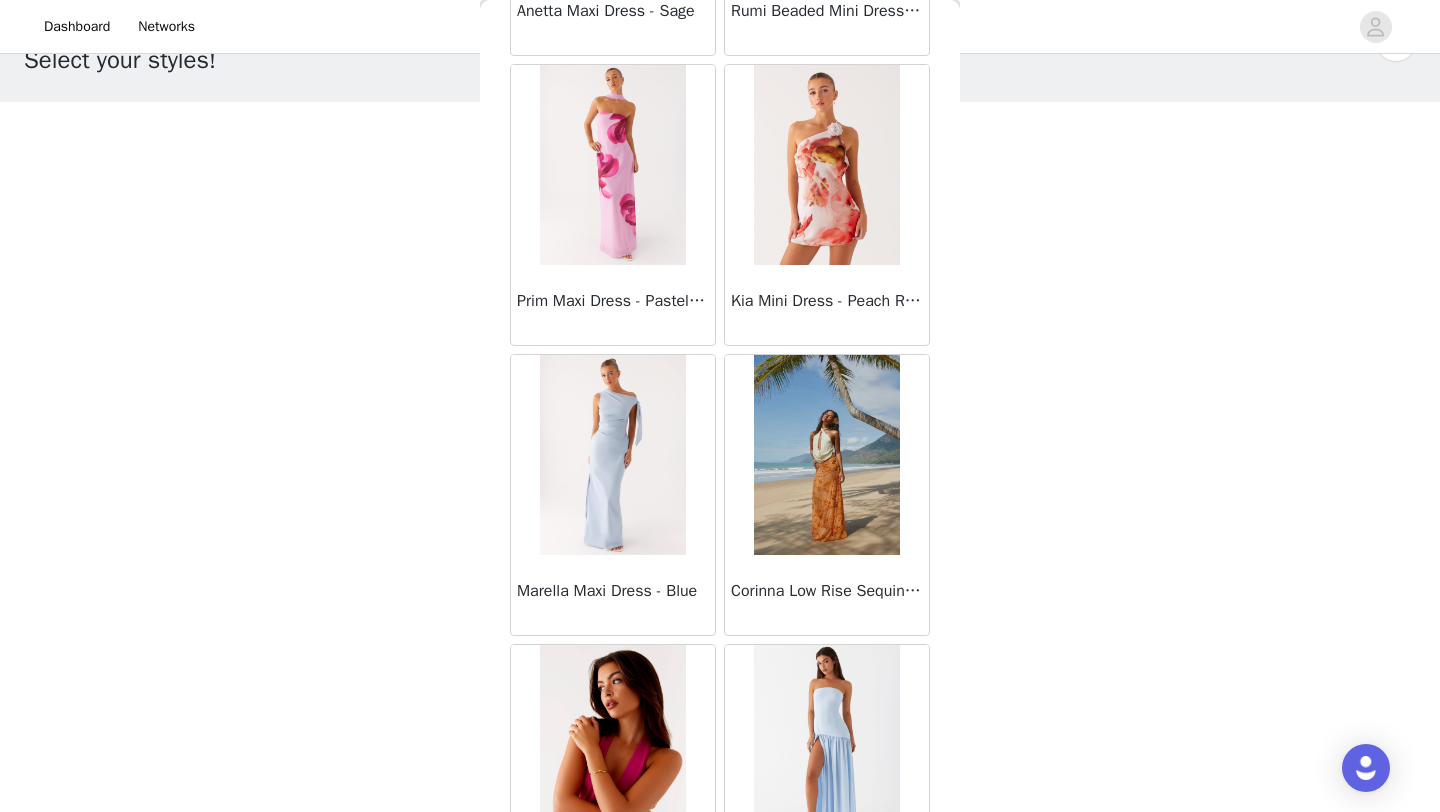 scroll, scrollTop: 74748, scrollLeft: 0, axis: vertical 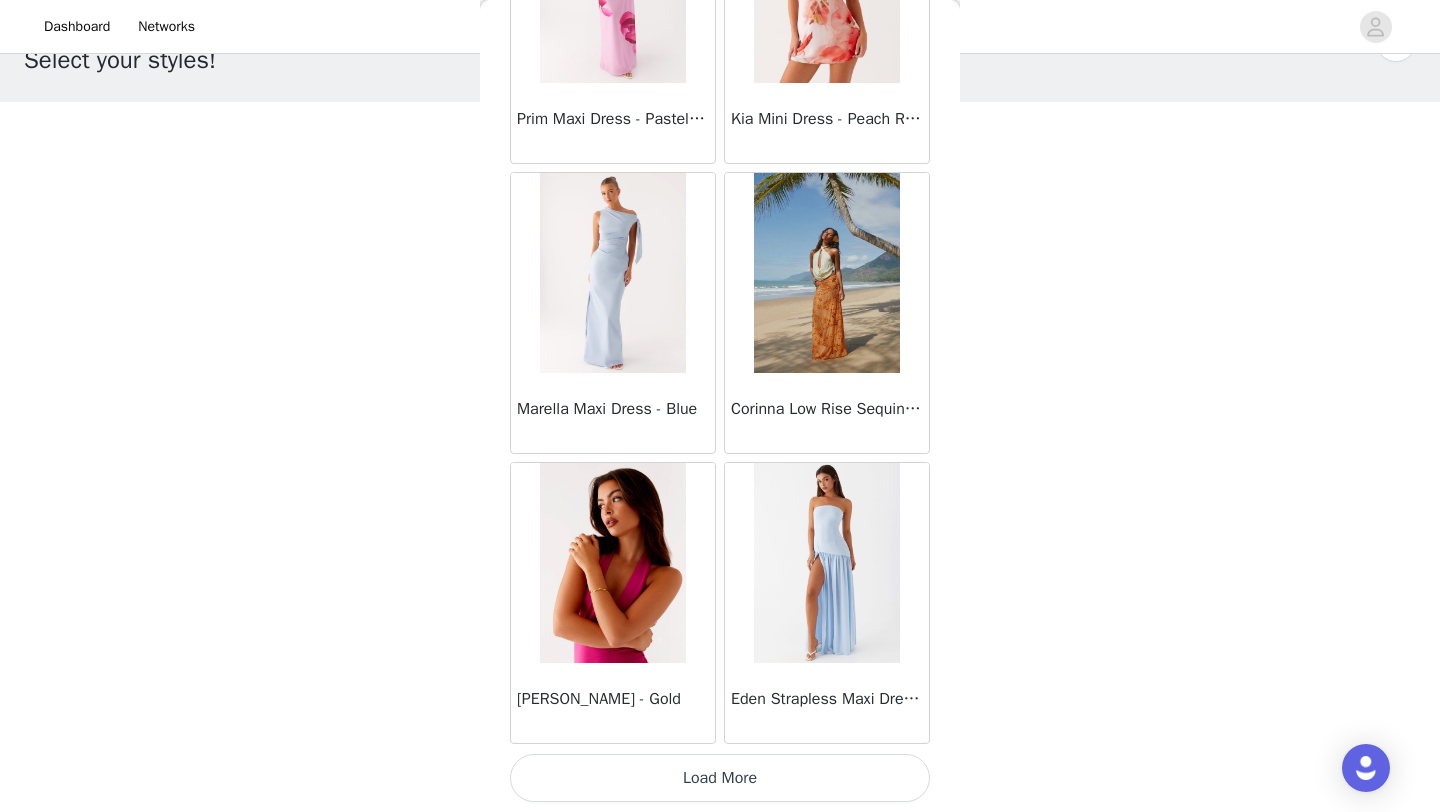 click on "Load More" at bounding box center [720, 778] 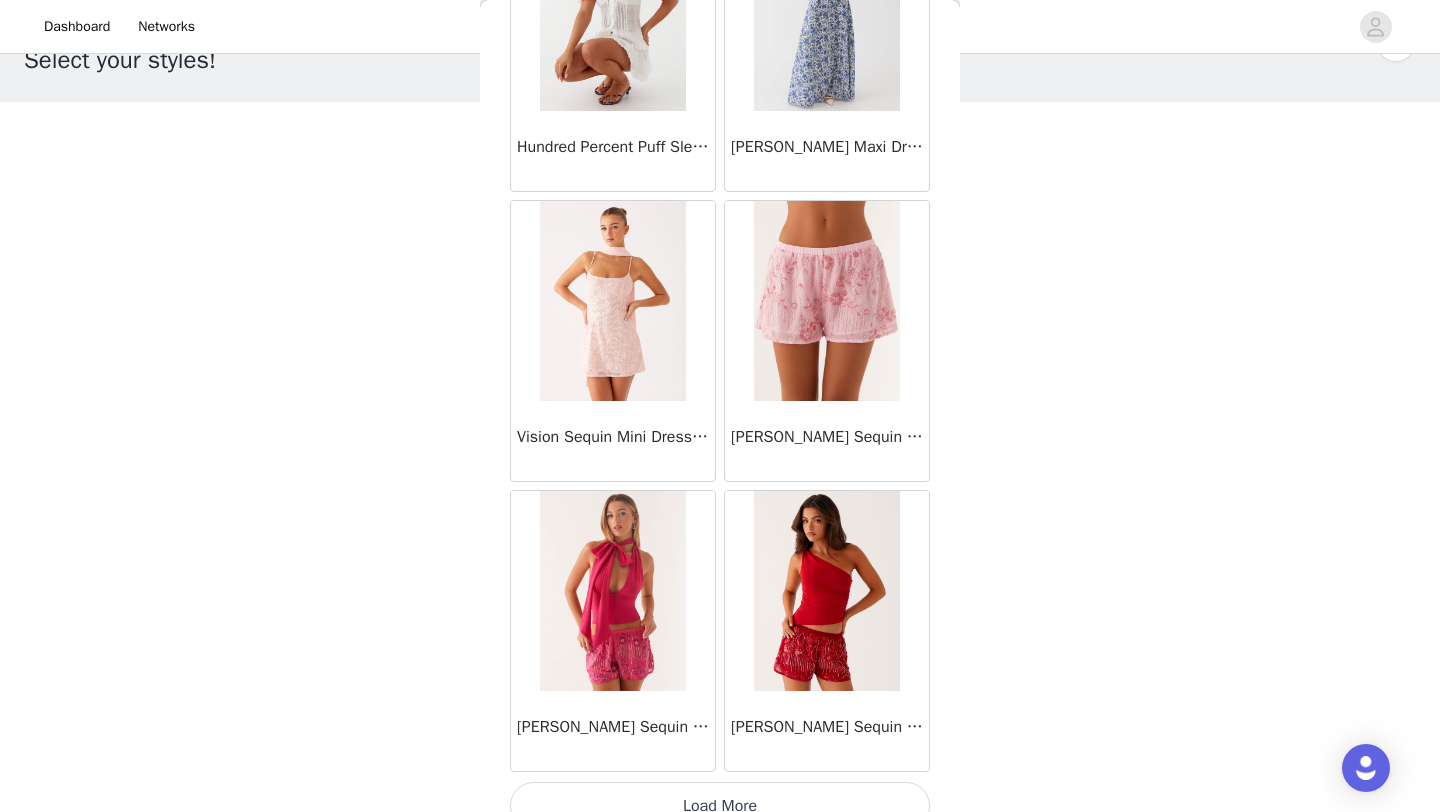 scroll, scrollTop: 77648, scrollLeft: 0, axis: vertical 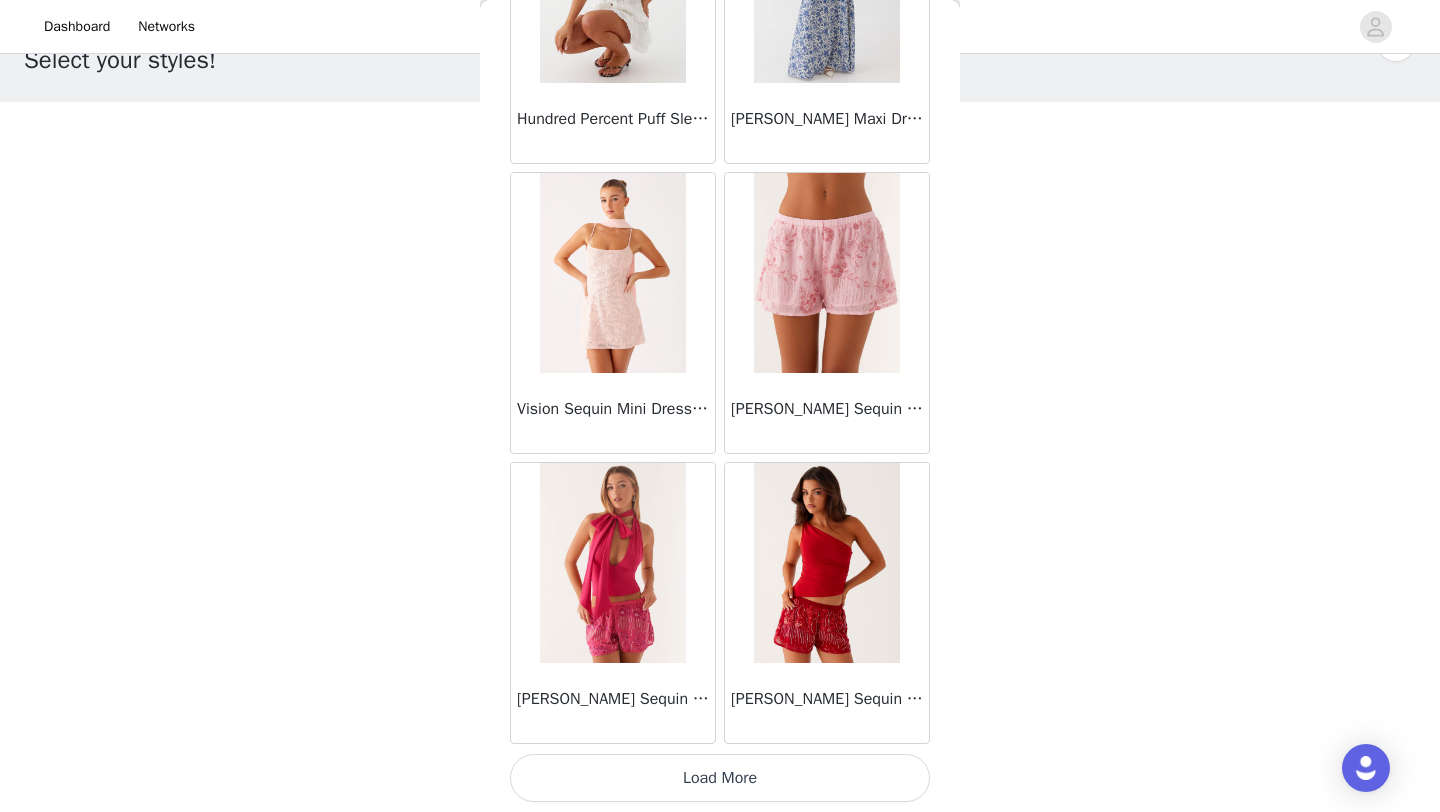 click on "Load More" at bounding box center [720, 778] 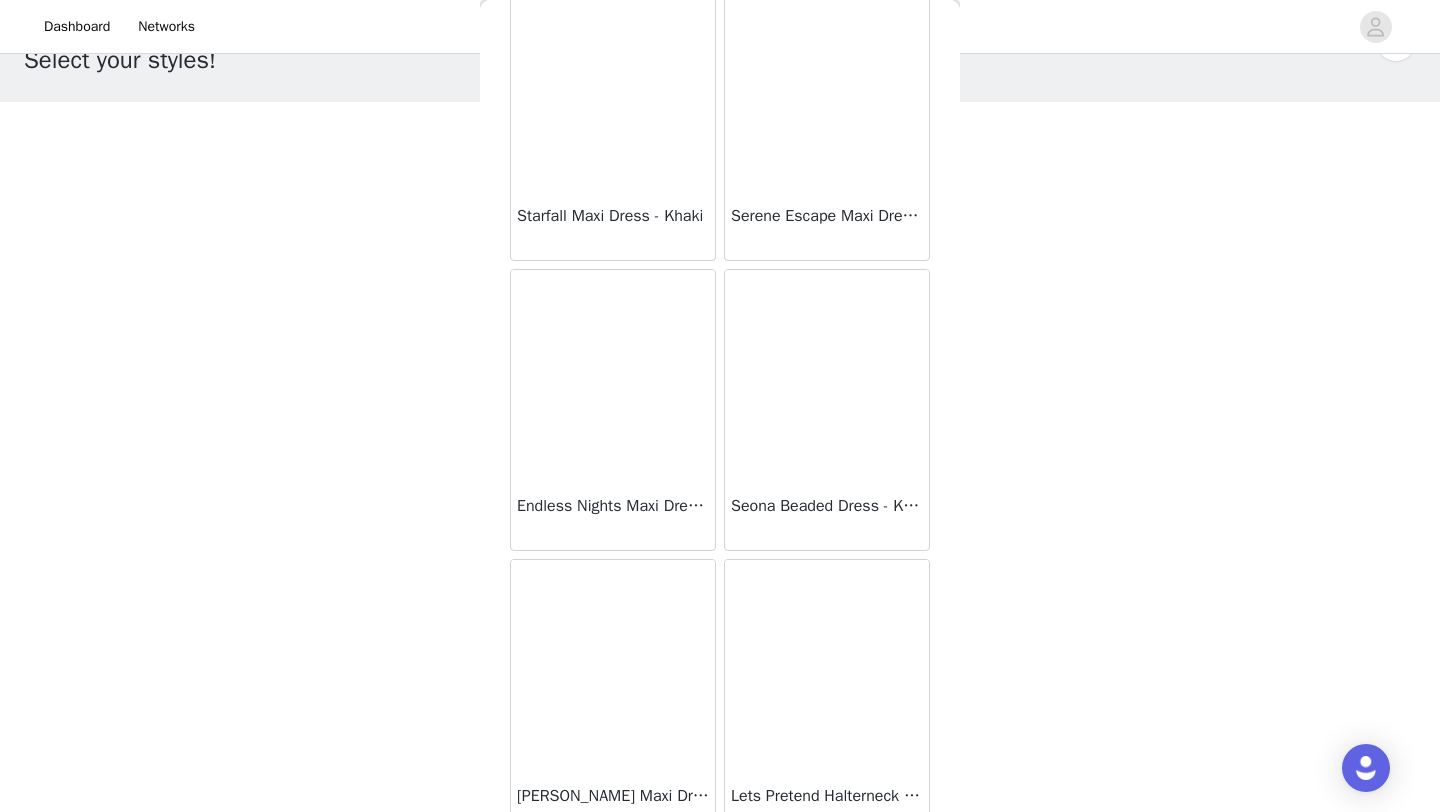 scroll, scrollTop: 79062, scrollLeft: 0, axis: vertical 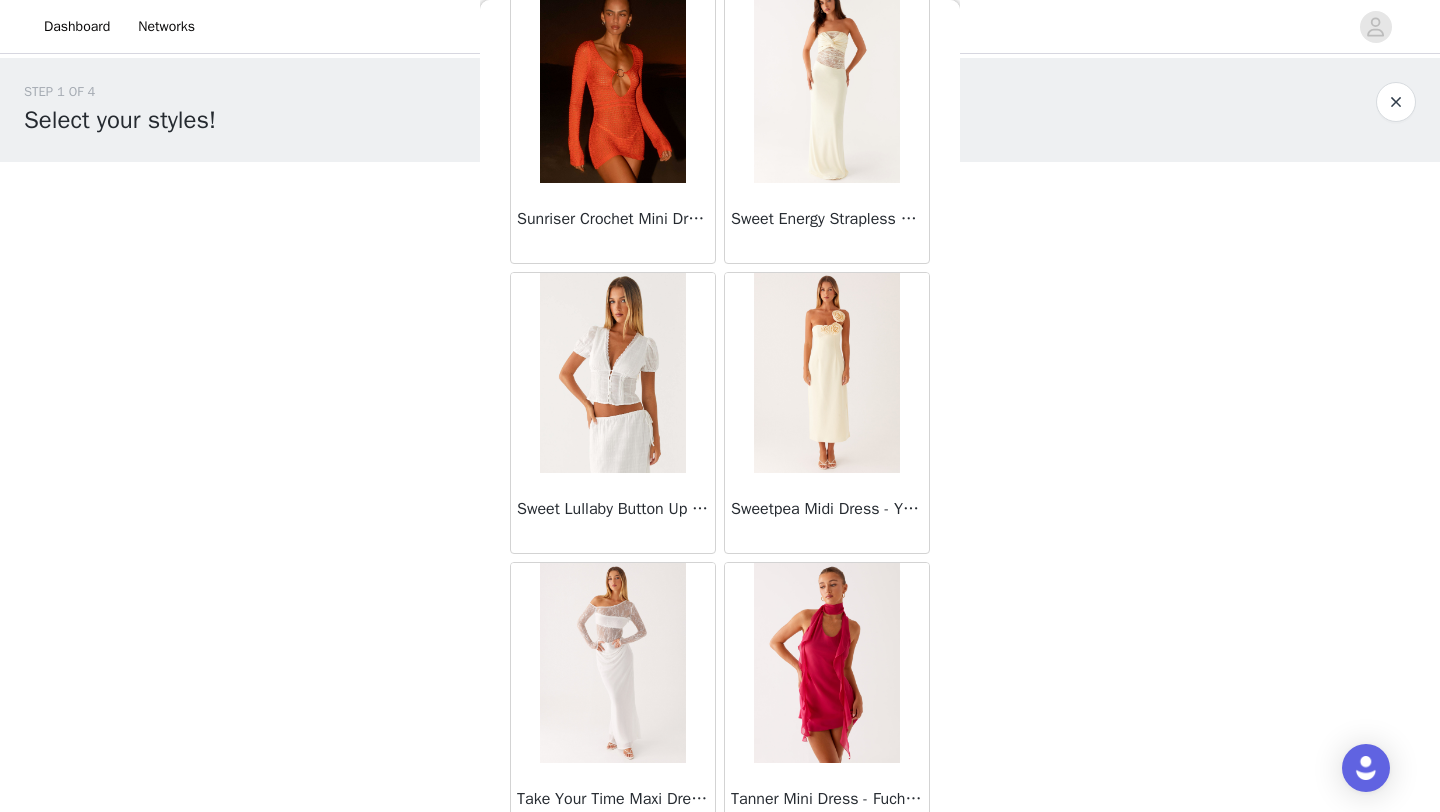 click at bounding box center (612, 373) 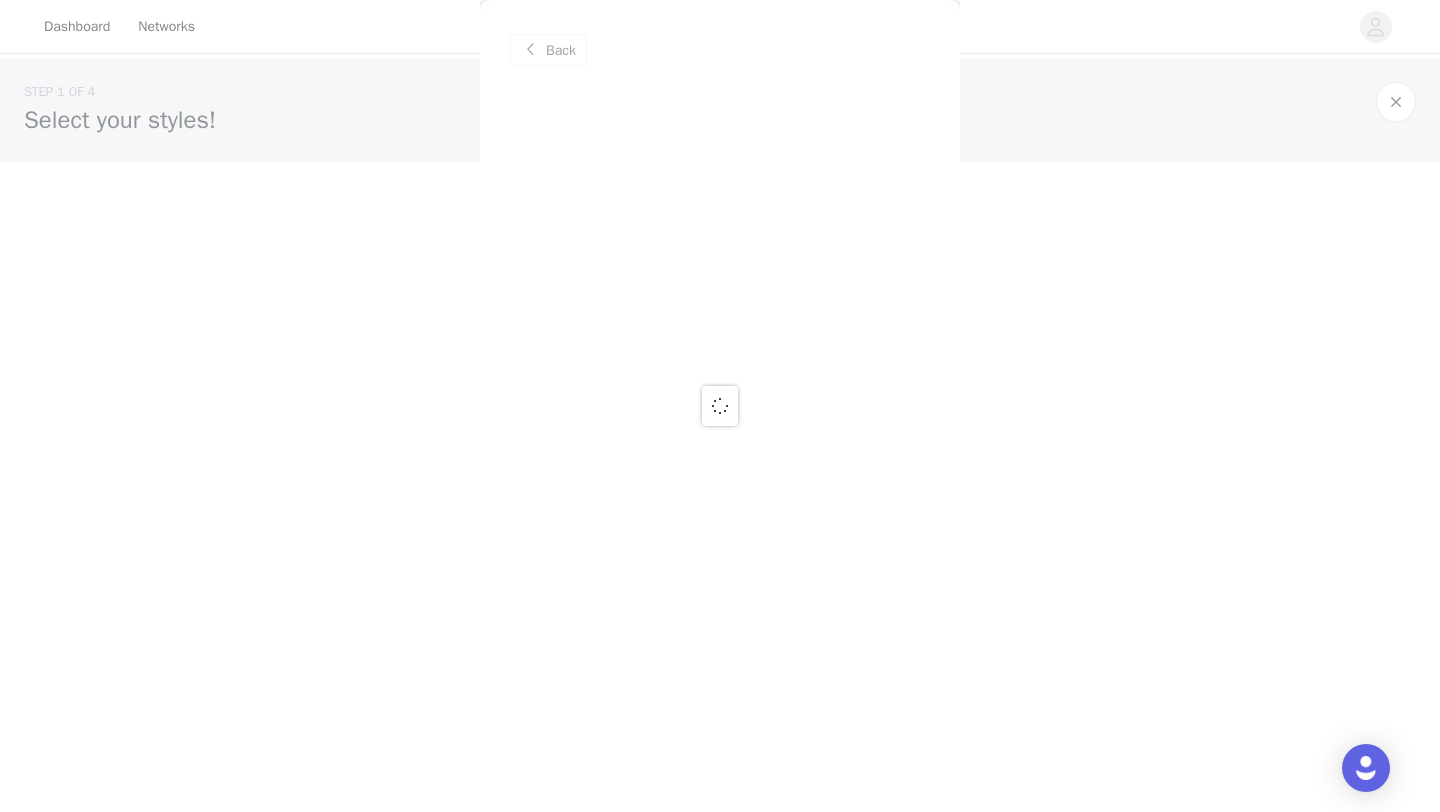 scroll, scrollTop: 0, scrollLeft: 0, axis: both 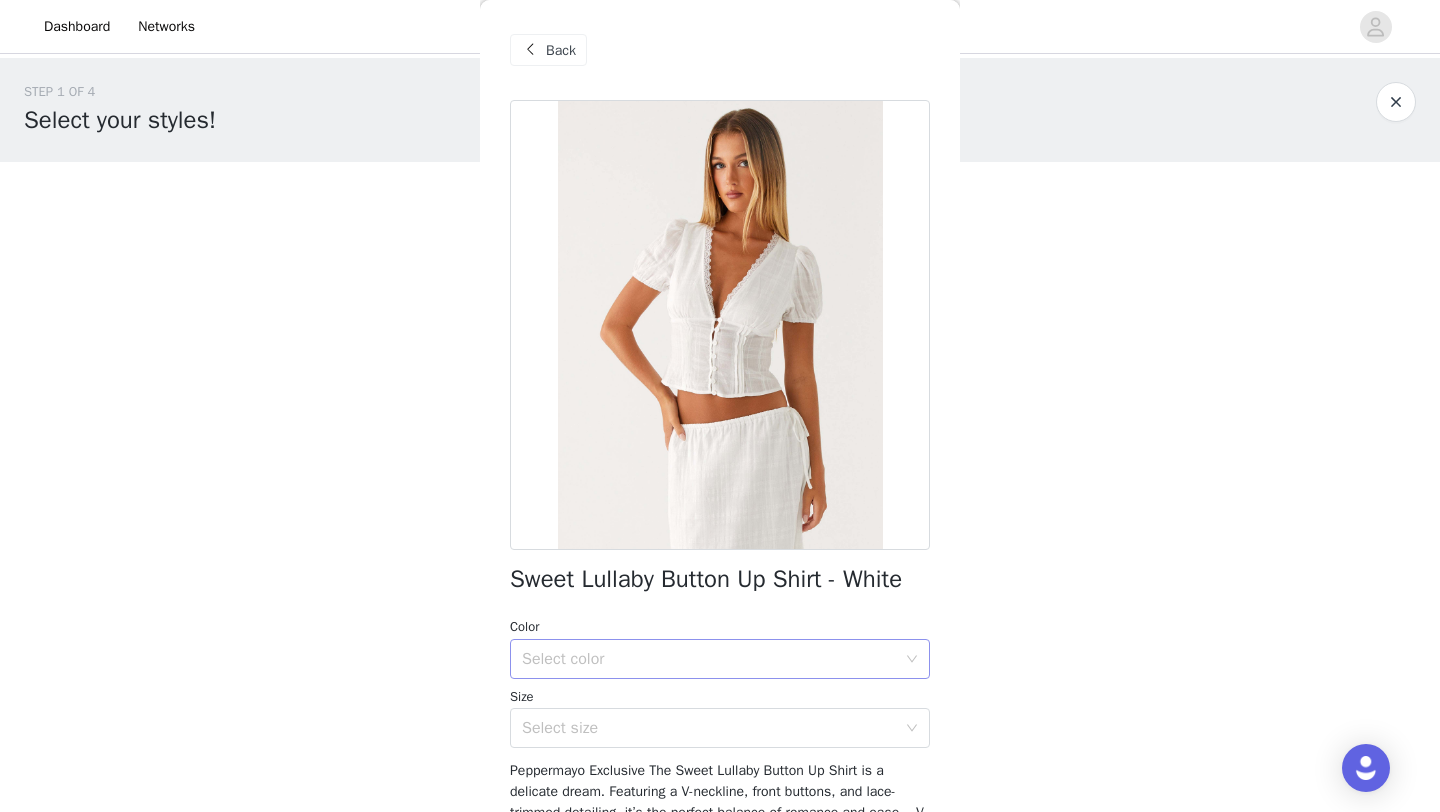 click on "Select color" at bounding box center (709, 659) 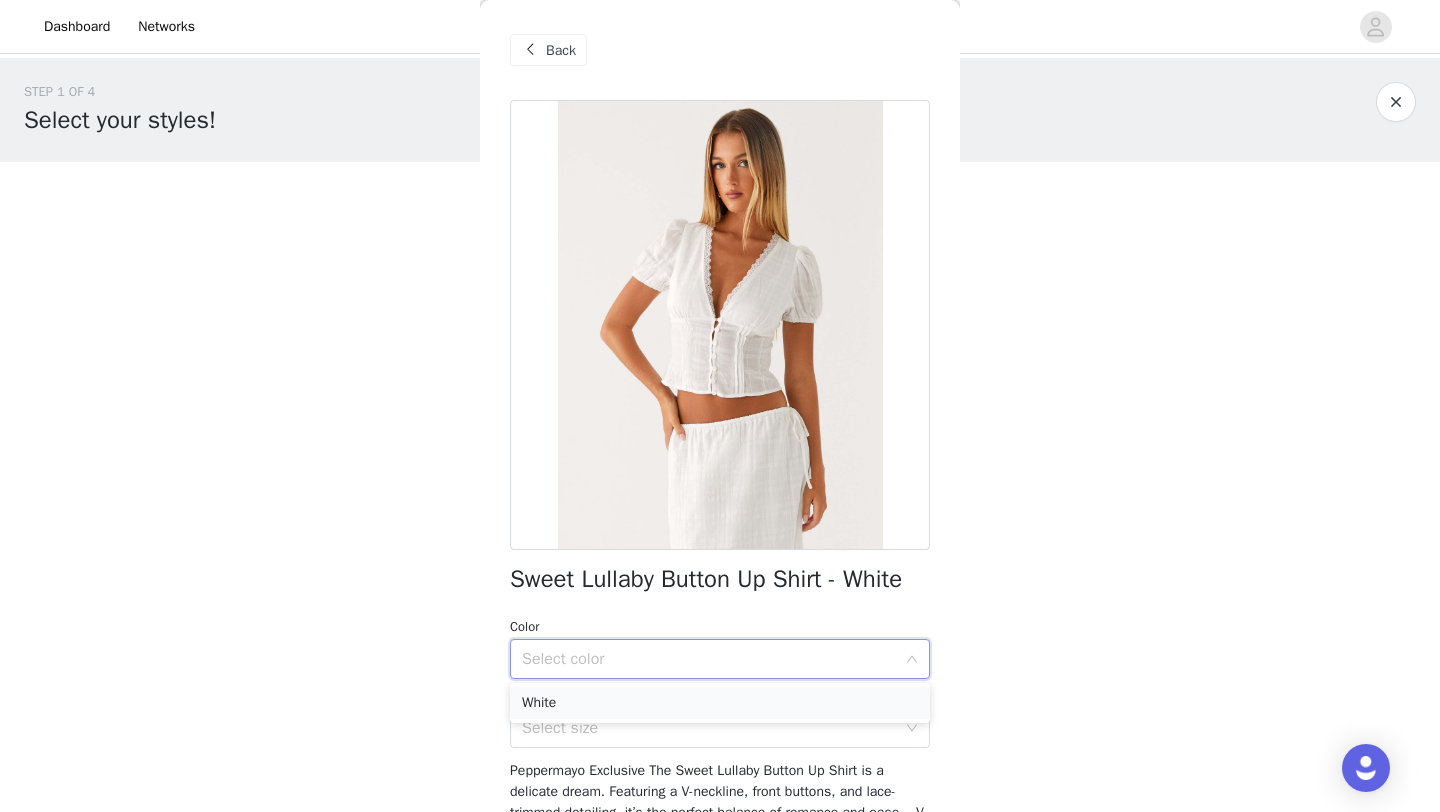 click on "White" at bounding box center (720, 703) 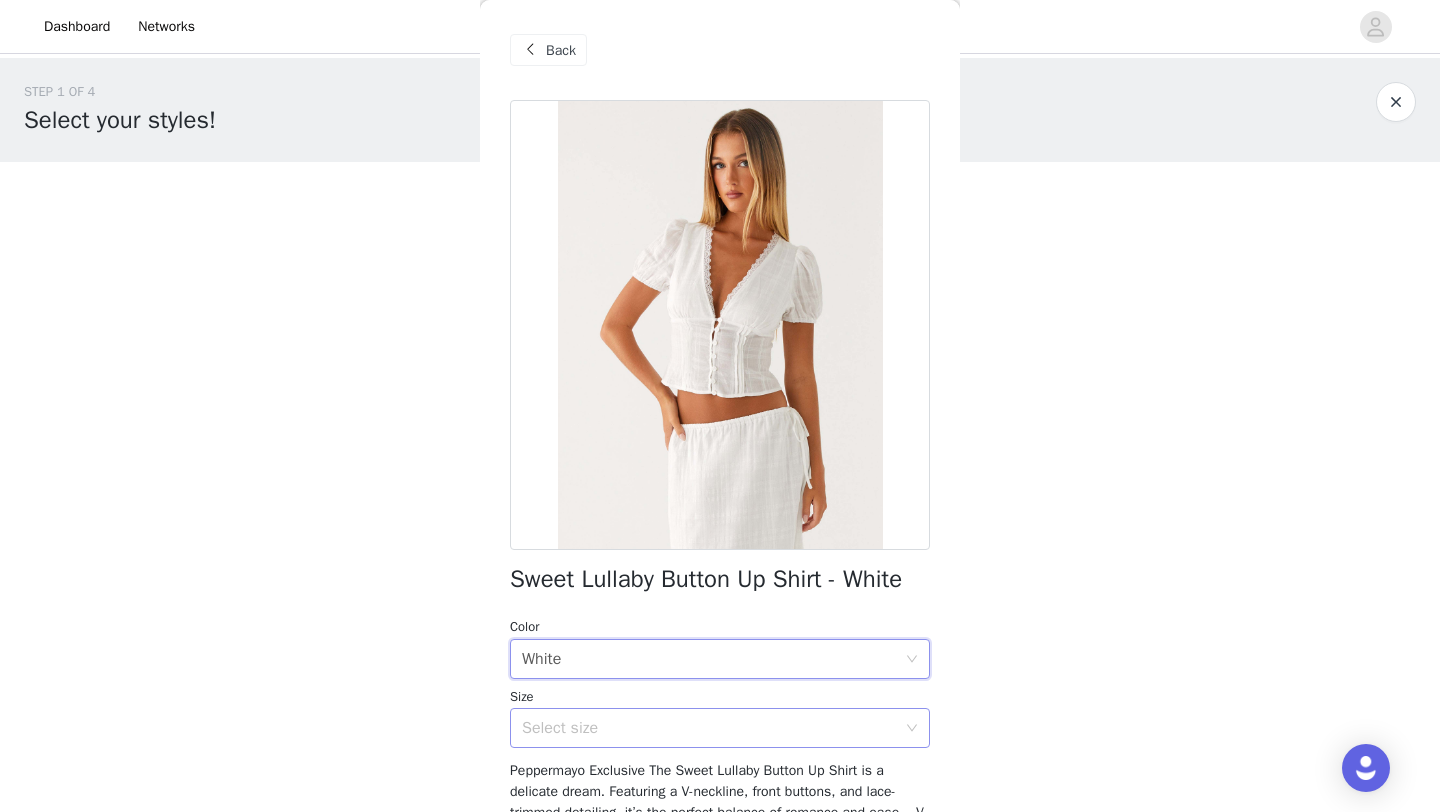click on "Select size" at bounding box center (709, 728) 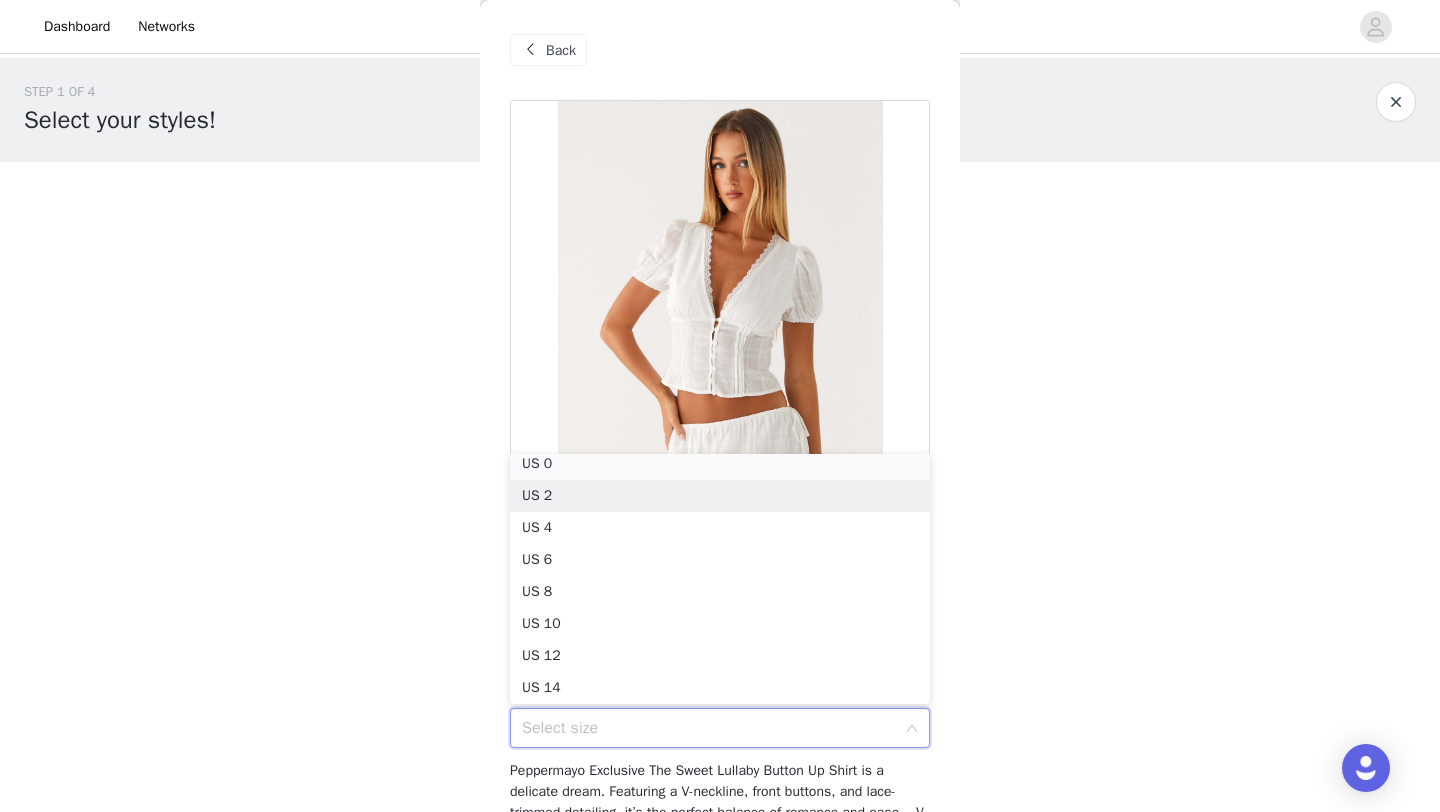 scroll, scrollTop: 4, scrollLeft: 0, axis: vertical 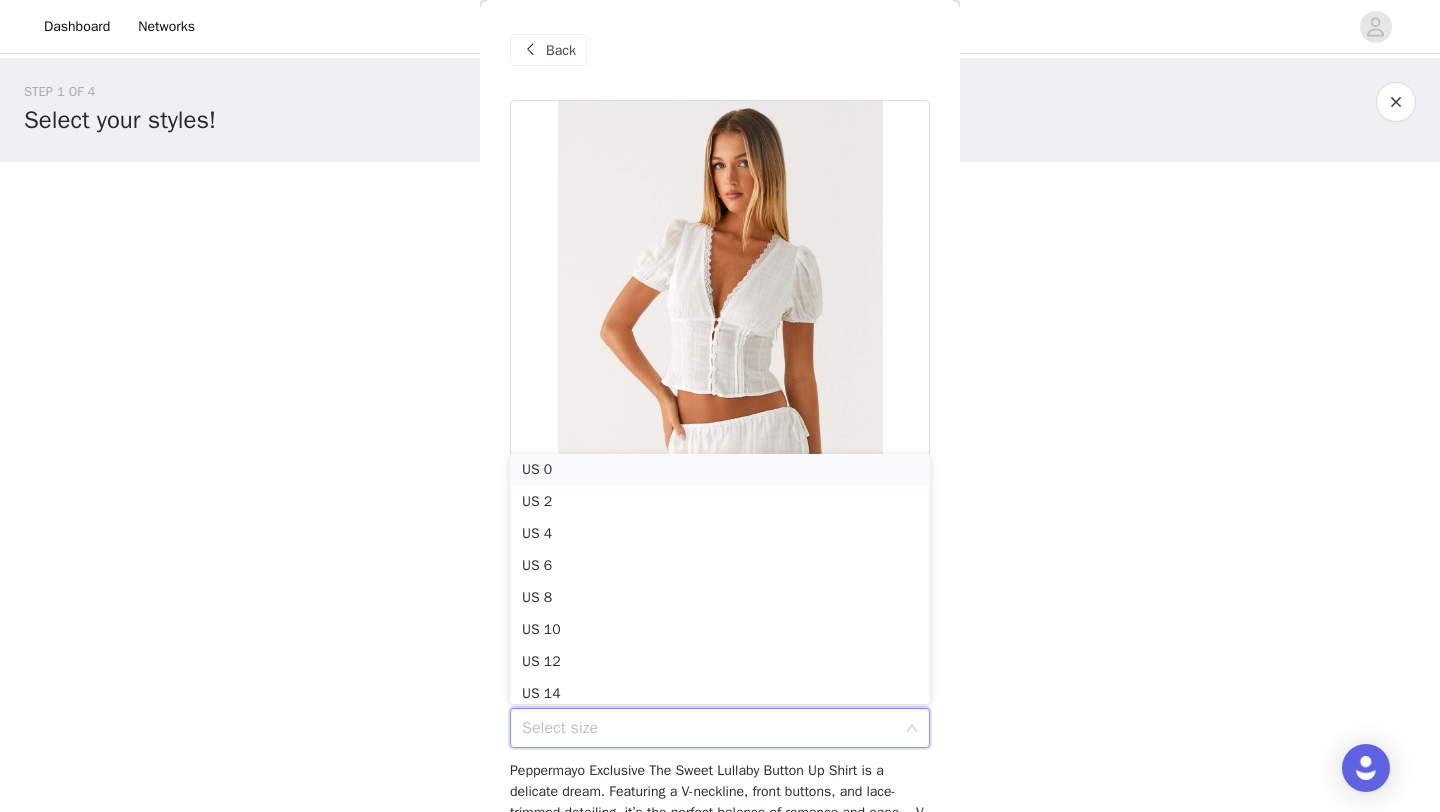 click on "US 0" at bounding box center (720, 470) 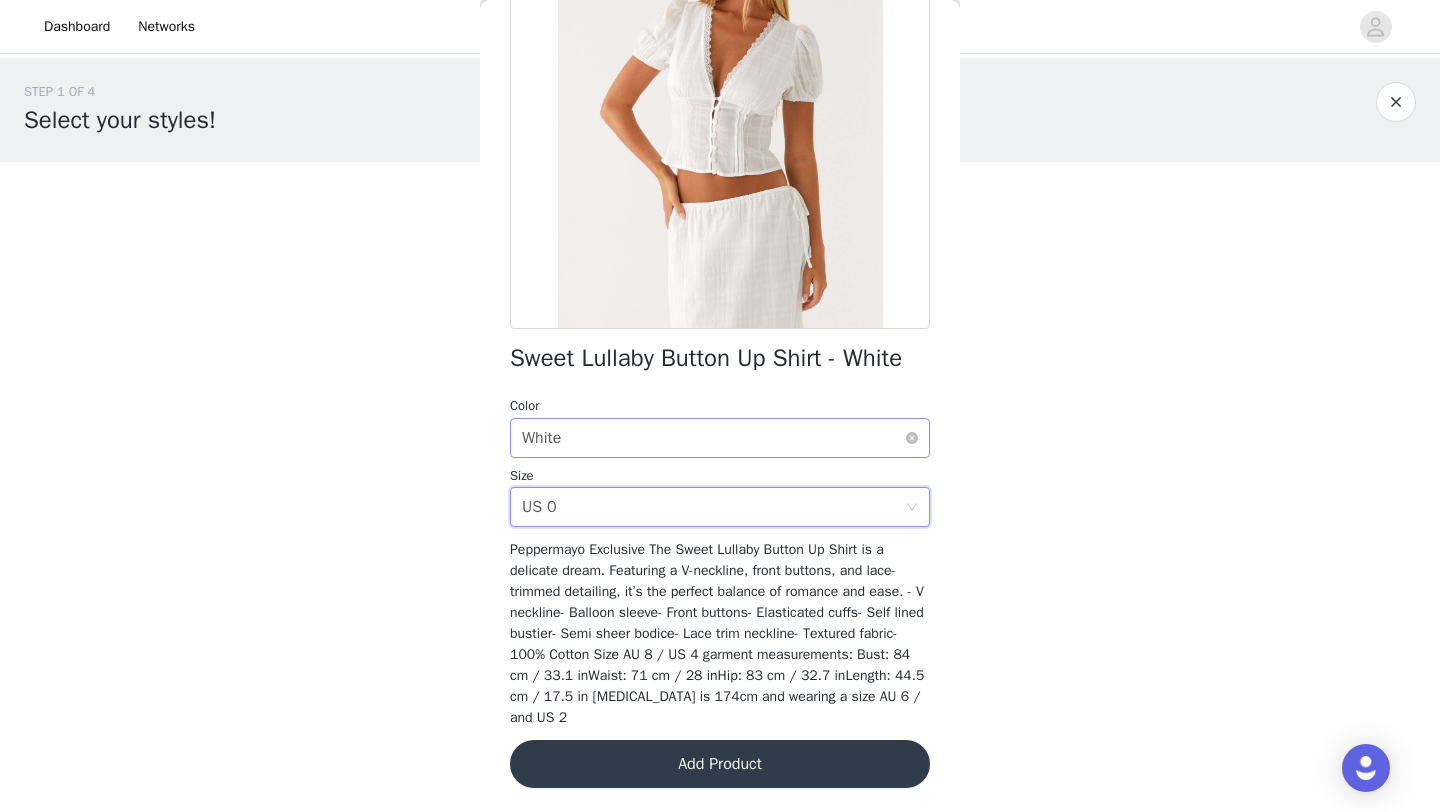 scroll, scrollTop: 217, scrollLeft: 0, axis: vertical 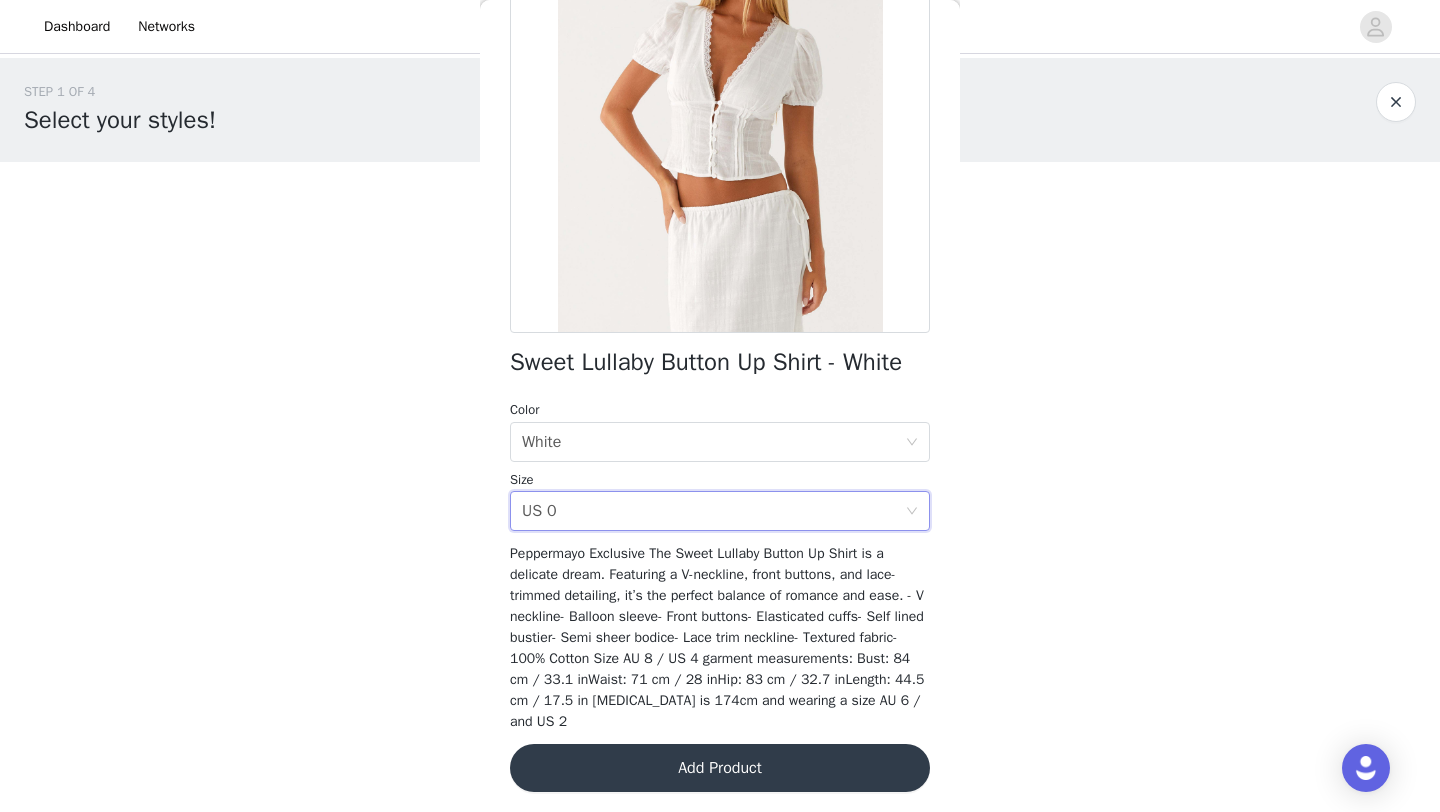 click on "Add Product" at bounding box center (720, 768) 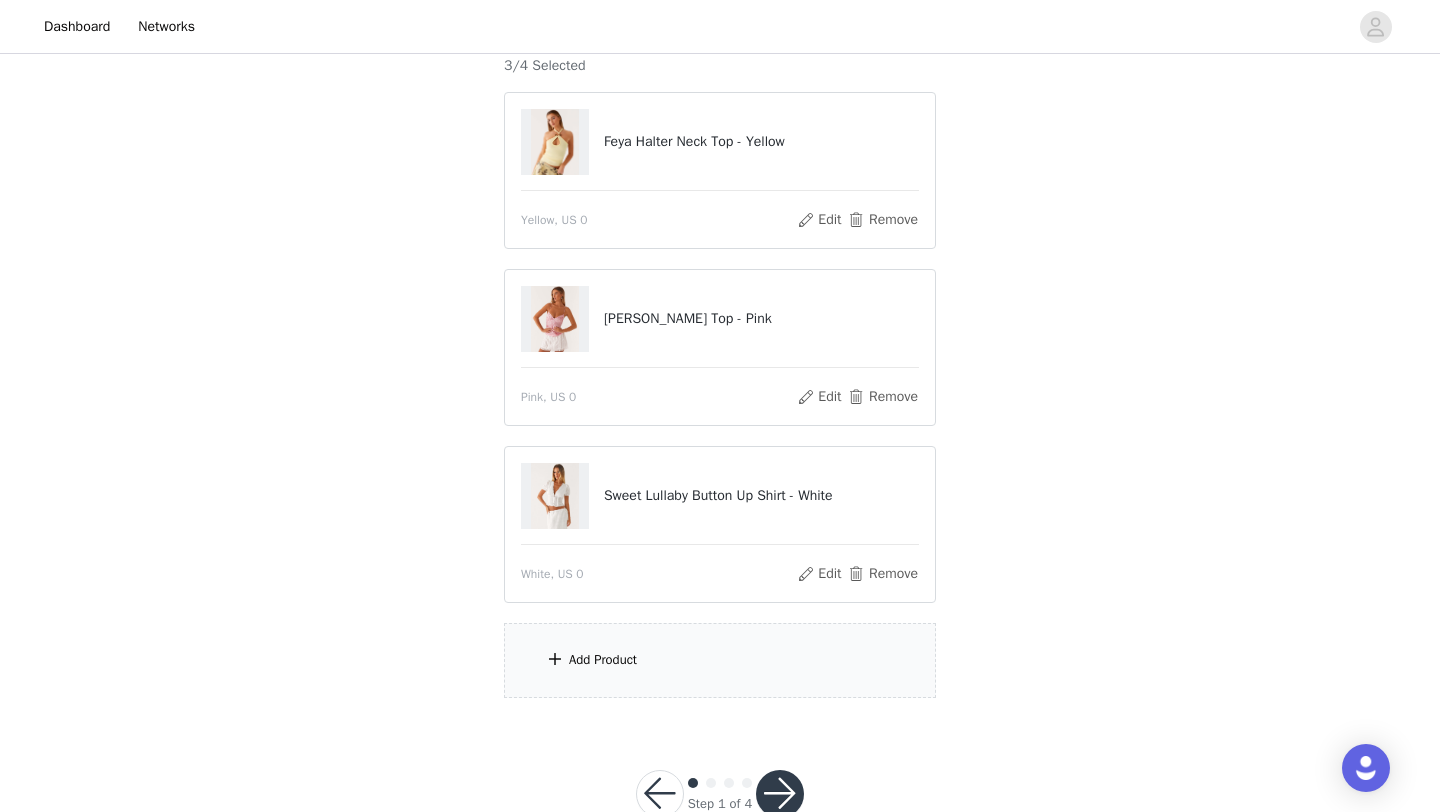 scroll, scrollTop: 228, scrollLeft: 0, axis: vertical 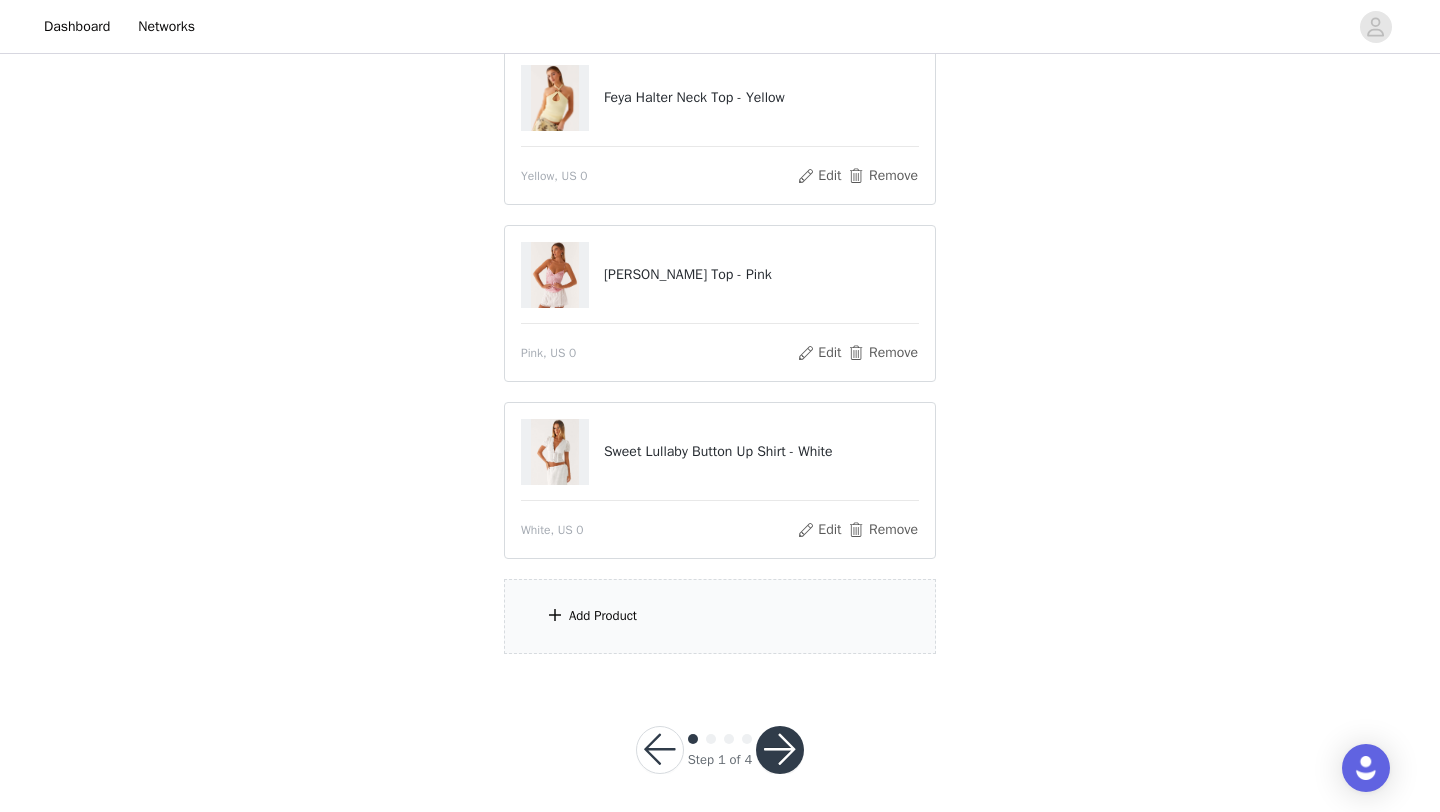 click on "Add Product" at bounding box center [603, 616] 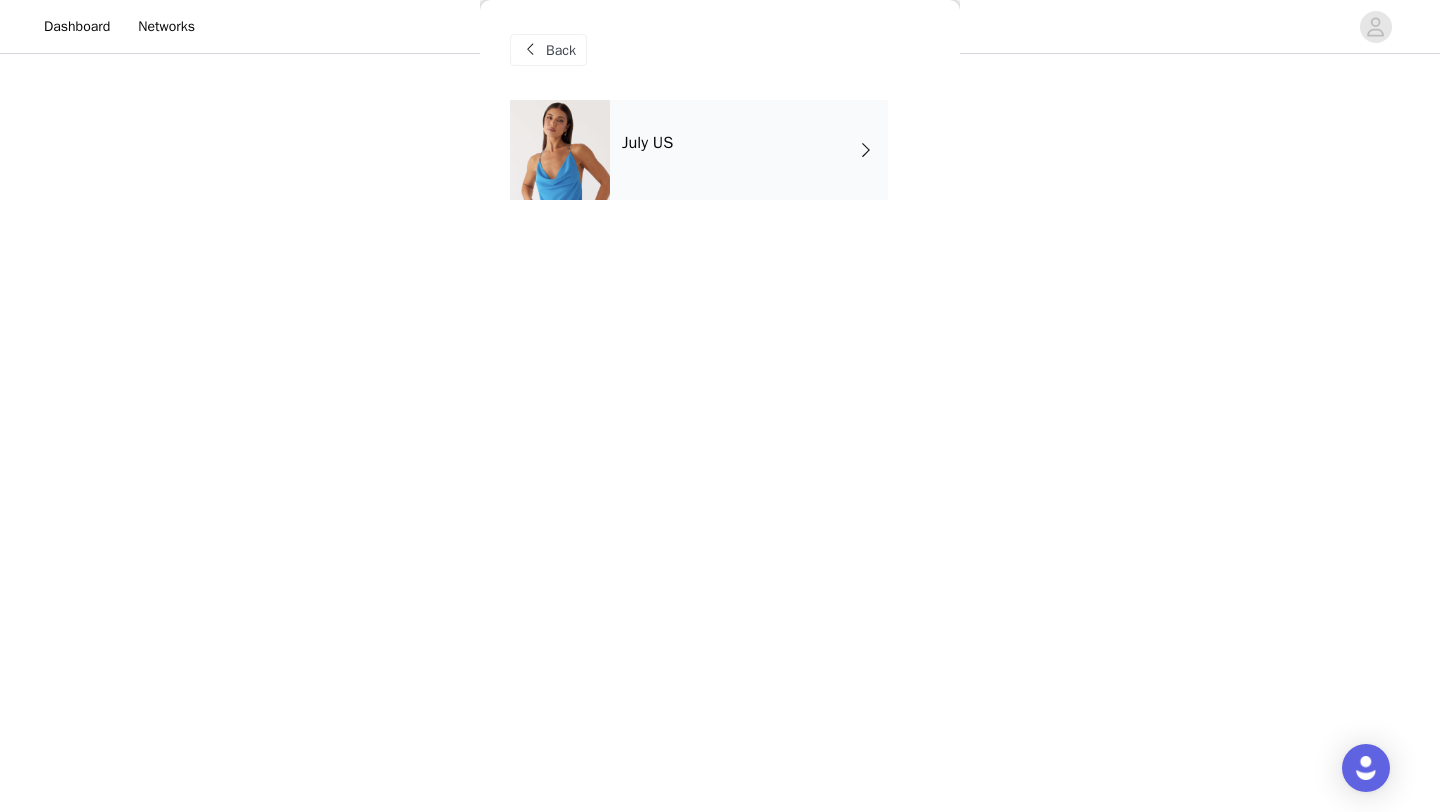 click on "Back" at bounding box center (548, 50) 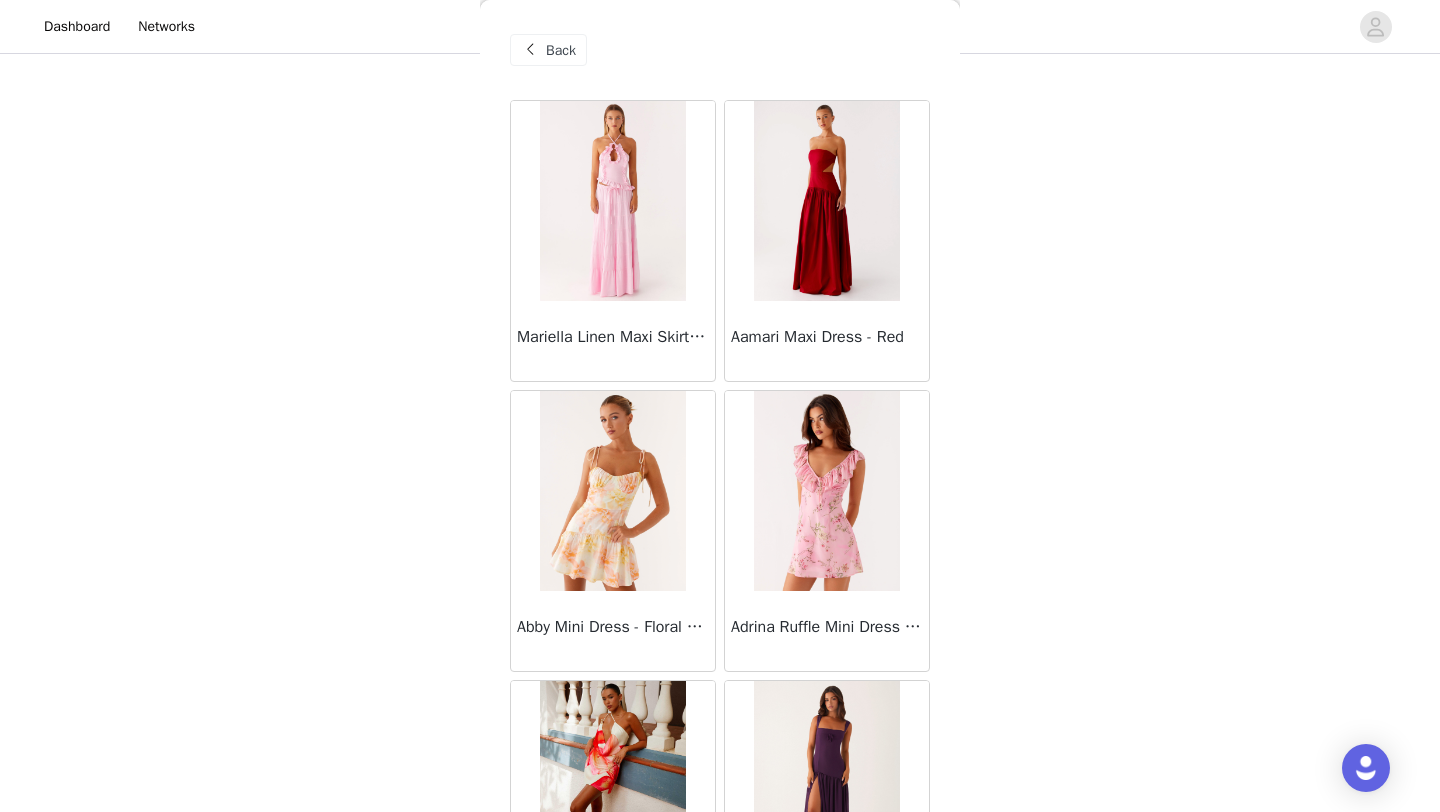 scroll, scrollTop: 237, scrollLeft: 0, axis: vertical 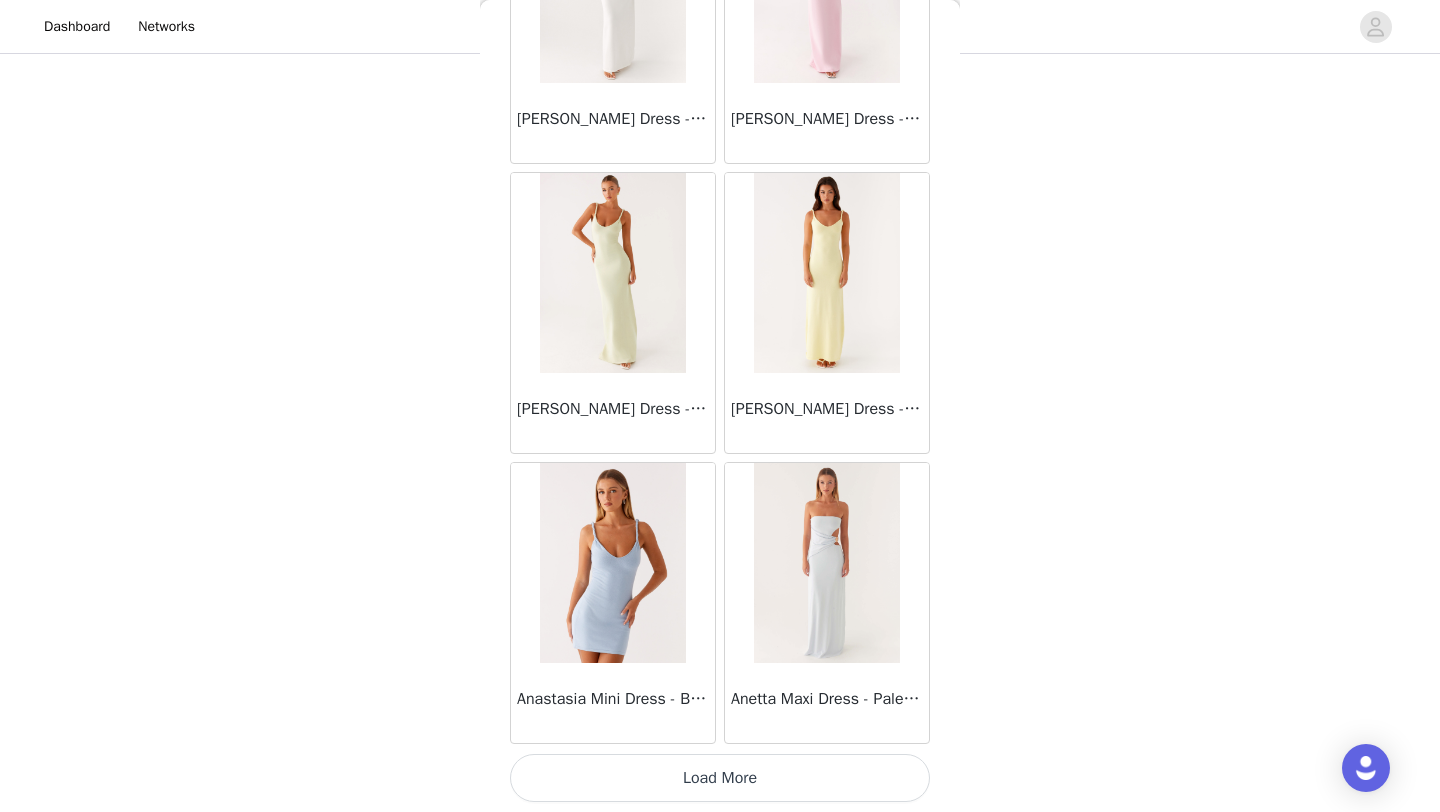 click on "Load More" at bounding box center [720, 778] 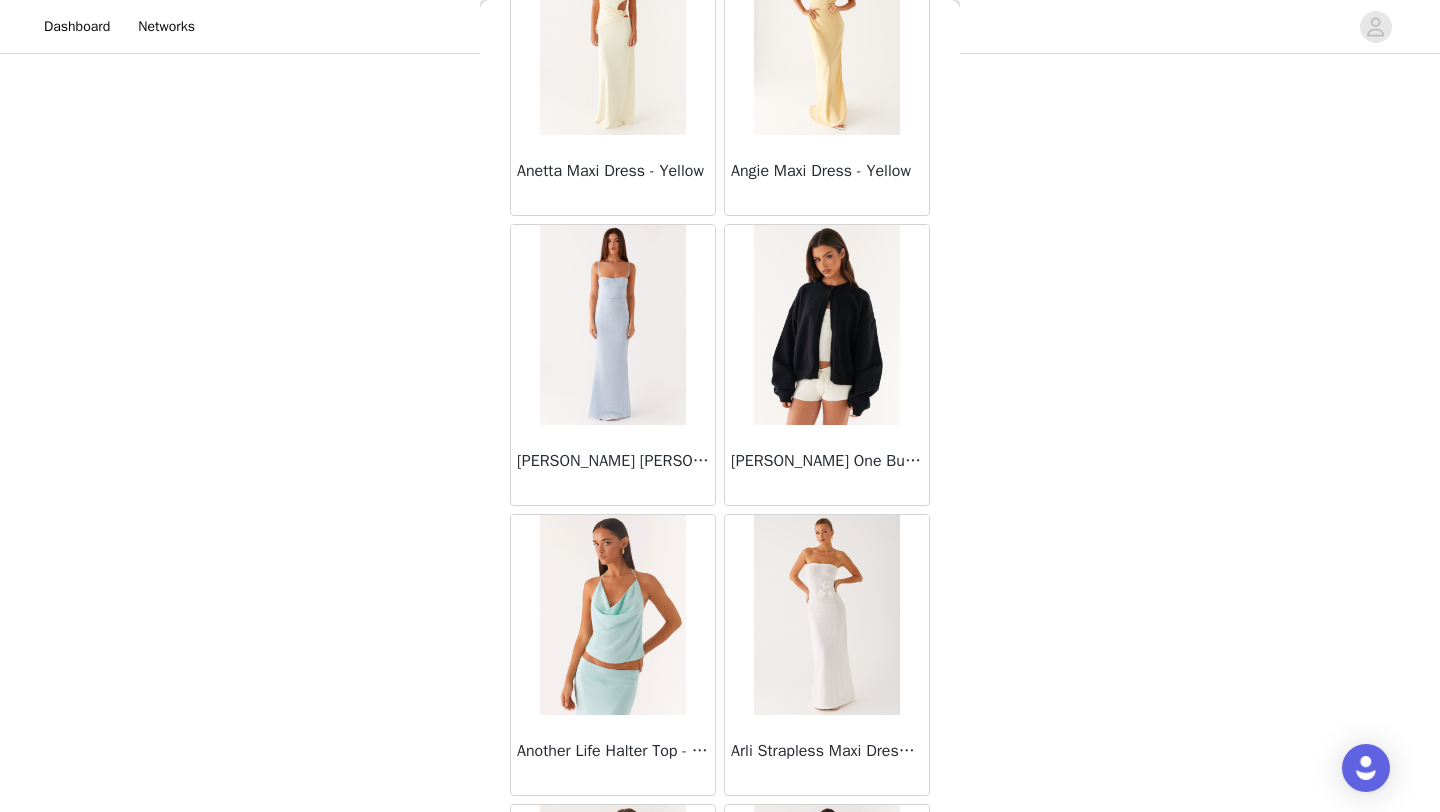 scroll, scrollTop: 3070, scrollLeft: 0, axis: vertical 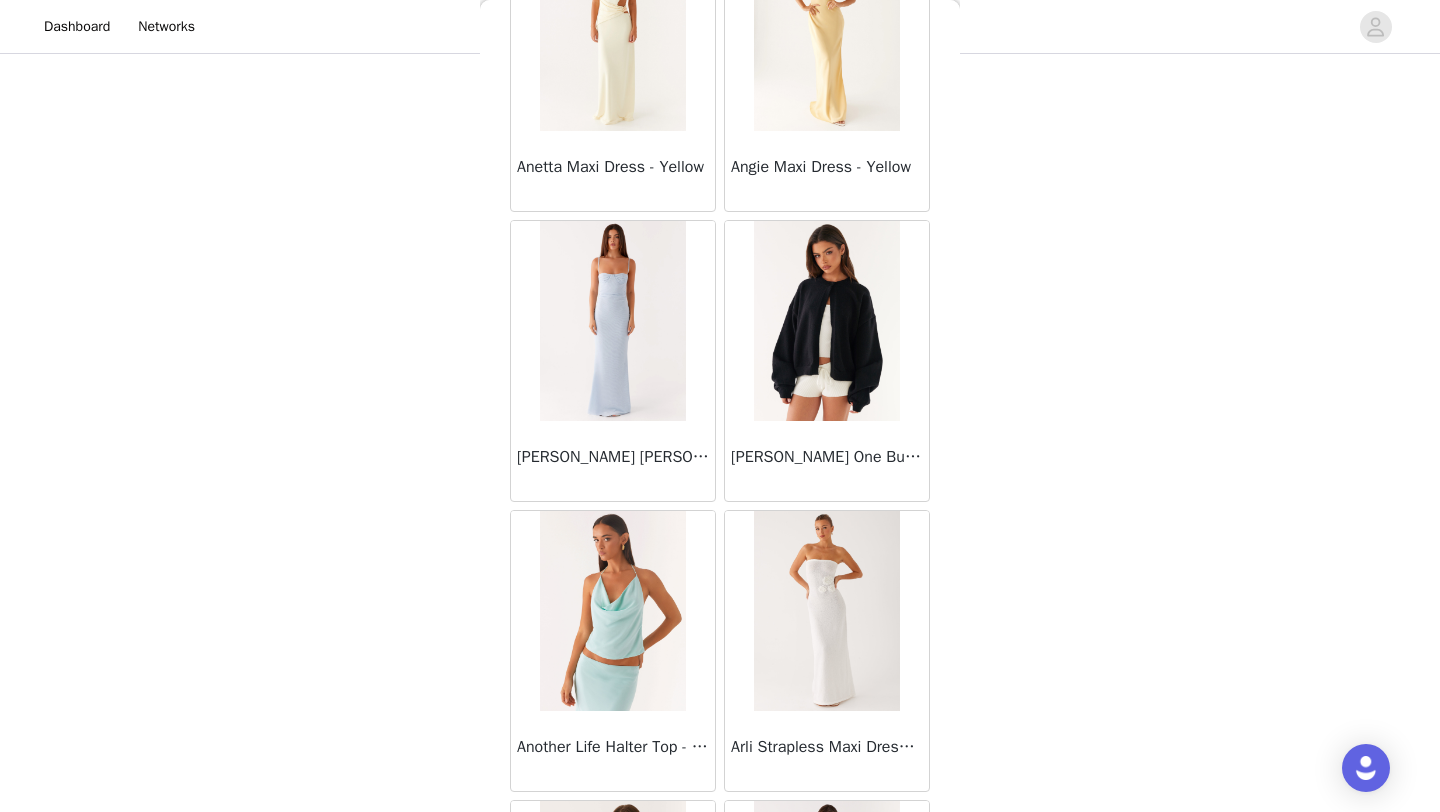 click at bounding box center [826, 321] 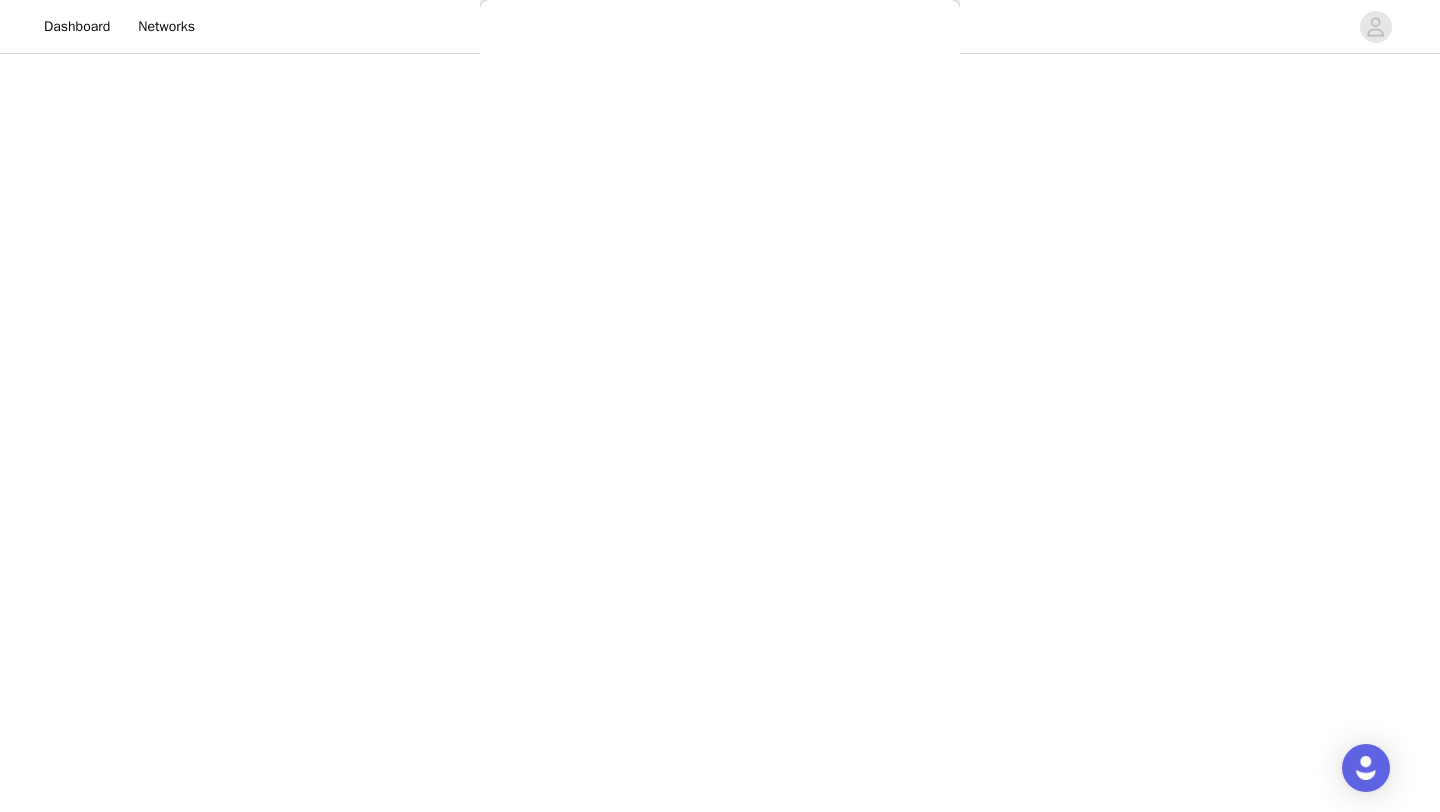 scroll, scrollTop: 0, scrollLeft: 0, axis: both 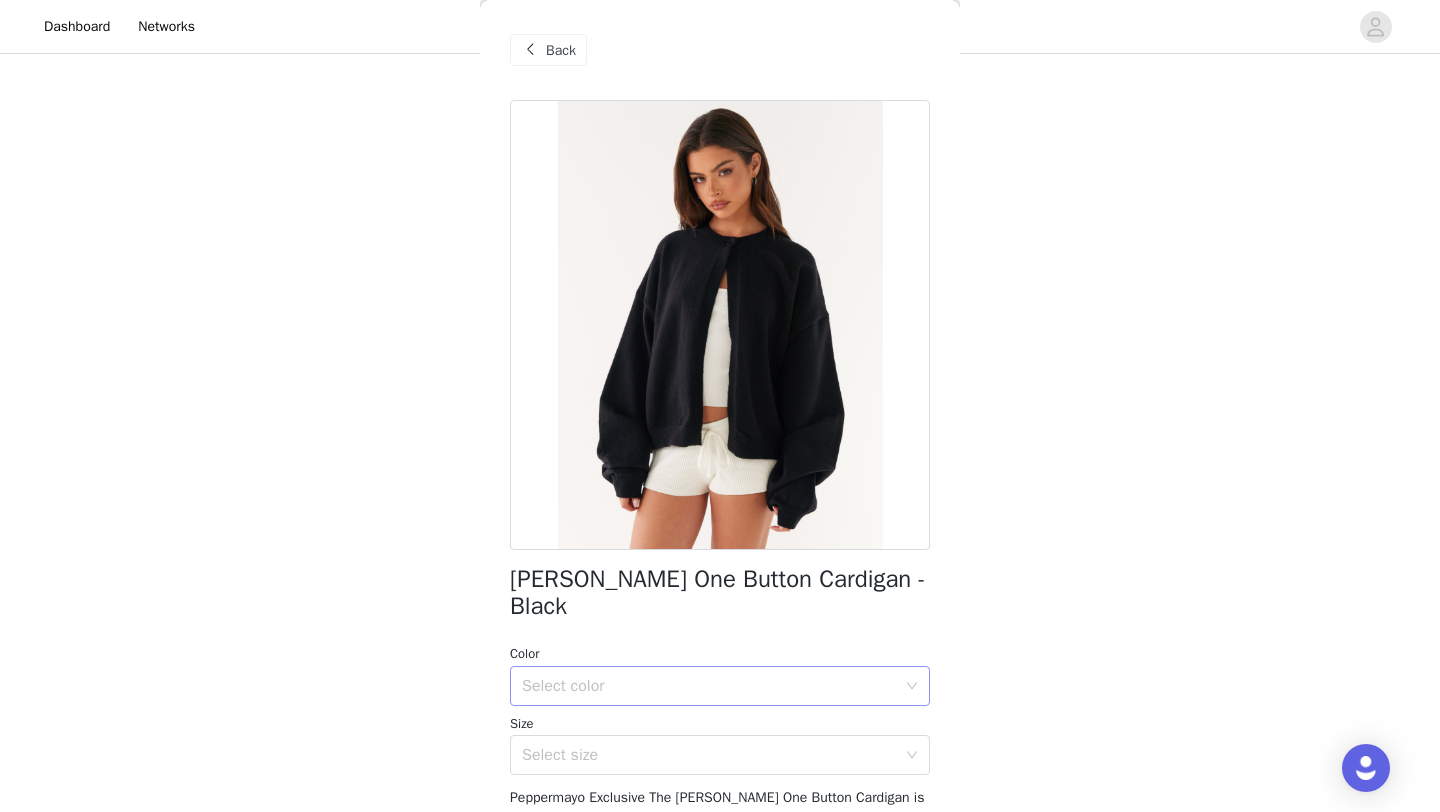 click on "Select color" at bounding box center [709, 686] 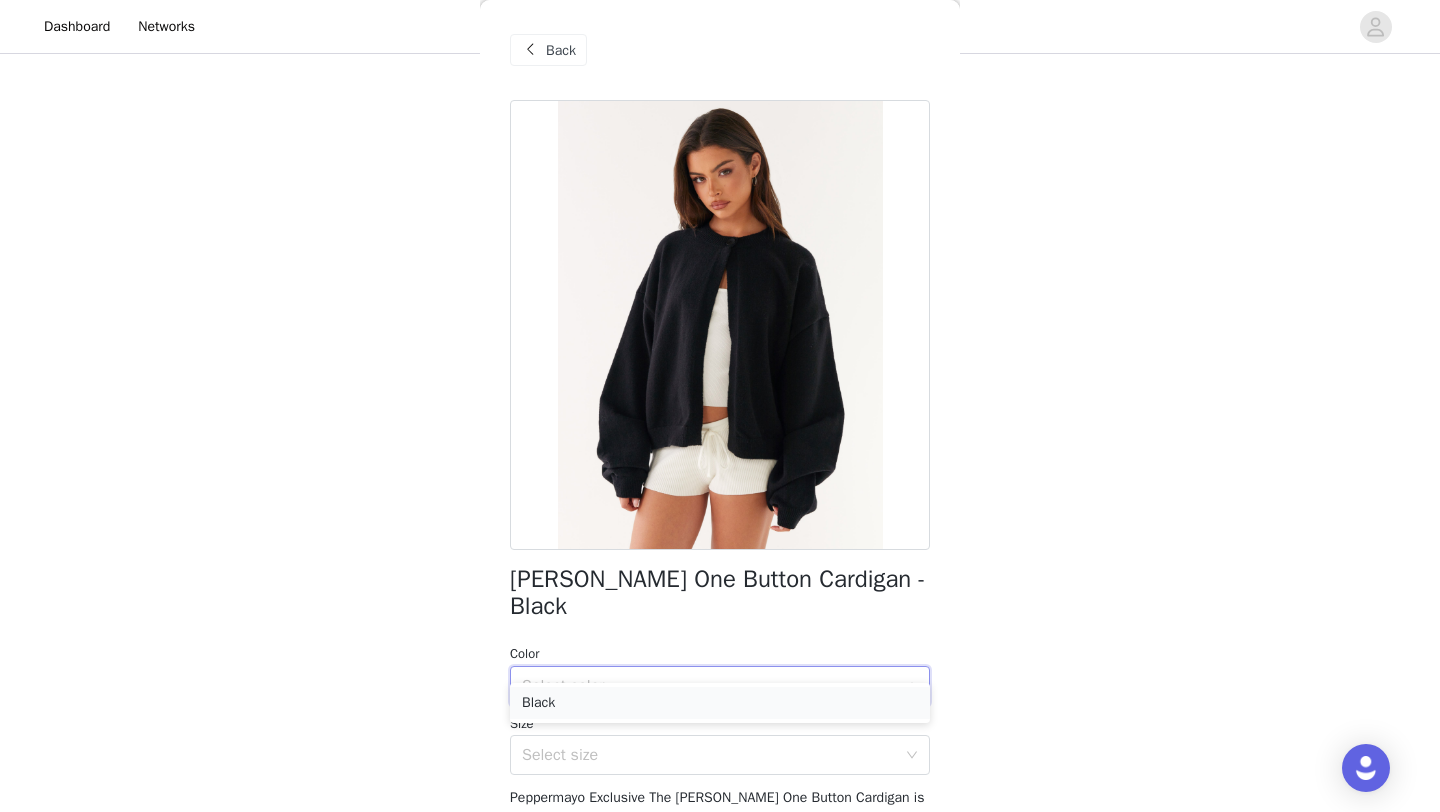 click on "Black" at bounding box center (720, 703) 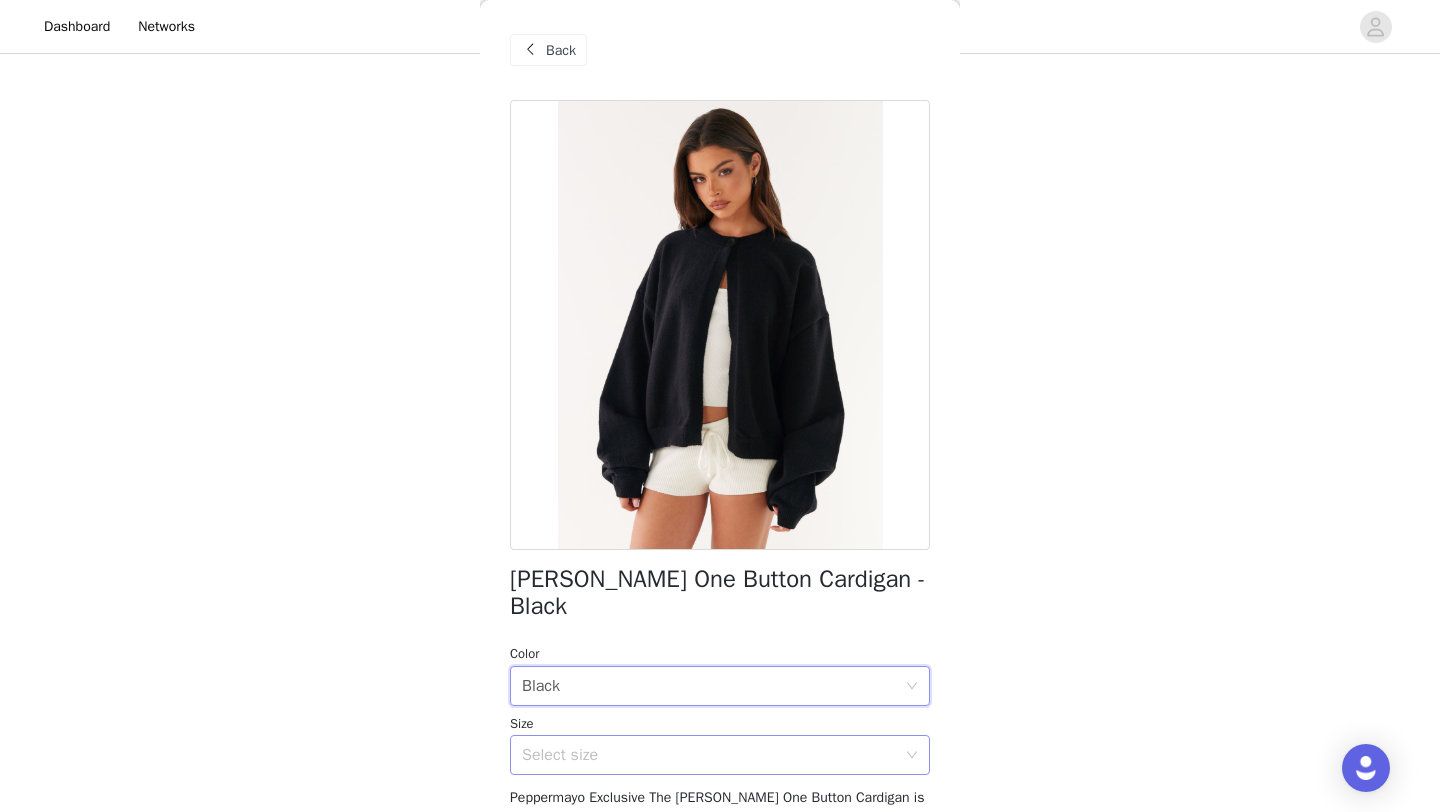 click on "Select size" at bounding box center (709, 755) 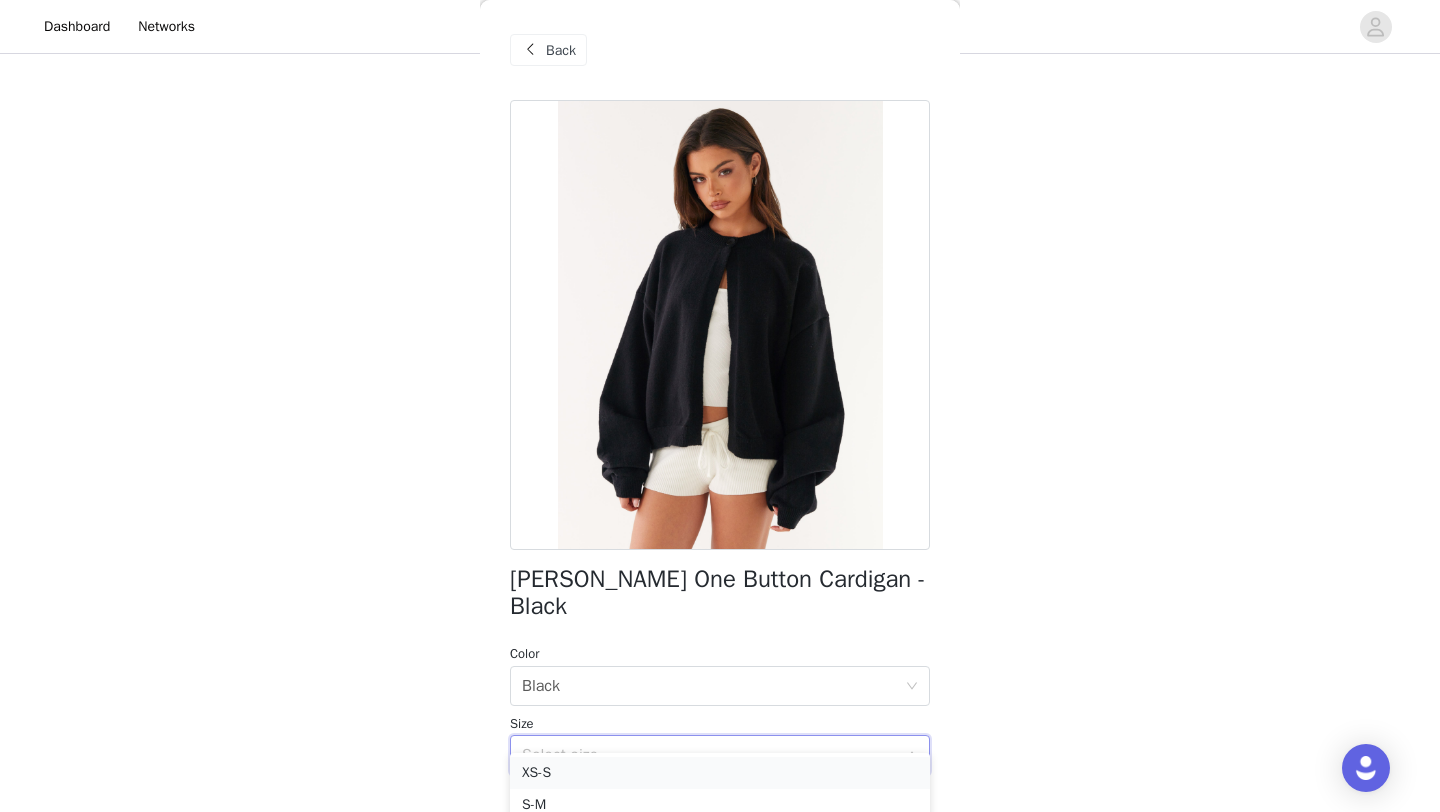 click on "XS-S" at bounding box center (720, 773) 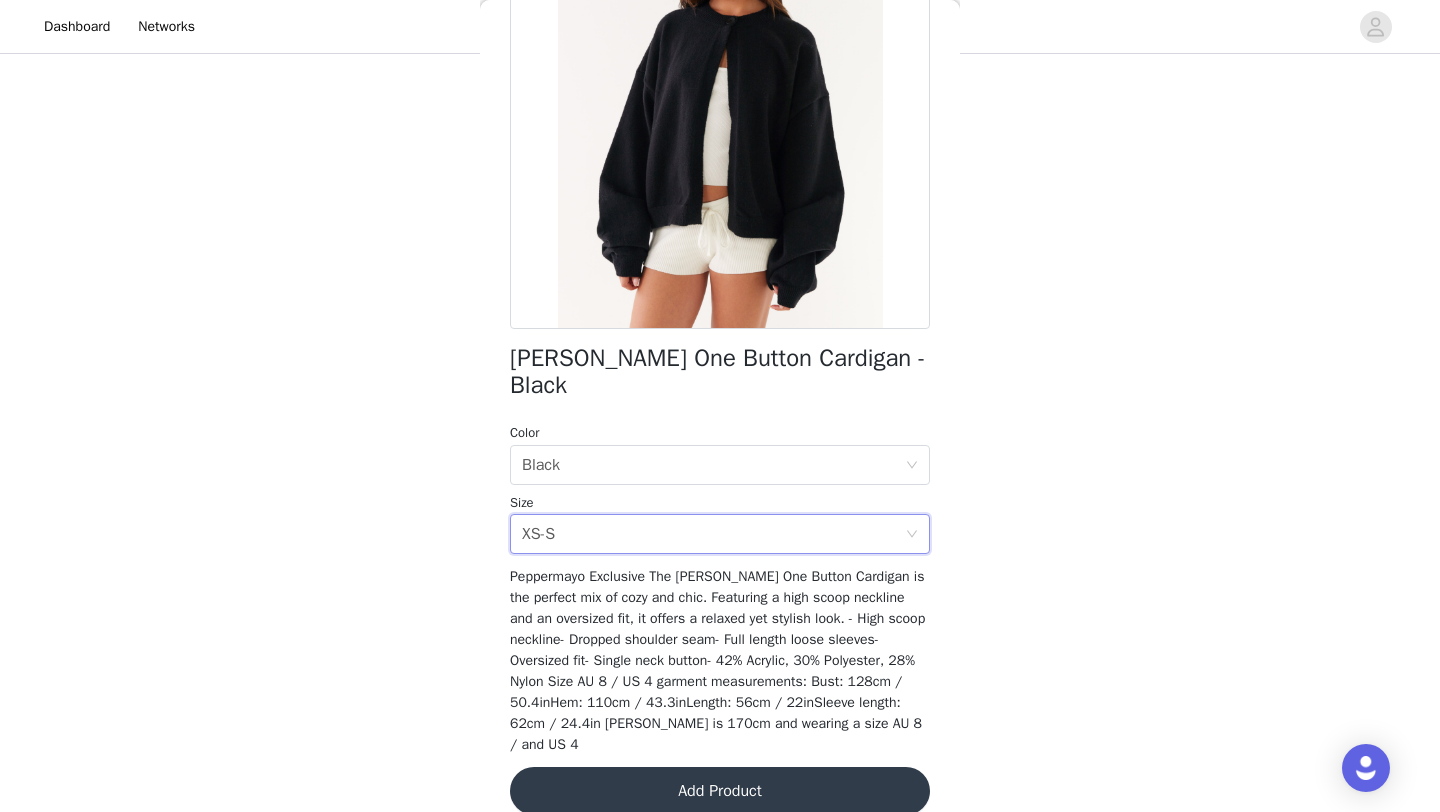 scroll, scrollTop: 219, scrollLeft: 0, axis: vertical 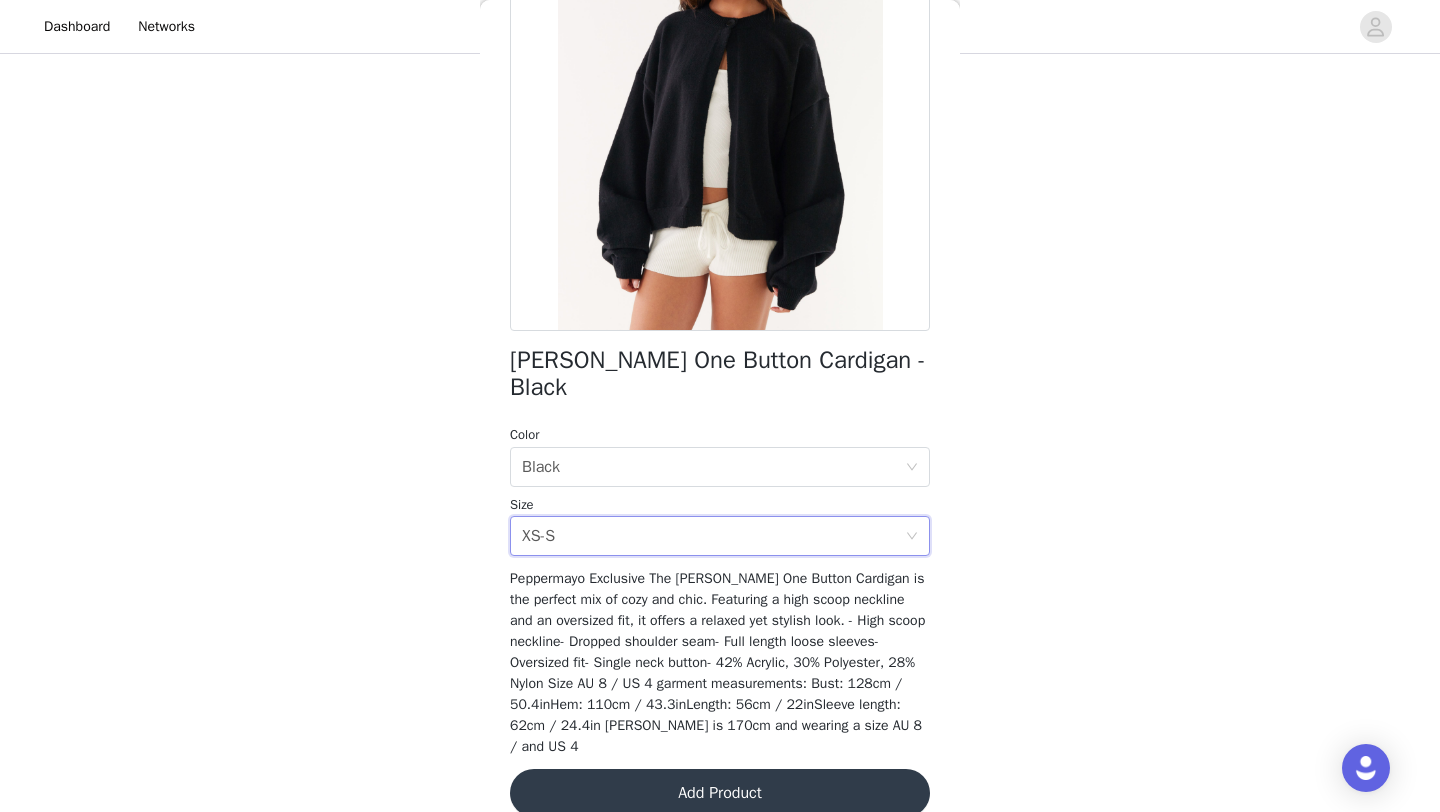 click on "Add Product" at bounding box center [720, 793] 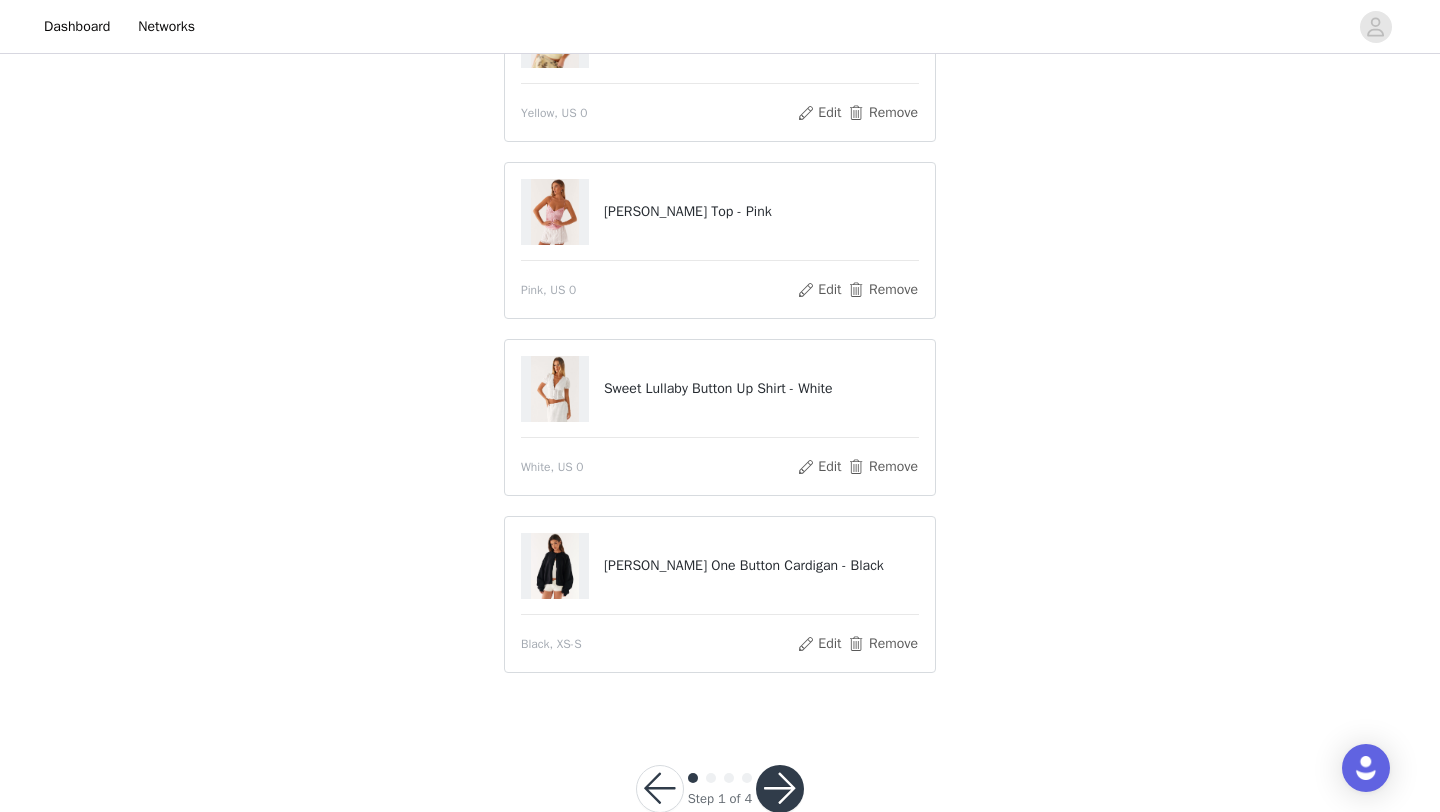 click at bounding box center [780, 789] 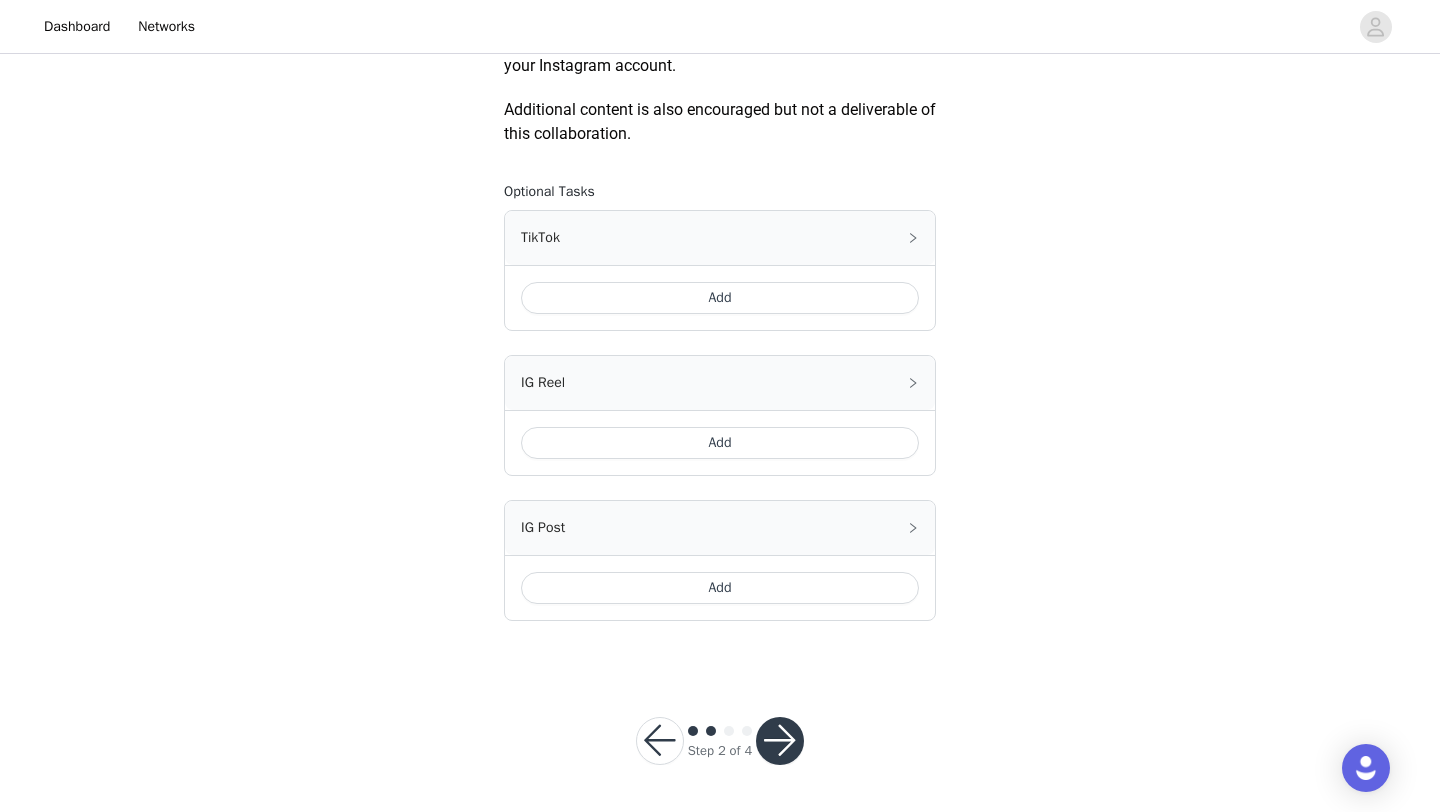 scroll, scrollTop: 1133, scrollLeft: 0, axis: vertical 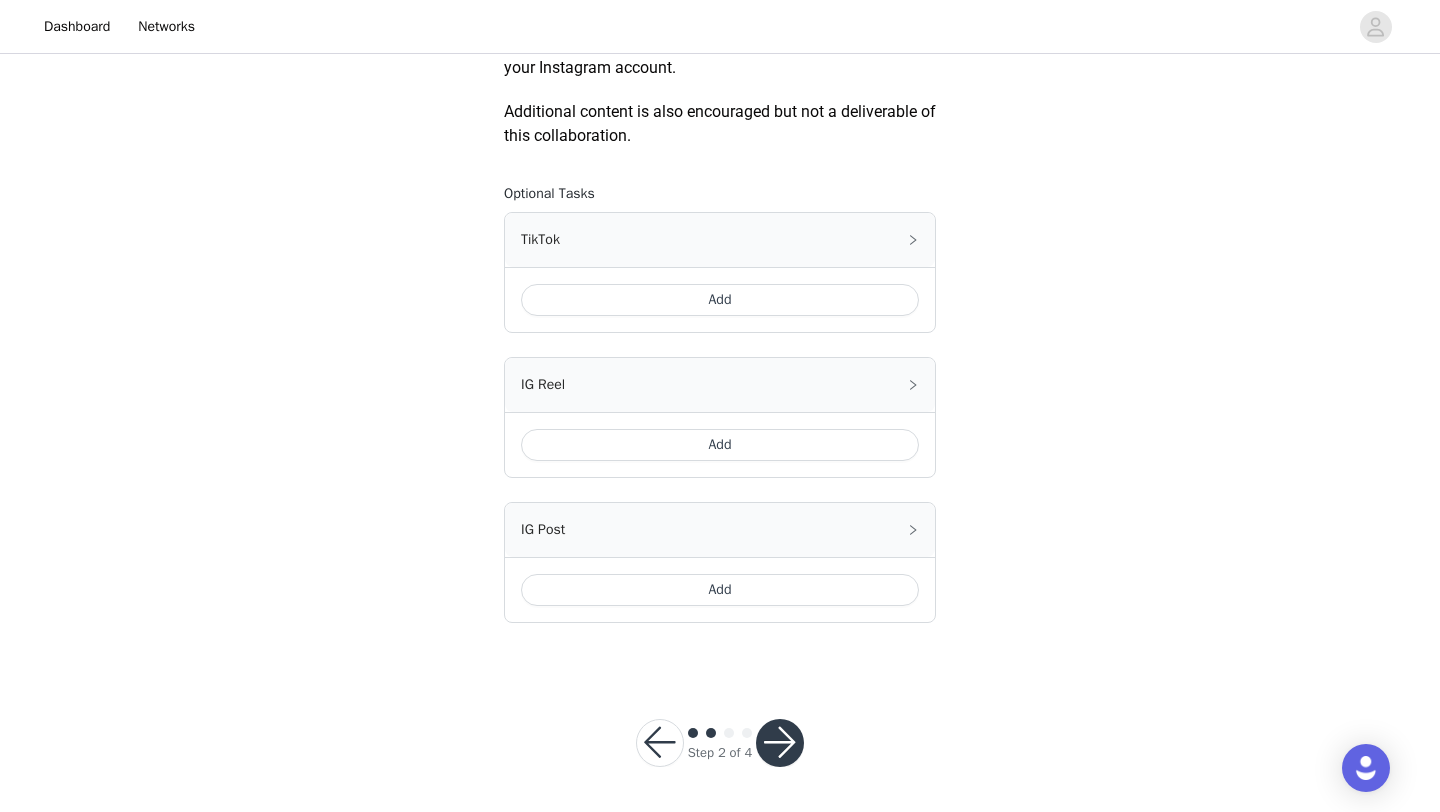 click on "Add" at bounding box center [720, 300] 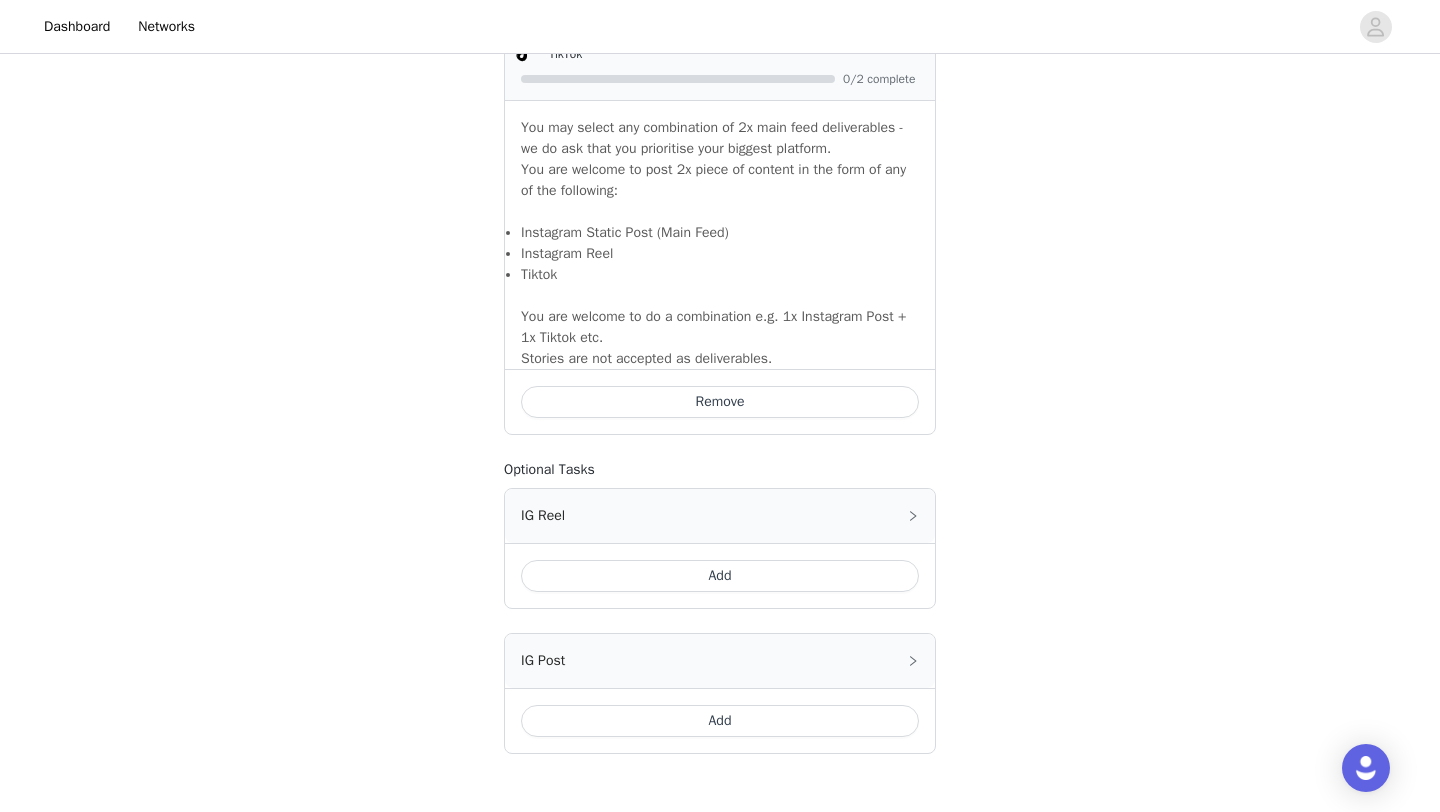 scroll, scrollTop: 1492, scrollLeft: 0, axis: vertical 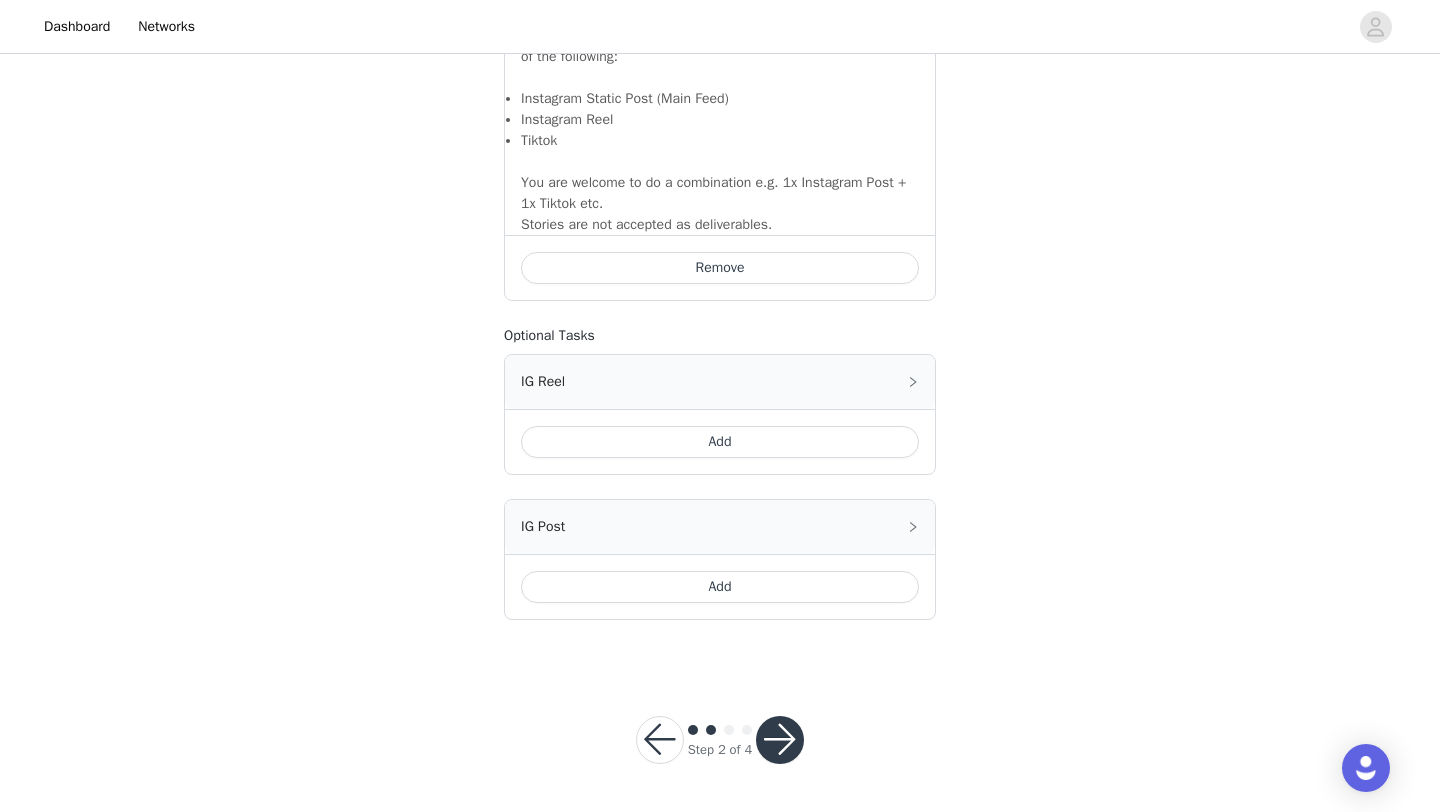 click at bounding box center (780, 740) 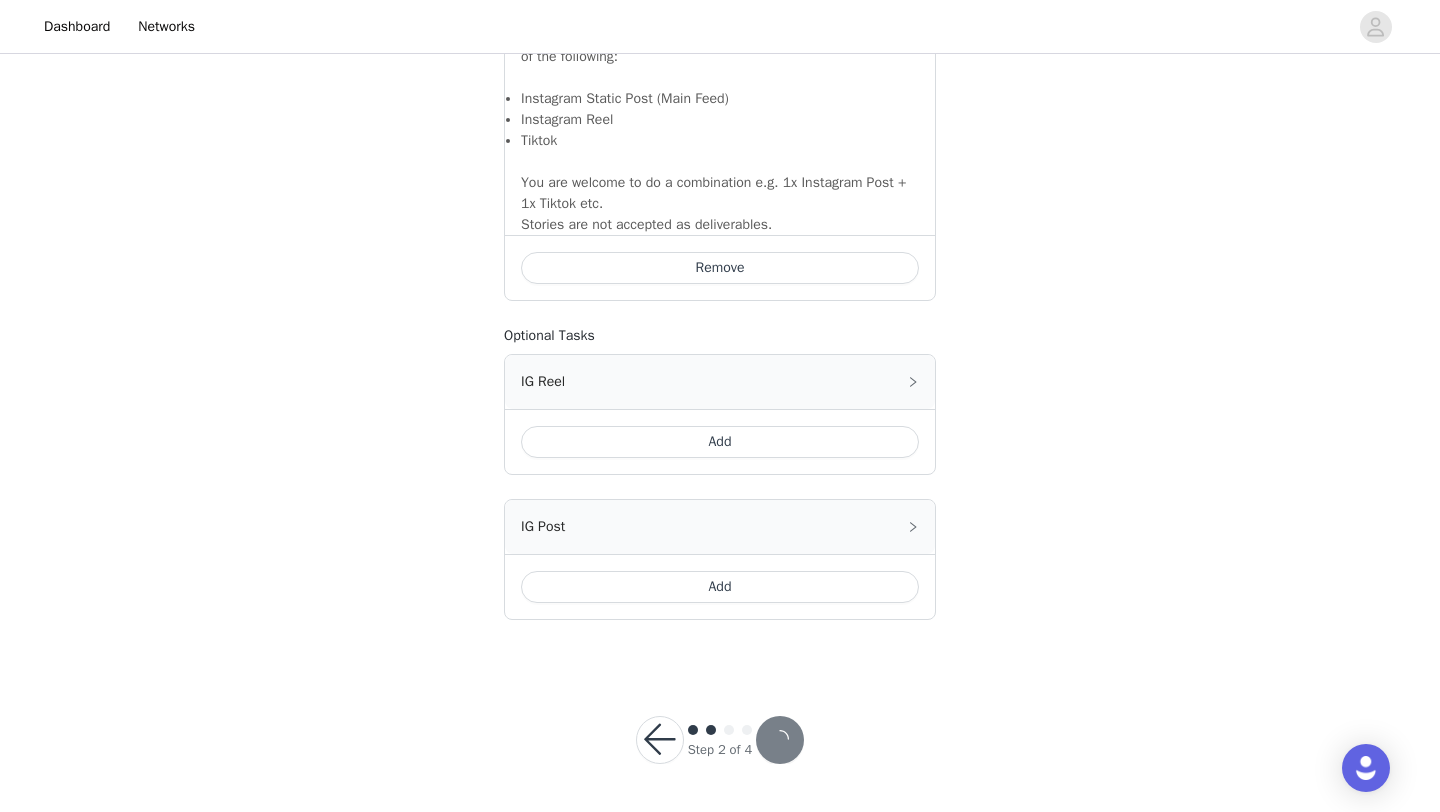 scroll, scrollTop: 0, scrollLeft: 0, axis: both 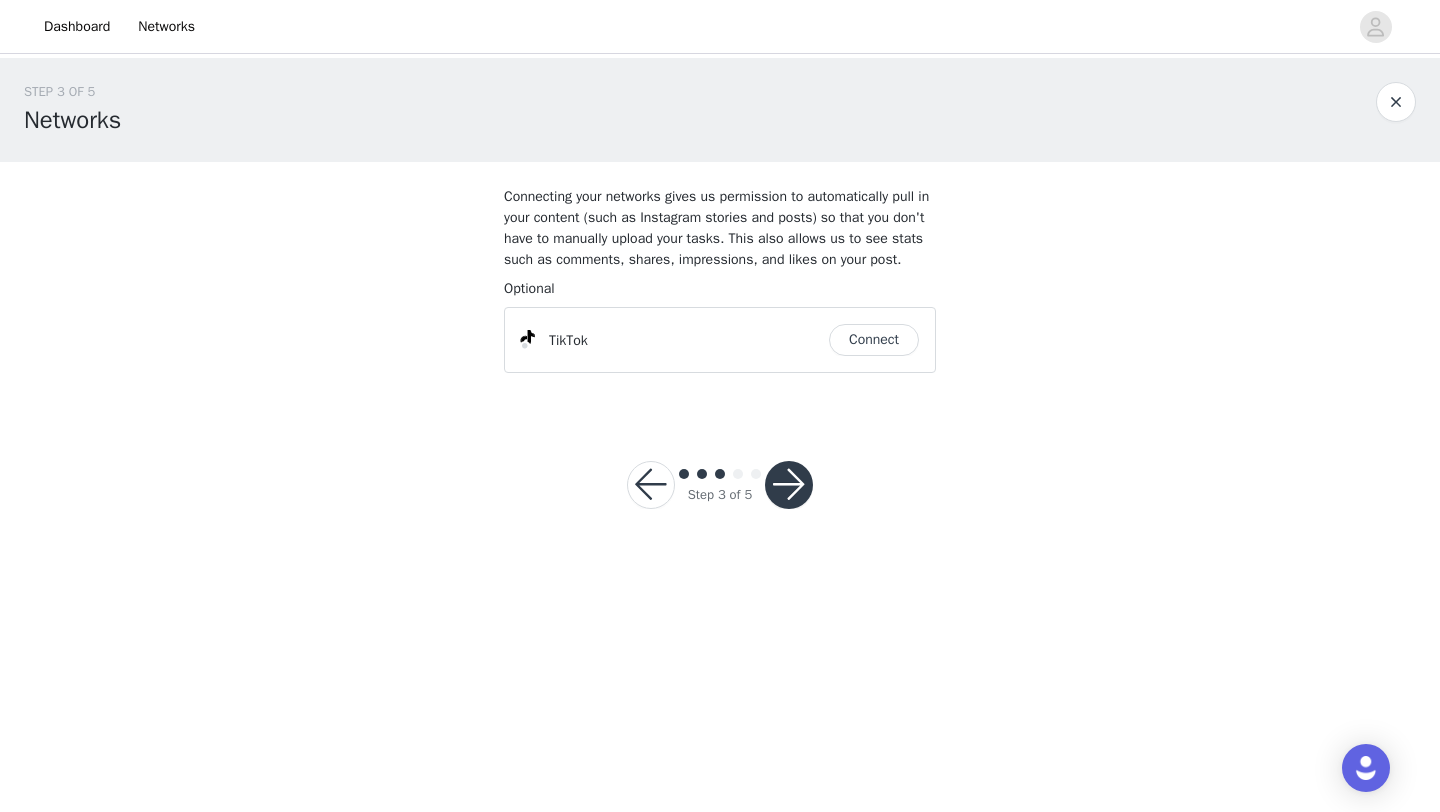 click at bounding box center (789, 485) 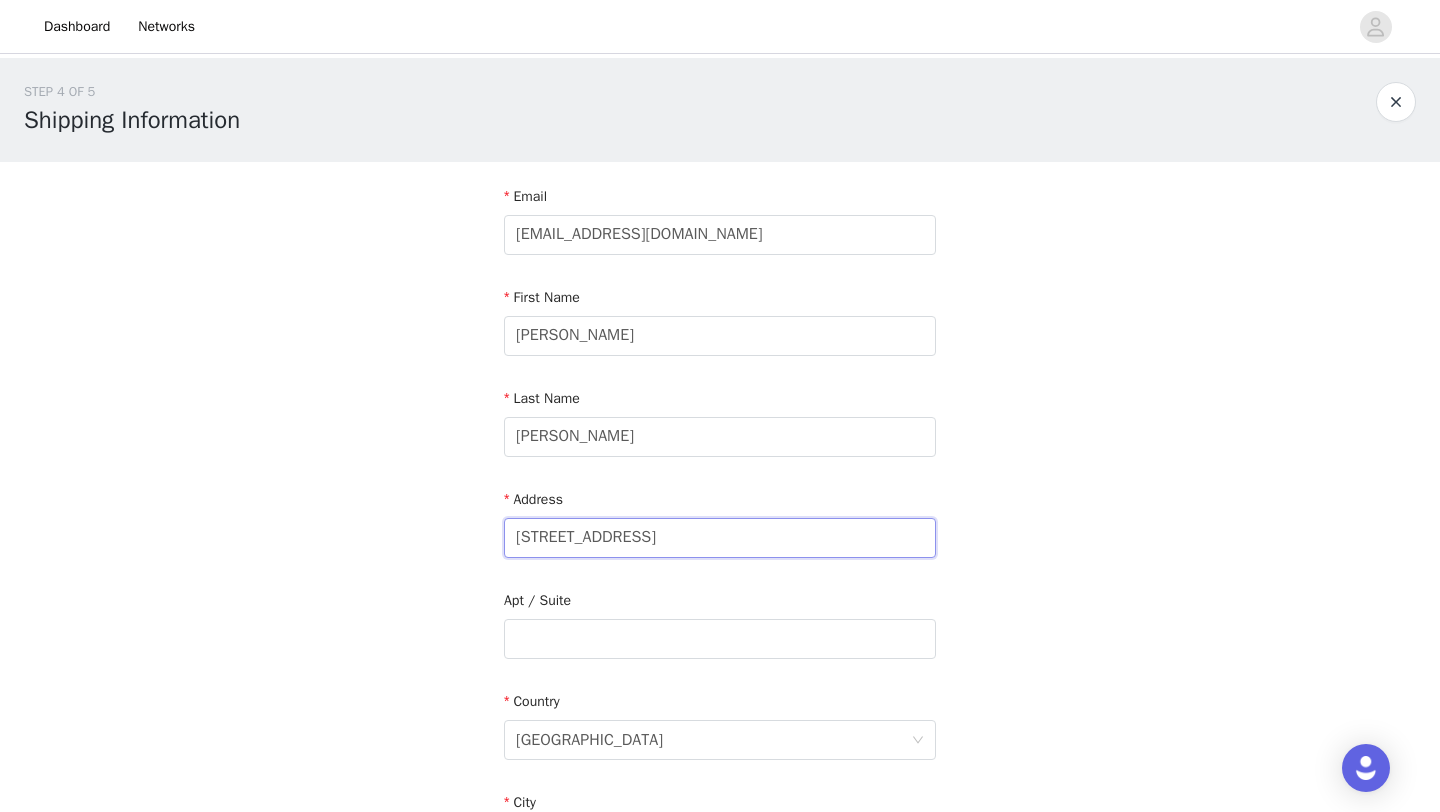 click on "6569 Del Playa Dr" at bounding box center (720, 538) 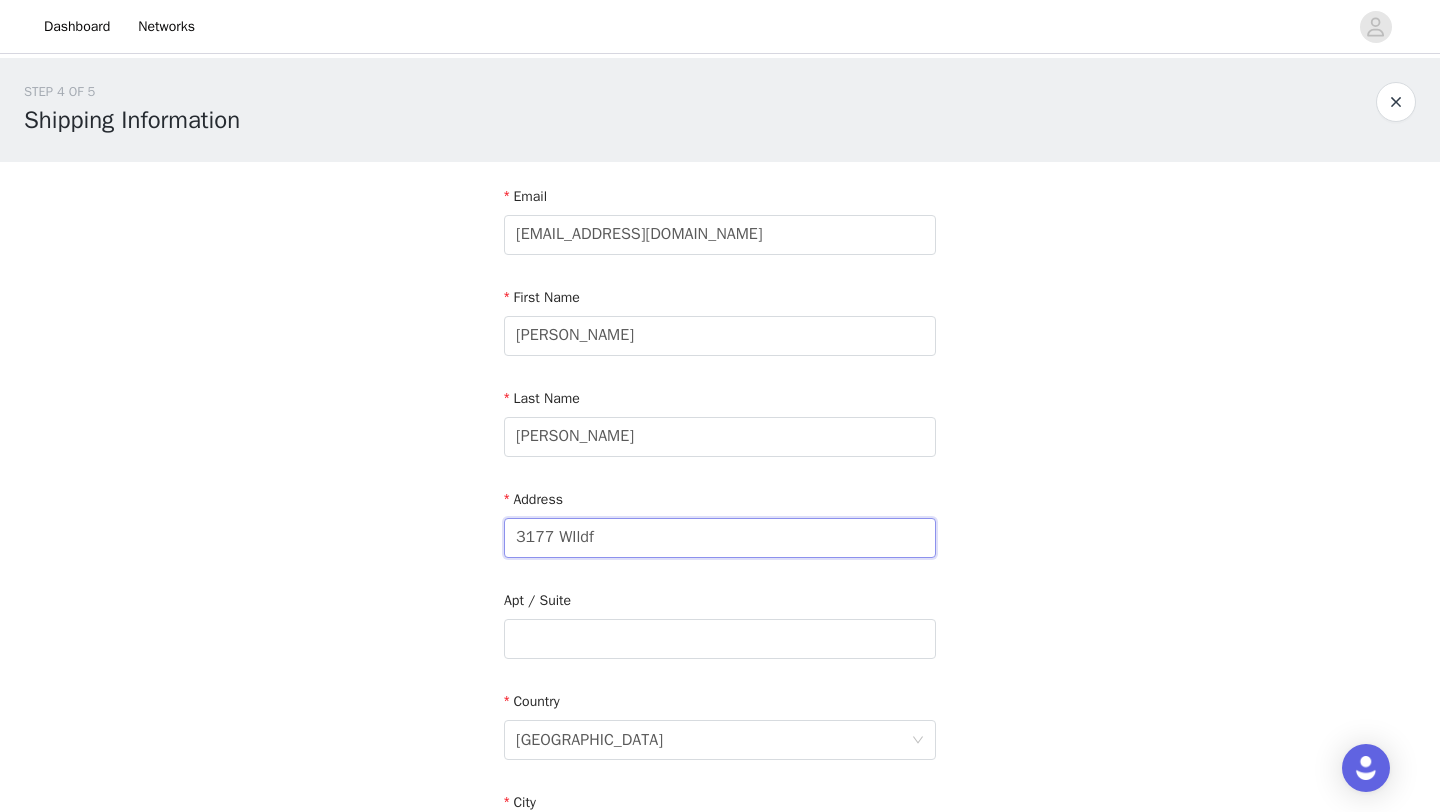 type on "3177 Wildflower Summit" 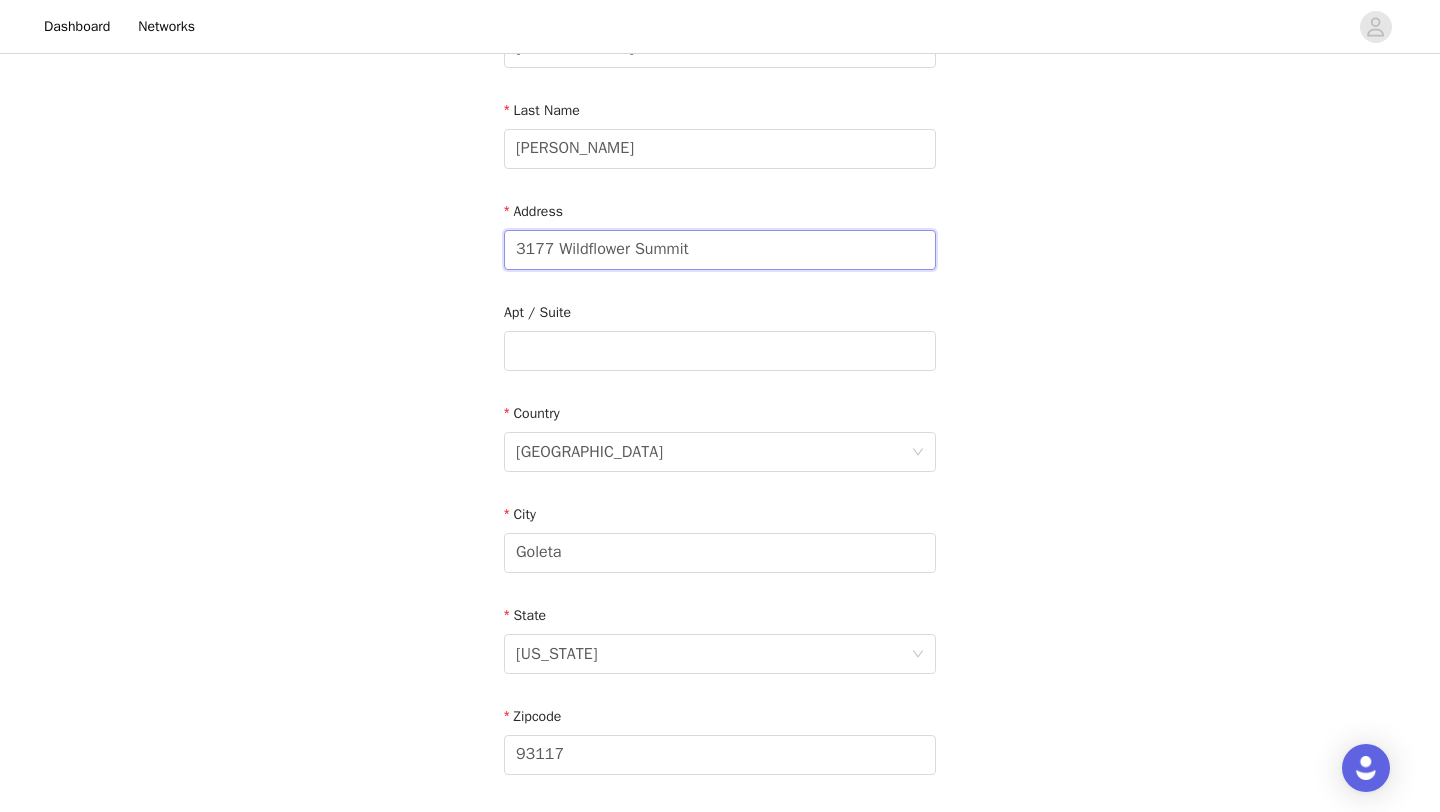 scroll, scrollTop: 298, scrollLeft: 0, axis: vertical 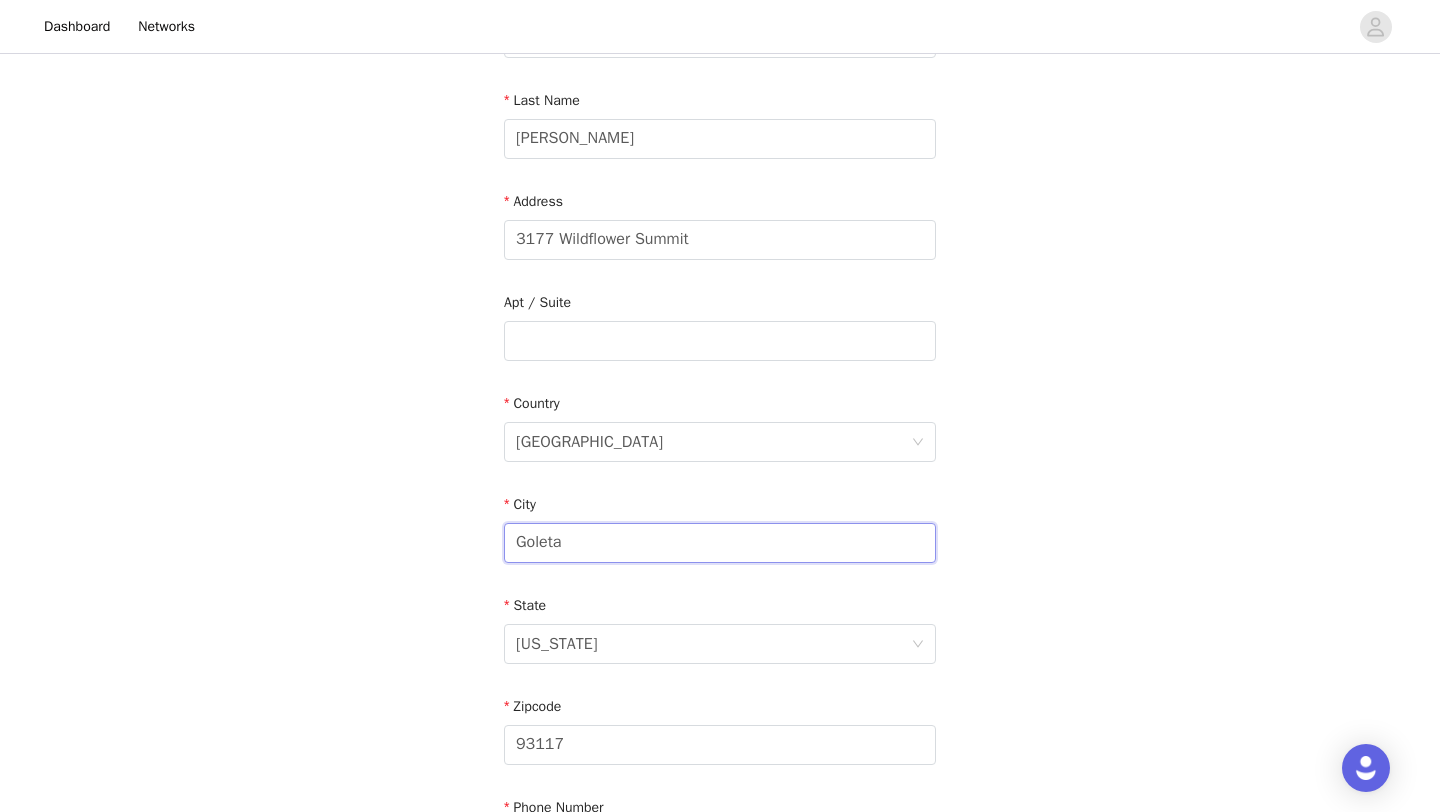 click on "Goleta" at bounding box center [720, 543] 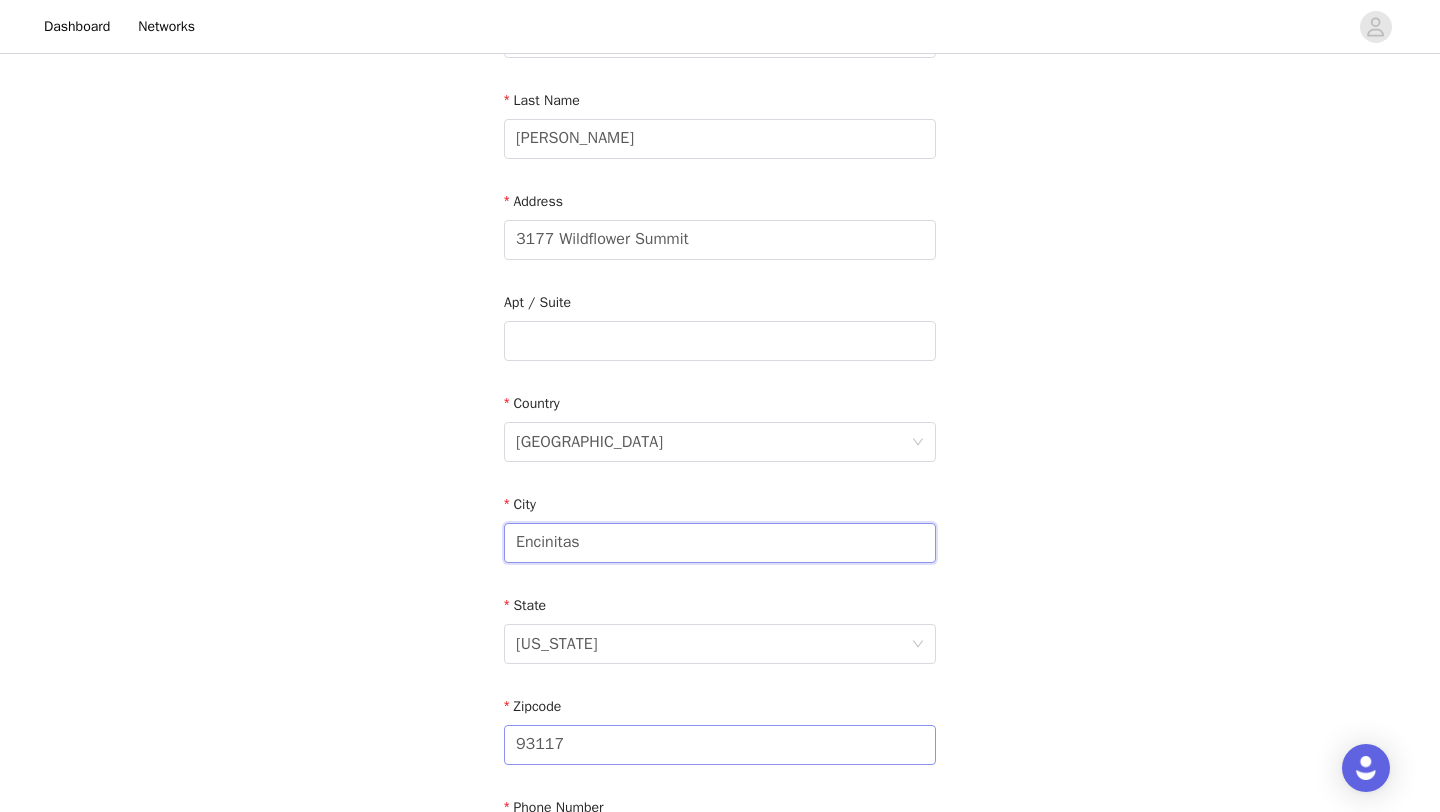 type on "Encinitas" 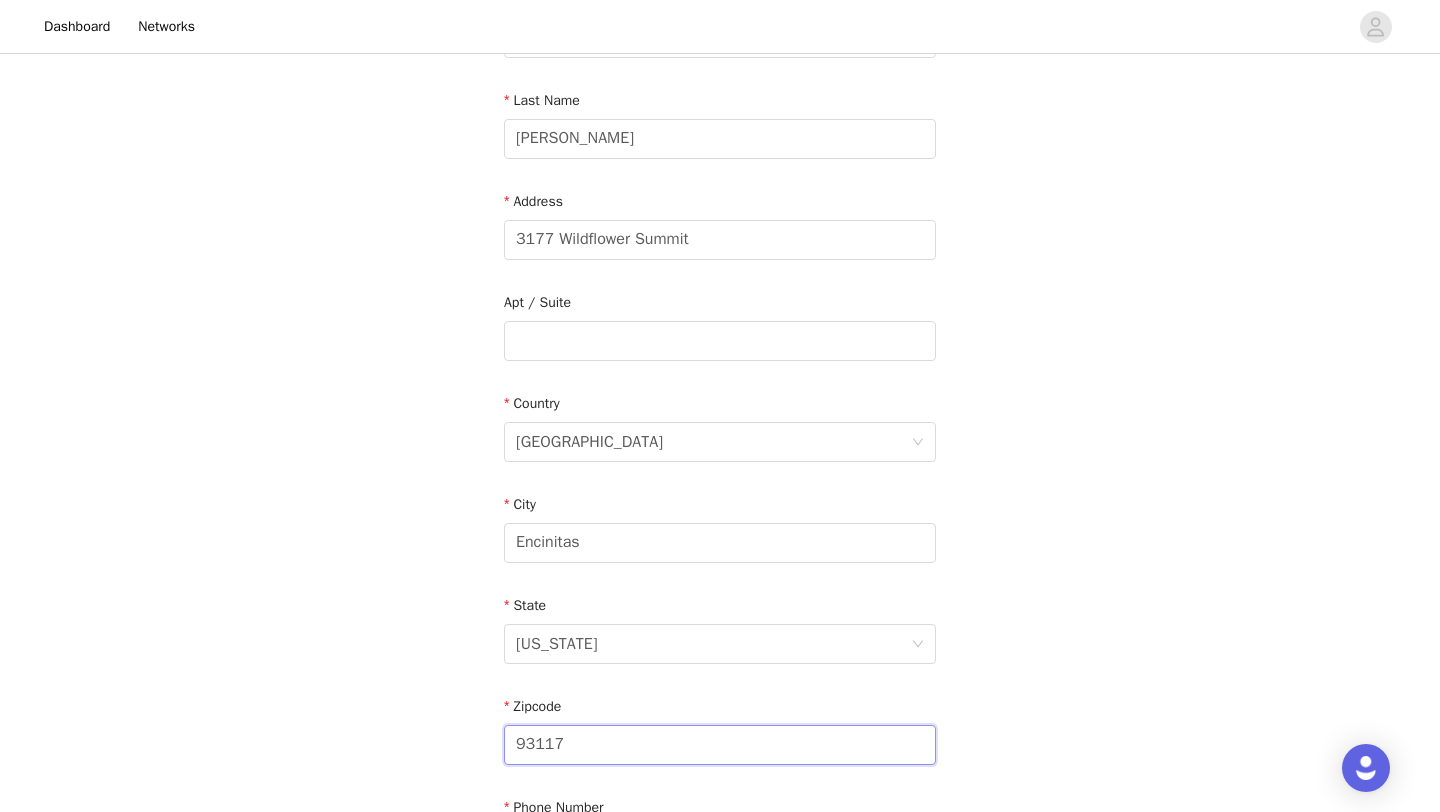click on "93117" at bounding box center (720, 745) 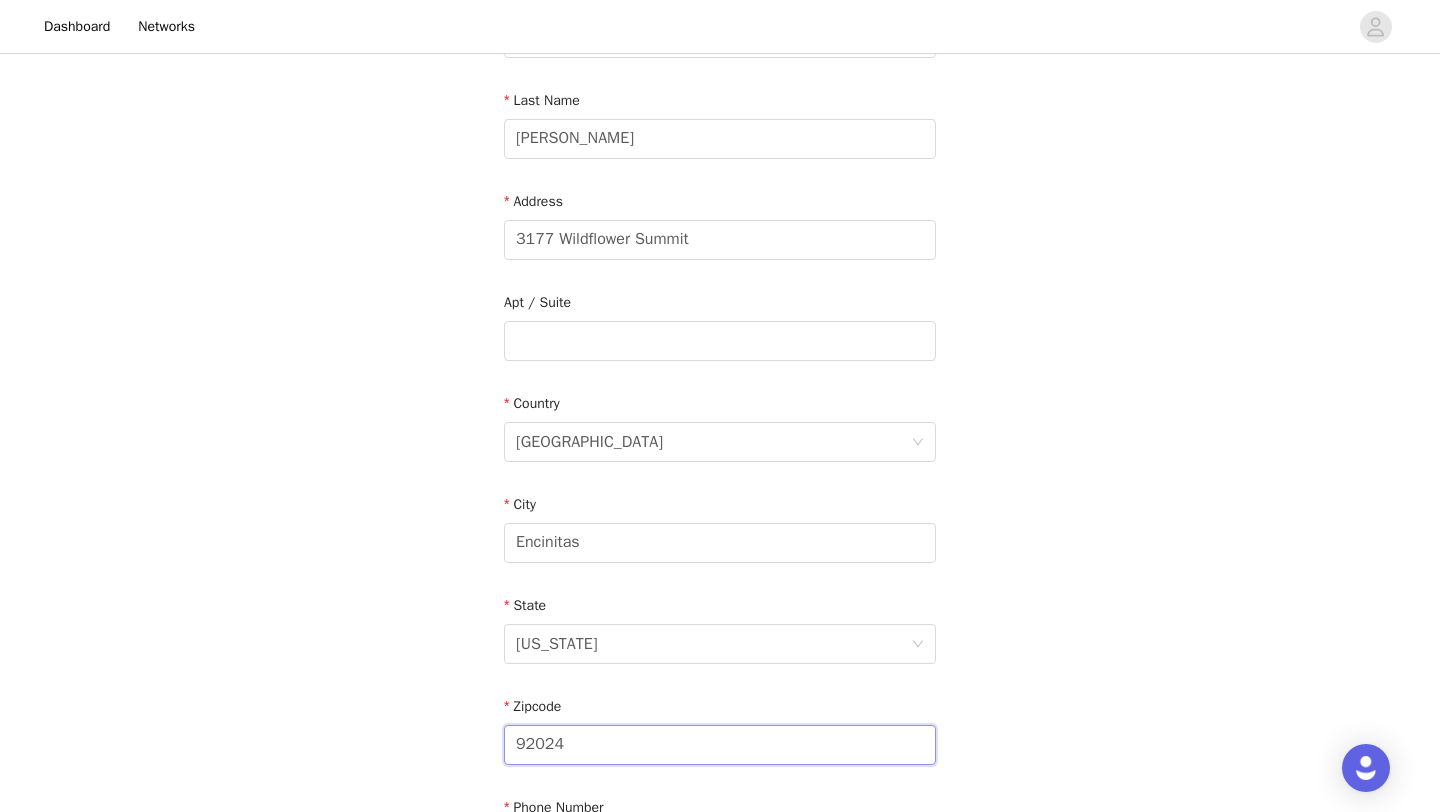 type on "92024" 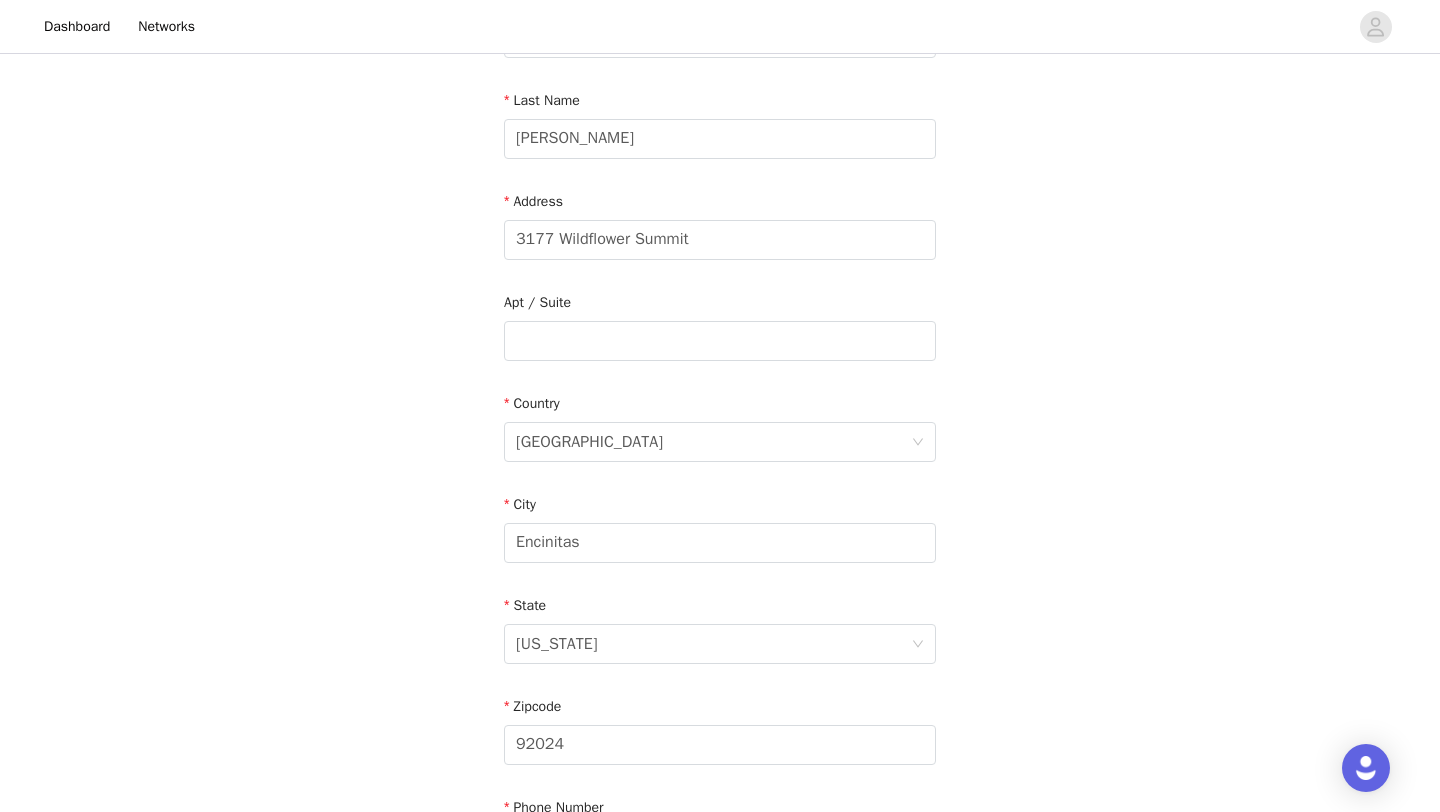 click on "STEP 4 OF 5
Shipping Information
Email averyynicholass@gmail.com   First Name Avery   Last Name Nicholas   Address 3177 Wildflower Summit   Apt / Suite   Country
United States
City Encinitas   State
California
Zipcode 92024   Phone Number 7608053563" at bounding box center [720, 341] 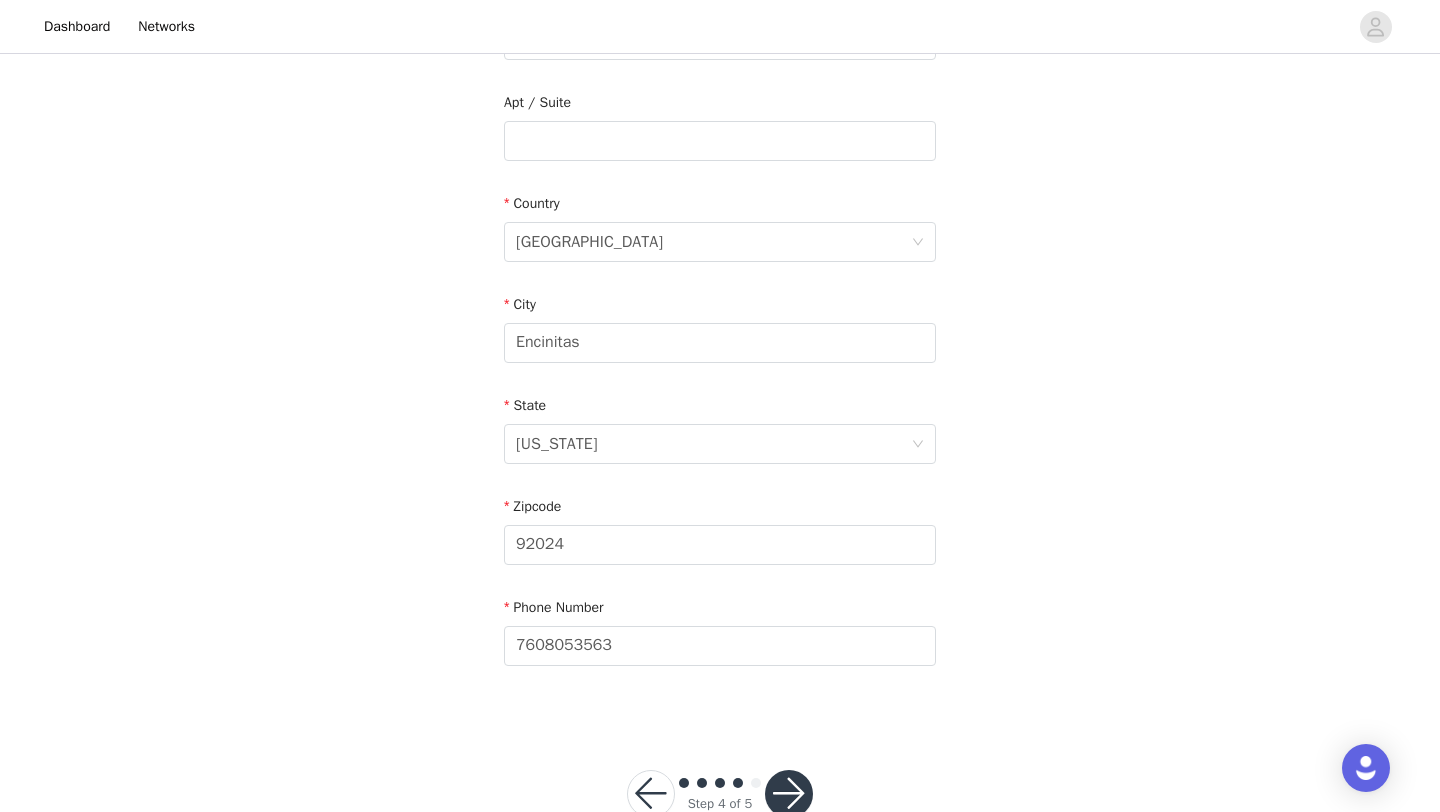 scroll, scrollTop: 551, scrollLeft: 0, axis: vertical 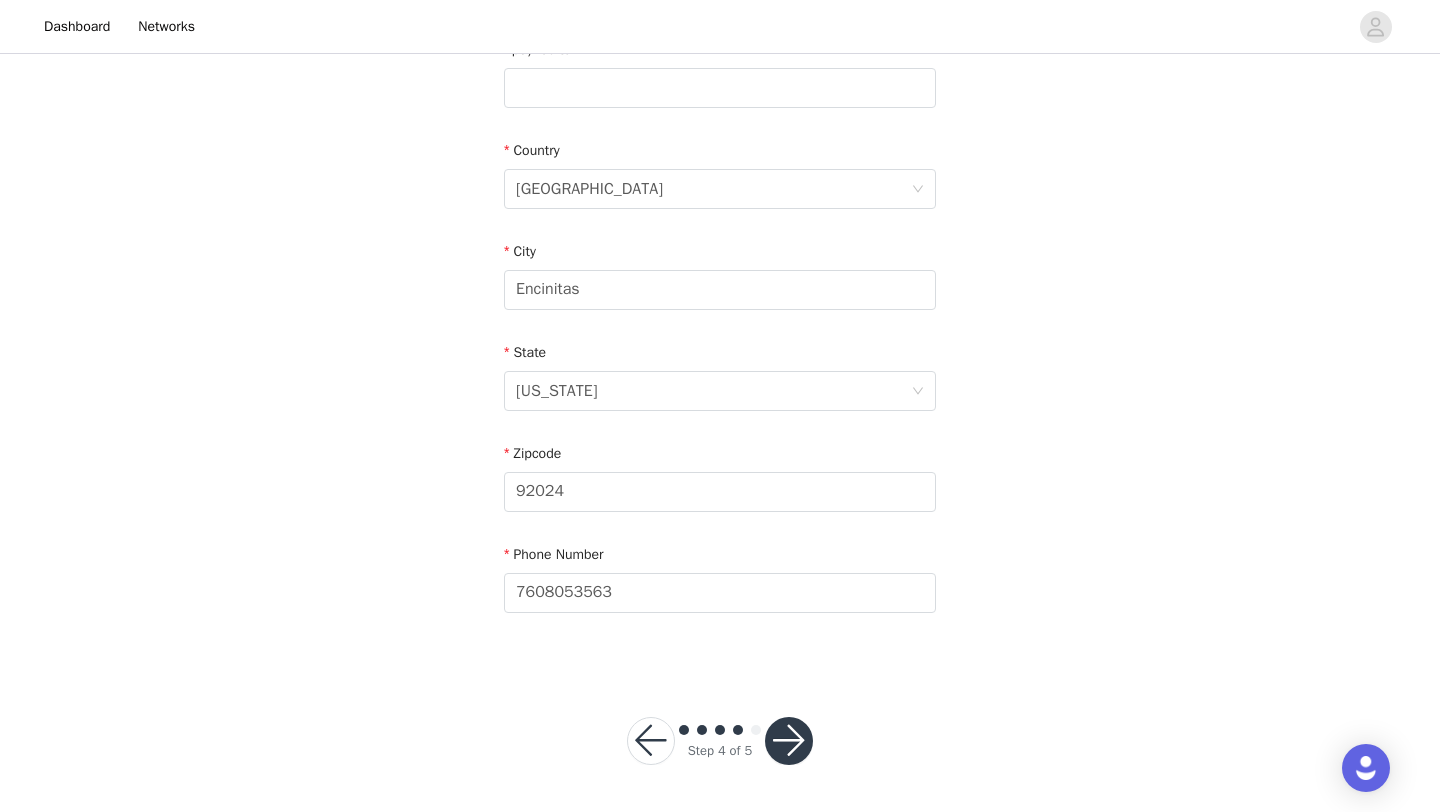 click at bounding box center (789, 741) 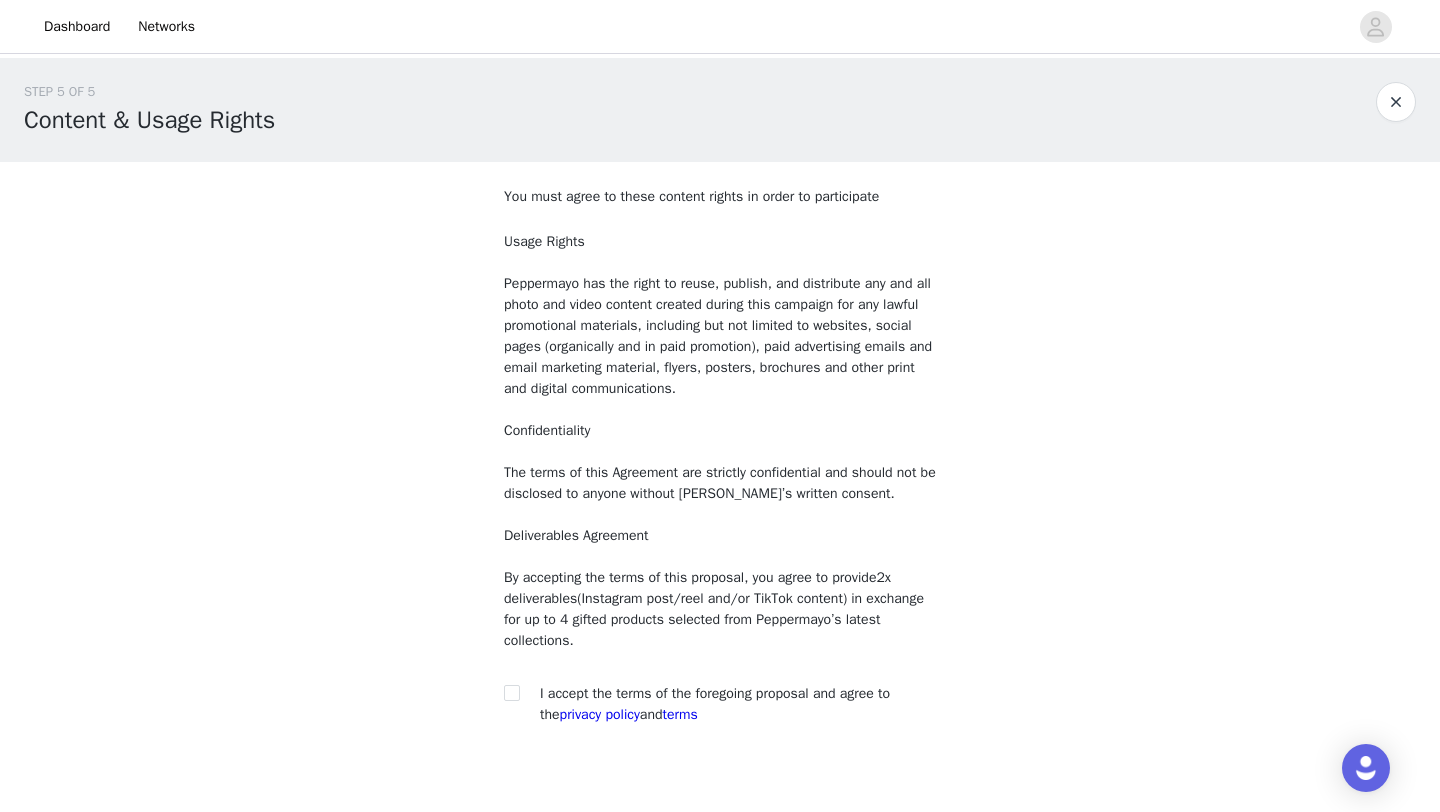 scroll, scrollTop: 112, scrollLeft: 0, axis: vertical 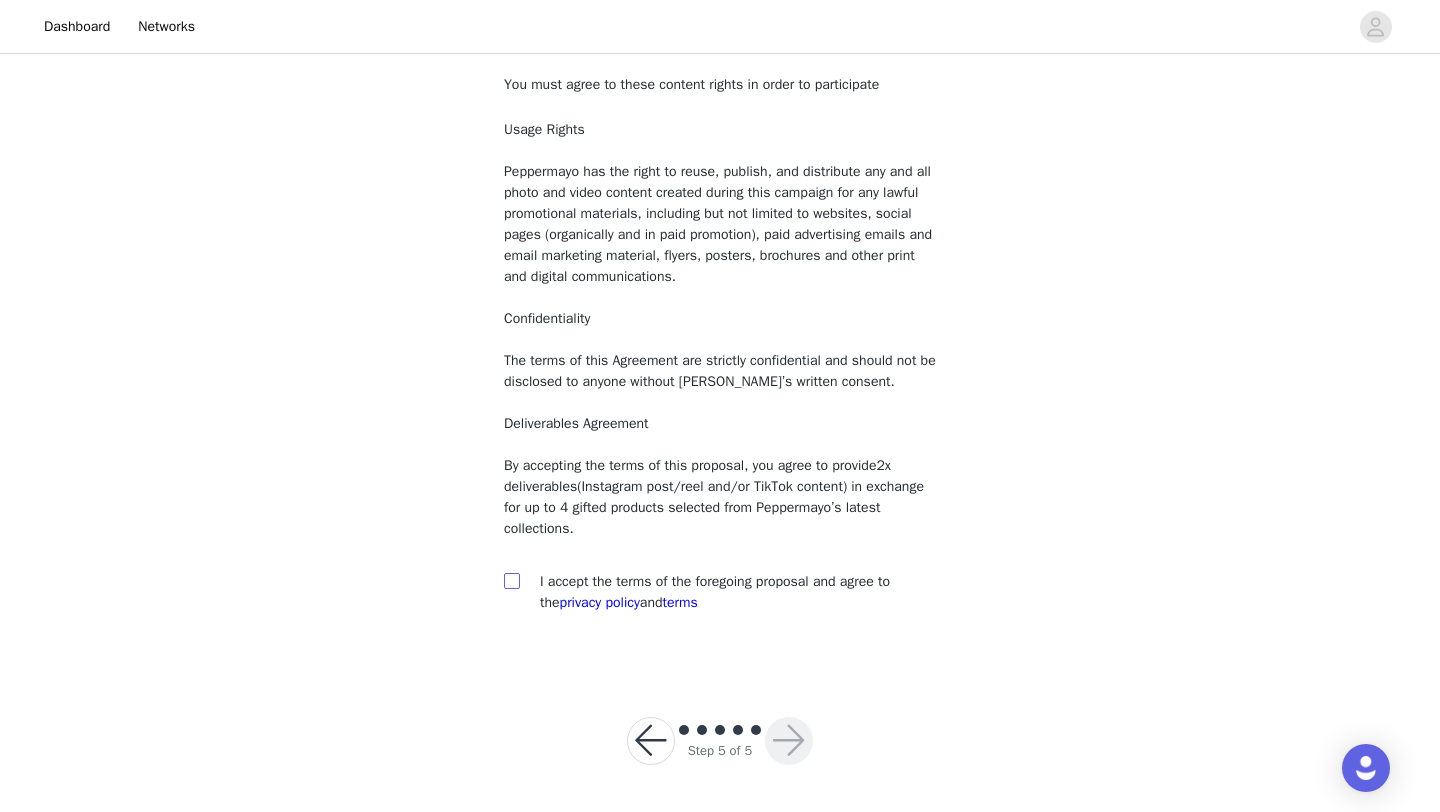 click at bounding box center [511, 580] 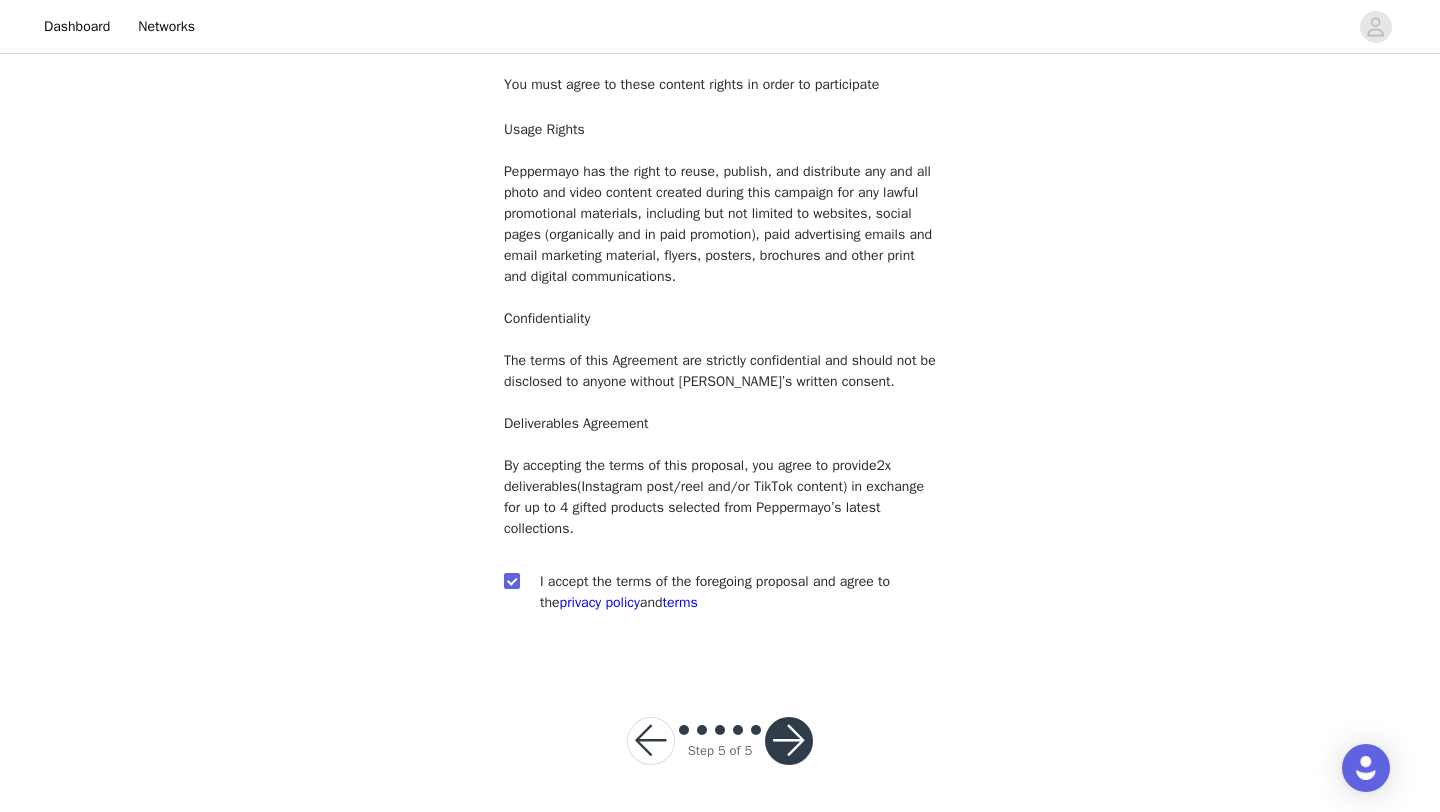 click at bounding box center (789, 741) 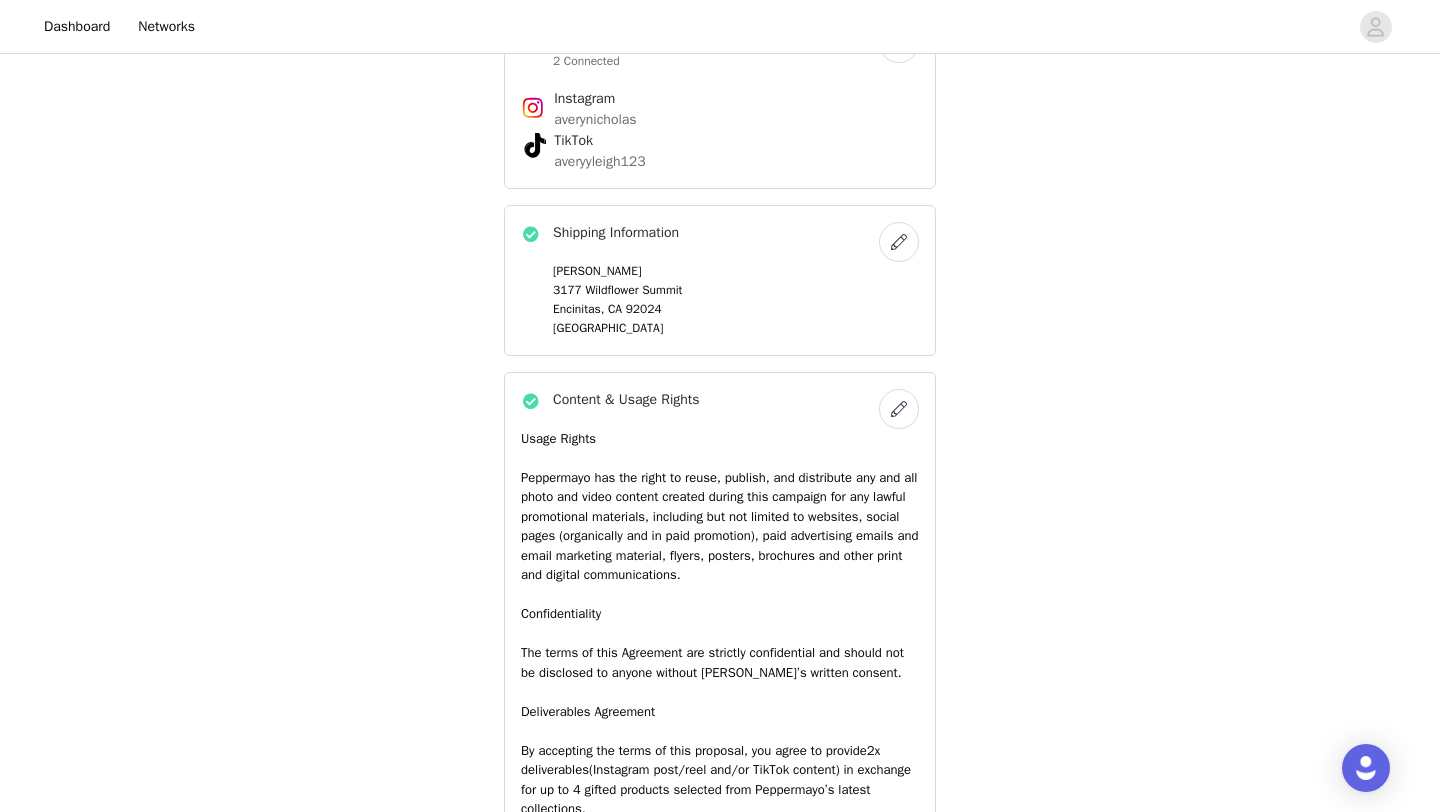 scroll, scrollTop: 1663, scrollLeft: 0, axis: vertical 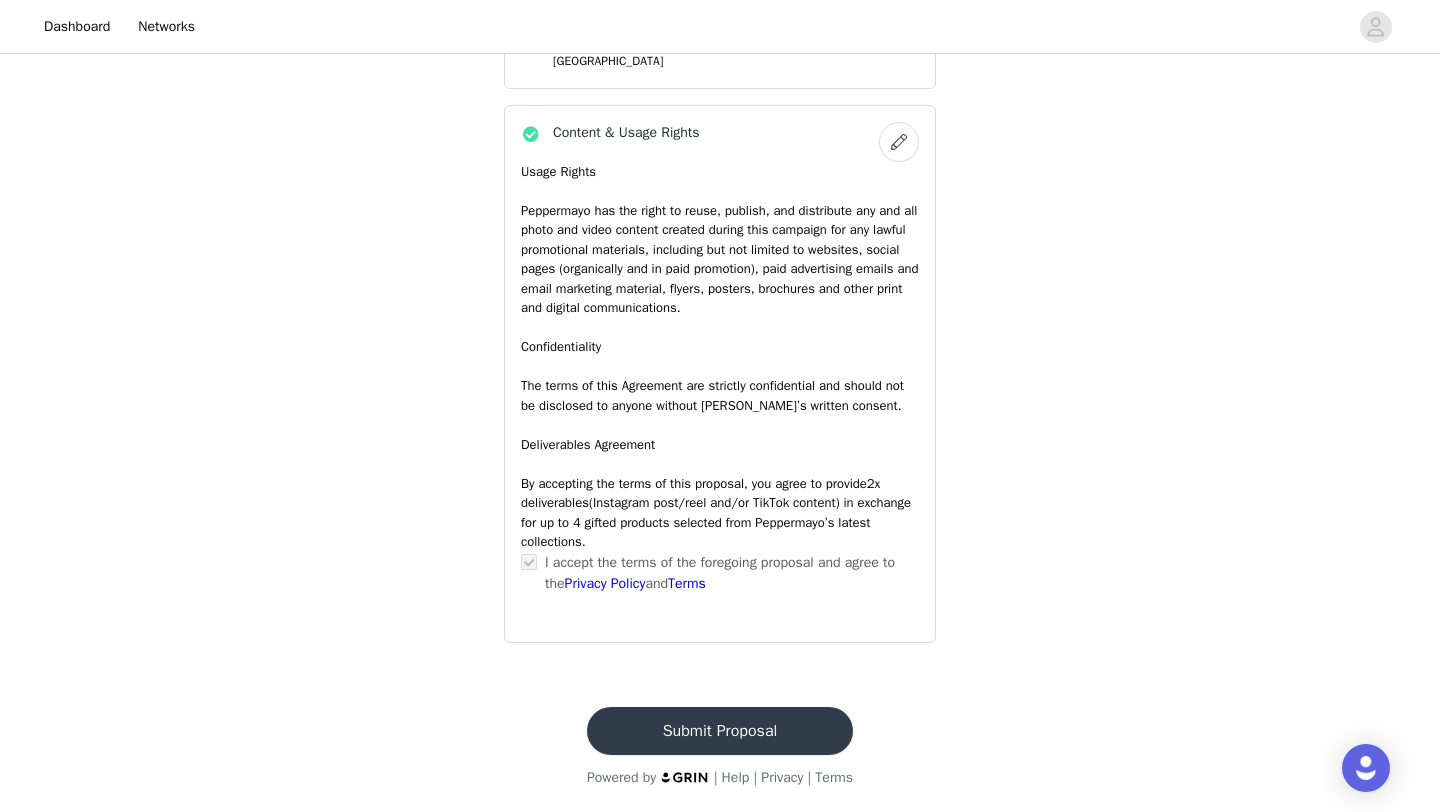 click on "Submit Proposal" at bounding box center (720, 731) 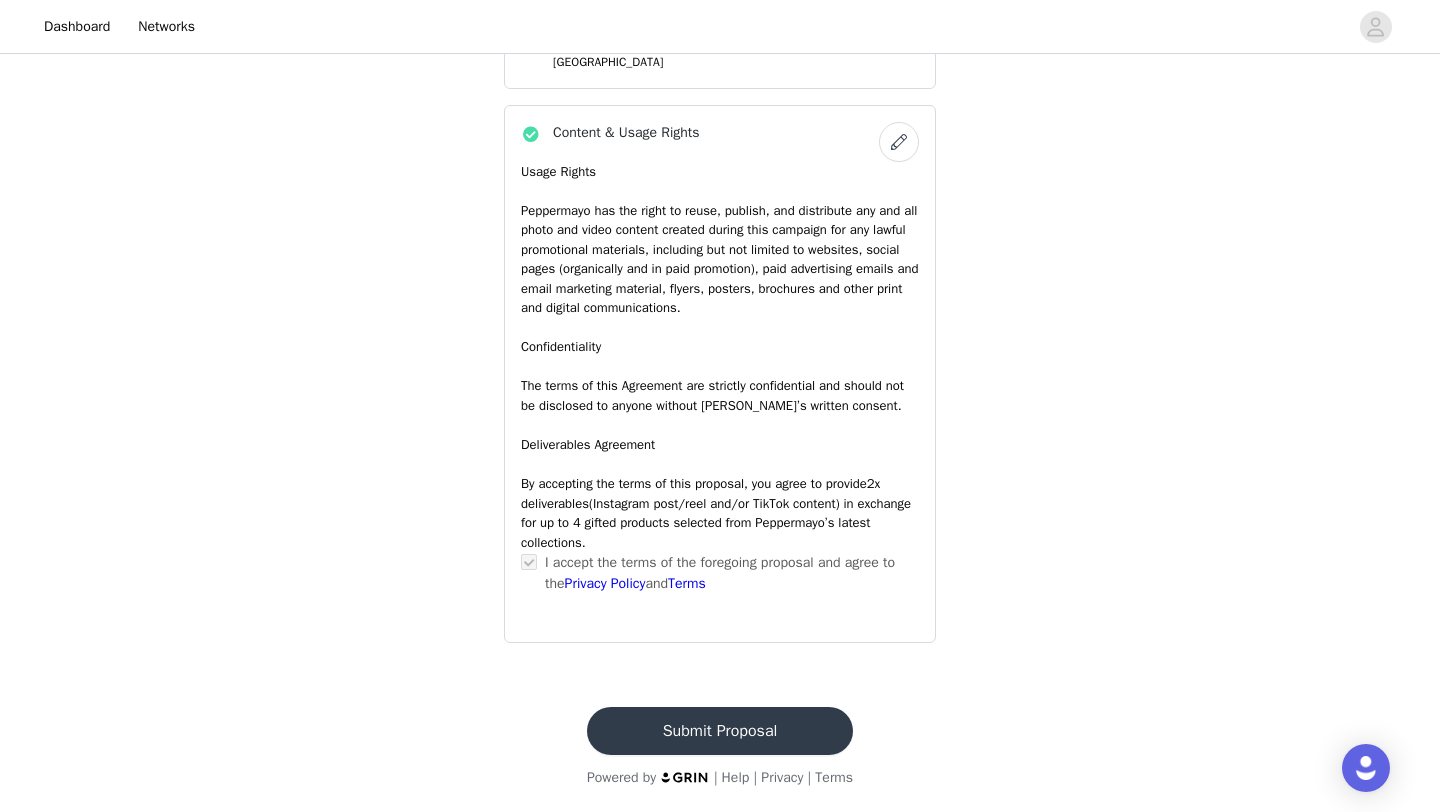 scroll, scrollTop: 0, scrollLeft: 0, axis: both 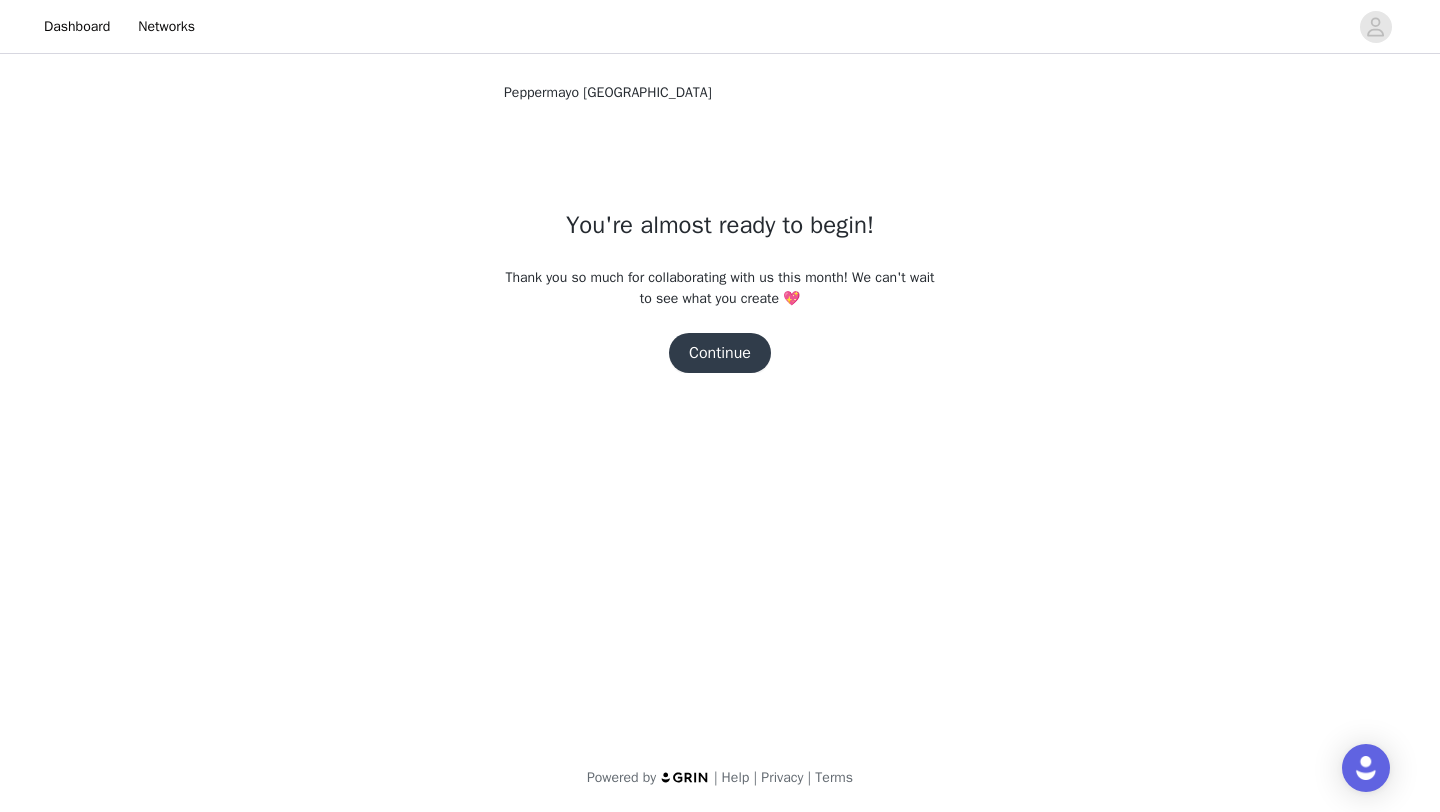 click on "Continue" at bounding box center [720, 353] 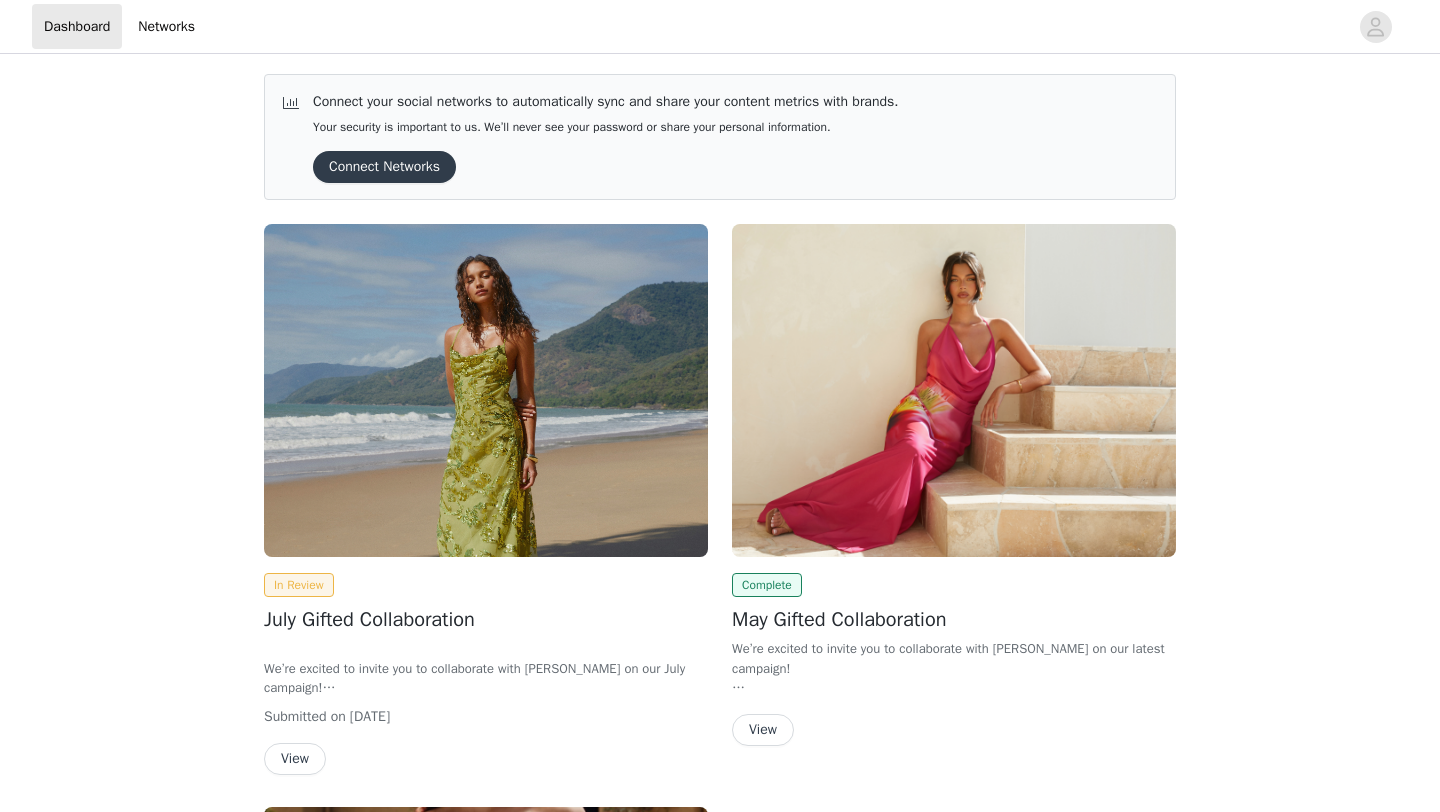 scroll, scrollTop: 0, scrollLeft: 0, axis: both 